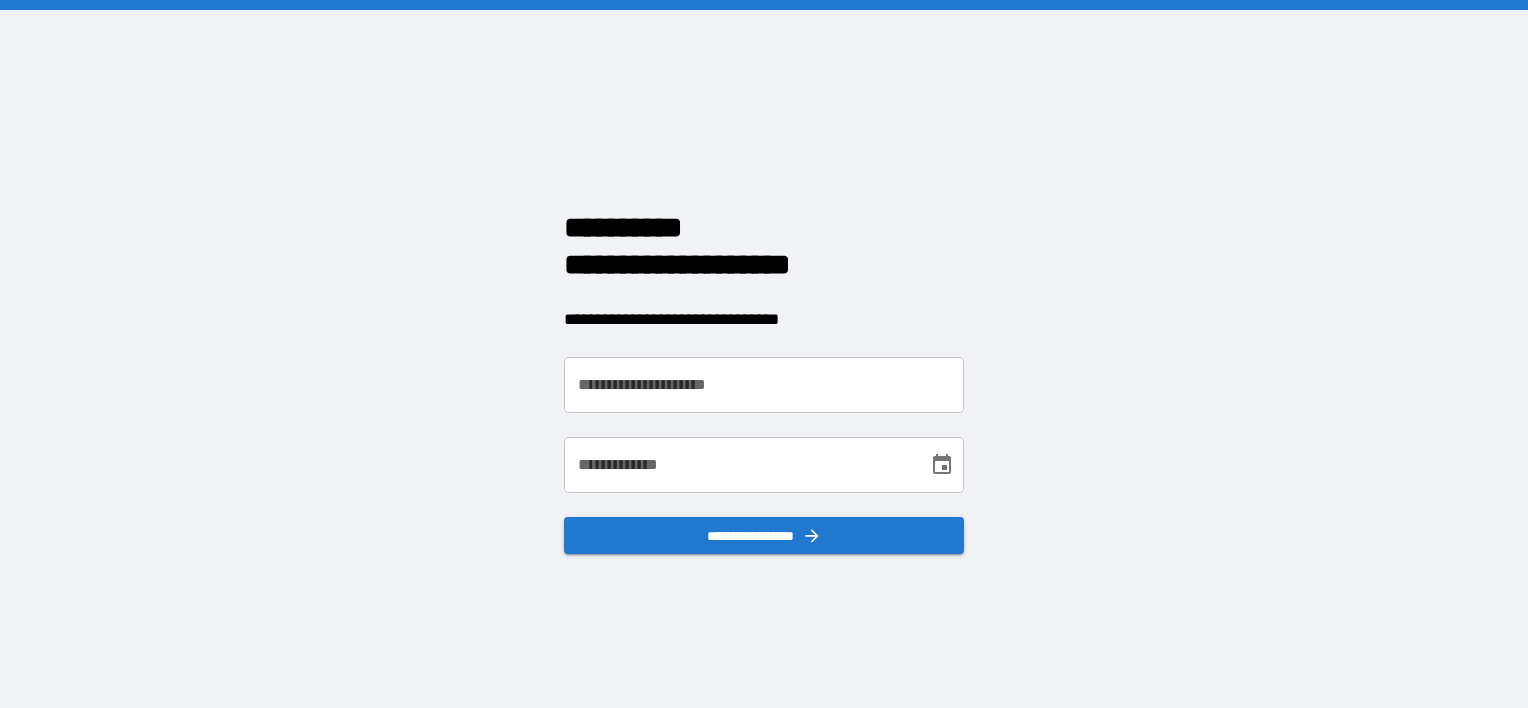 scroll, scrollTop: 0, scrollLeft: 0, axis: both 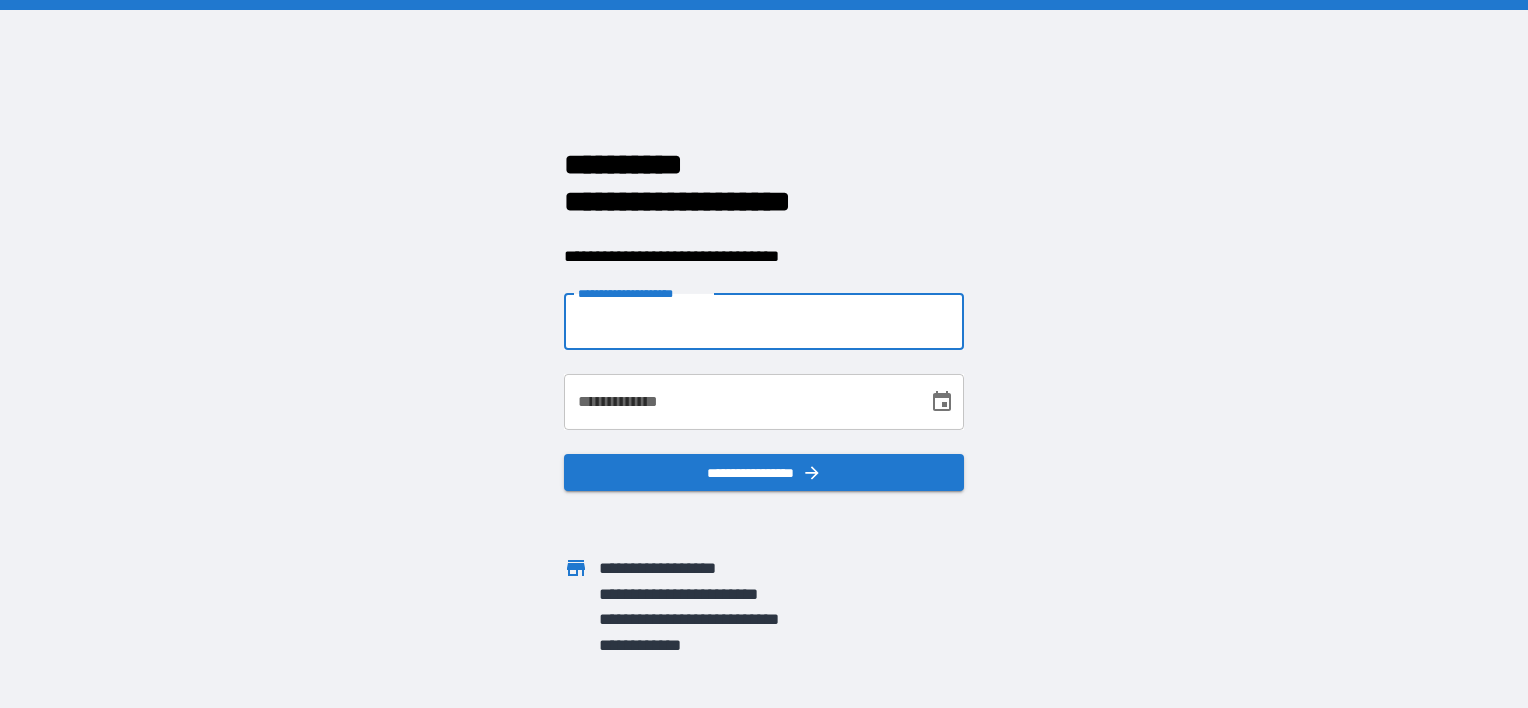 click on "**********" at bounding box center [764, 322] 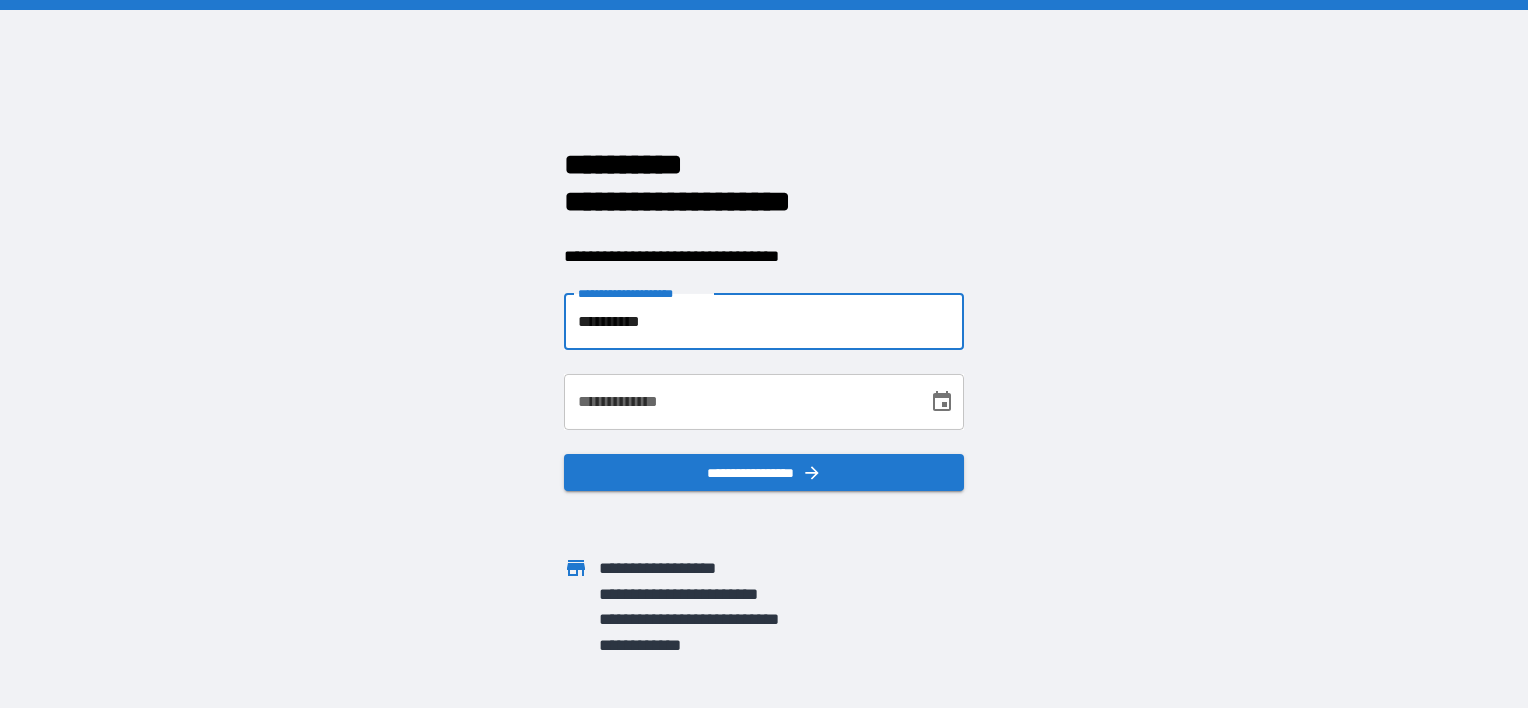 type on "**********" 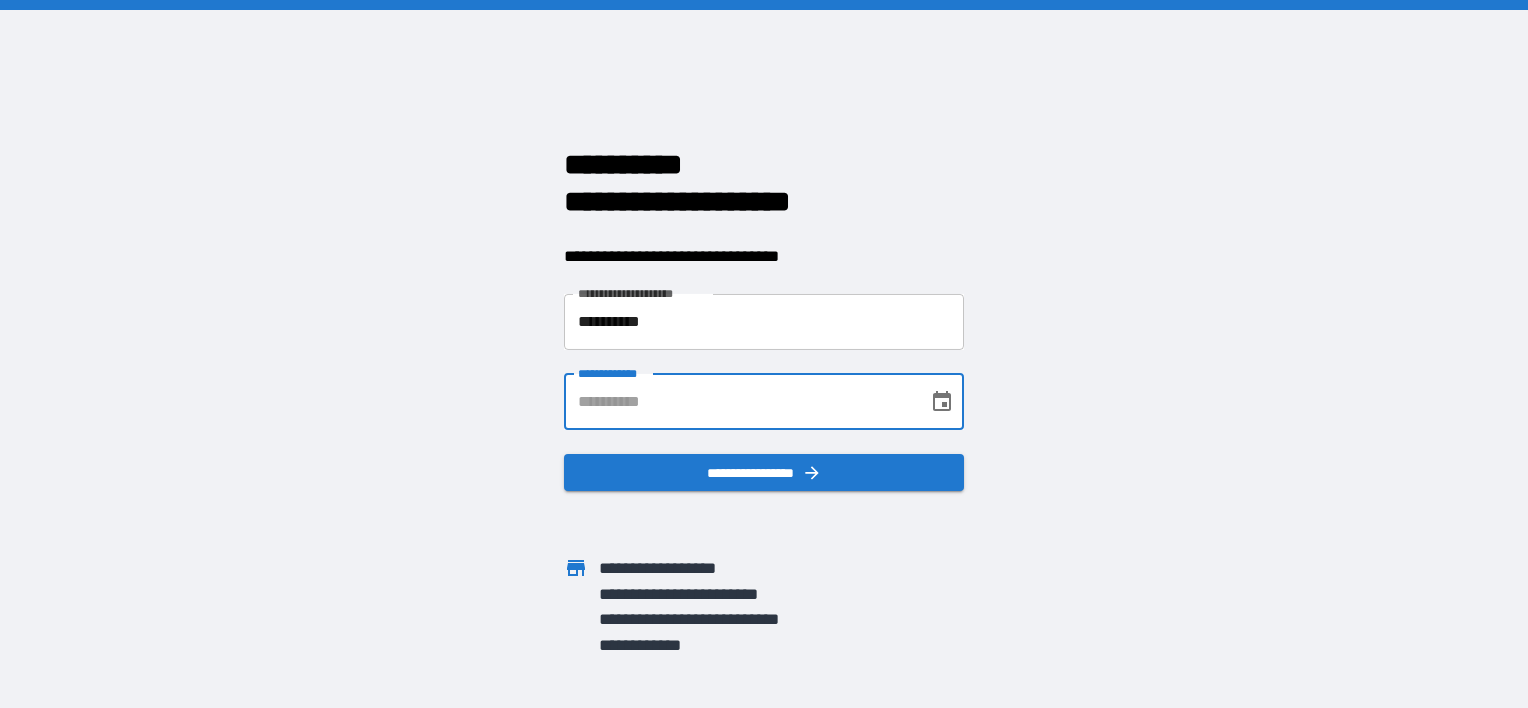 click on "**********" at bounding box center [739, 402] 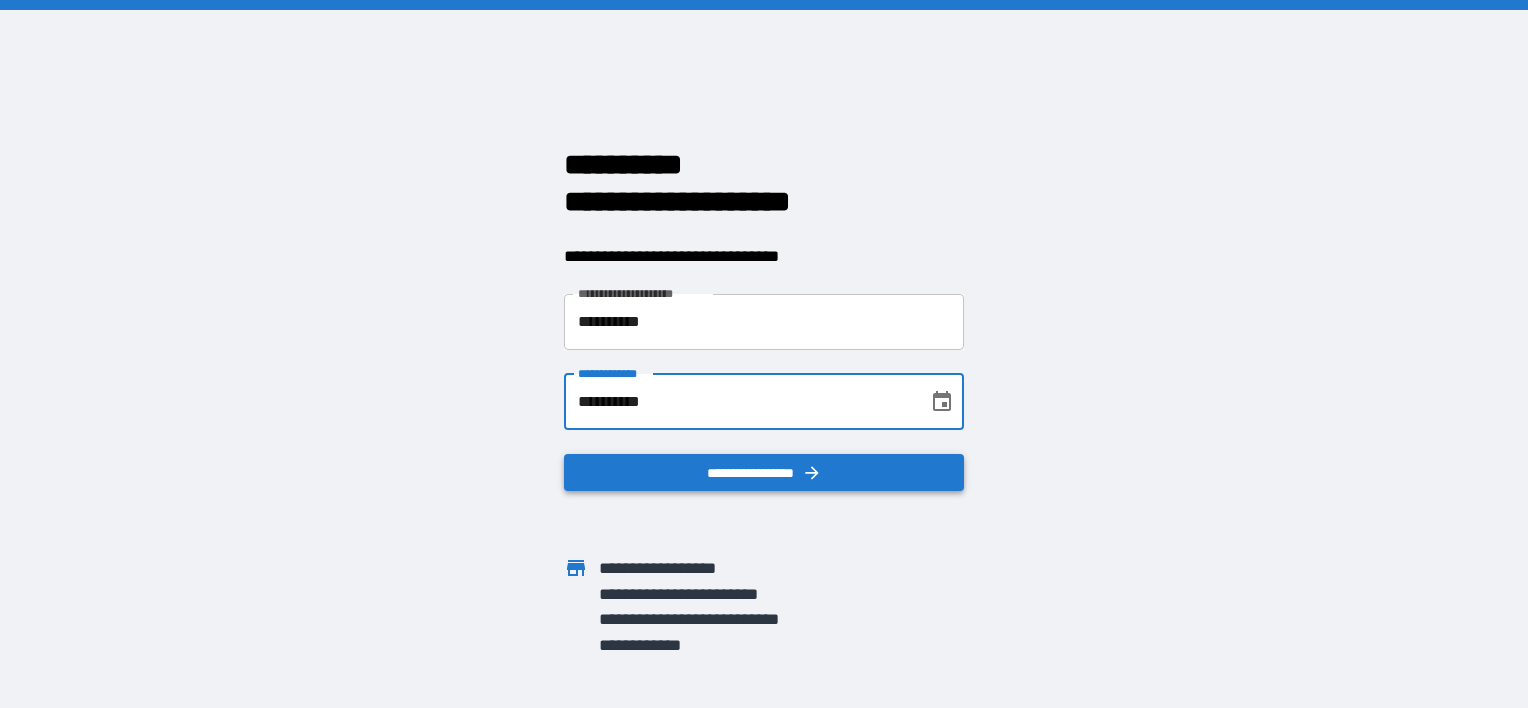 type on "**********" 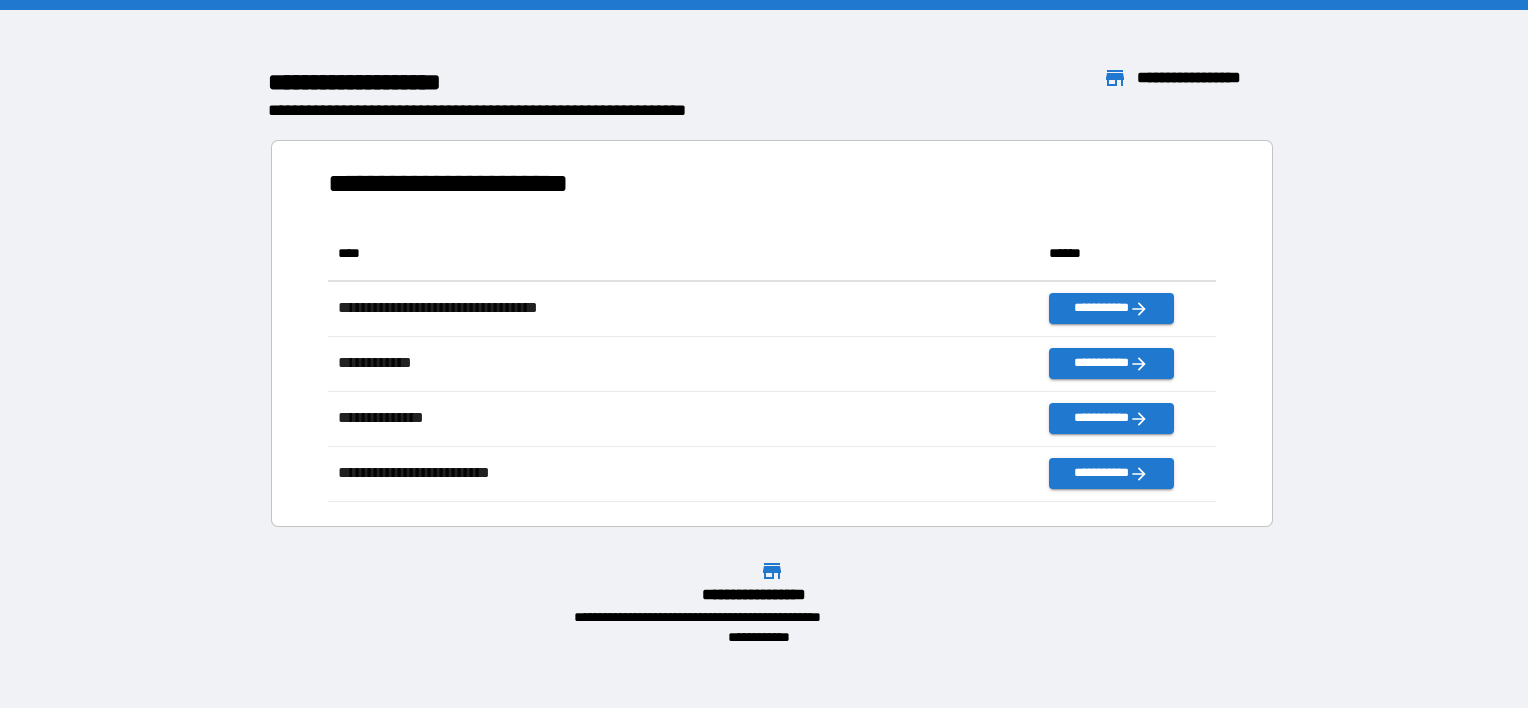 scroll, scrollTop: 16, scrollLeft: 16, axis: both 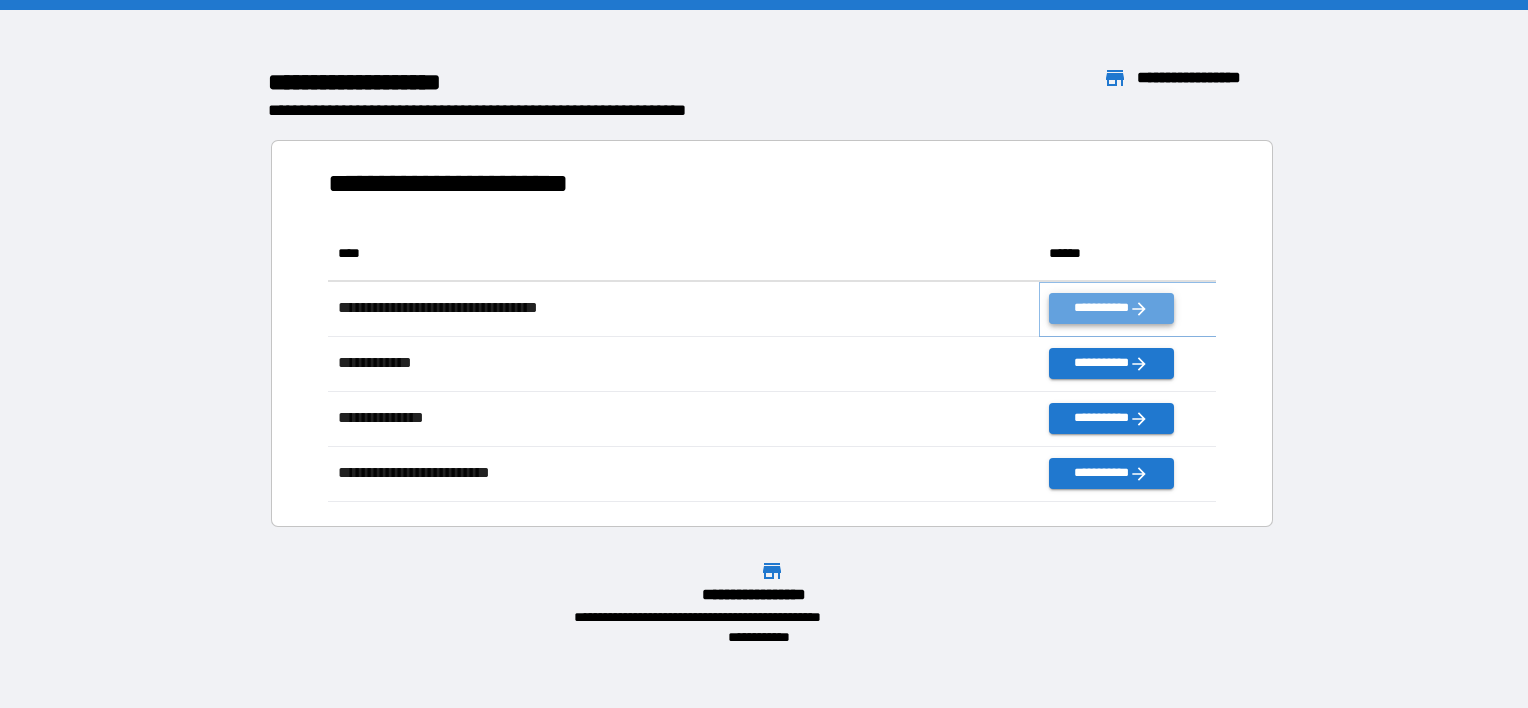 click on "**********" at bounding box center [1111, 308] 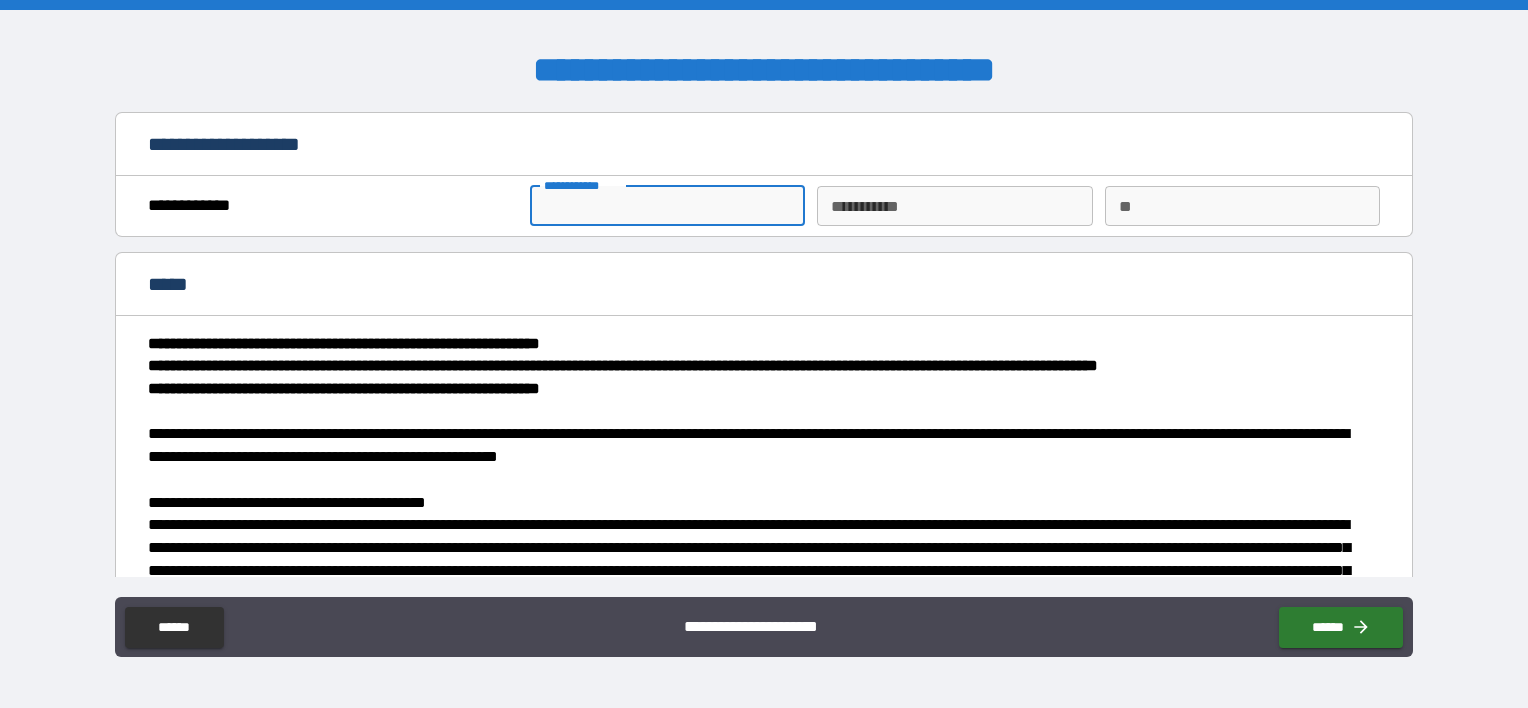 click on "**********" at bounding box center (667, 206) 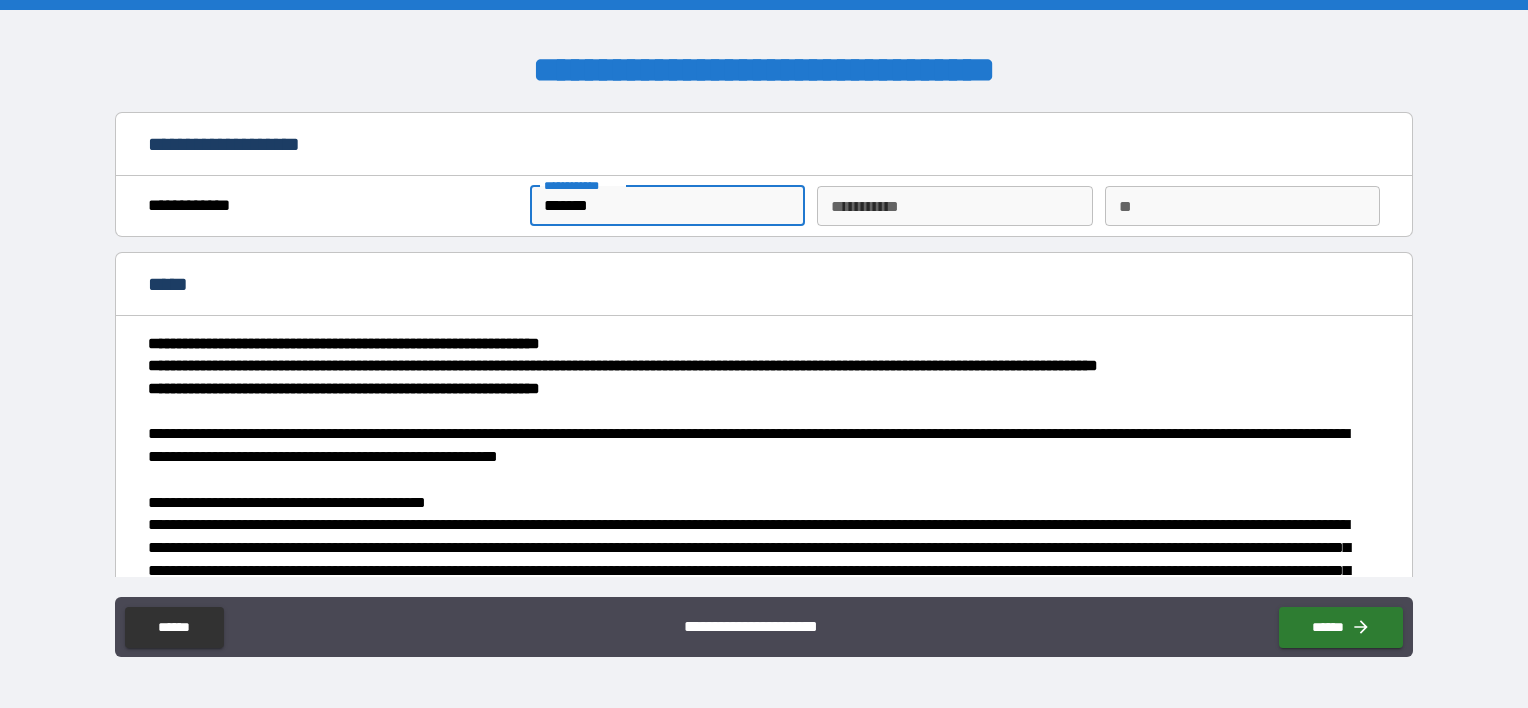 type on "*******" 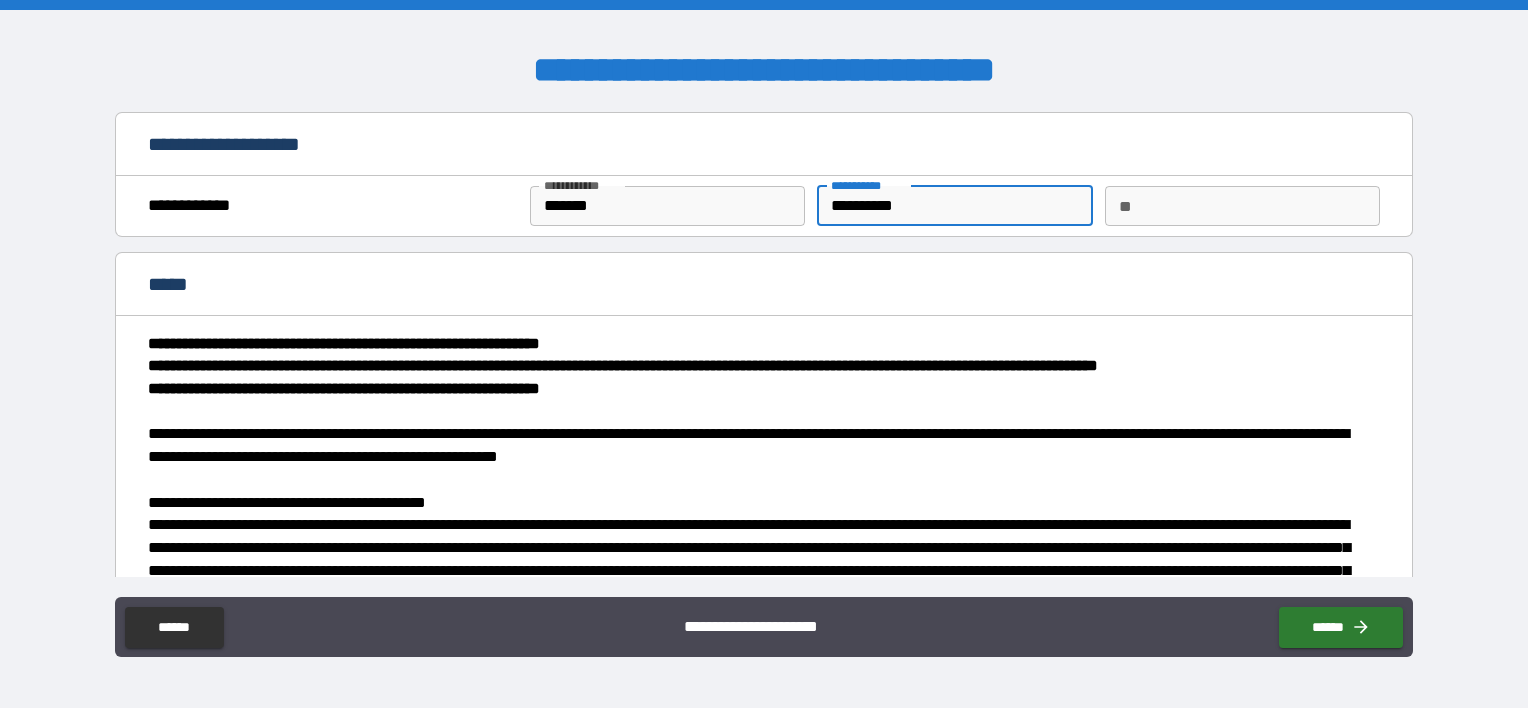 type on "**********" 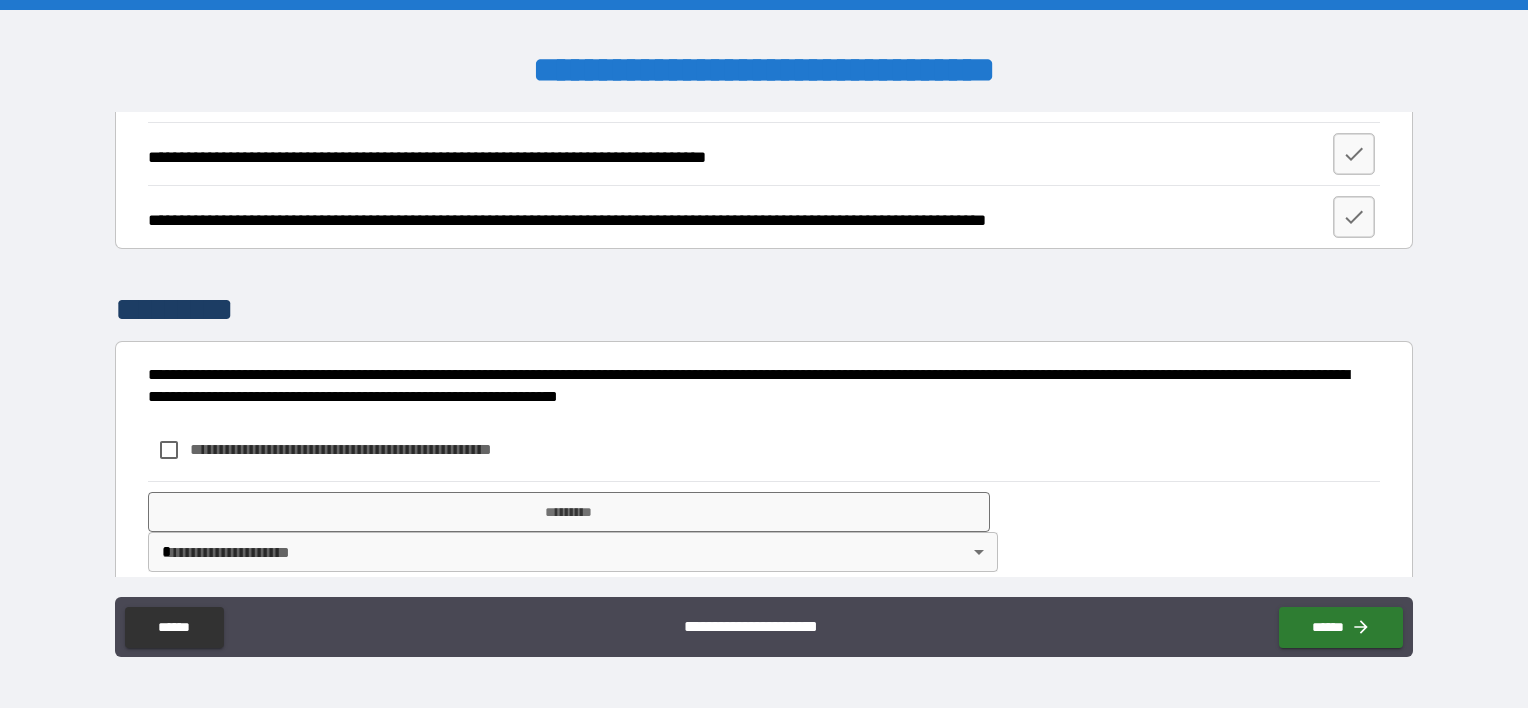 scroll, scrollTop: 2757, scrollLeft: 0, axis: vertical 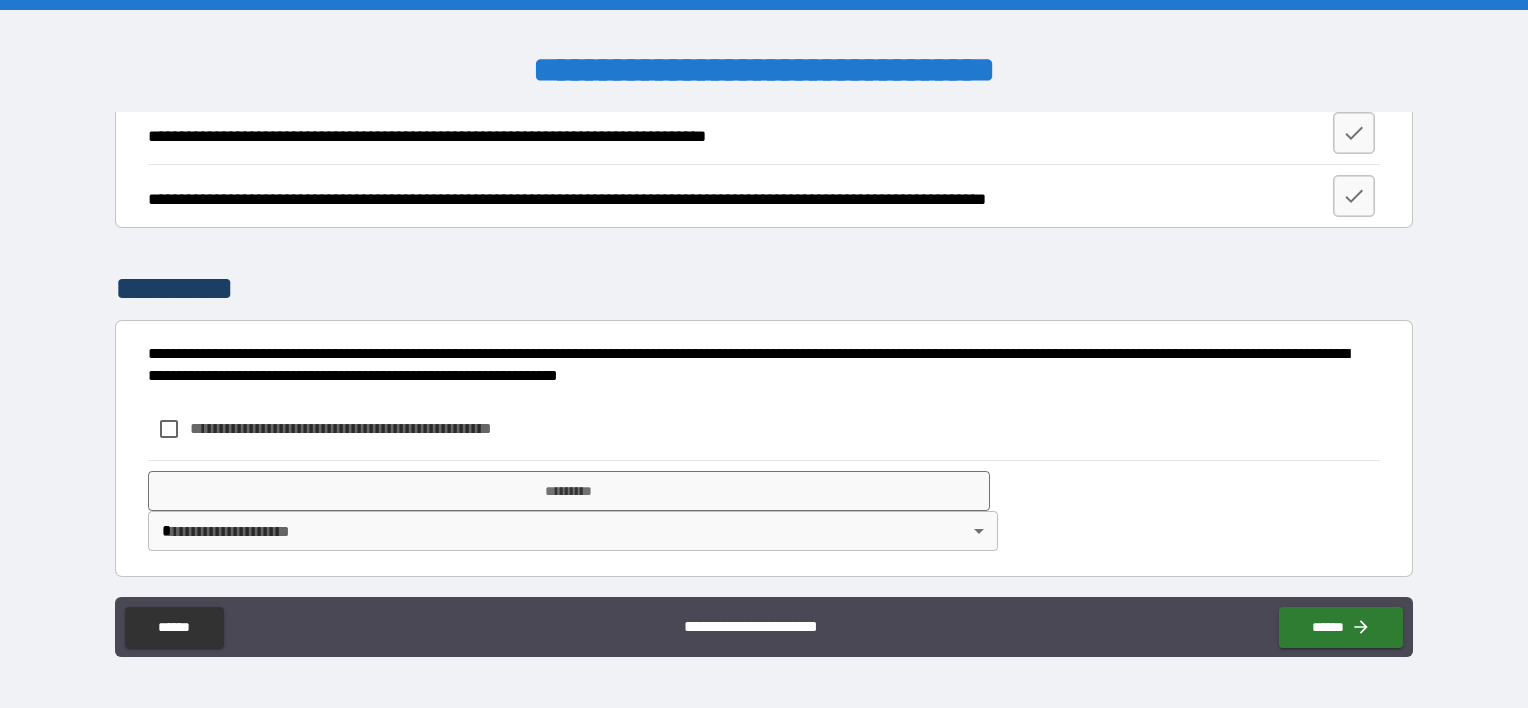 type on "*" 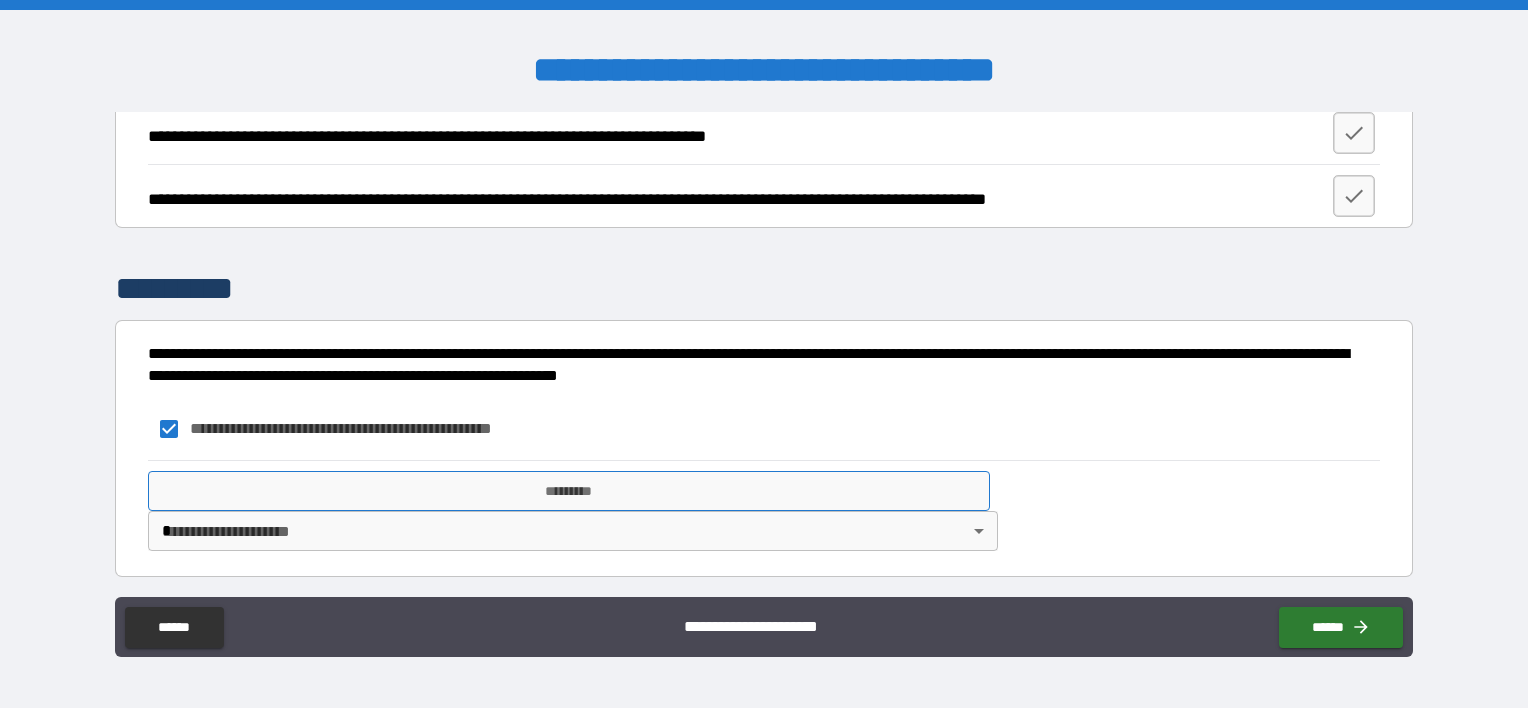 click on "*********" at bounding box center [569, 491] 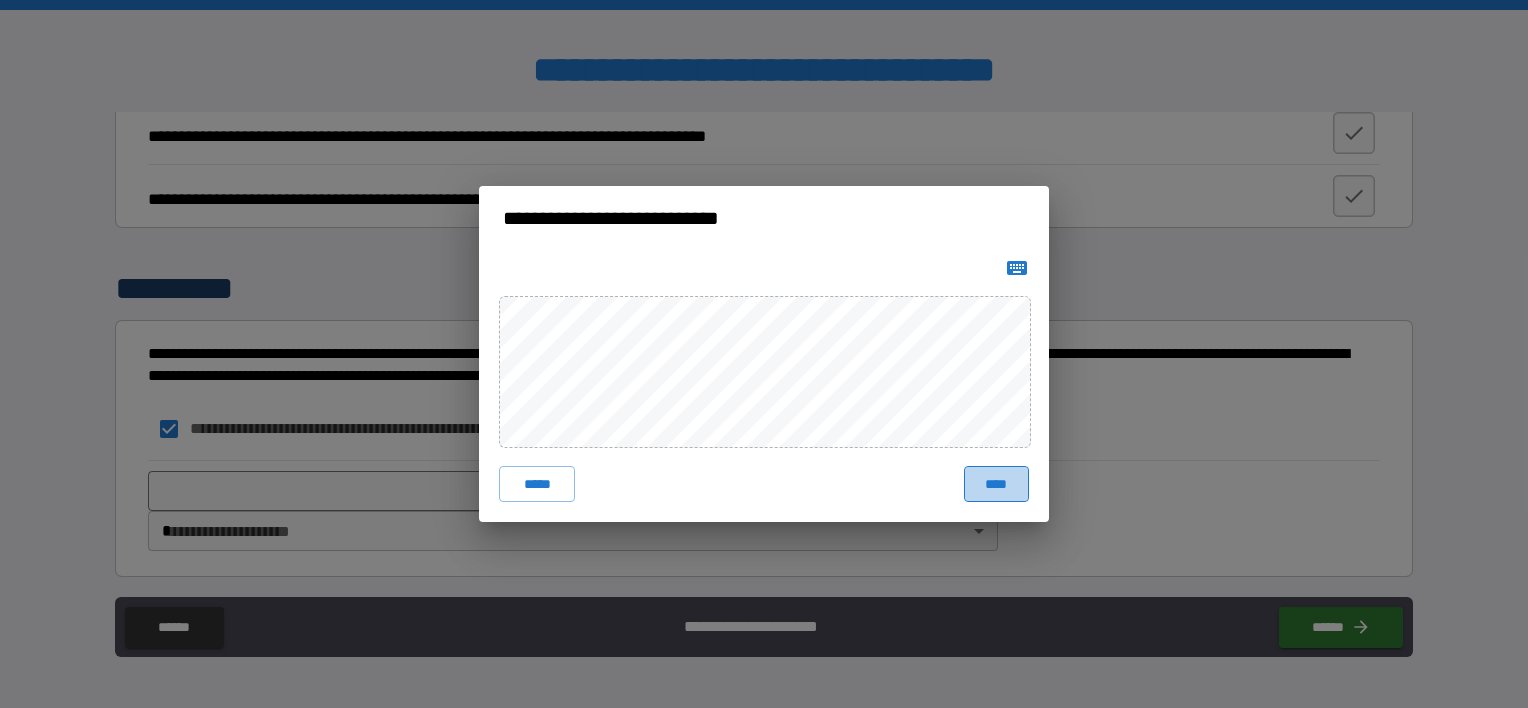 click on "****" at bounding box center (996, 484) 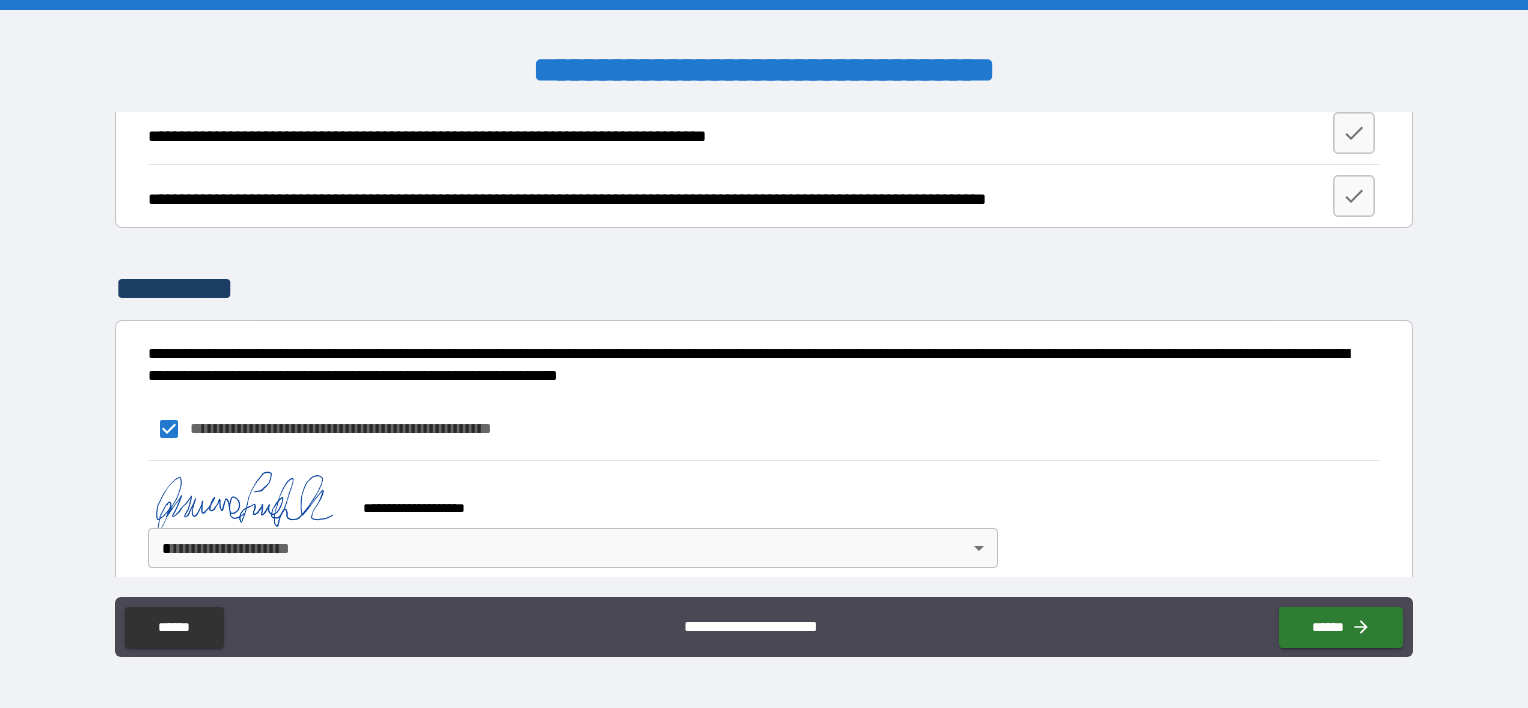 click on "**********" at bounding box center [764, 354] 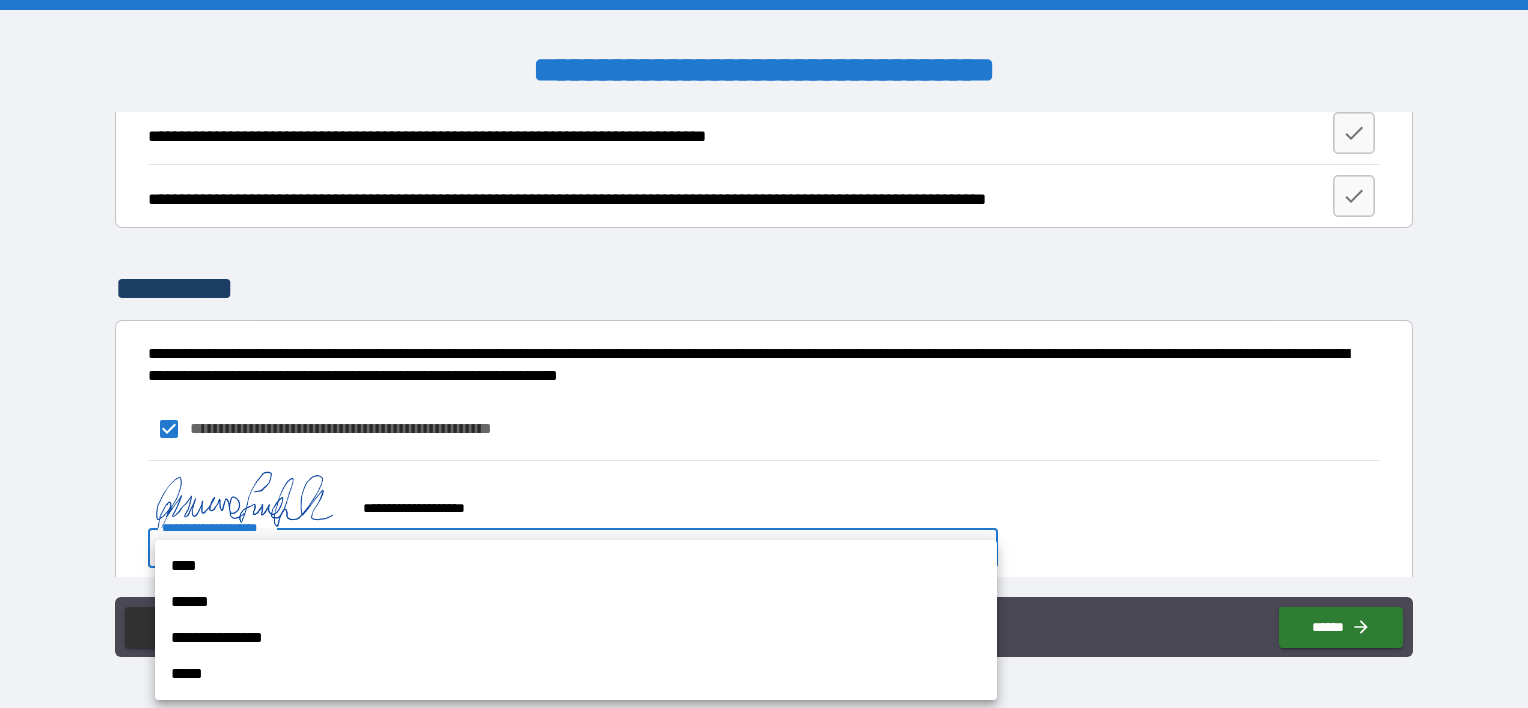 click on "****" at bounding box center (576, 566) 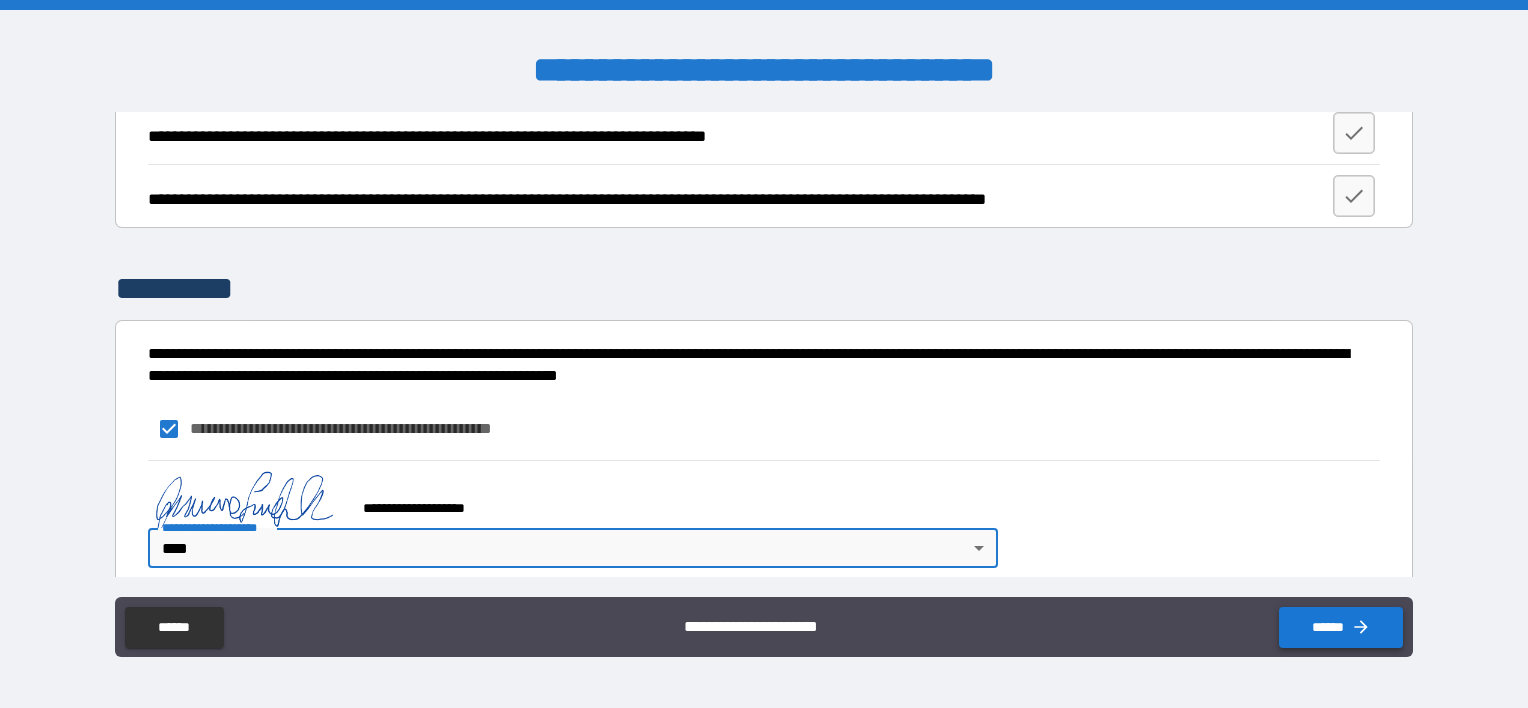 click on "******" at bounding box center [1341, 627] 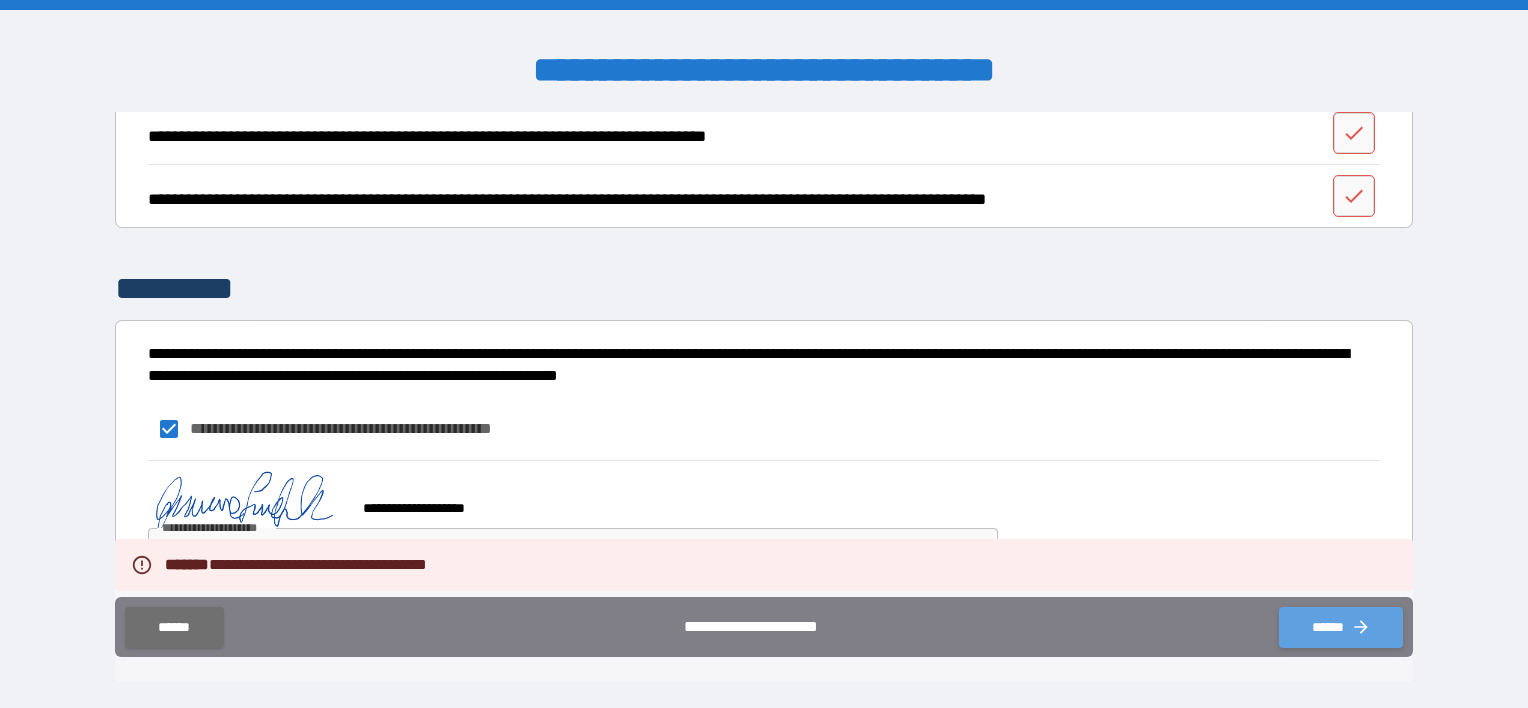 click on "******" at bounding box center [1341, 627] 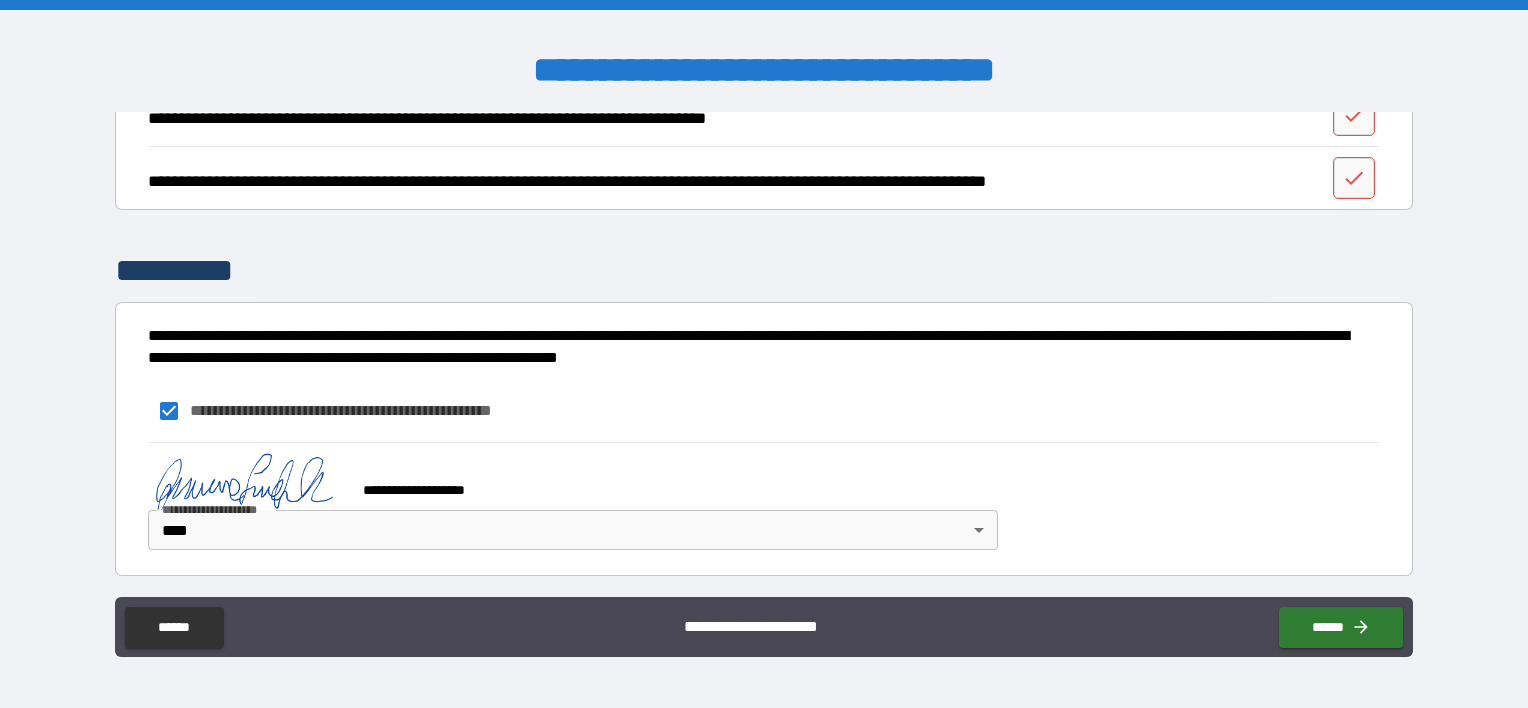scroll, scrollTop: 2375, scrollLeft: 0, axis: vertical 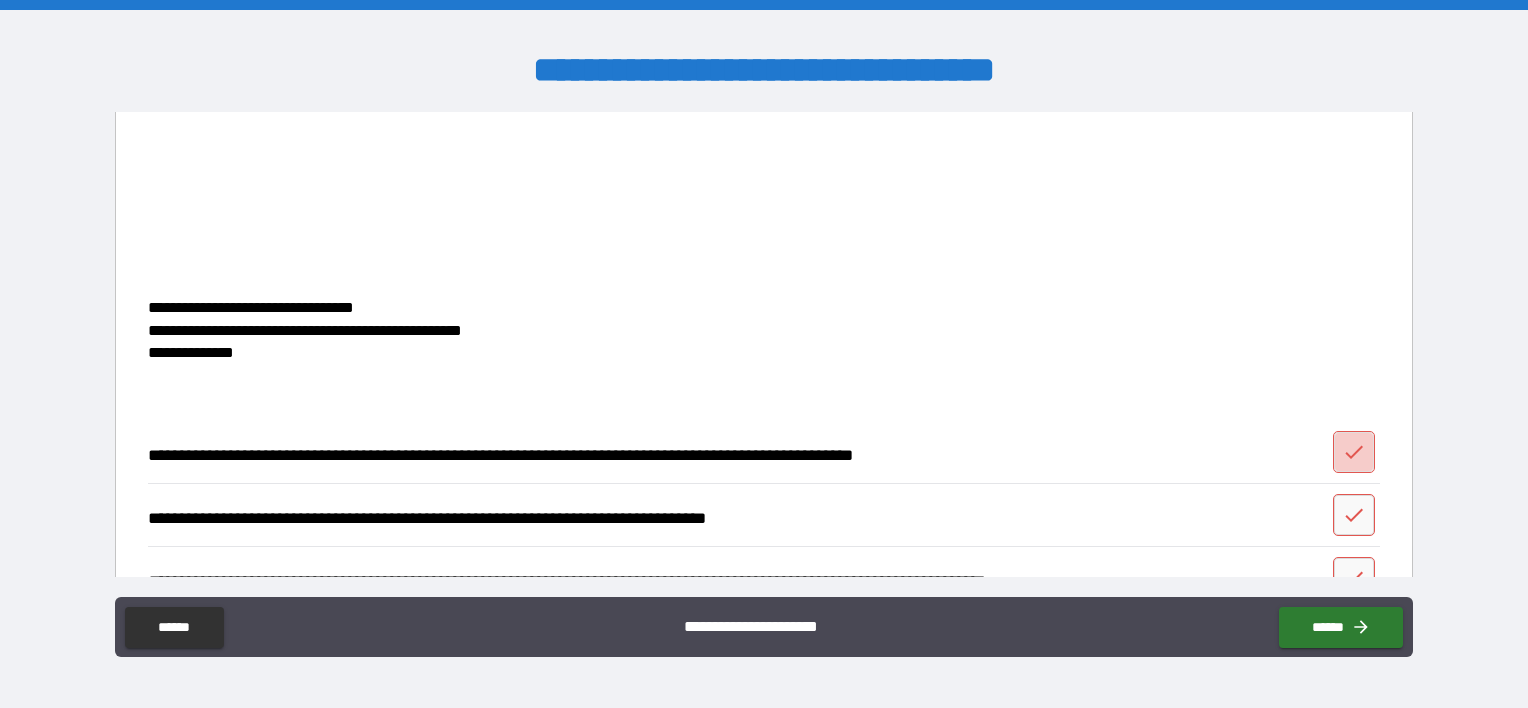 click 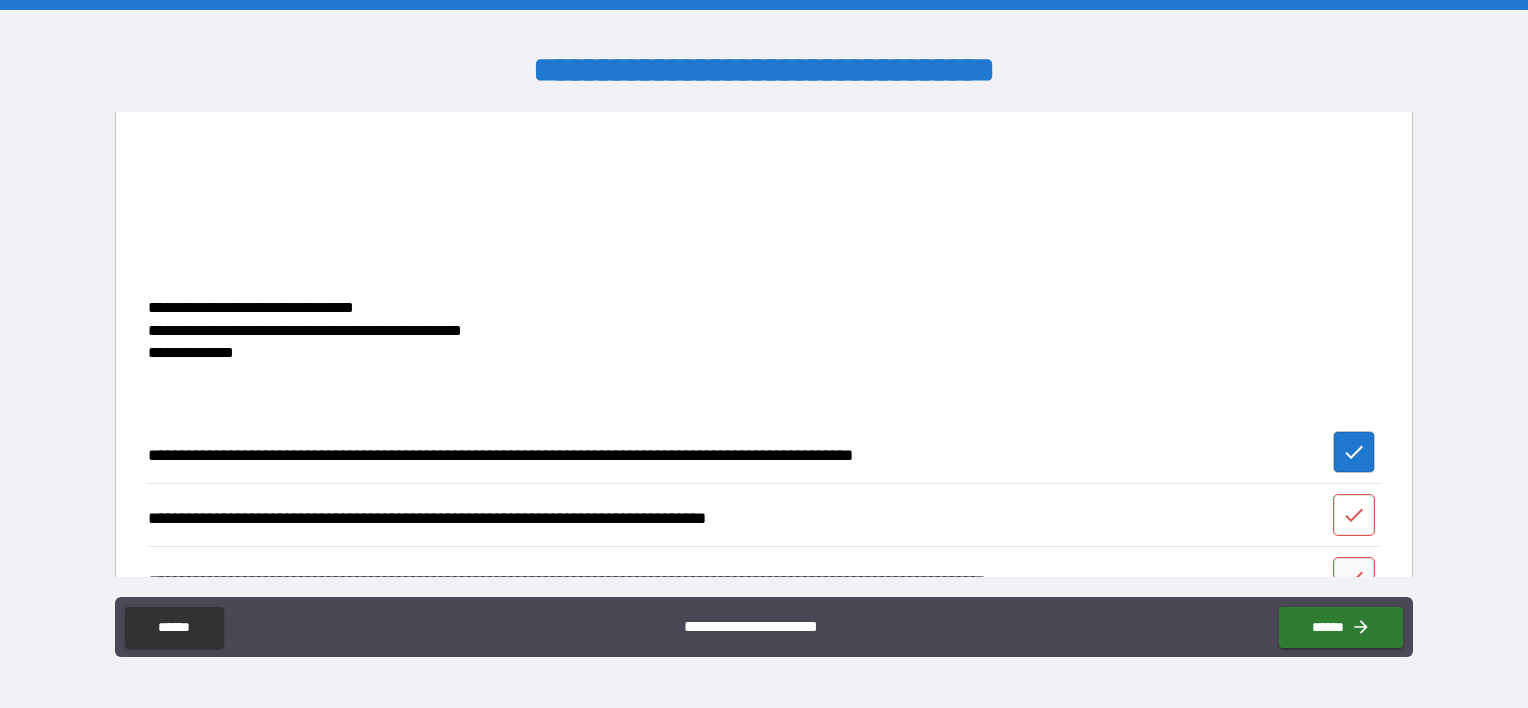 click at bounding box center [1354, 515] 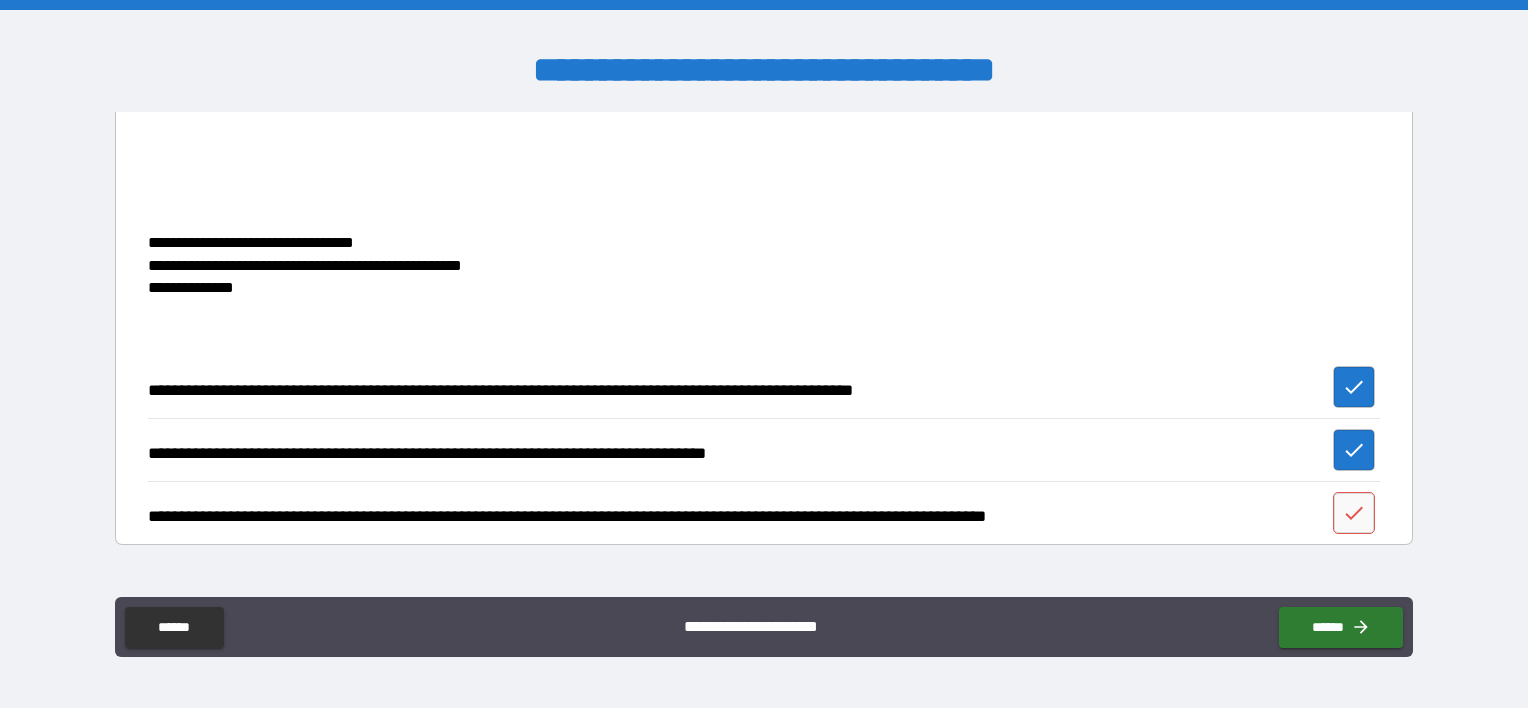 scroll, scrollTop: 2475, scrollLeft: 0, axis: vertical 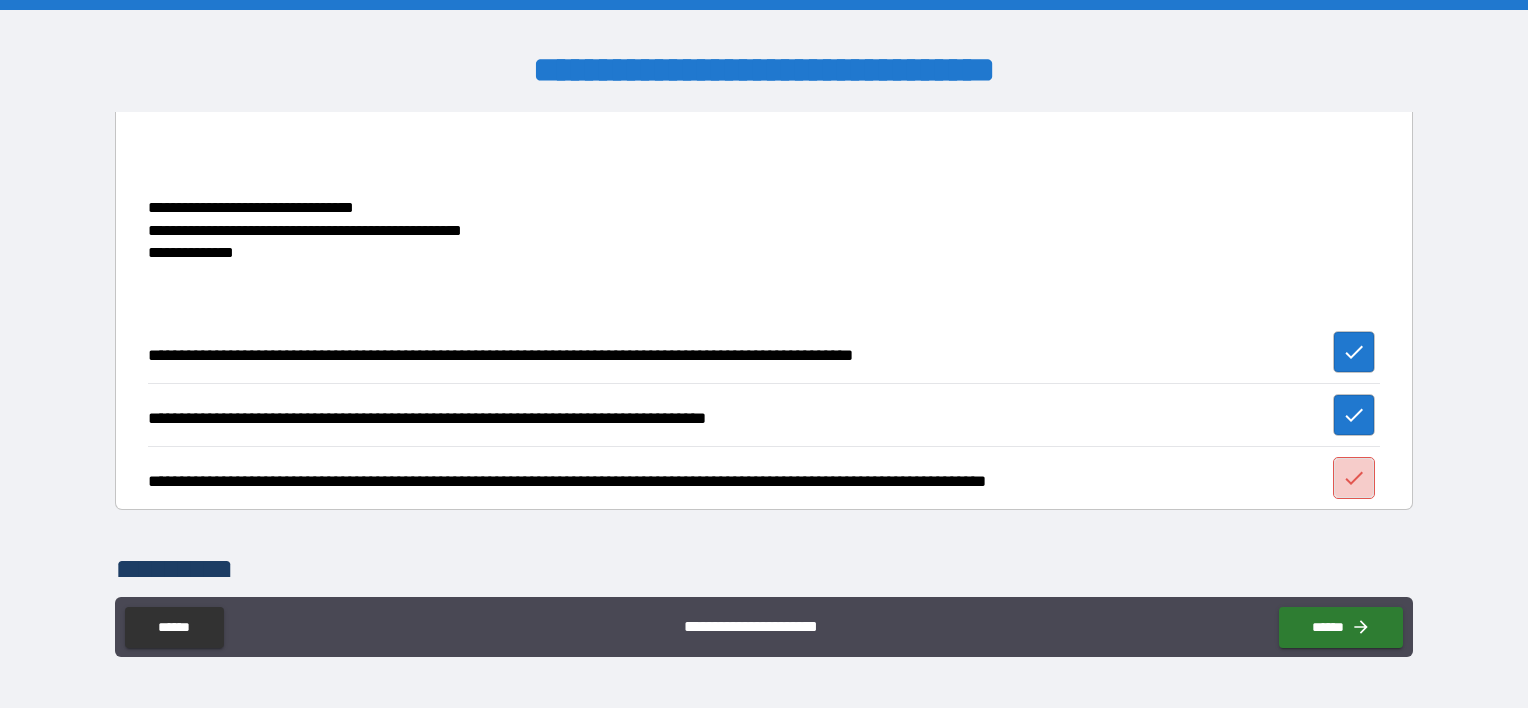 click at bounding box center [1354, 478] 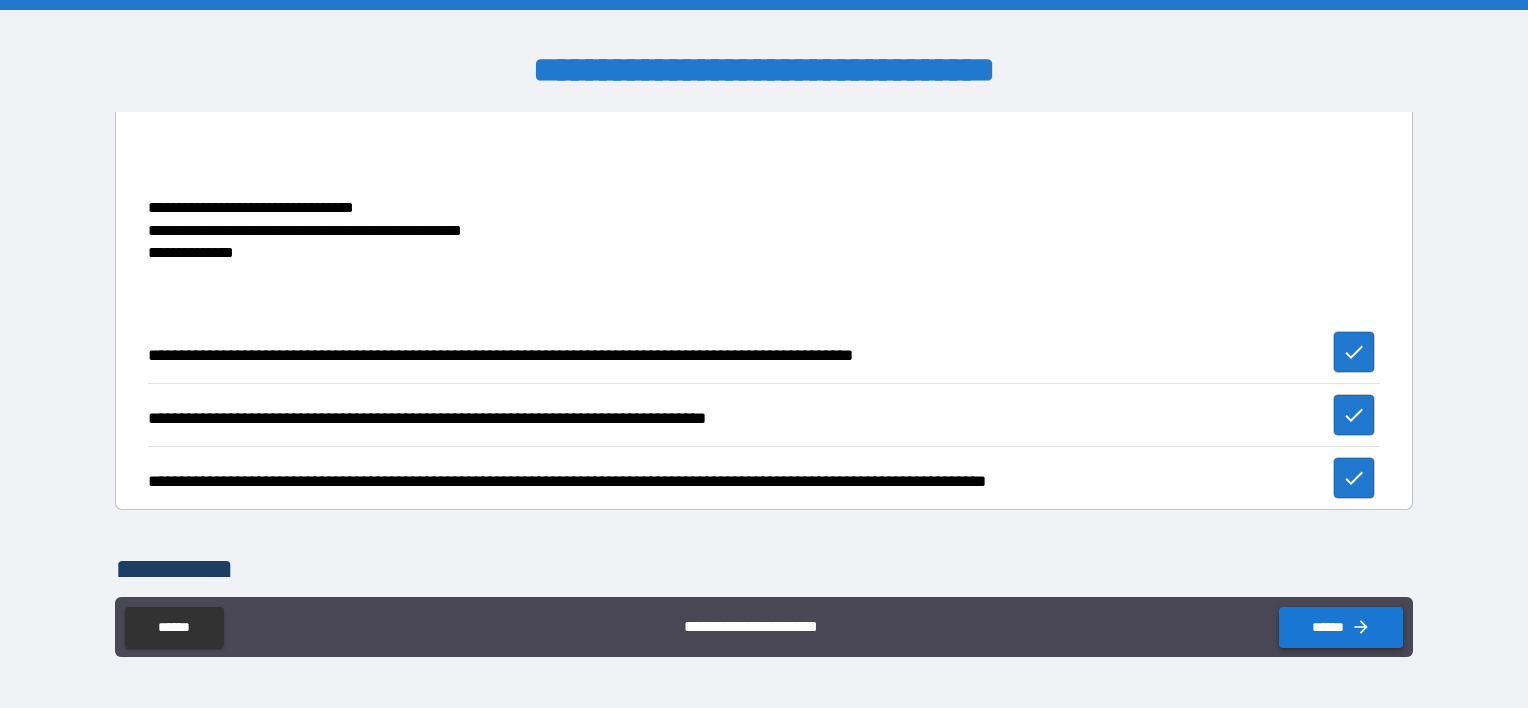 click 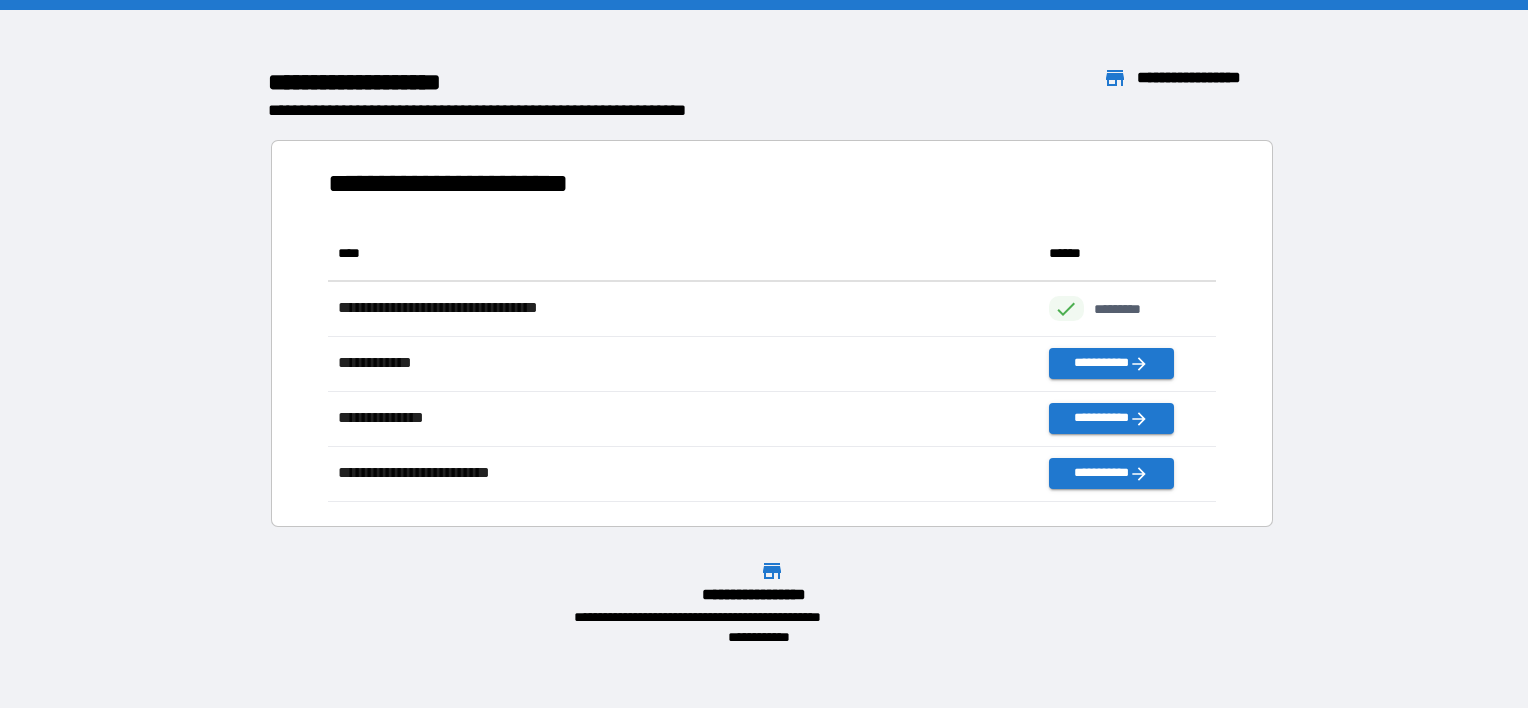 scroll, scrollTop: 16, scrollLeft: 16, axis: both 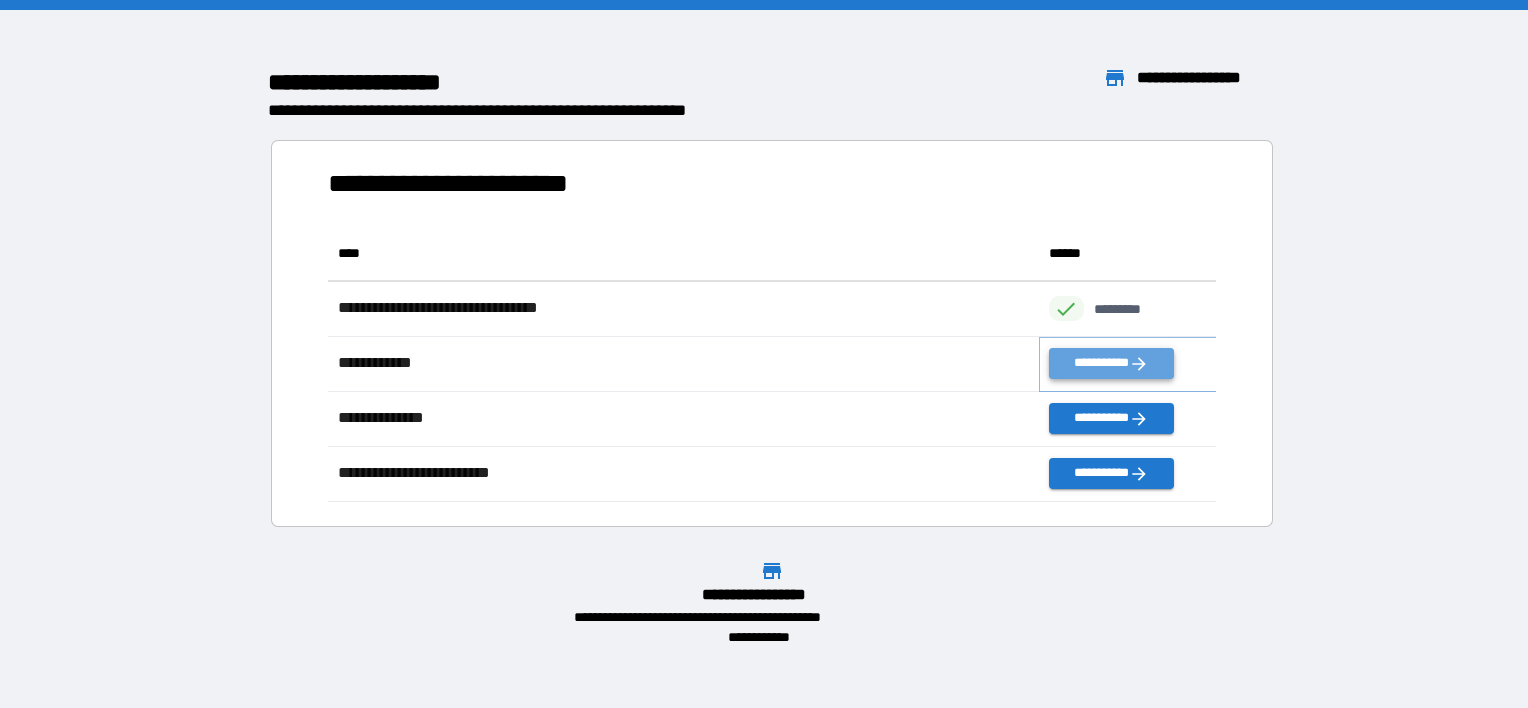 click on "**********" at bounding box center (1111, 363) 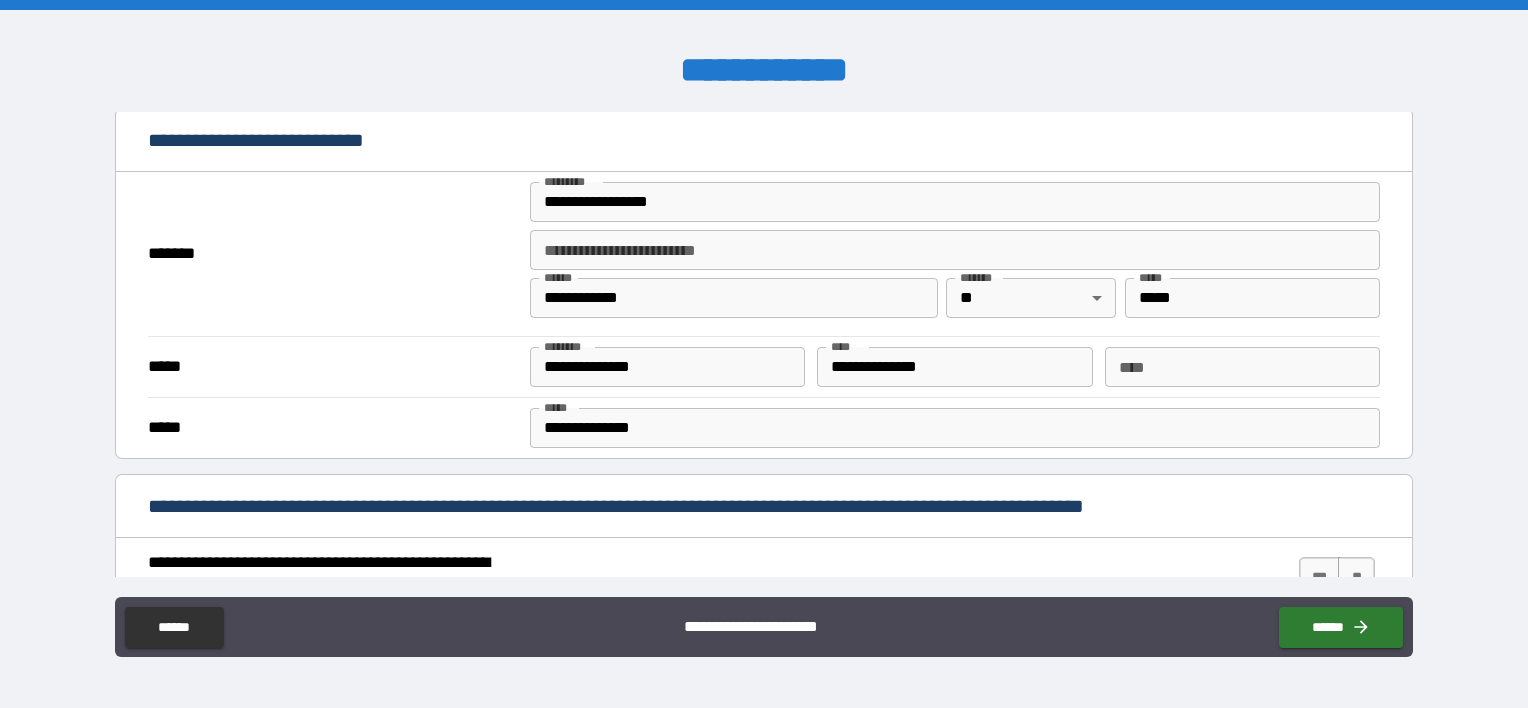 scroll, scrollTop: 500, scrollLeft: 0, axis: vertical 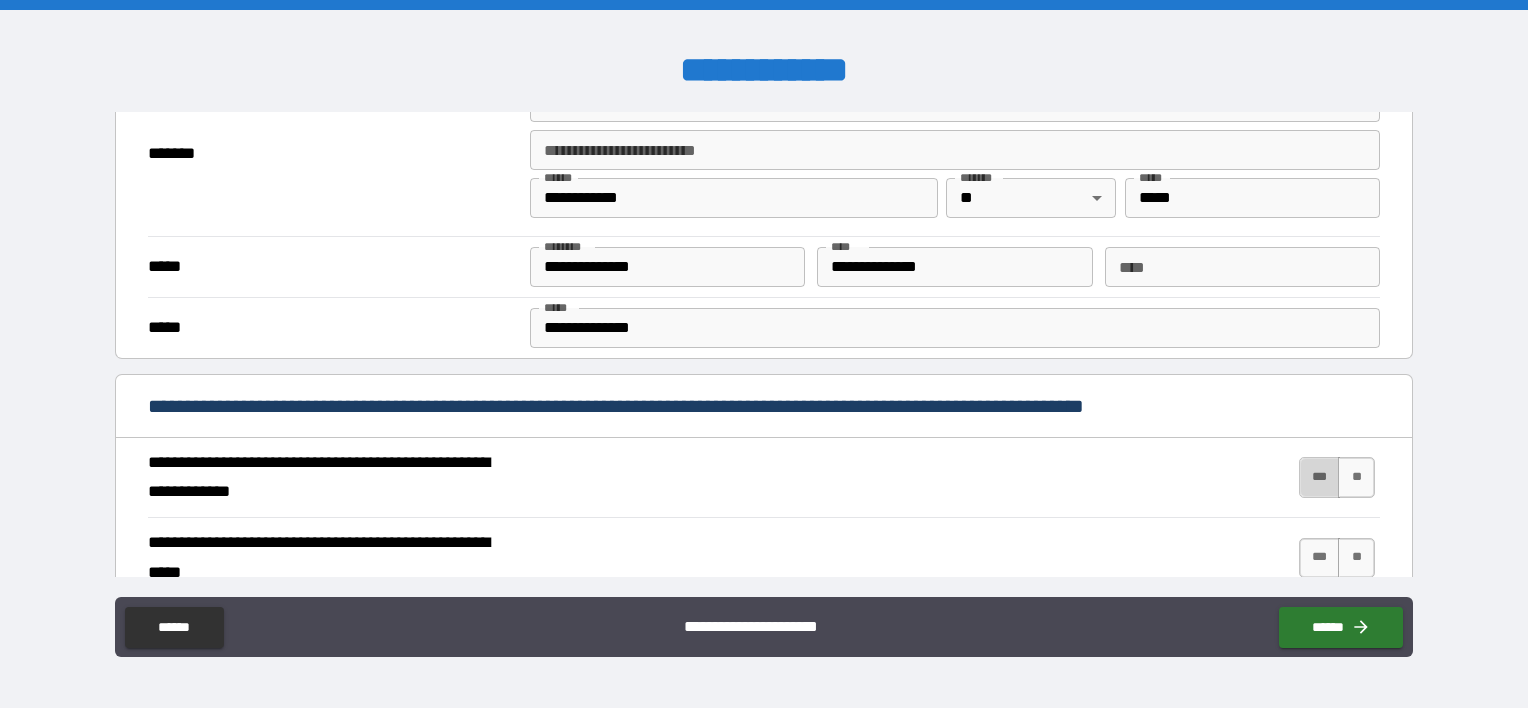 click on "***" at bounding box center [1320, 477] 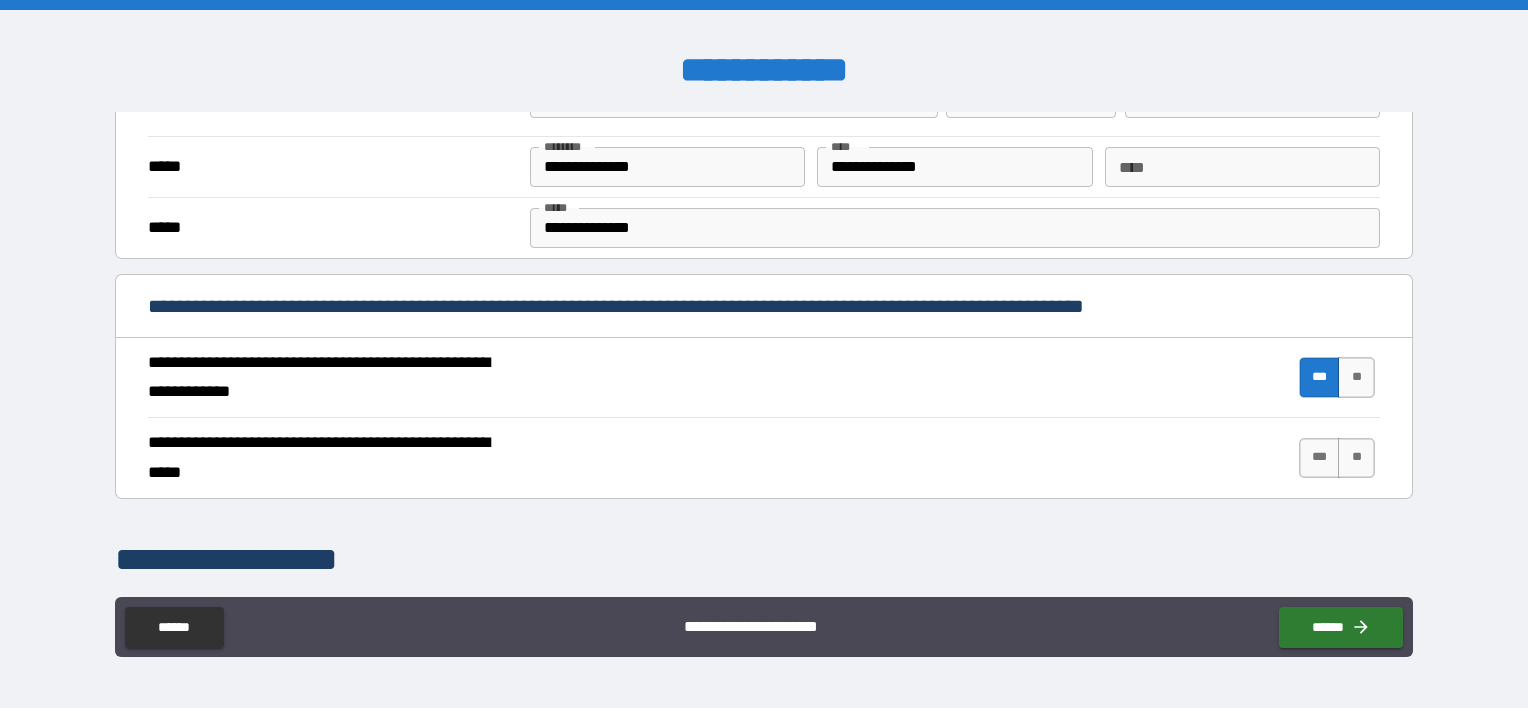 scroll, scrollTop: 700, scrollLeft: 0, axis: vertical 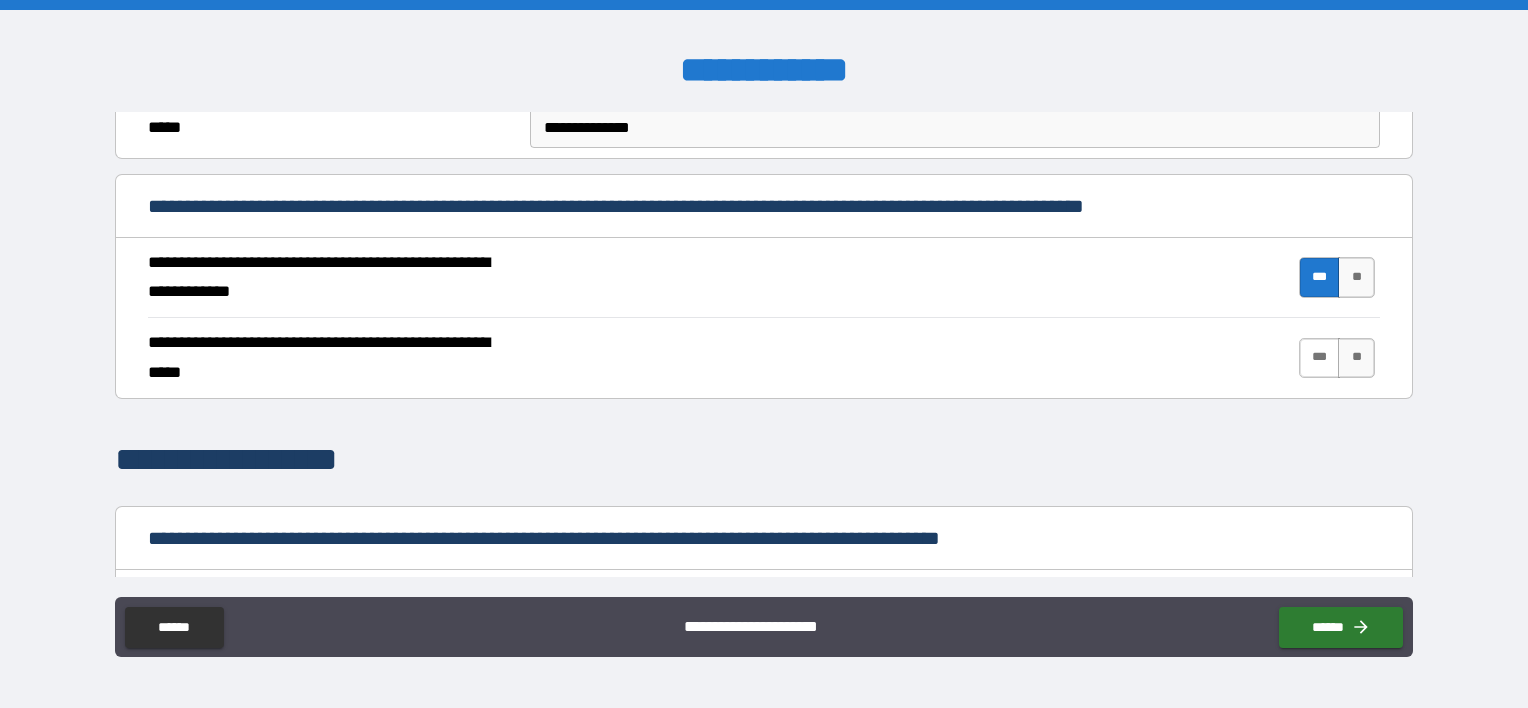 click on "***" at bounding box center [1320, 358] 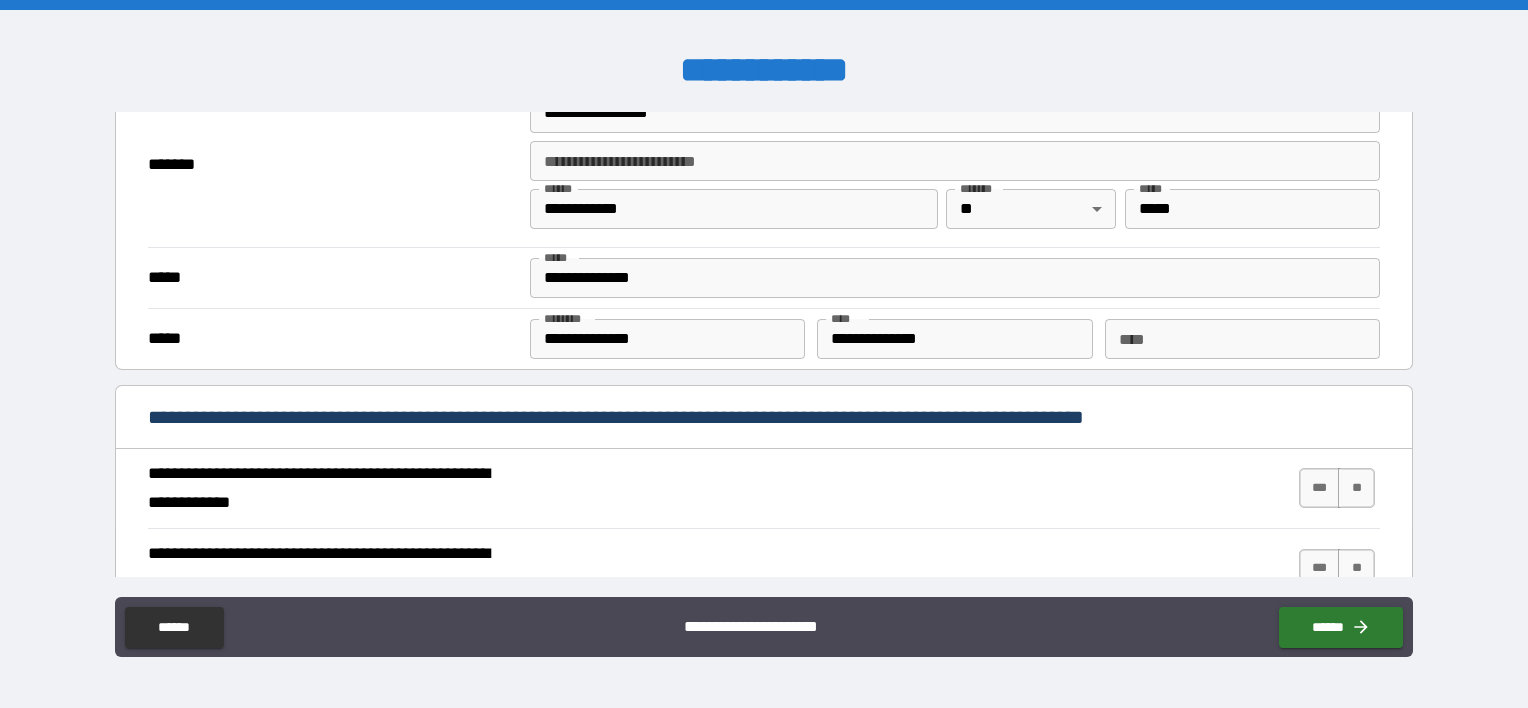 scroll, scrollTop: 1600, scrollLeft: 0, axis: vertical 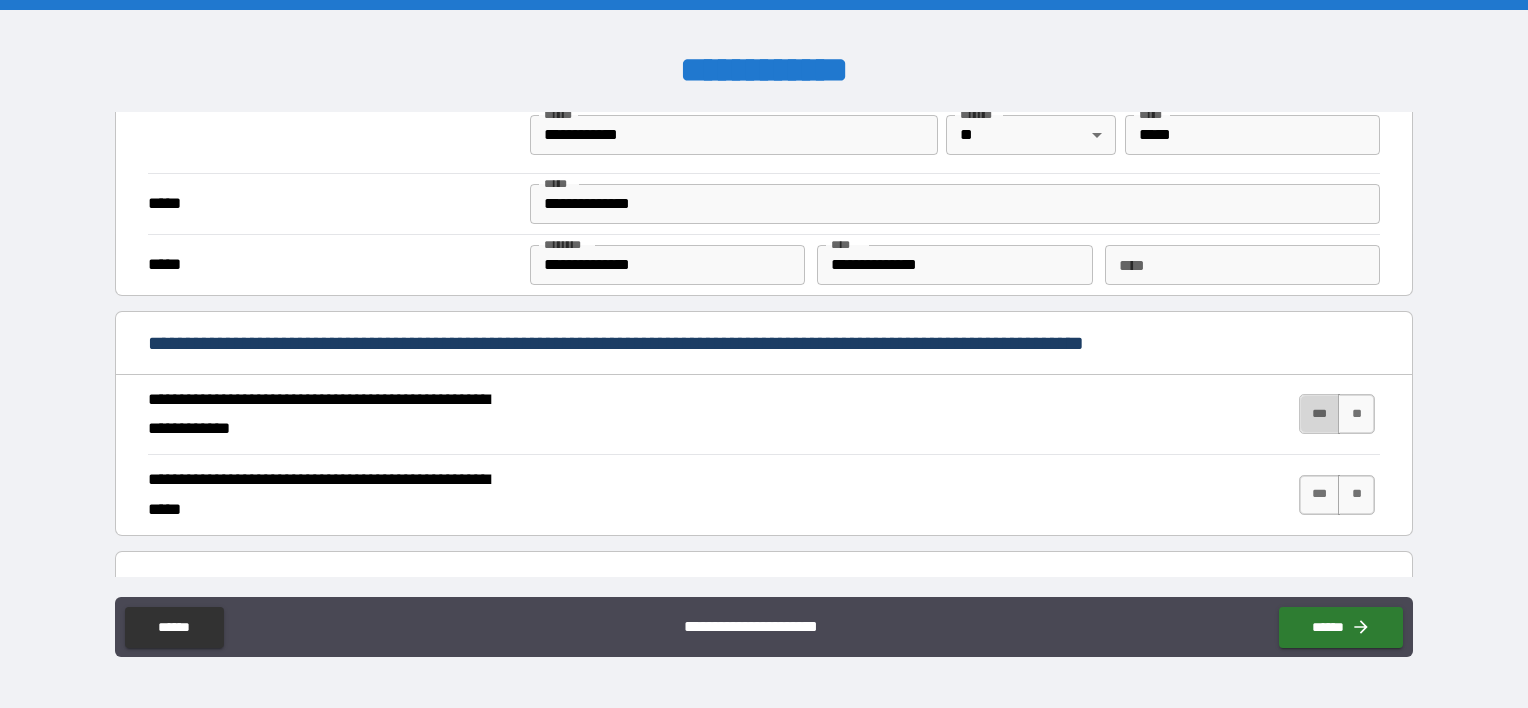 click on "***" at bounding box center [1320, 414] 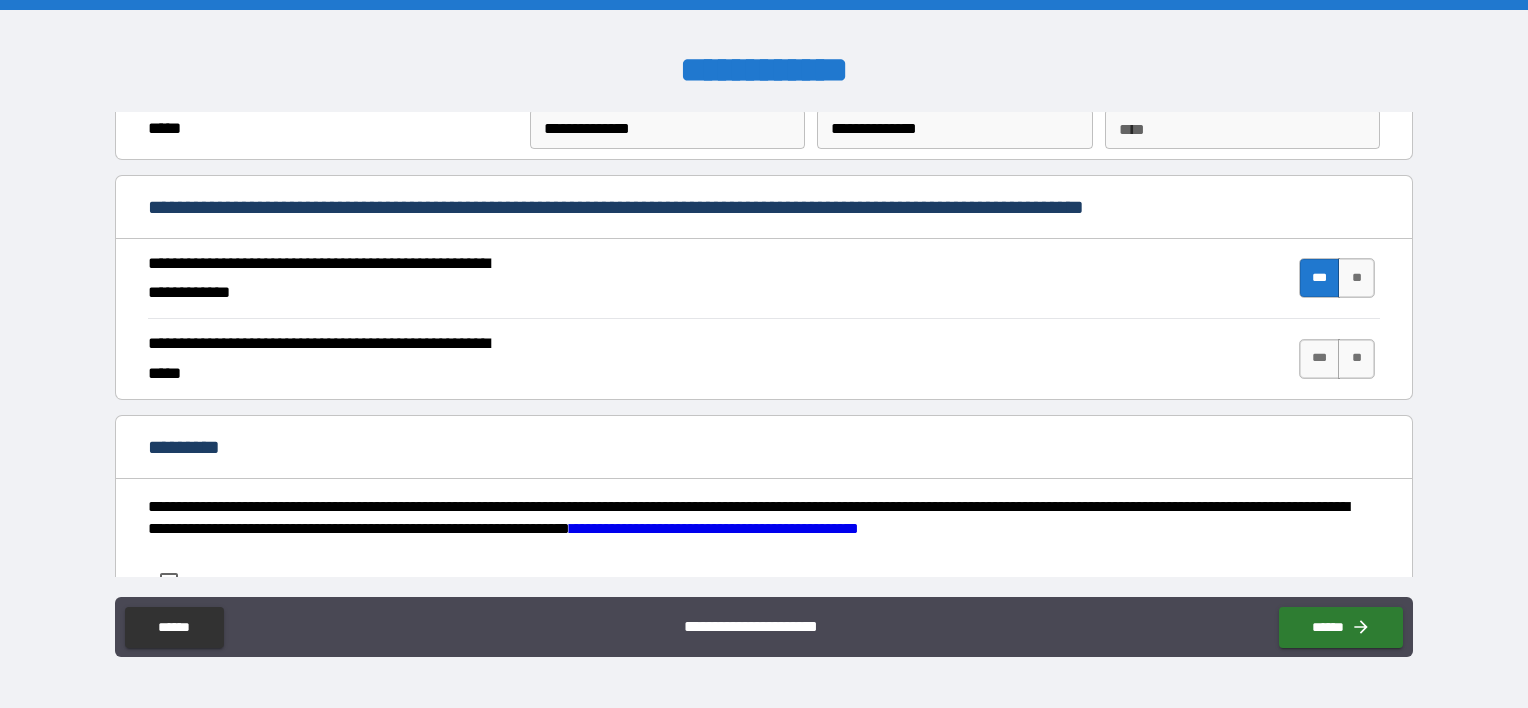 scroll, scrollTop: 1800, scrollLeft: 0, axis: vertical 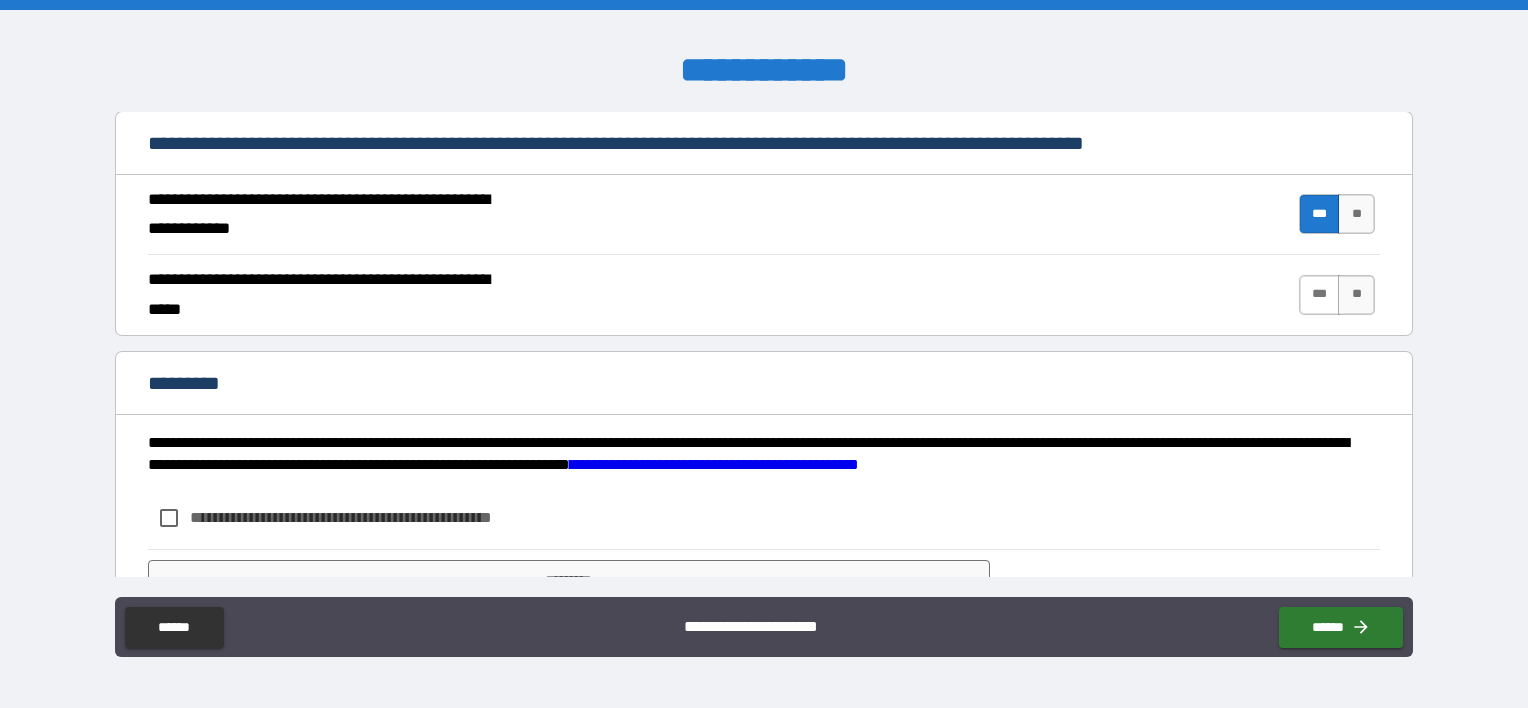 click on "***" at bounding box center (1320, 295) 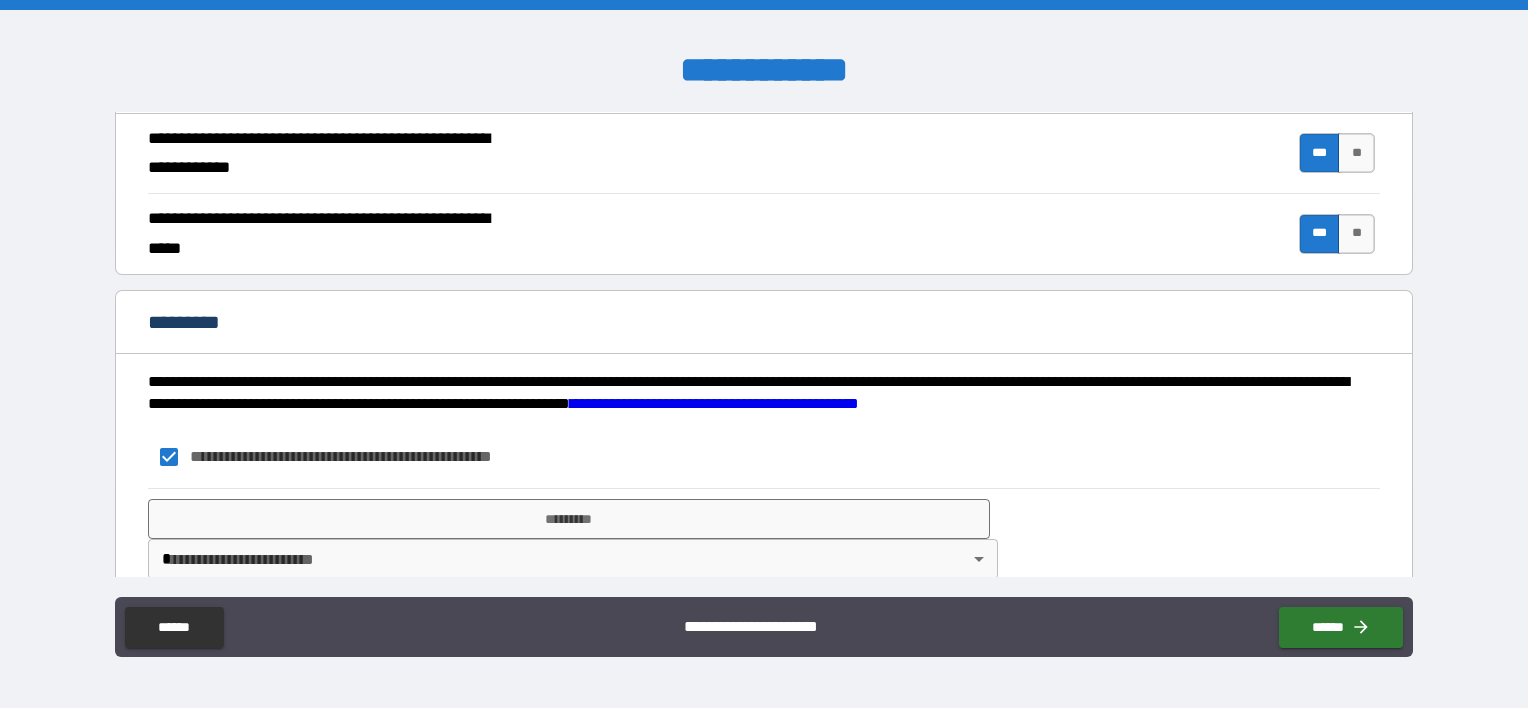 scroll, scrollTop: 1886, scrollLeft: 0, axis: vertical 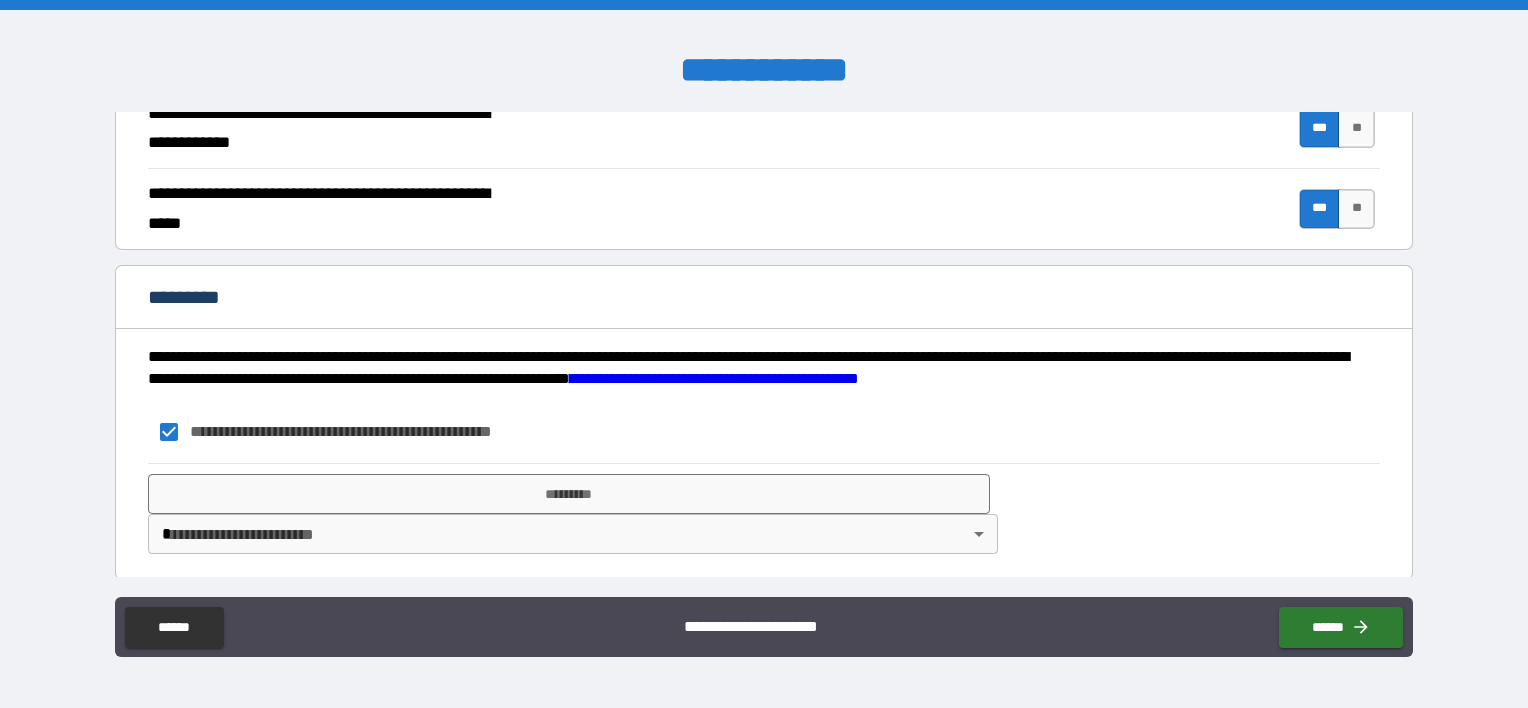 click on "**********" at bounding box center [764, 513] 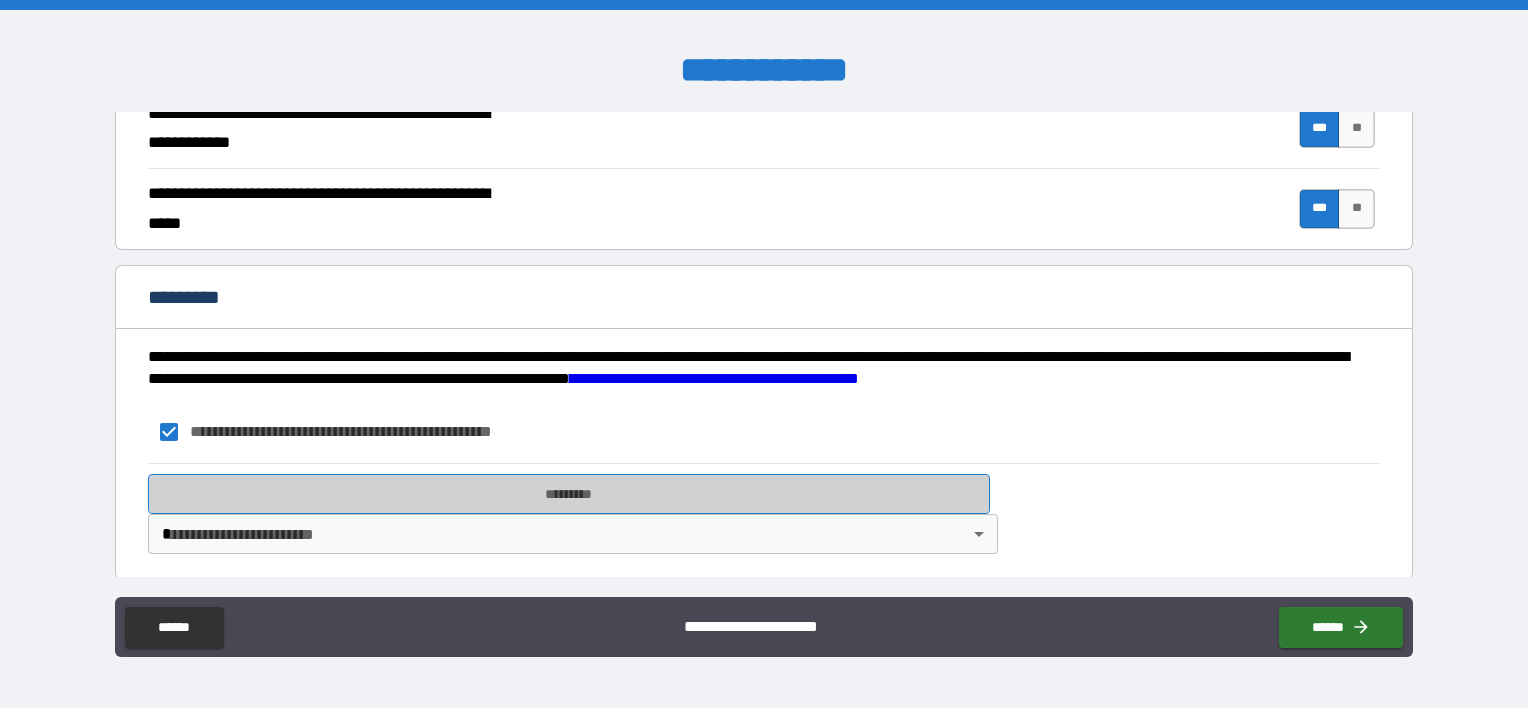 click on "*********" at bounding box center (569, 494) 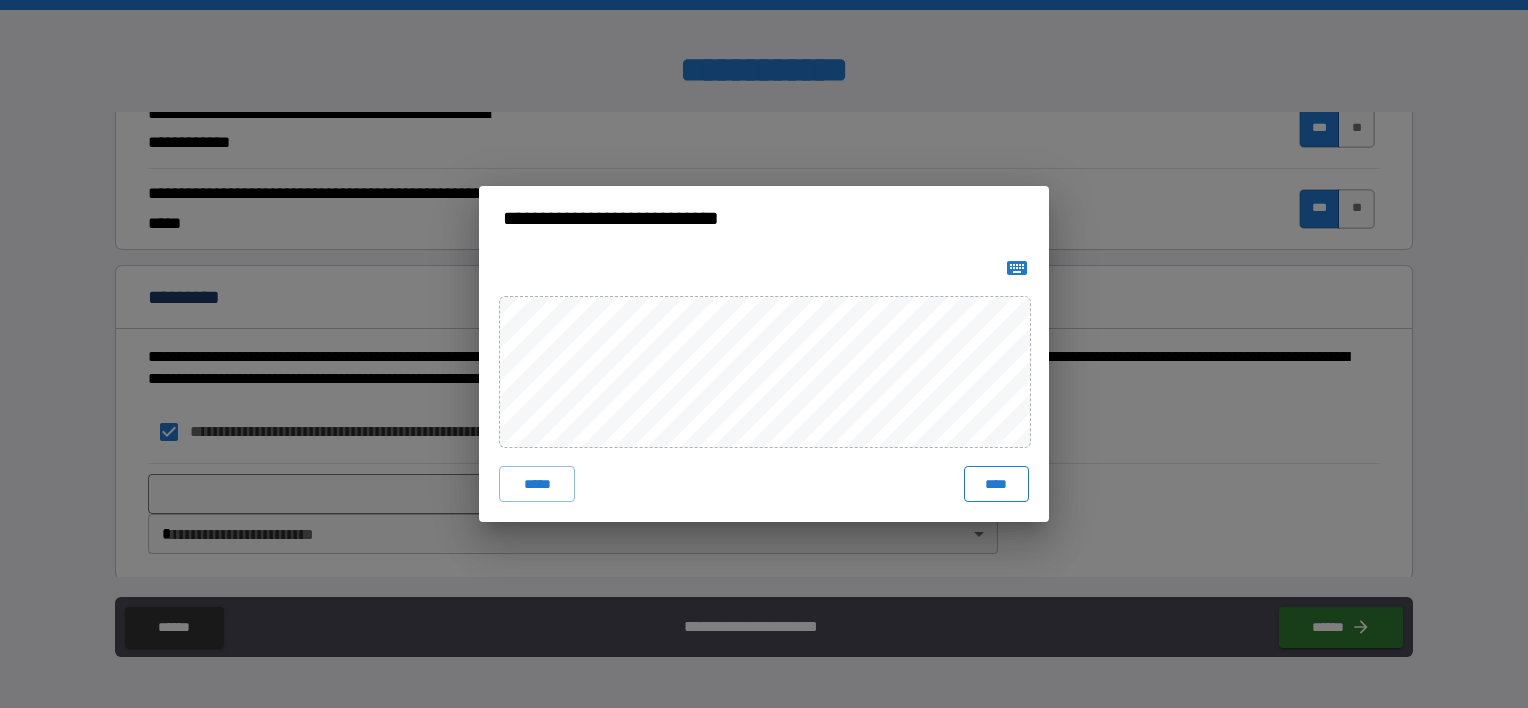 click on "****" at bounding box center [996, 484] 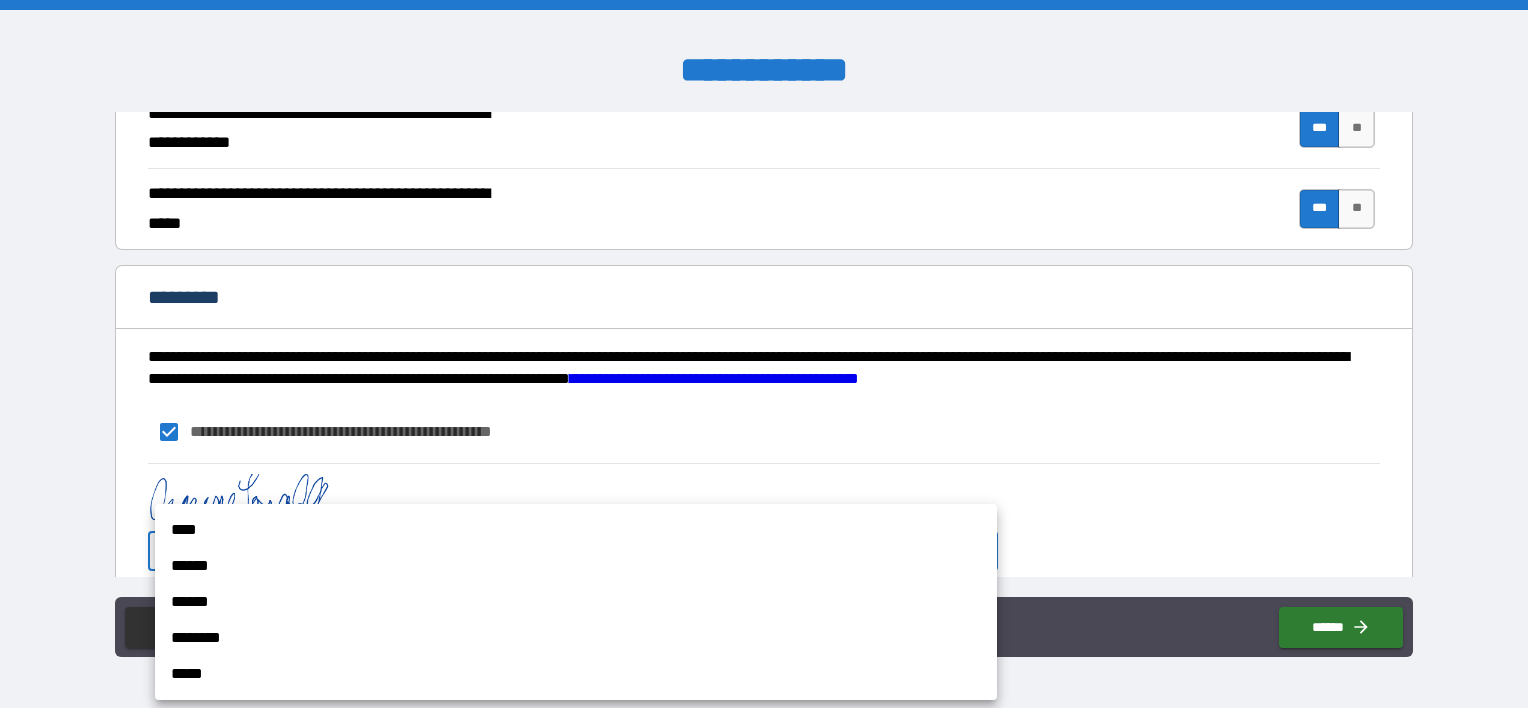 click on "**********" at bounding box center (764, 354) 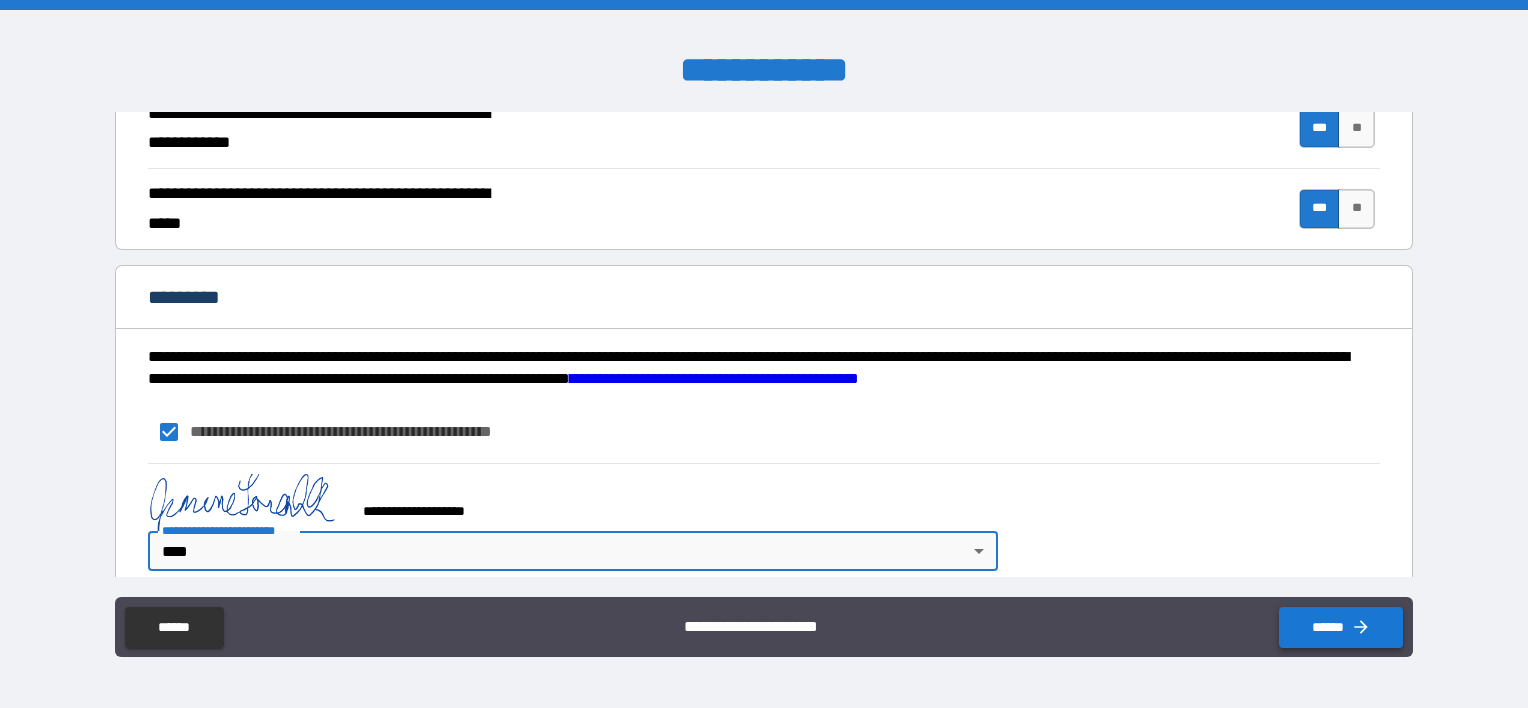 click on "******" at bounding box center [1341, 627] 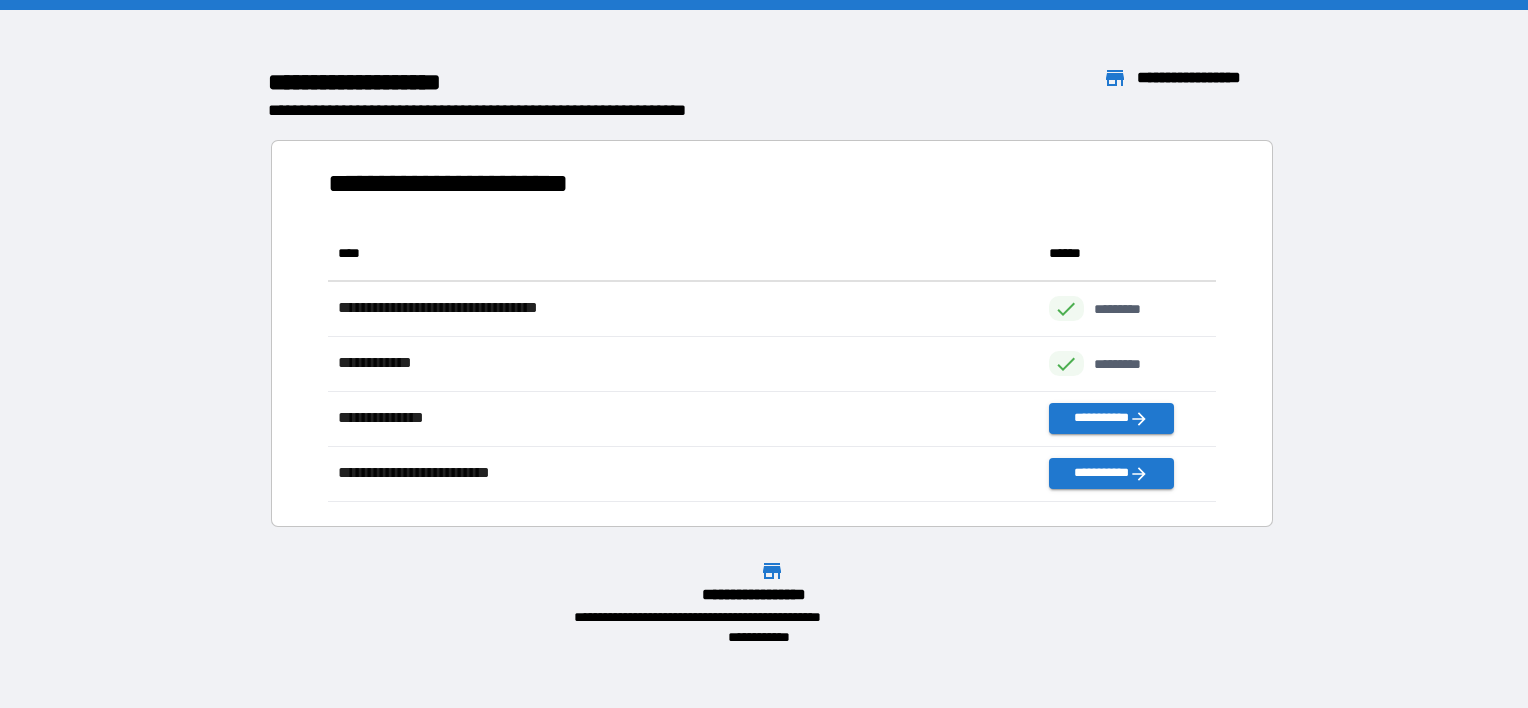 scroll, scrollTop: 16, scrollLeft: 16, axis: both 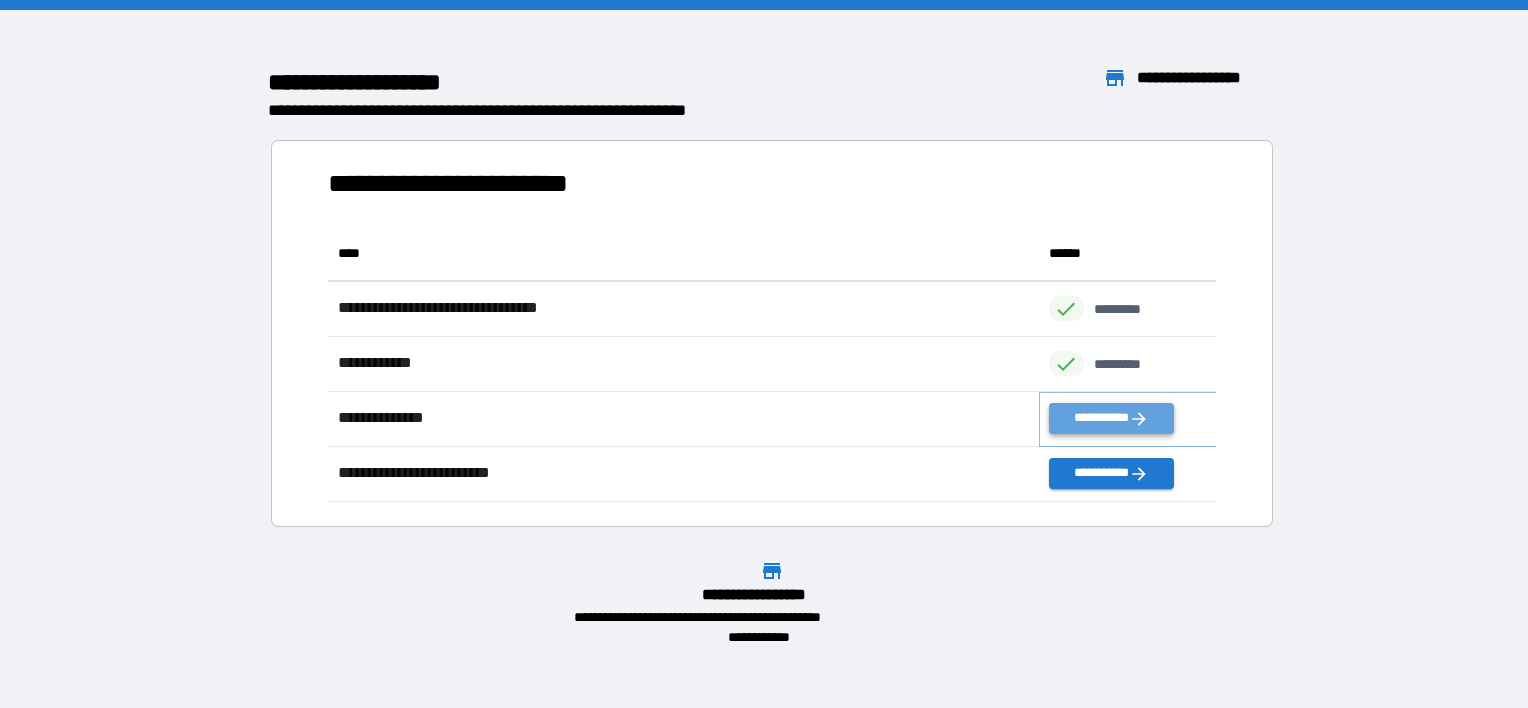 click on "**********" at bounding box center (1111, 418) 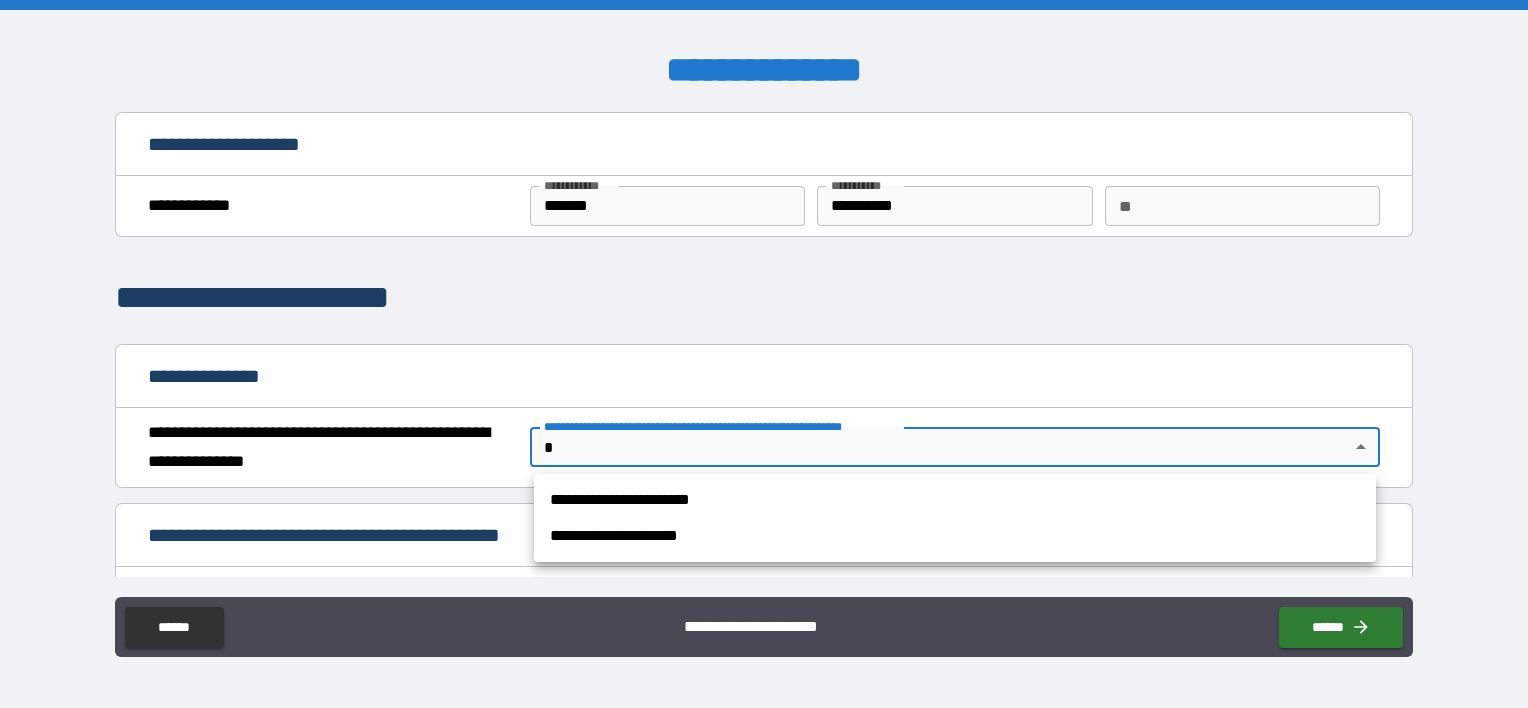 click on "**********" at bounding box center [764, 354] 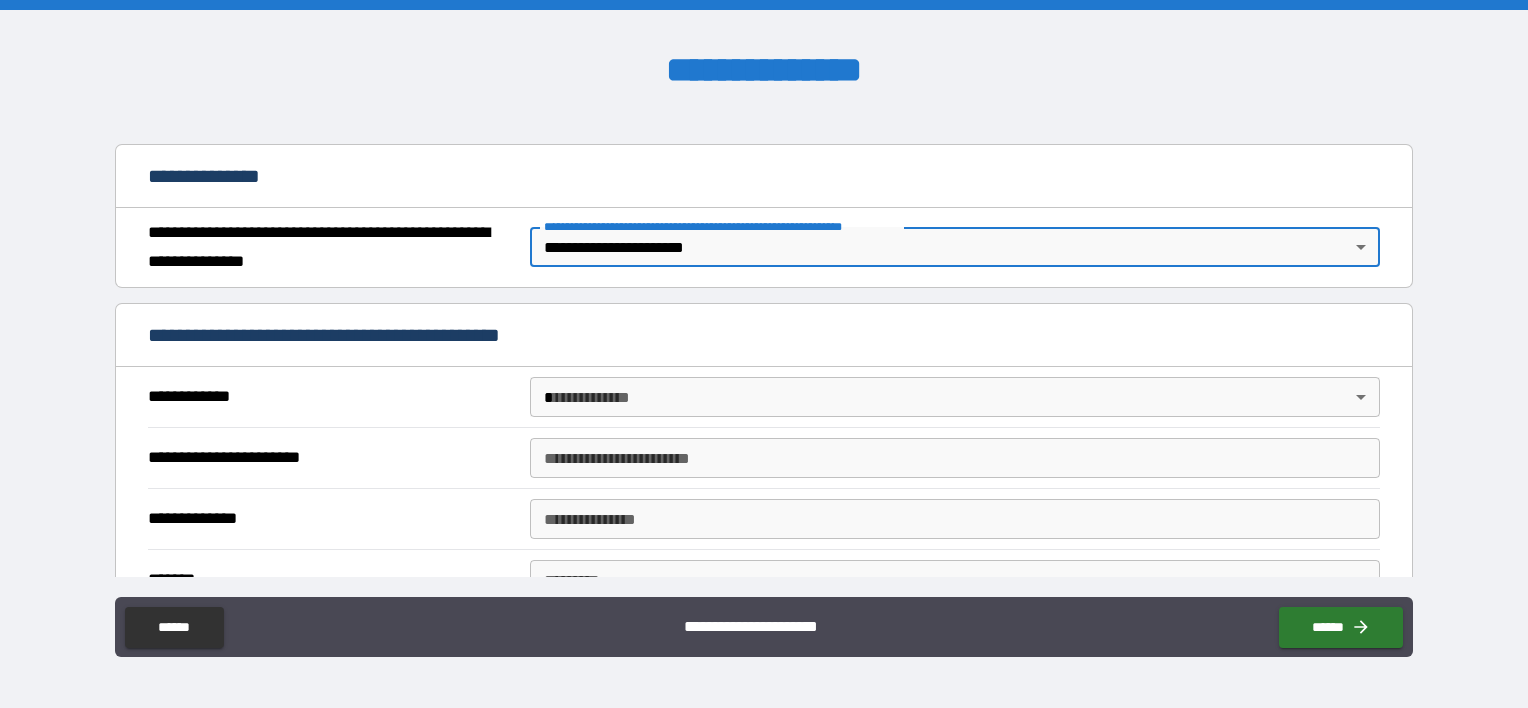 scroll, scrollTop: 300, scrollLeft: 0, axis: vertical 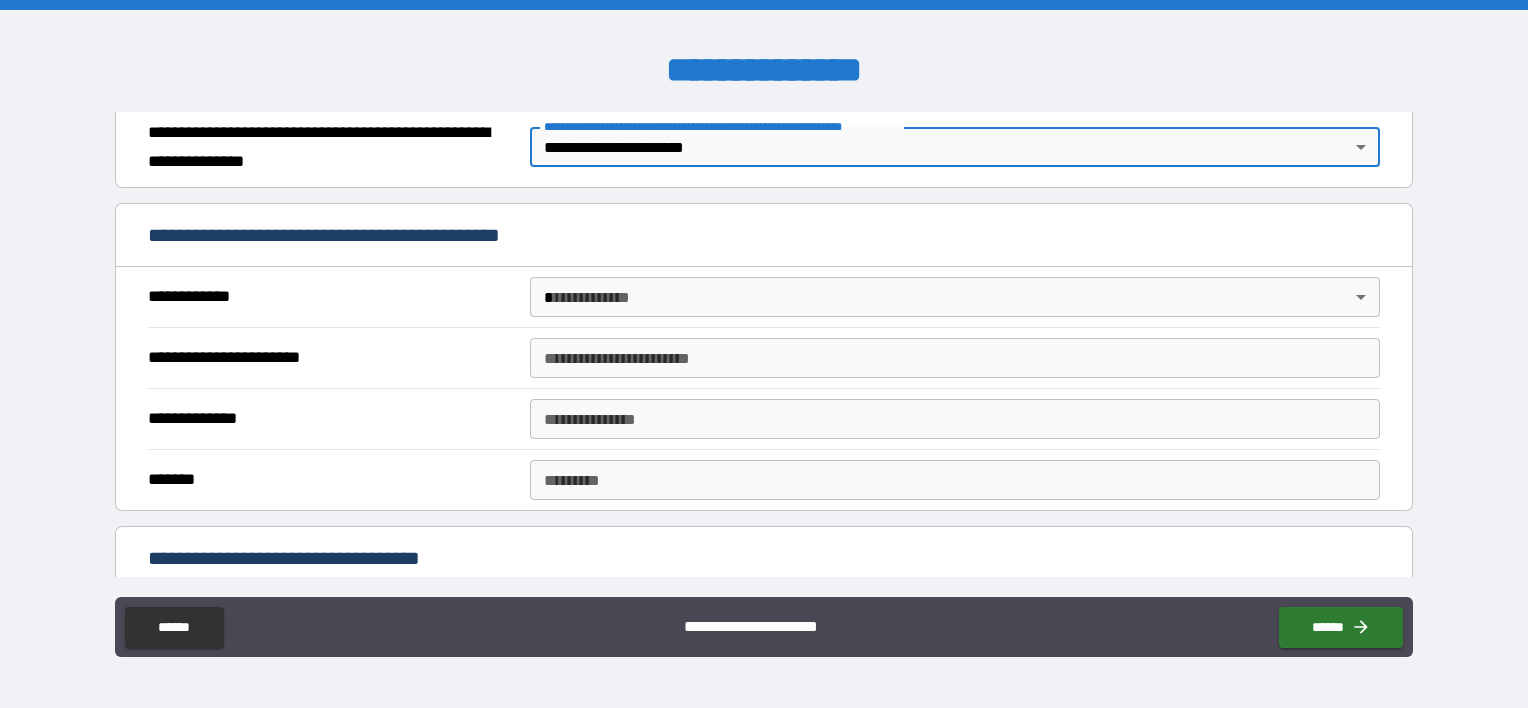 click on "**********" at bounding box center [764, 354] 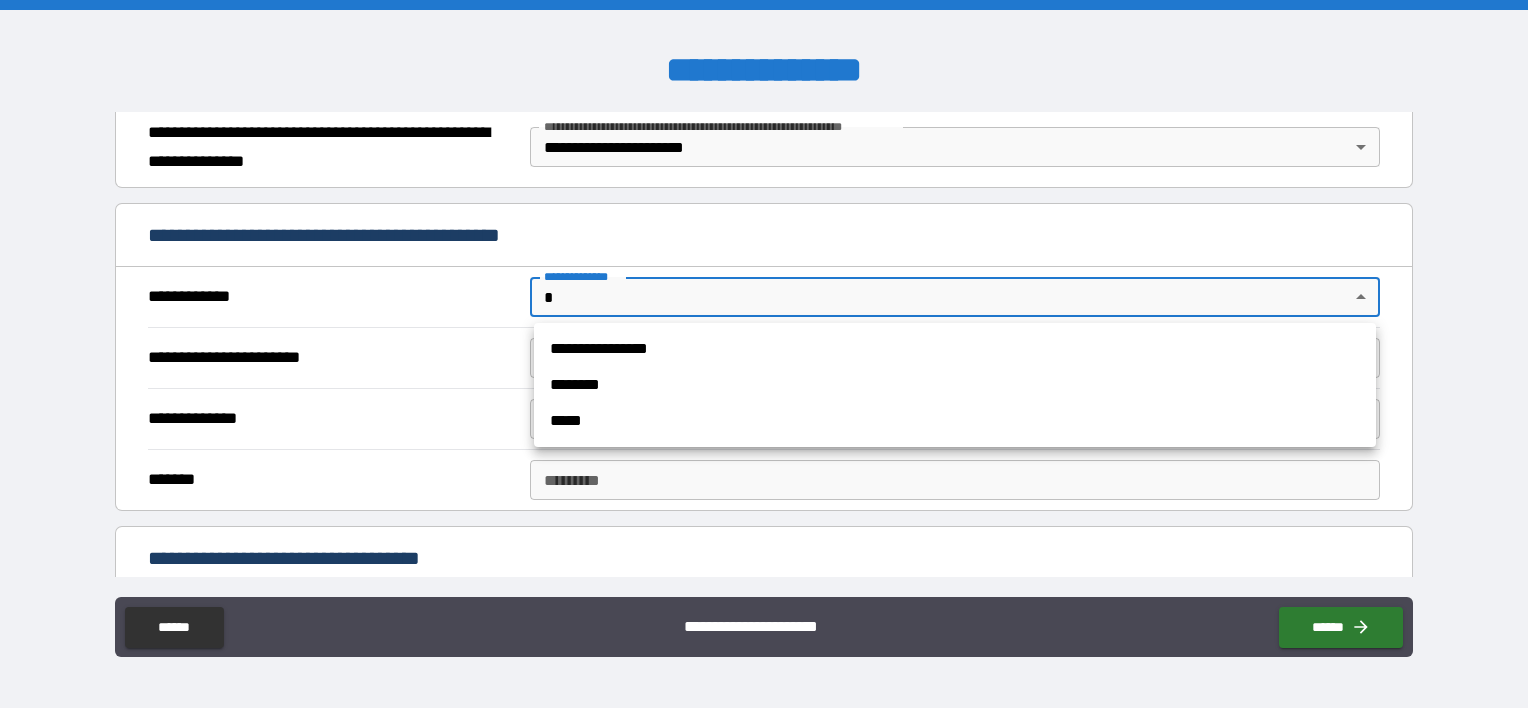 click on "**********" at bounding box center [955, 349] 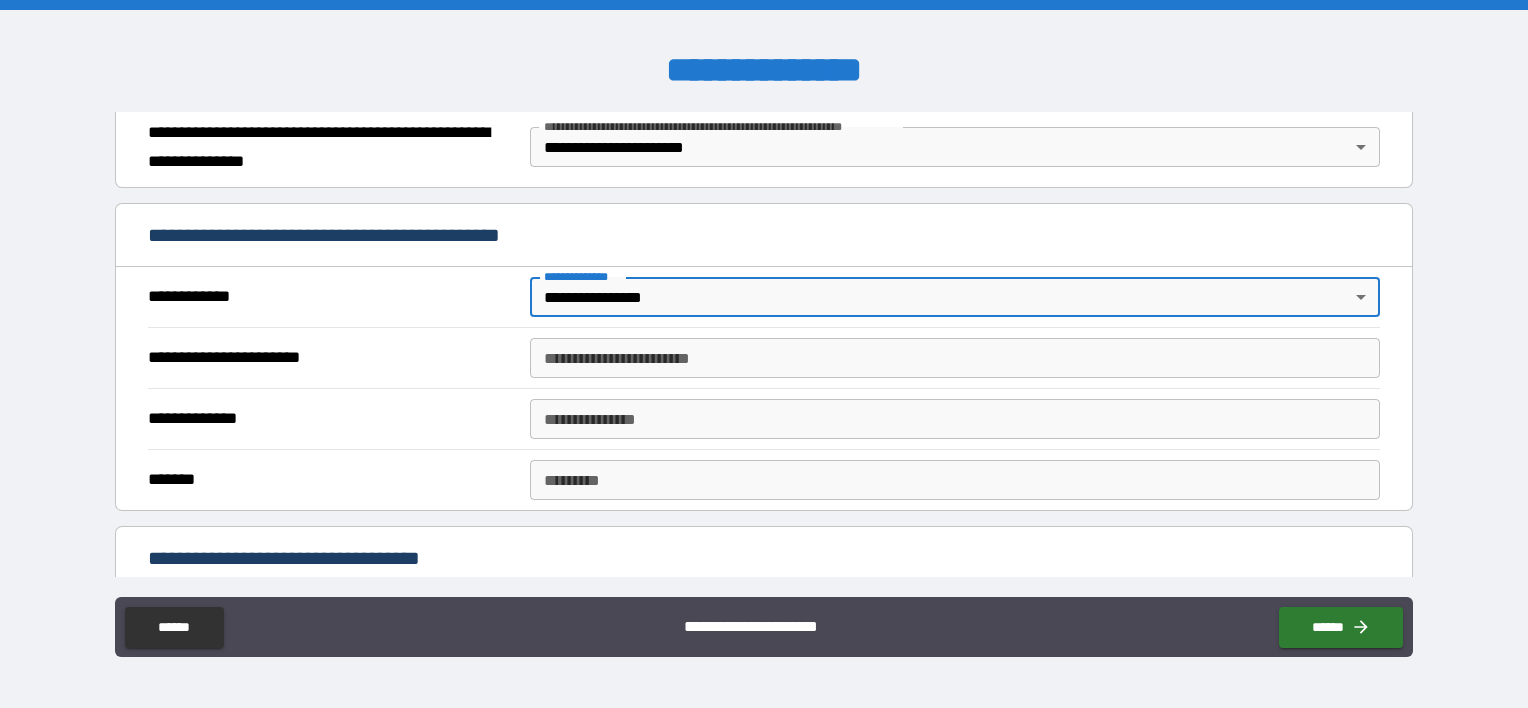 click on "**********" at bounding box center (955, 358) 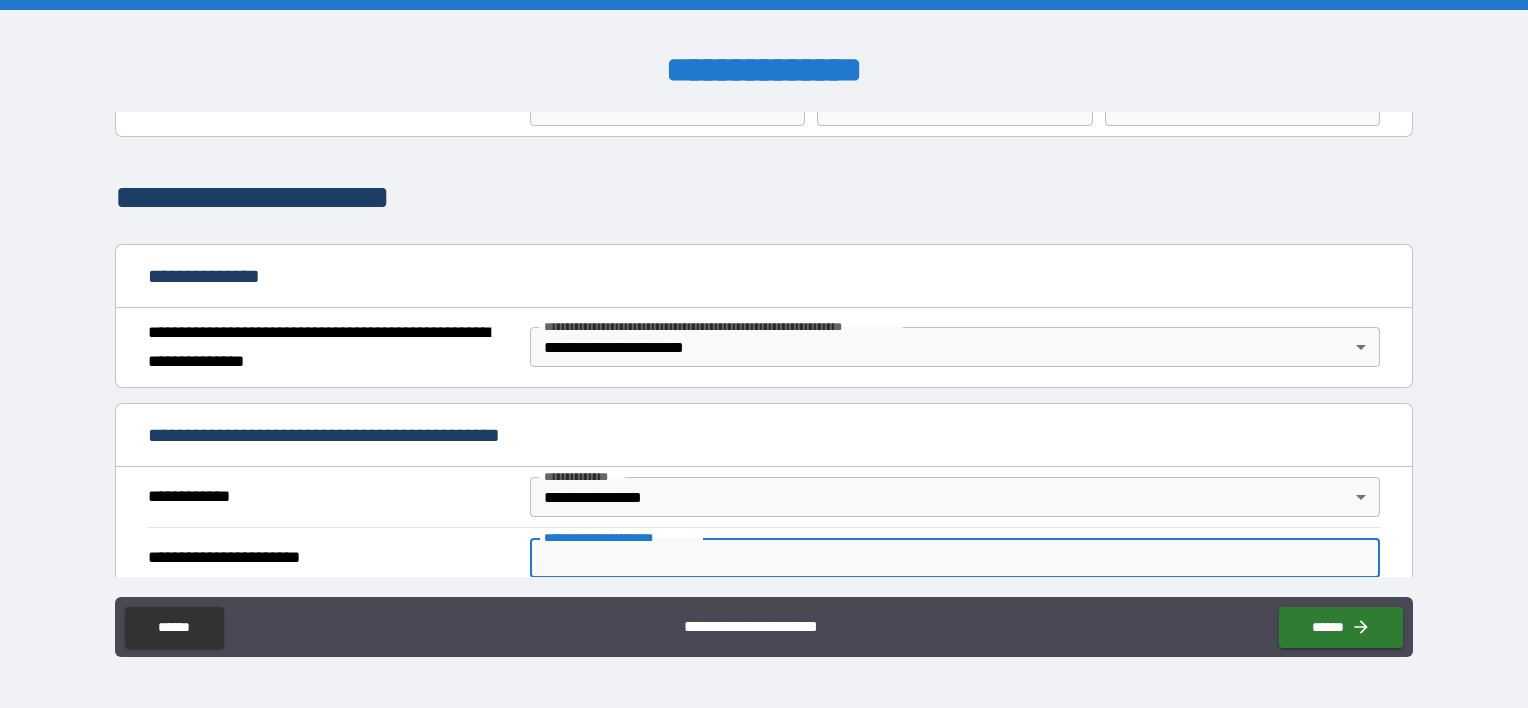 scroll, scrollTop: 200, scrollLeft: 0, axis: vertical 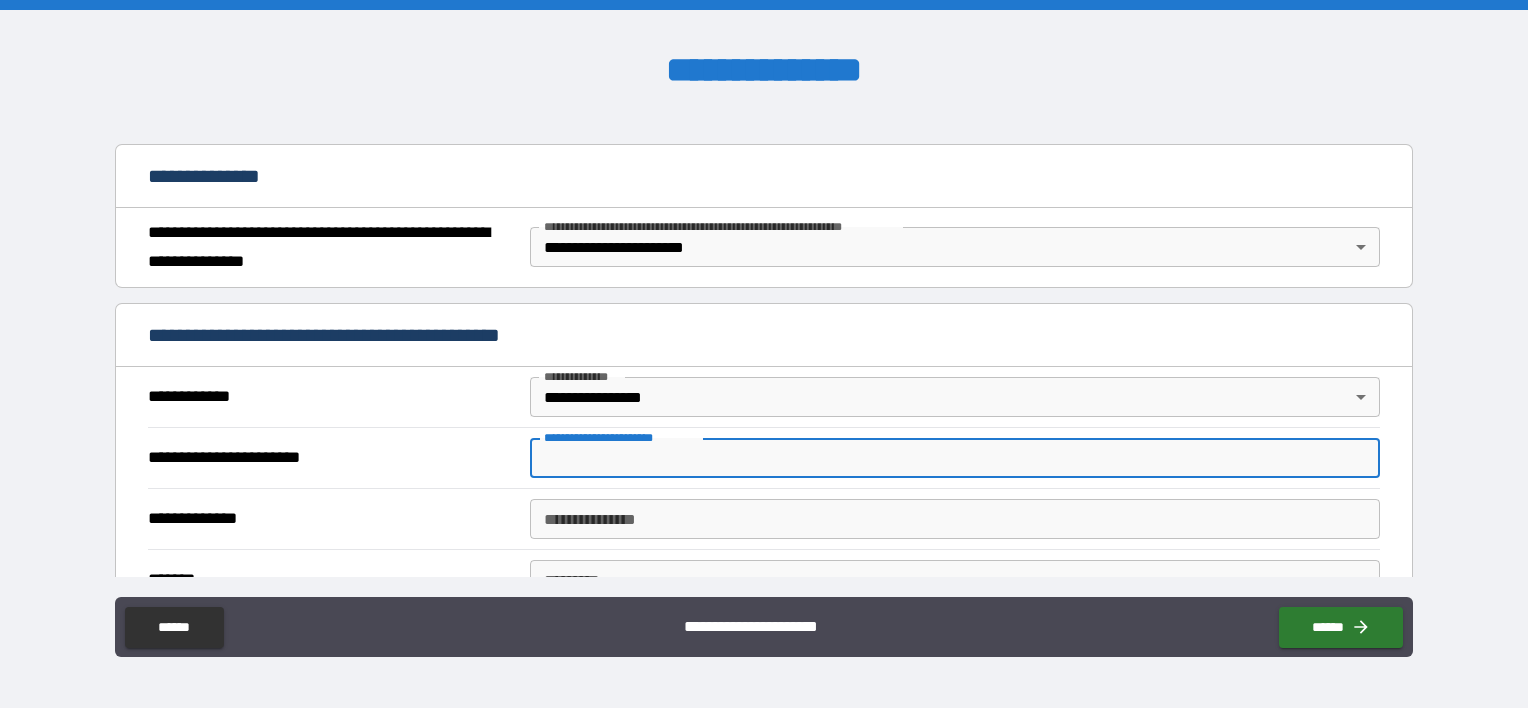 click on "**********" at bounding box center [955, 458] 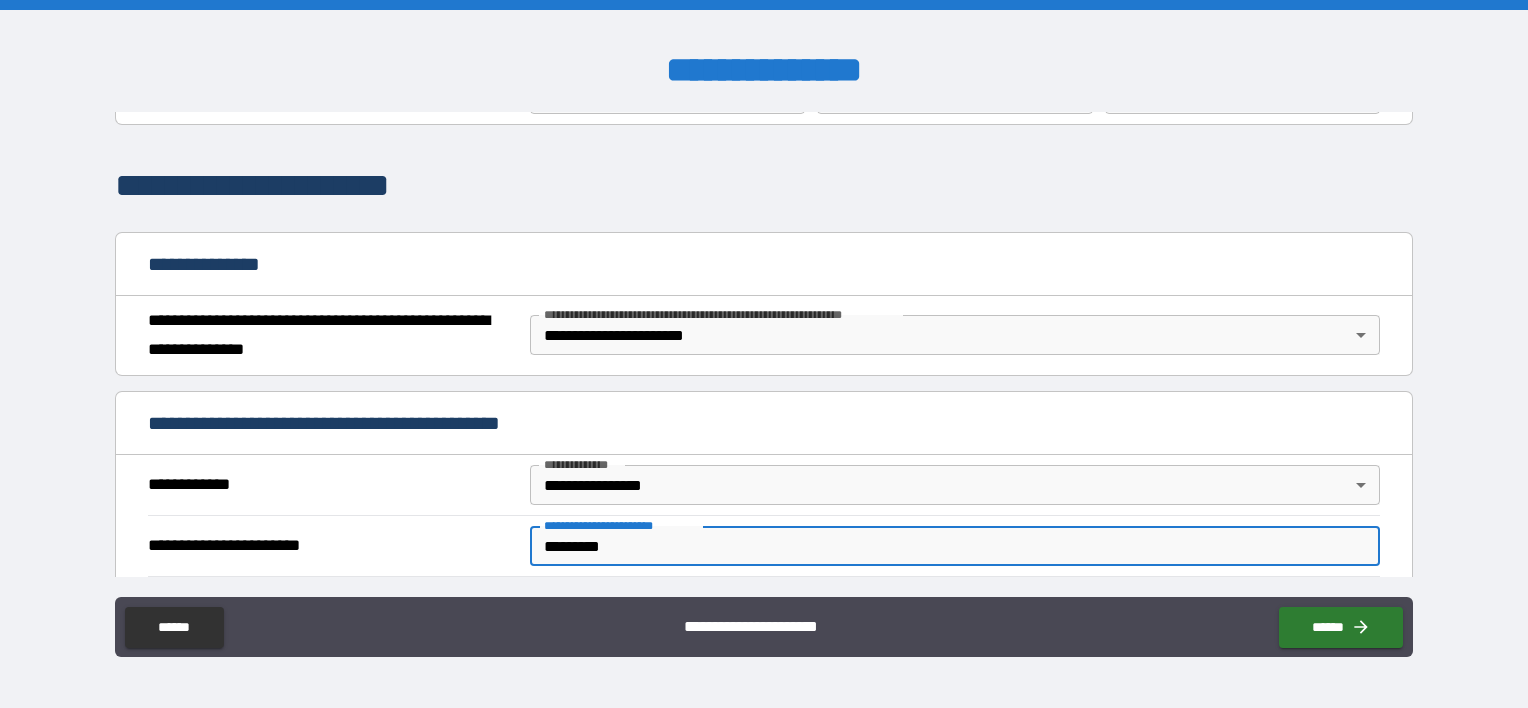 click on "*********" at bounding box center [955, 546] 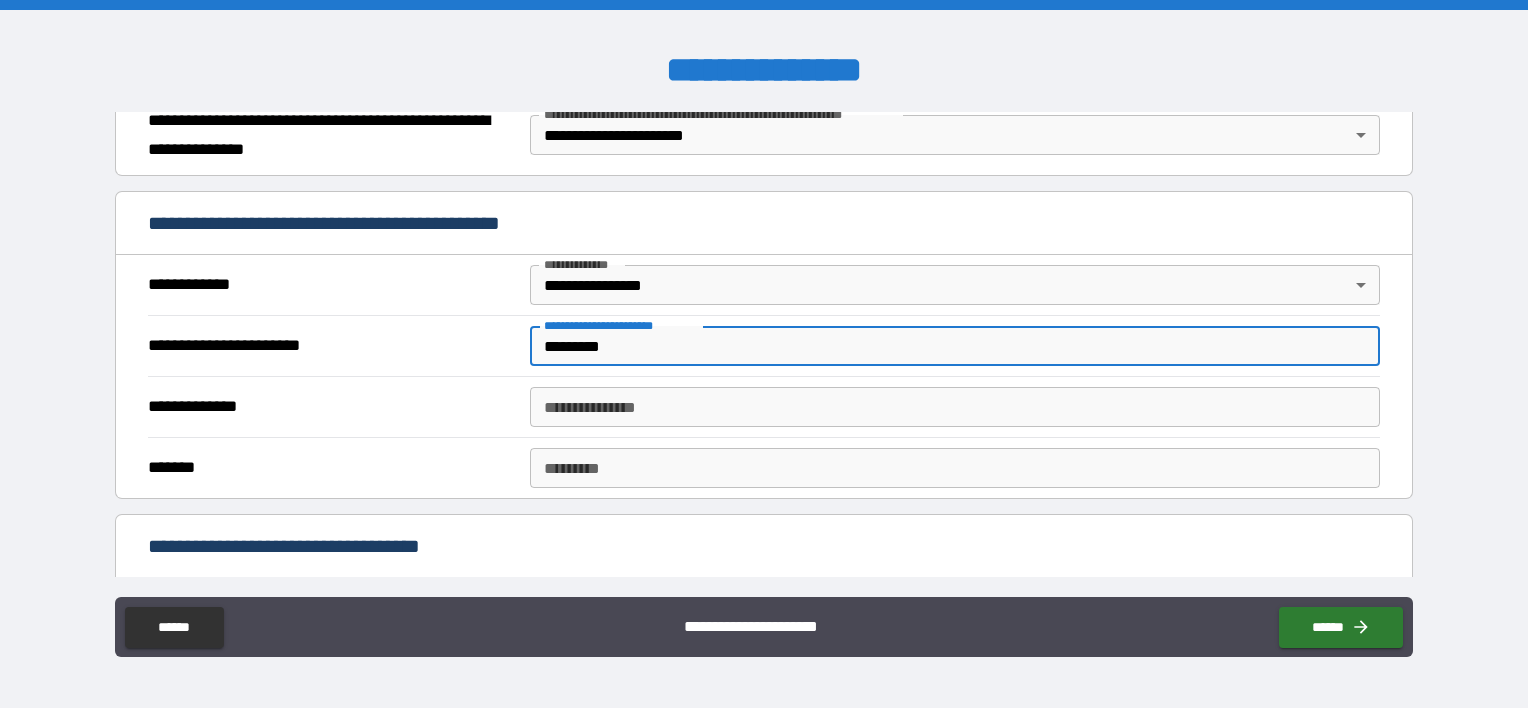 type on "*********" 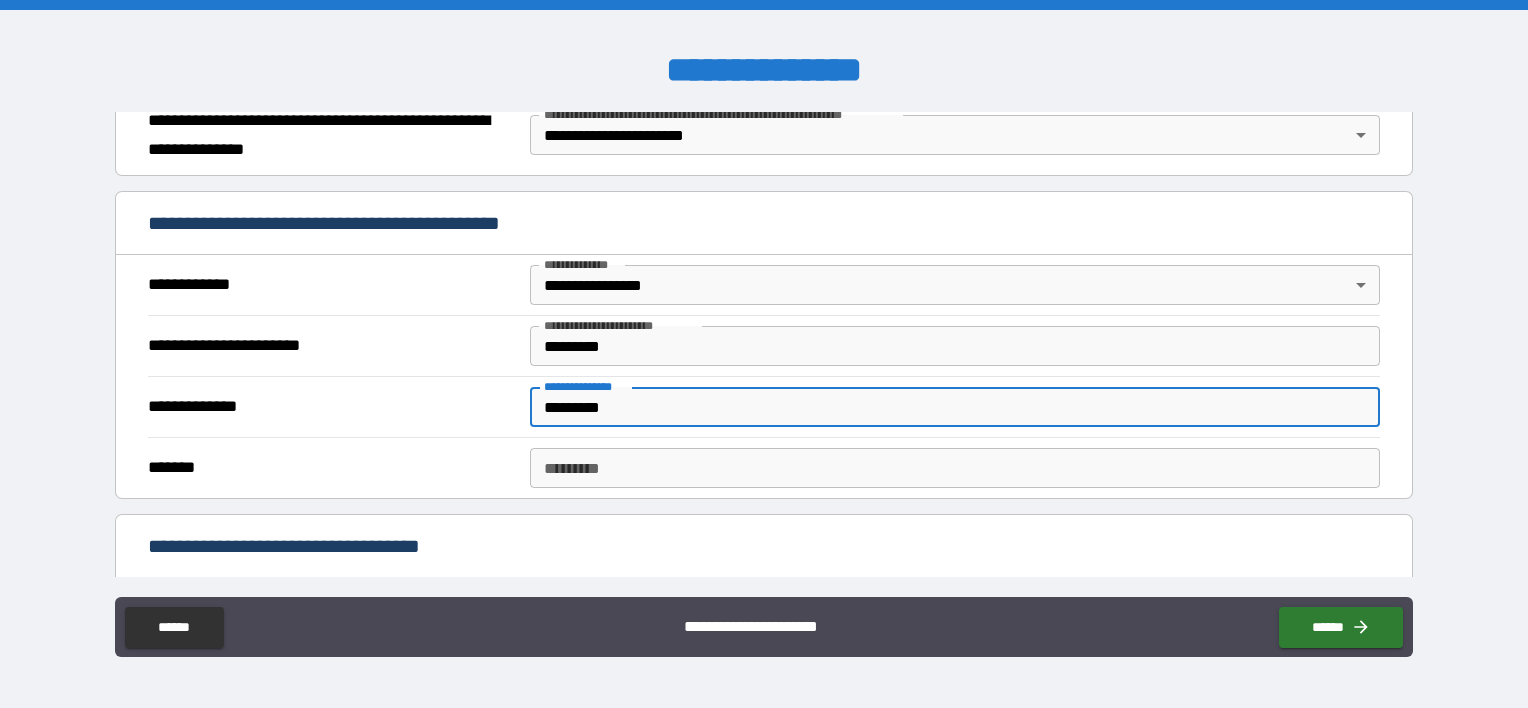 type on "*********" 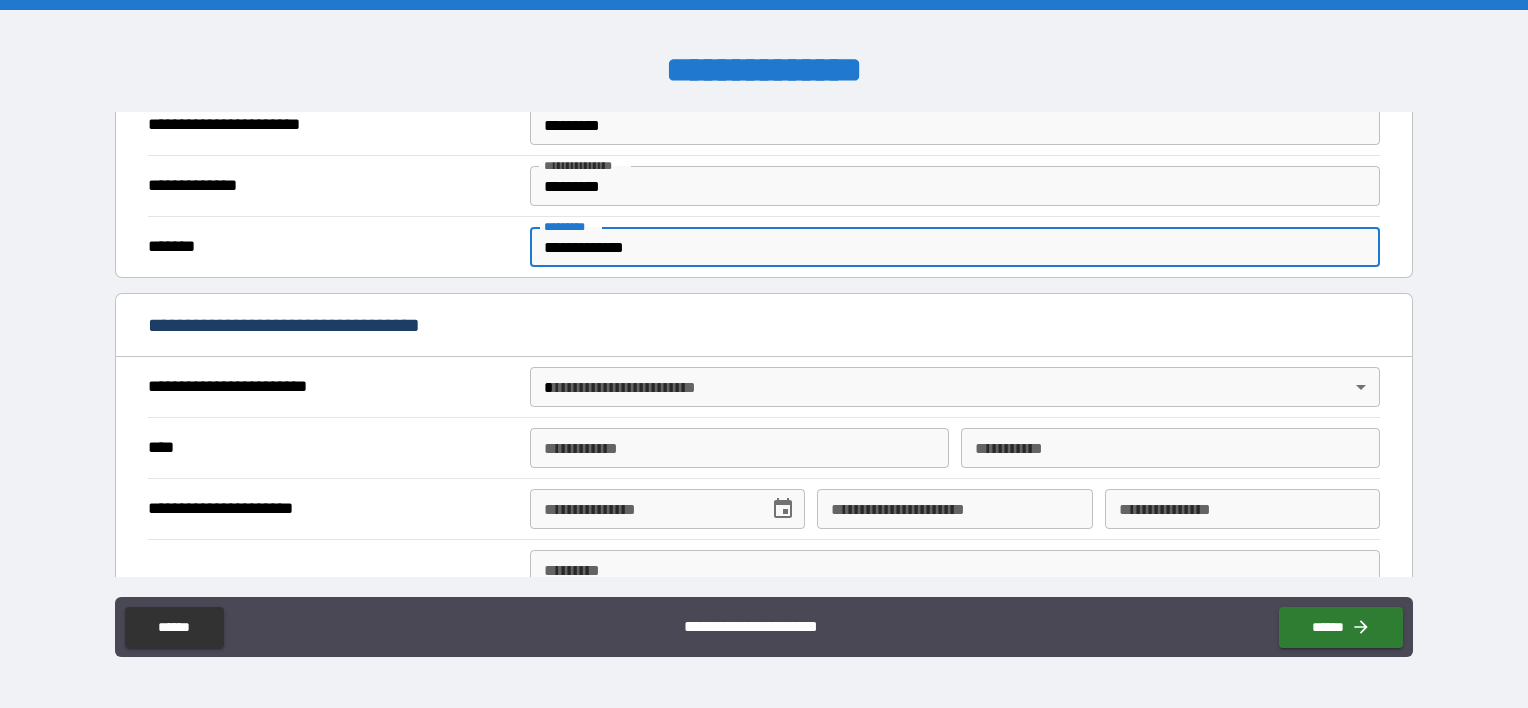 scroll, scrollTop: 612, scrollLeft: 0, axis: vertical 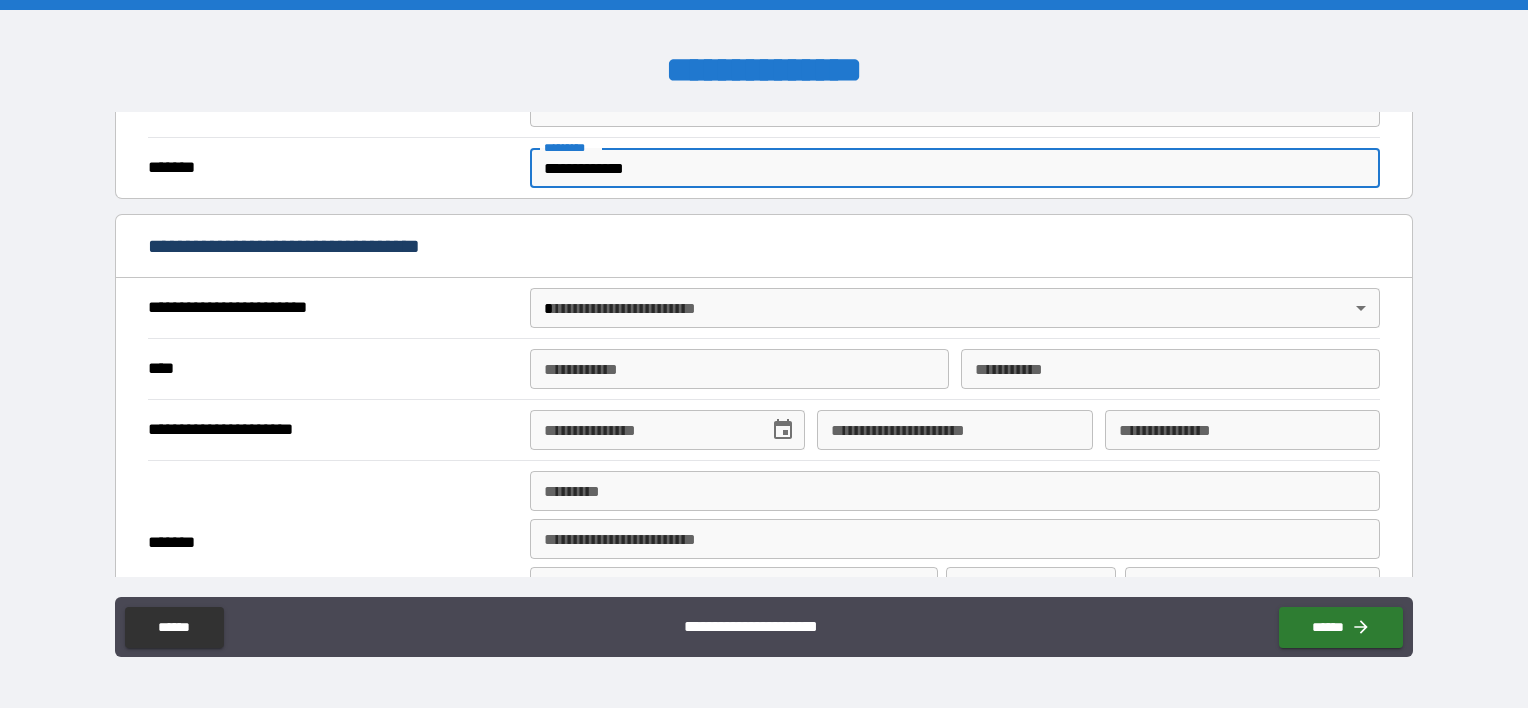 type on "**********" 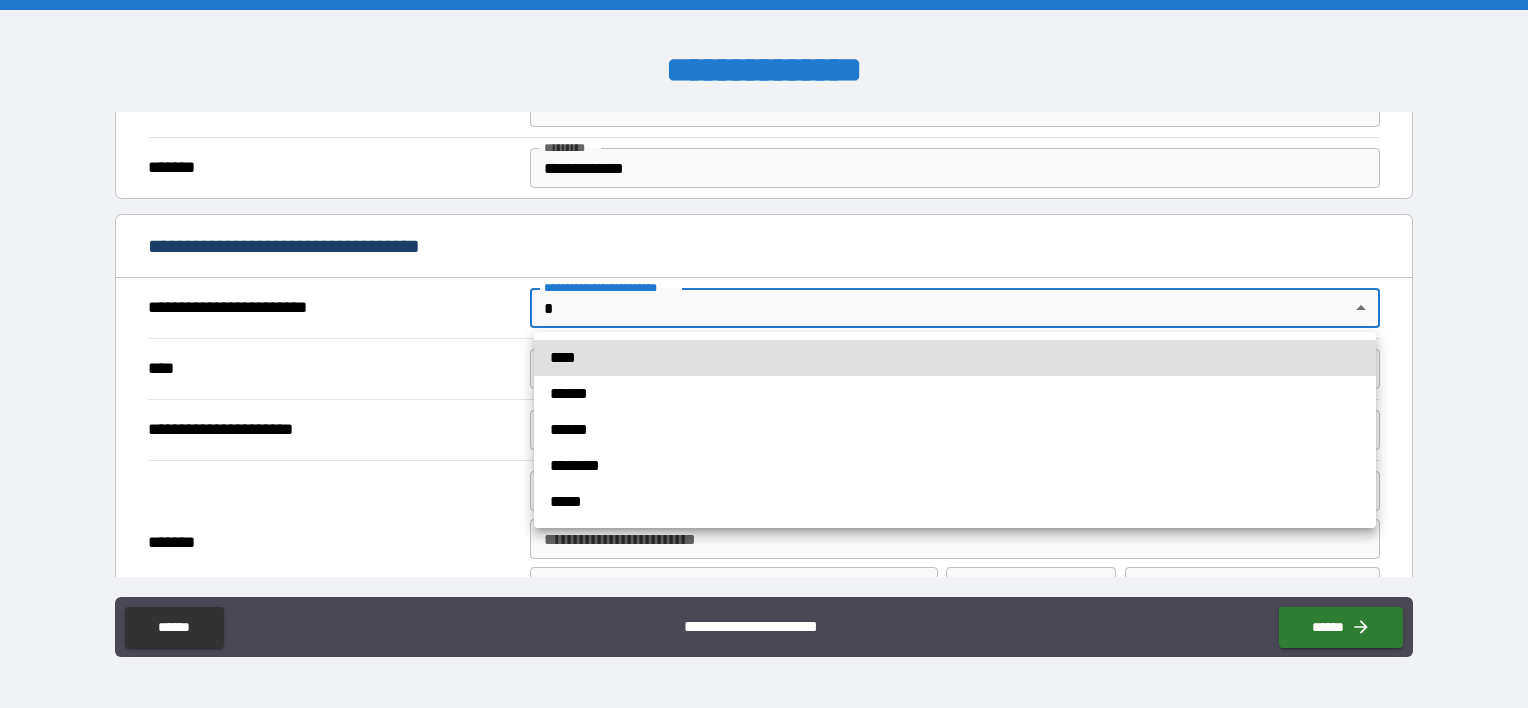 click on "**********" at bounding box center (764, 354) 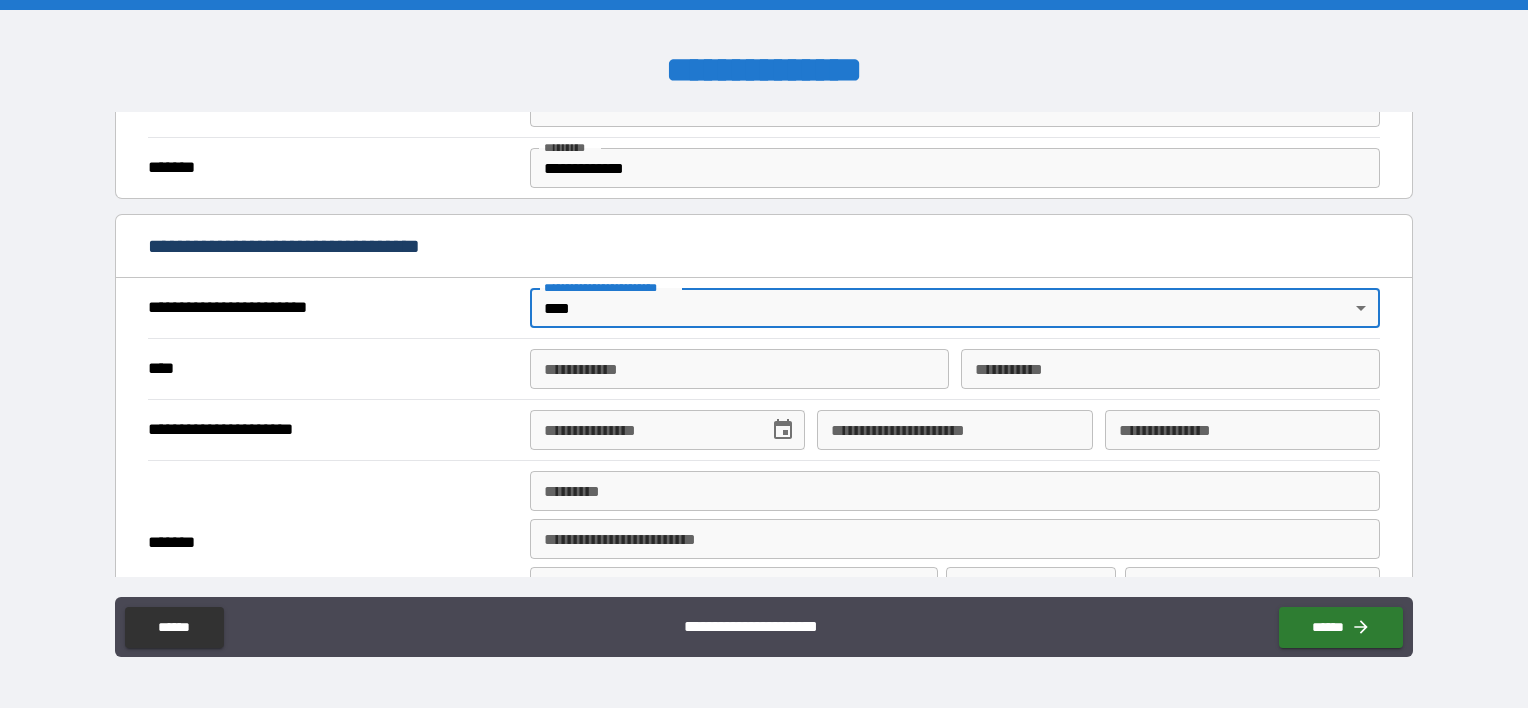 click on "**********" at bounding box center (739, 369) 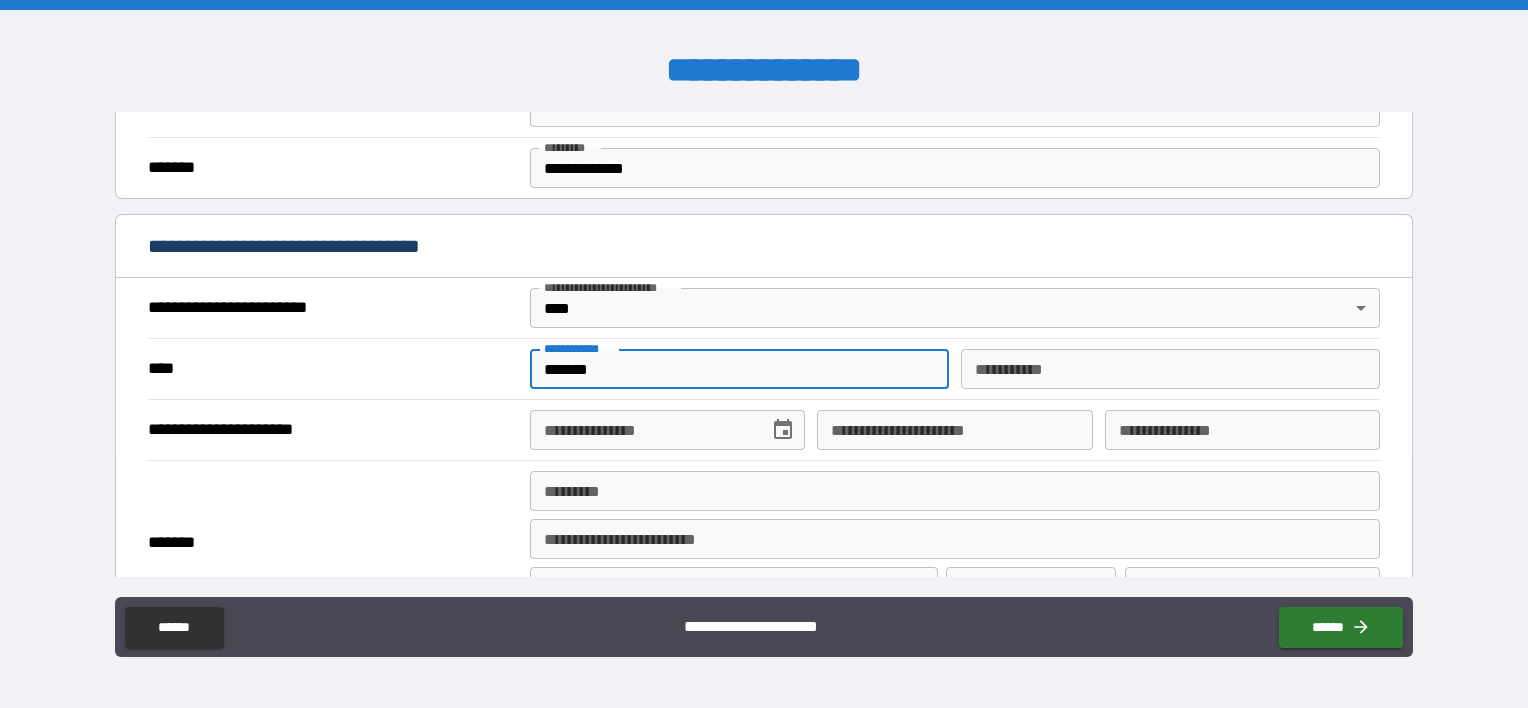 type on "*******" 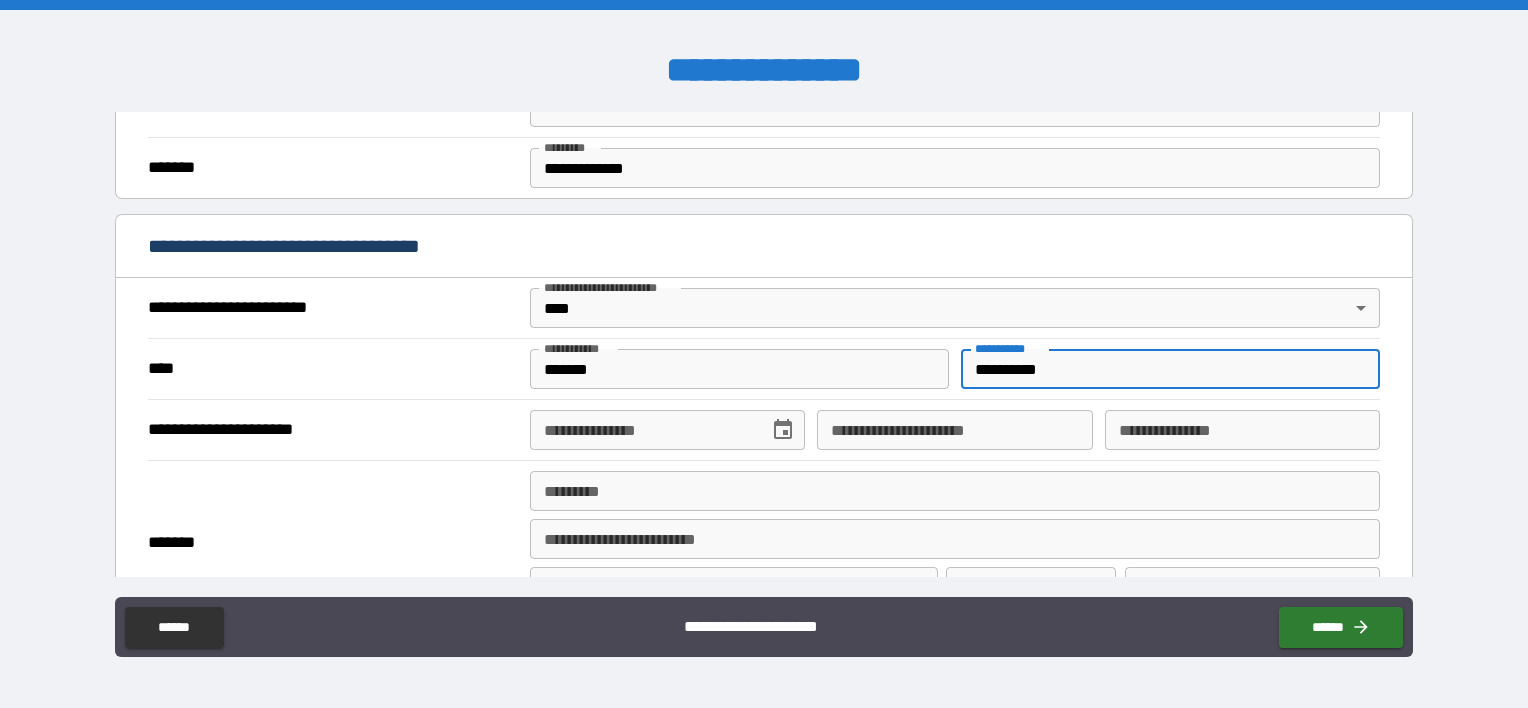 type on "**********" 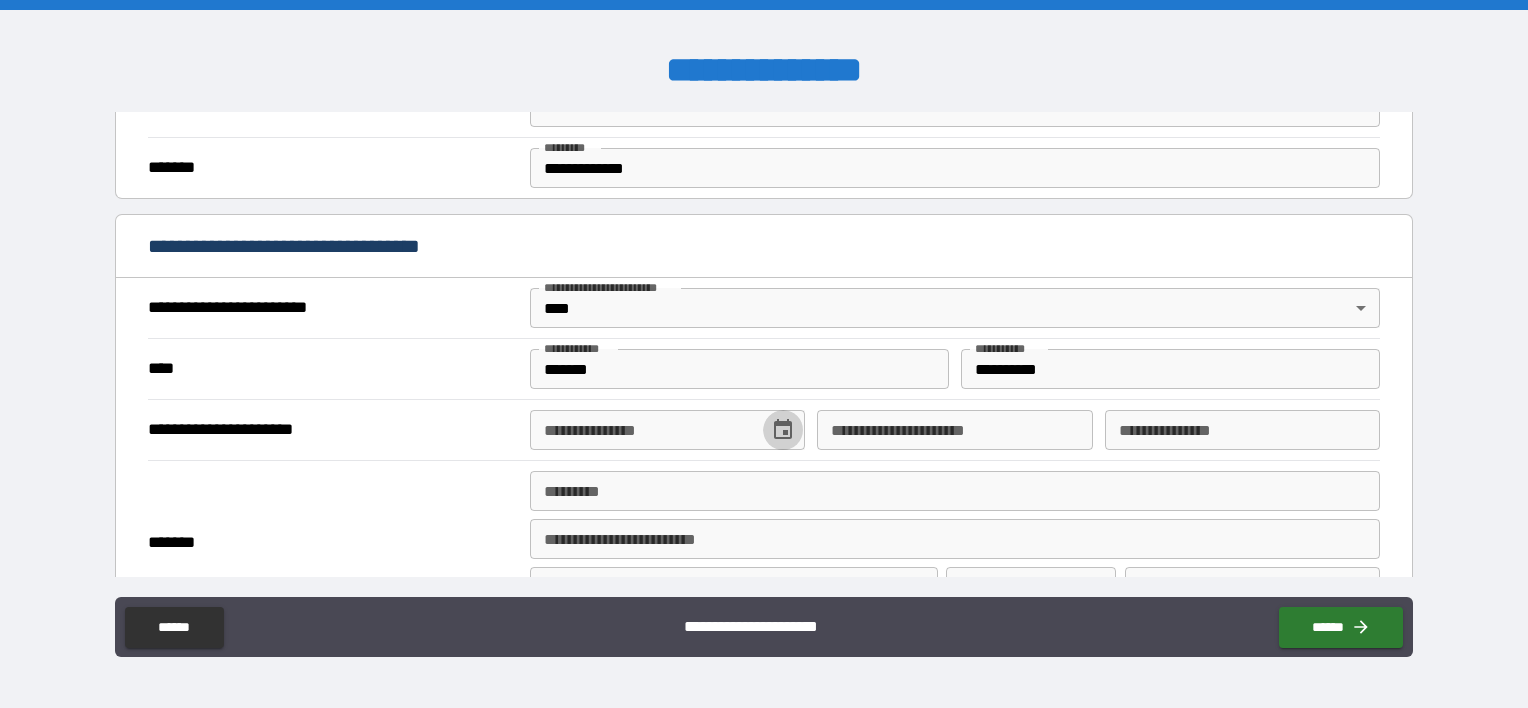 click 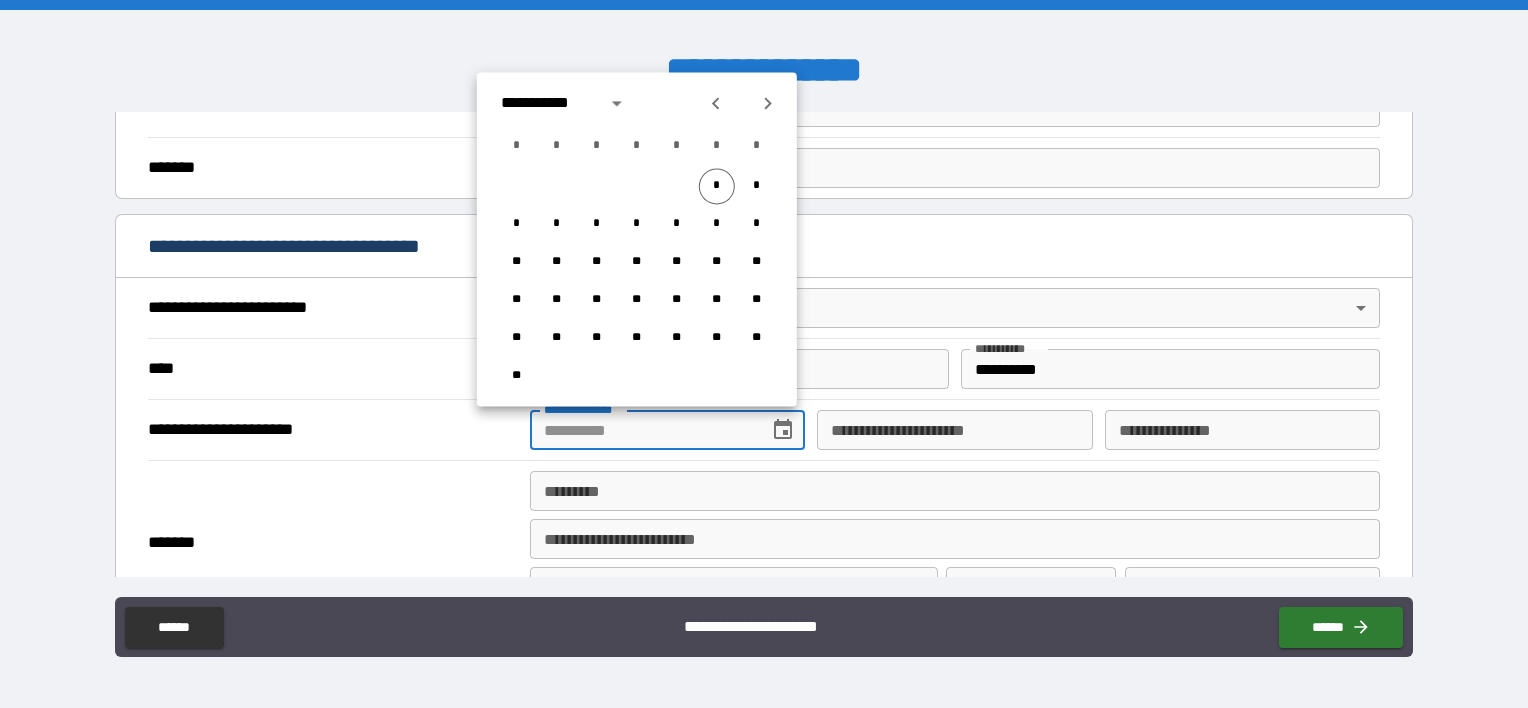 click on "**********" at bounding box center [642, 430] 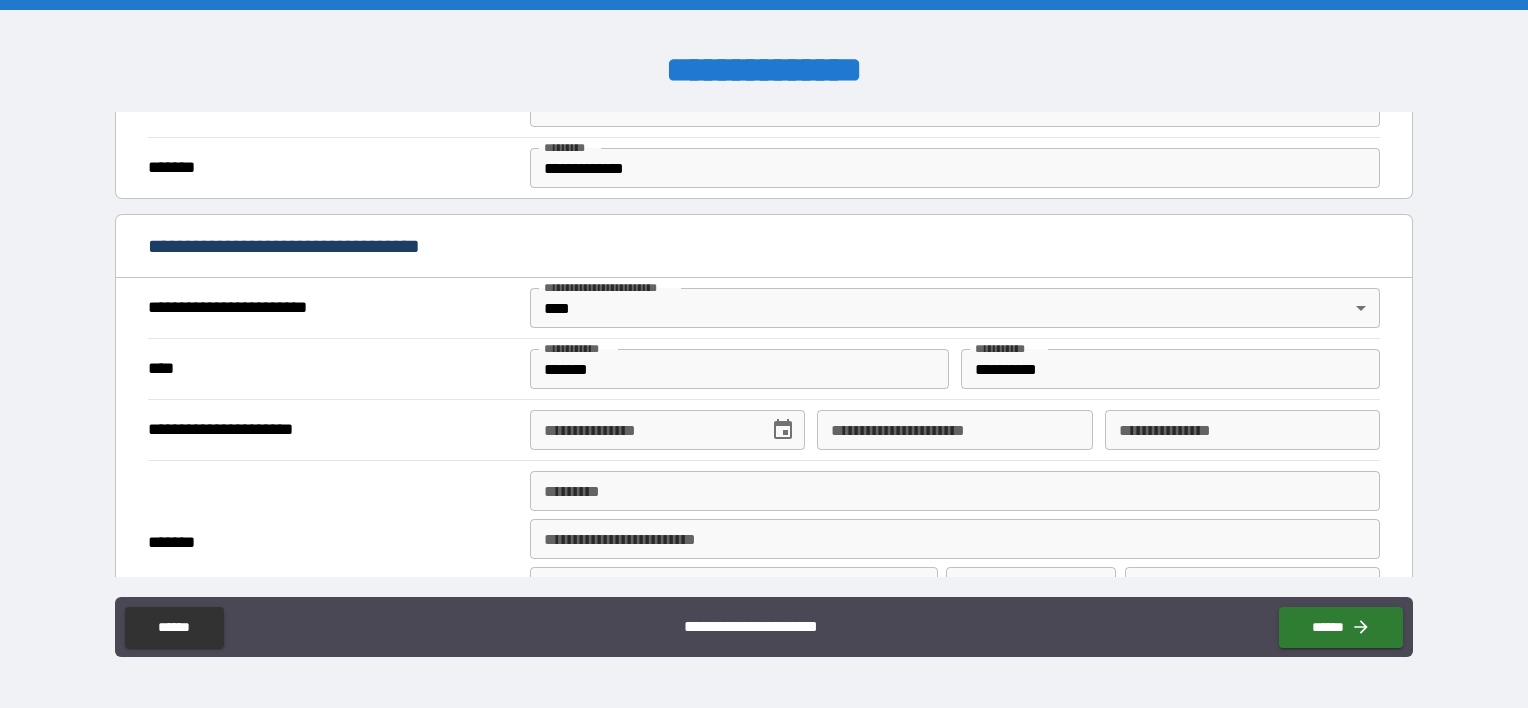 type 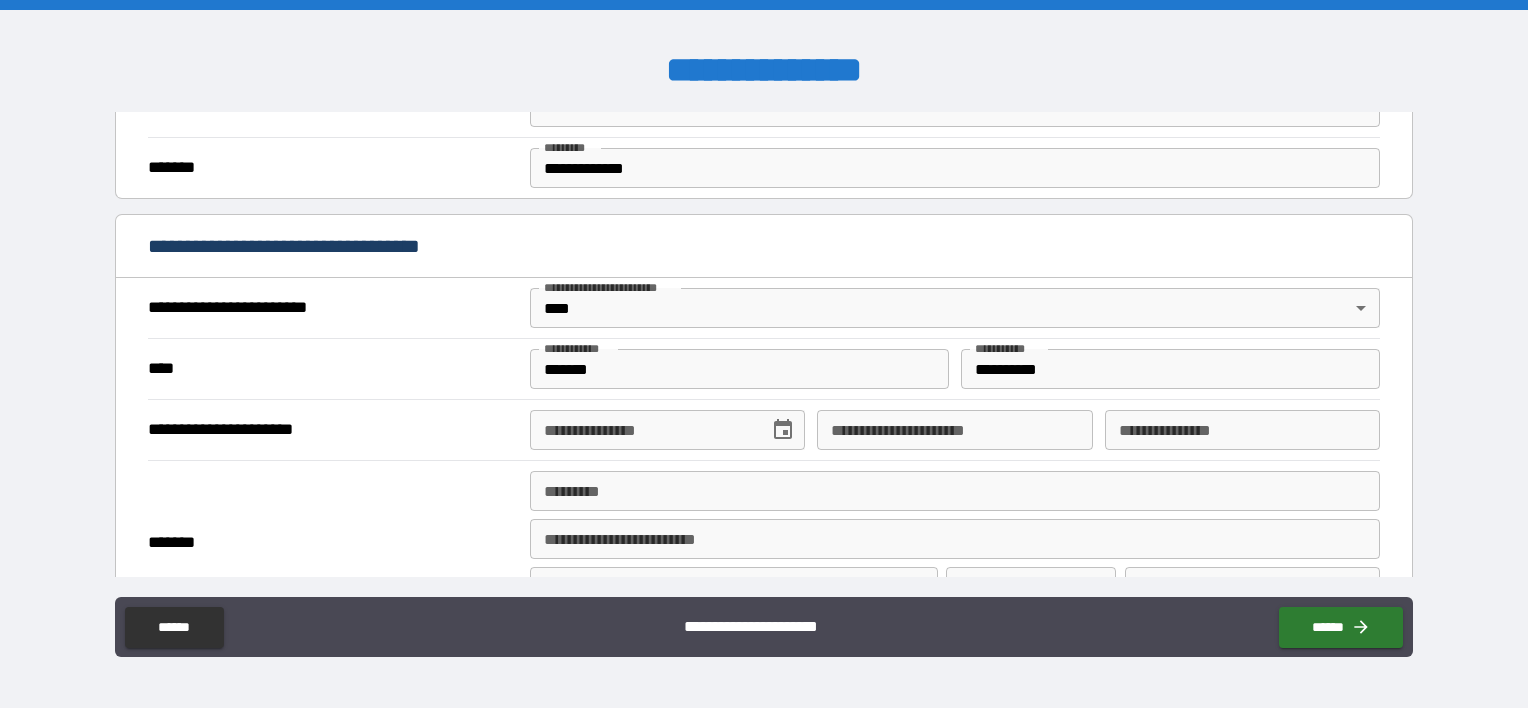 click on "**********" at bounding box center [642, 430] 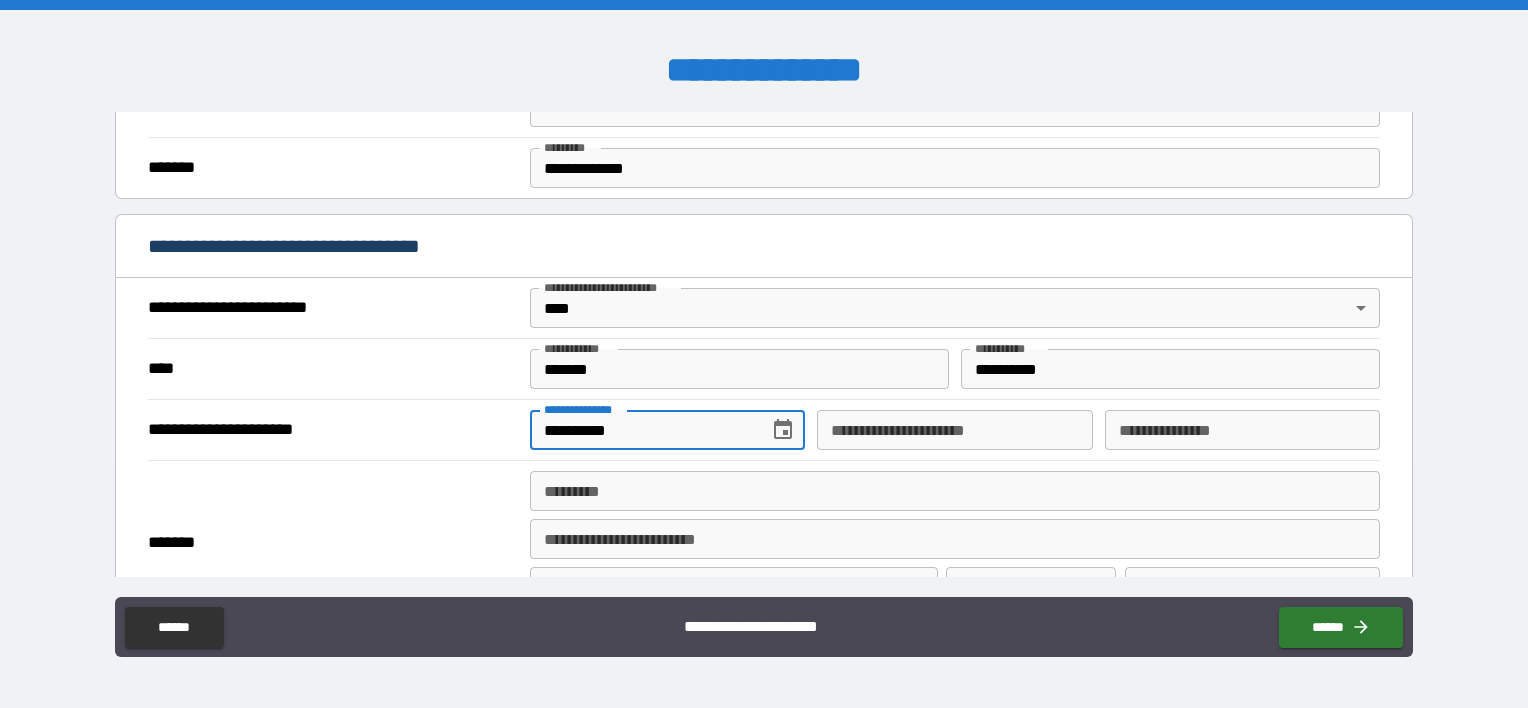 type on "**********" 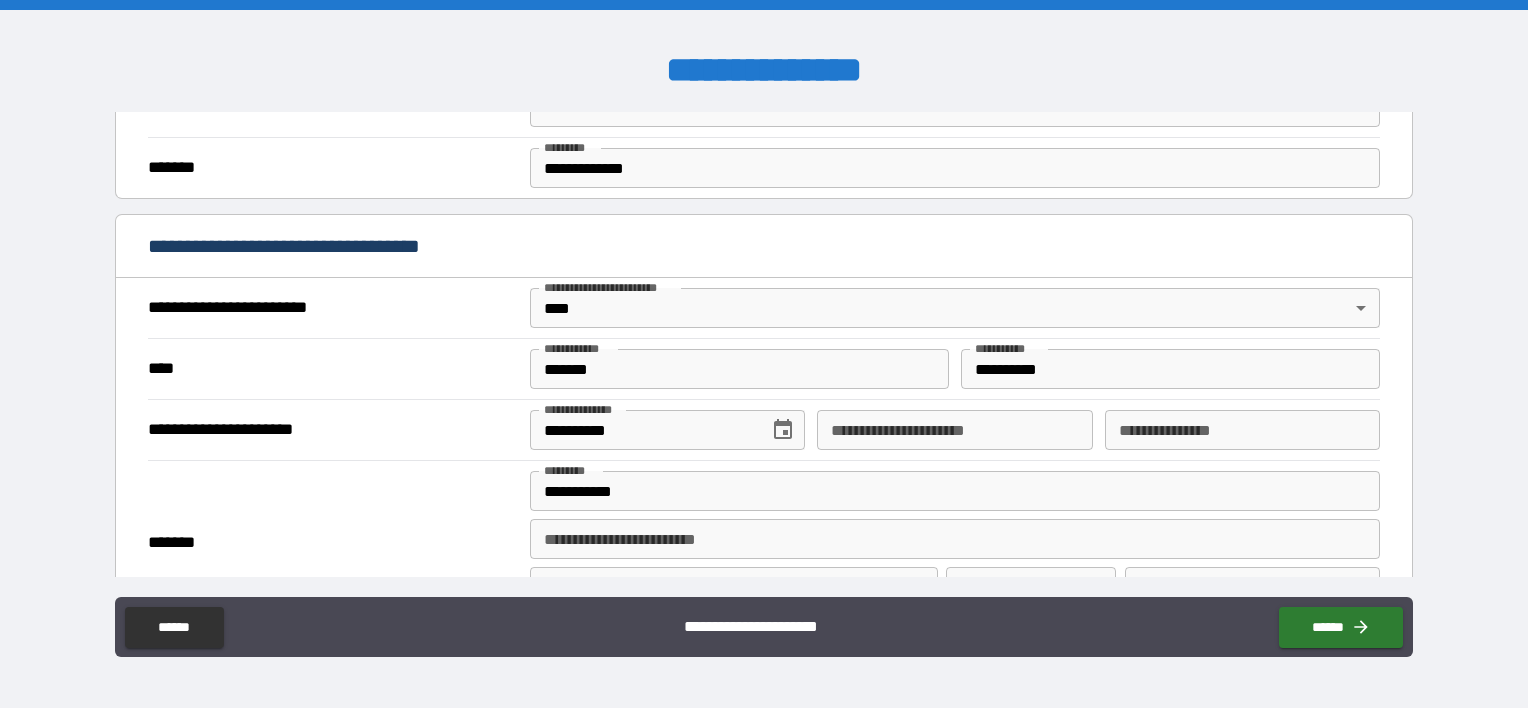 type on "**********" 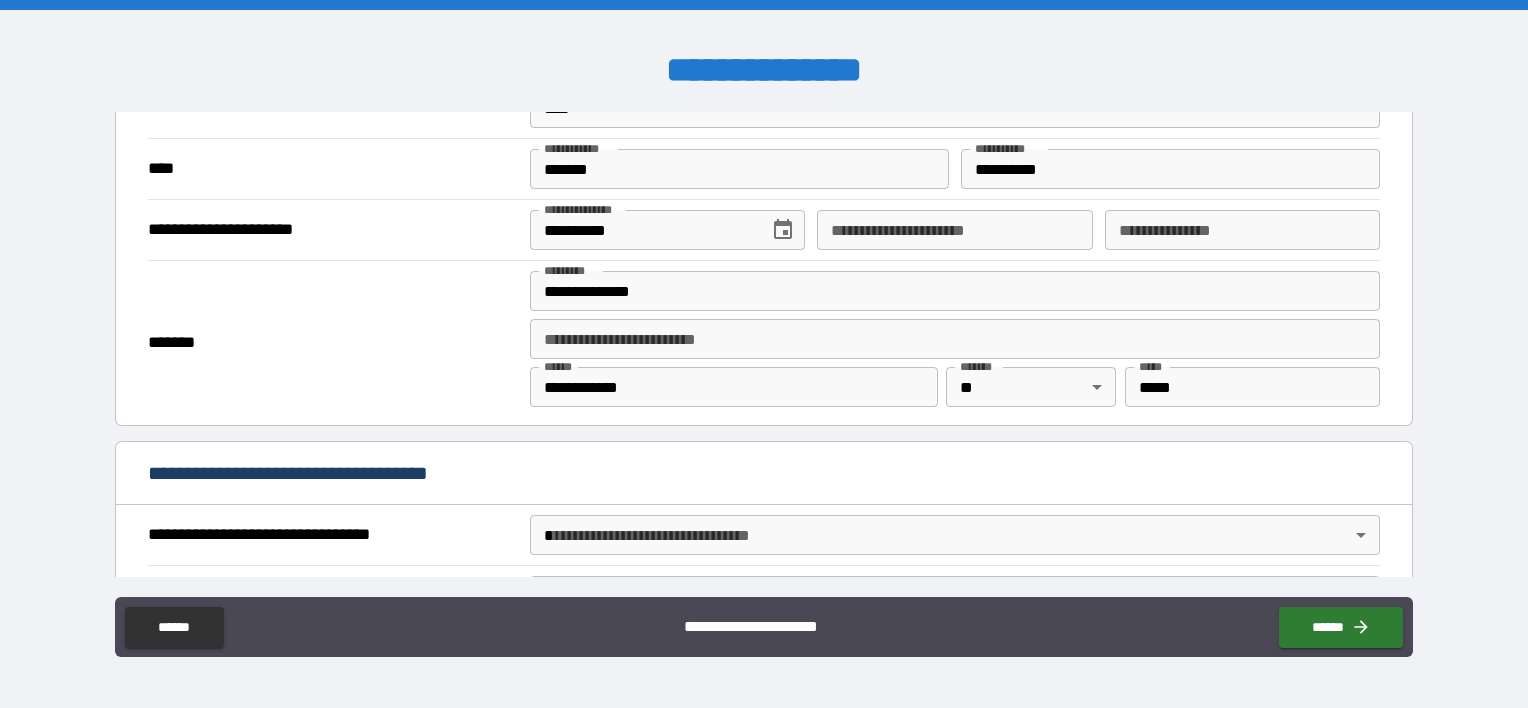 scroll, scrollTop: 912, scrollLeft: 0, axis: vertical 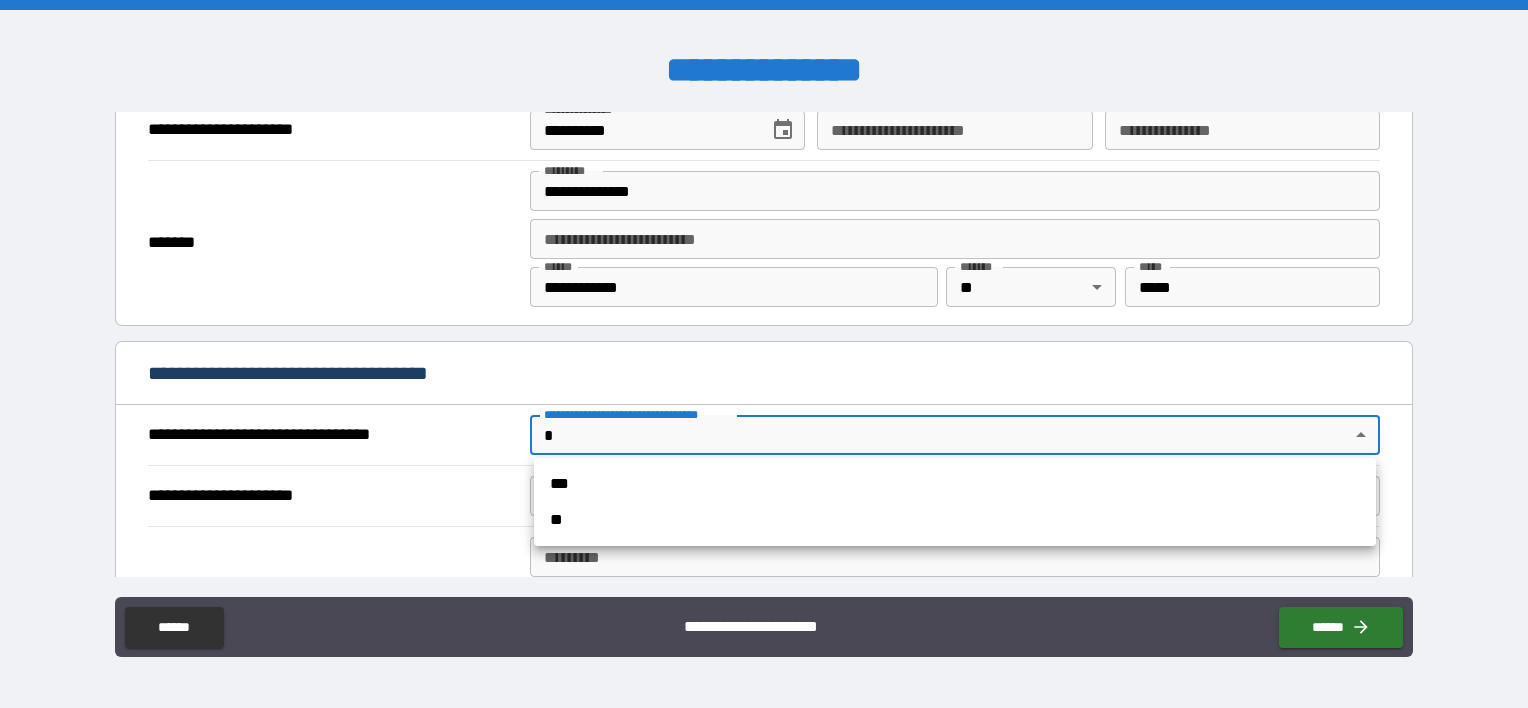 click on "**********" at bounding box center (764, 354) 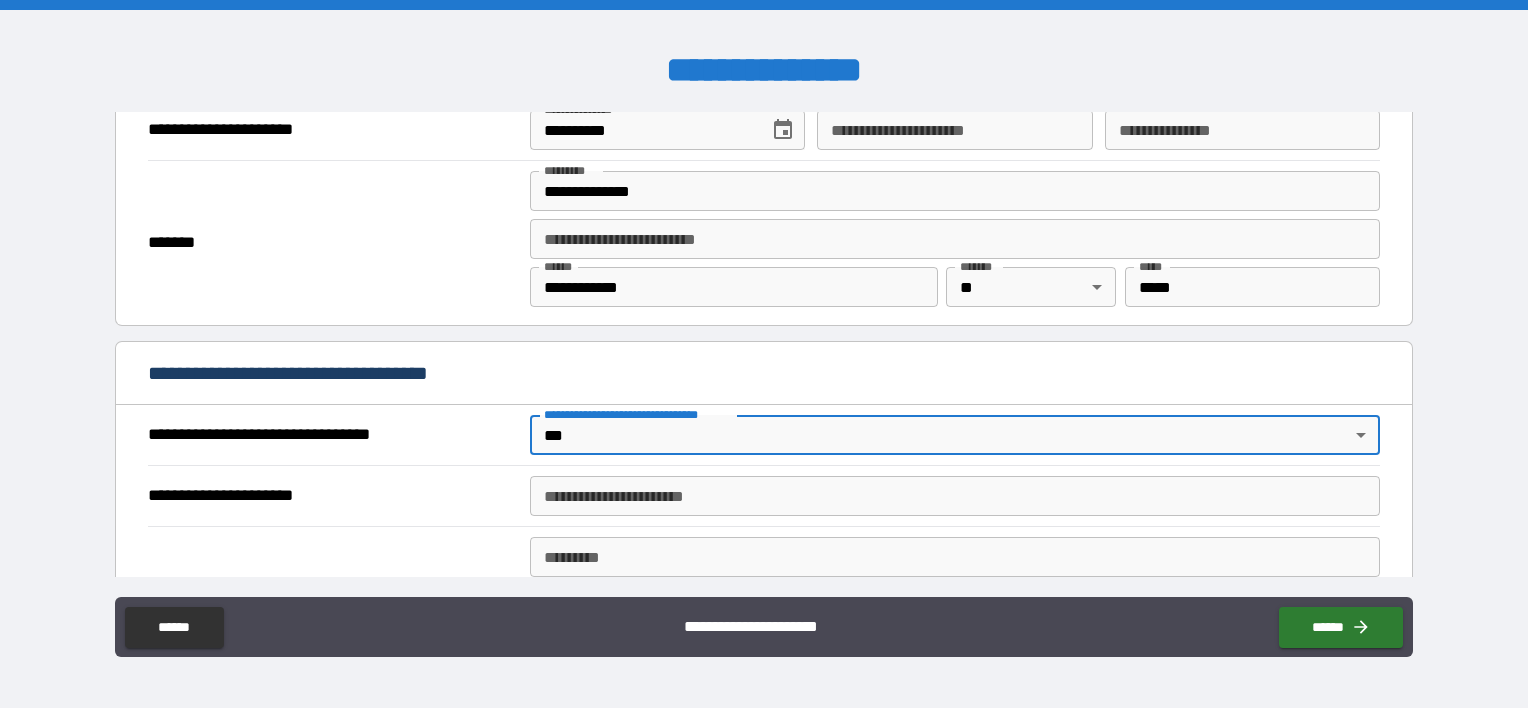 click on "**********" at bounding box center (955, 496) 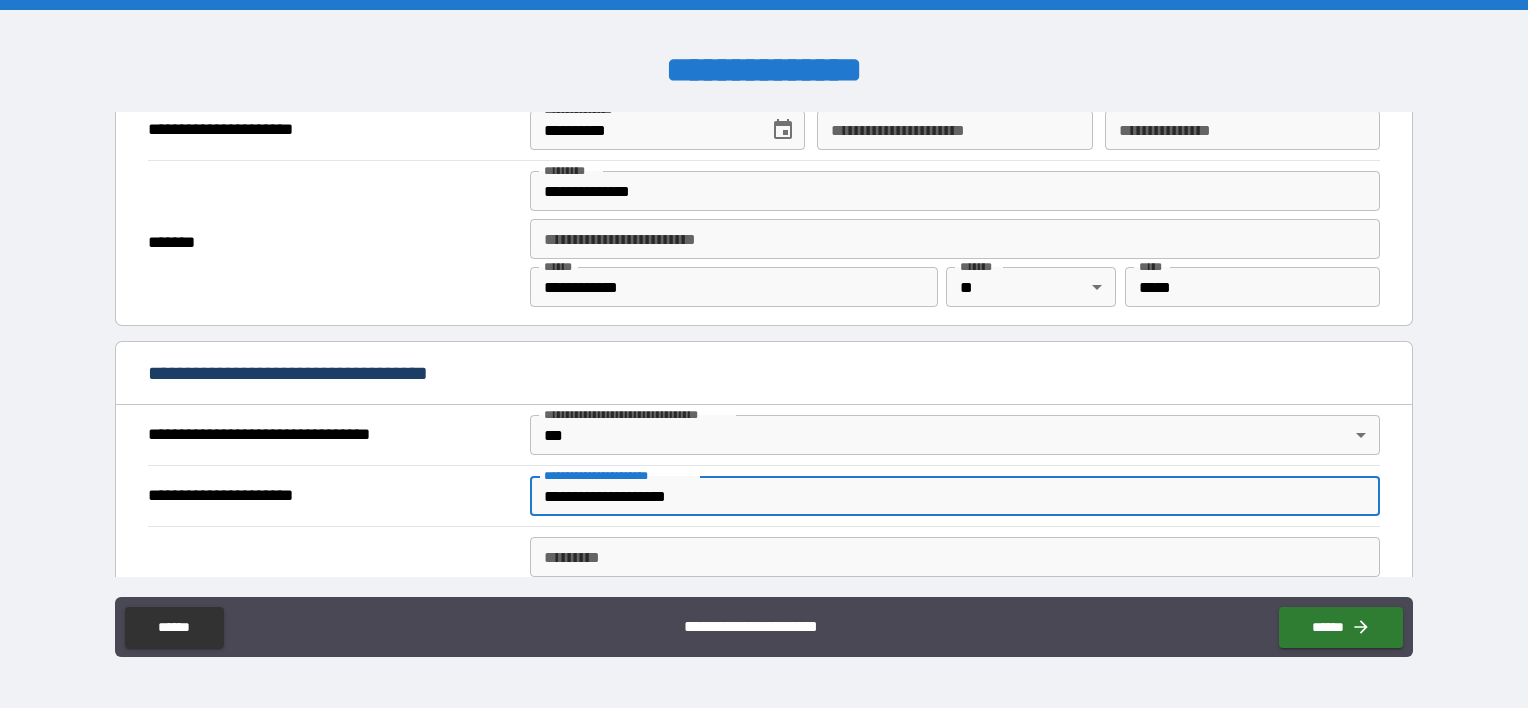 type on "**********" 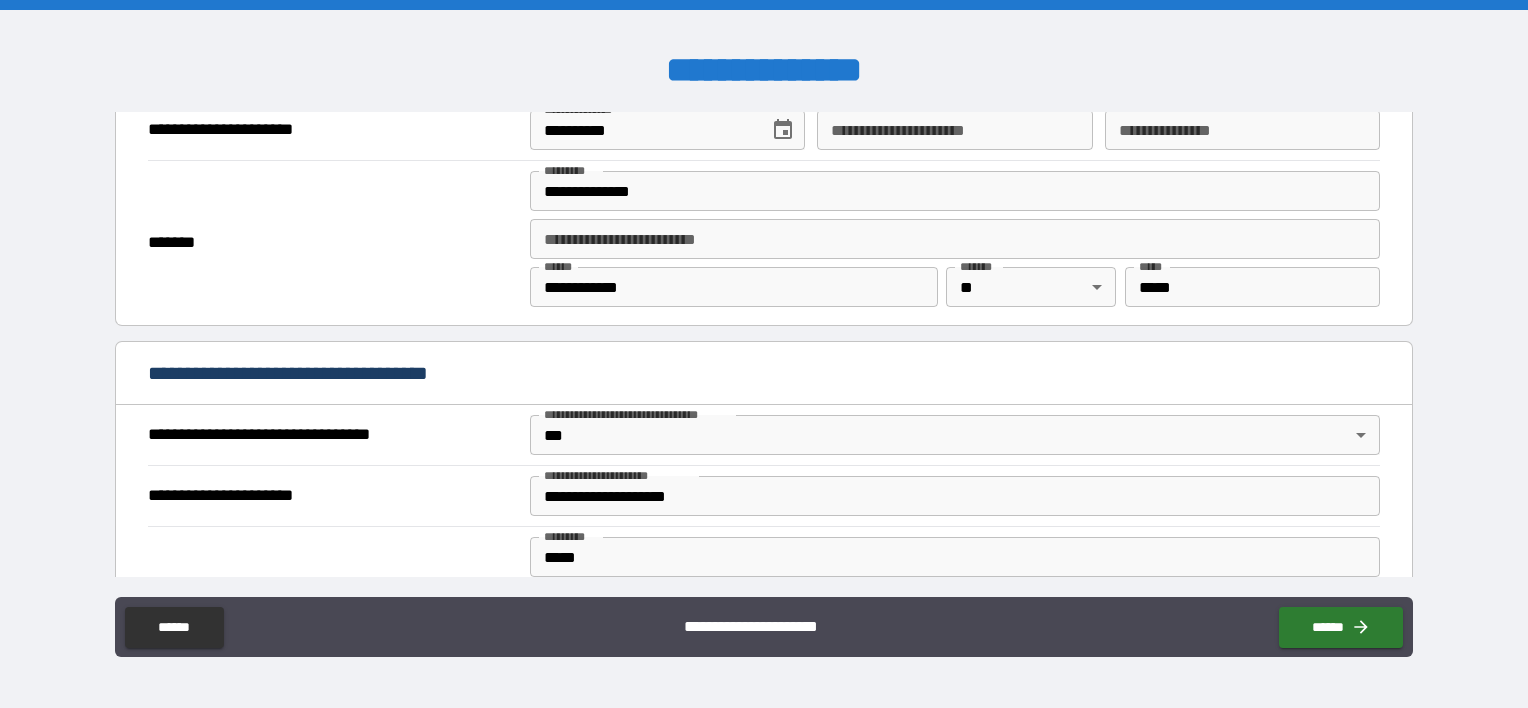 type on "**********" 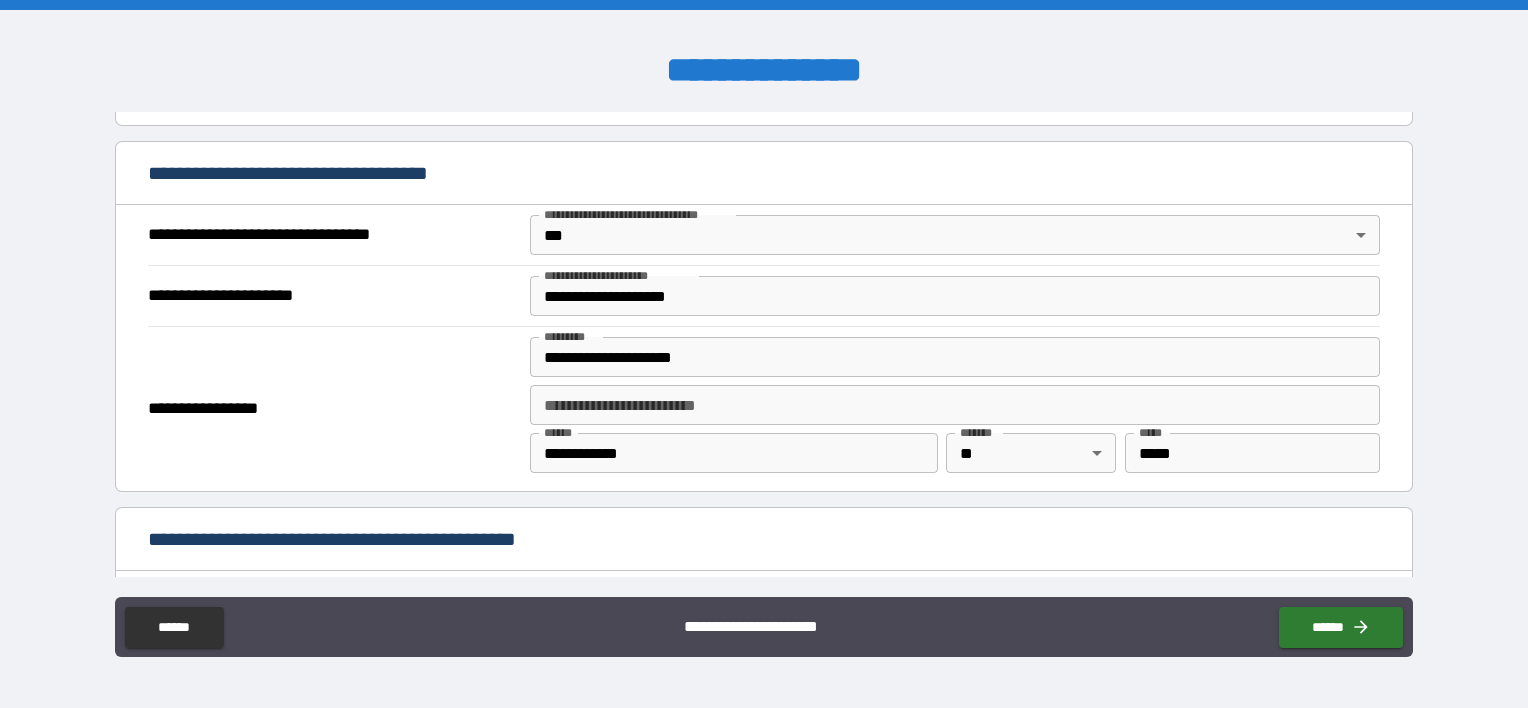 scroll, scrollTop: 1212, scrollLeft: 0, axis: vertical 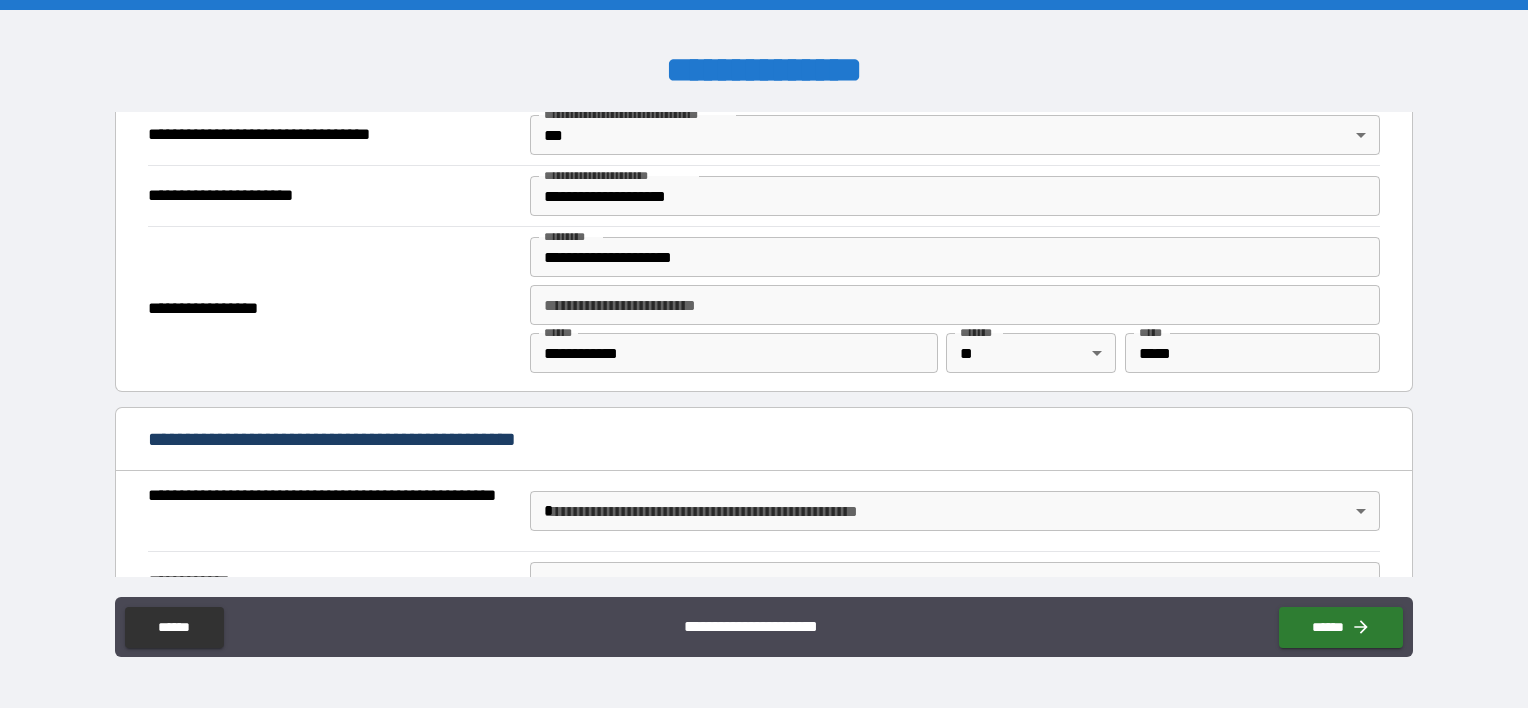 click on "**********" at bounding box center (764, 354) 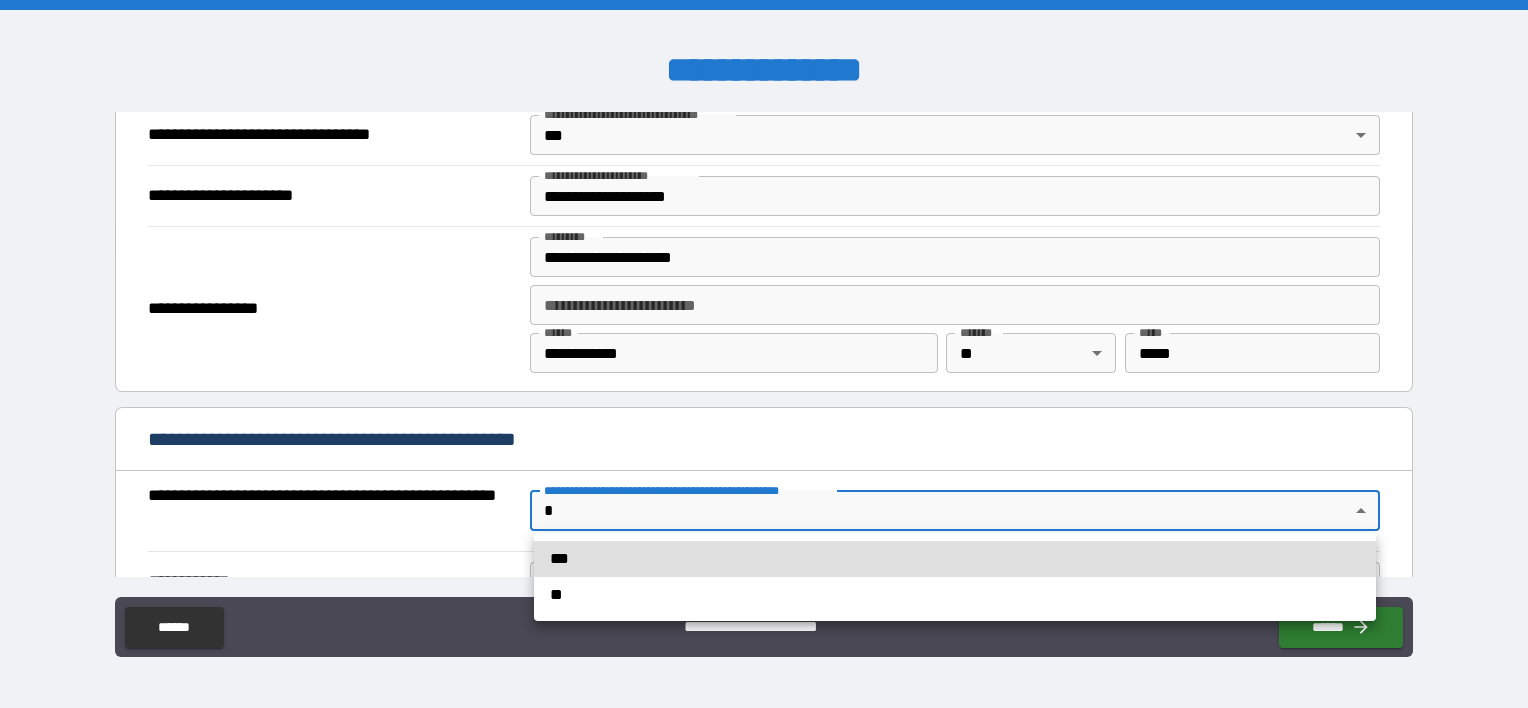 click on "***" at bounding box center (955, 559) 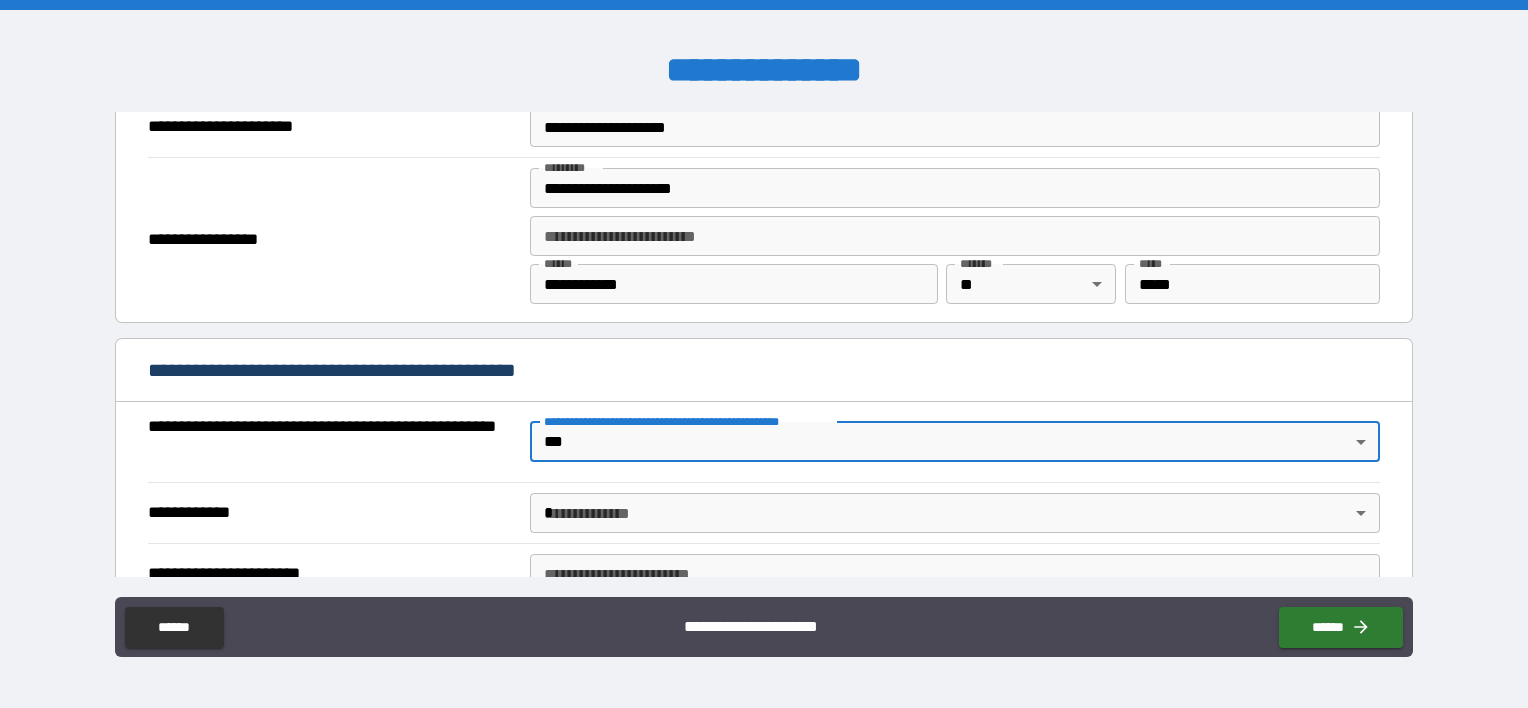 scroll, scrollTop: 1312, scrollLeft: 0, axis: vertical 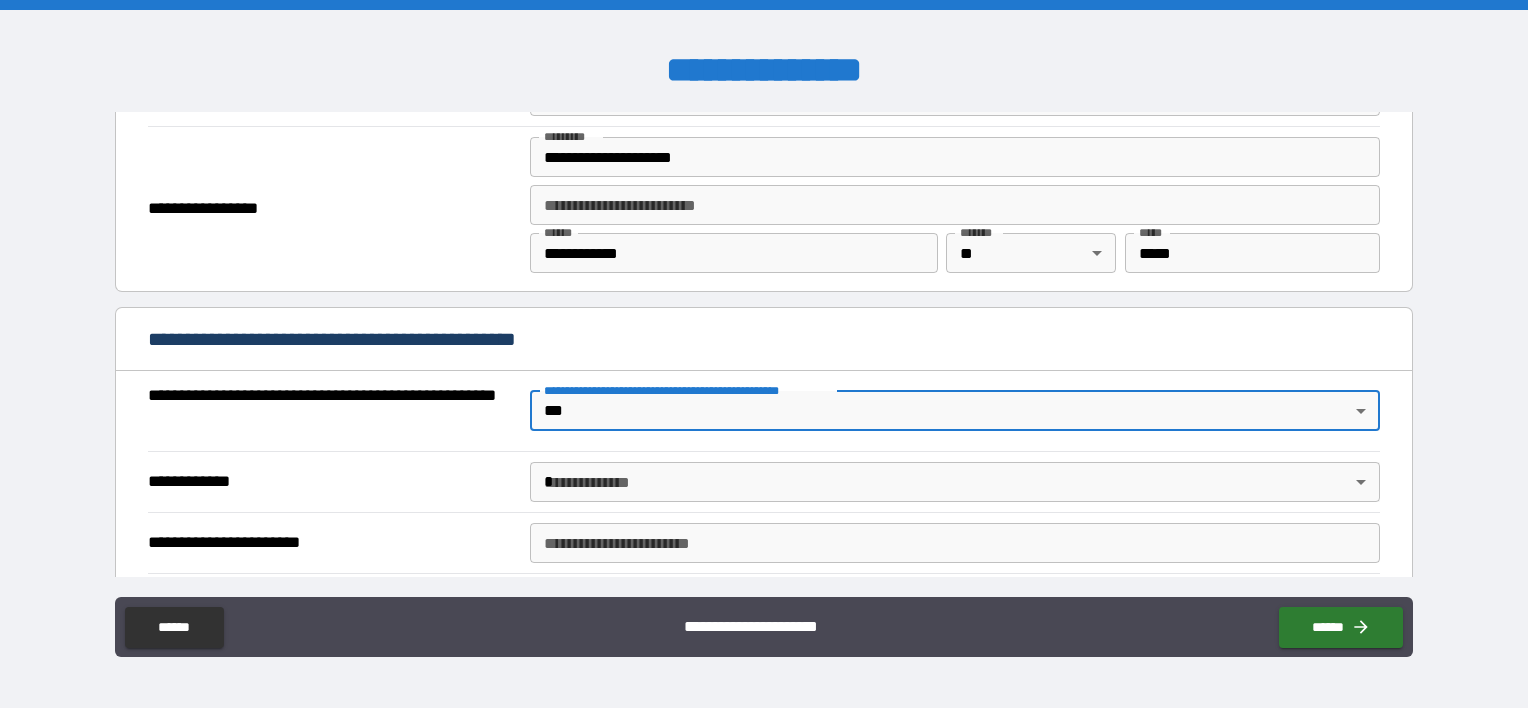 click on "**********" at bounding box center [764, 354] 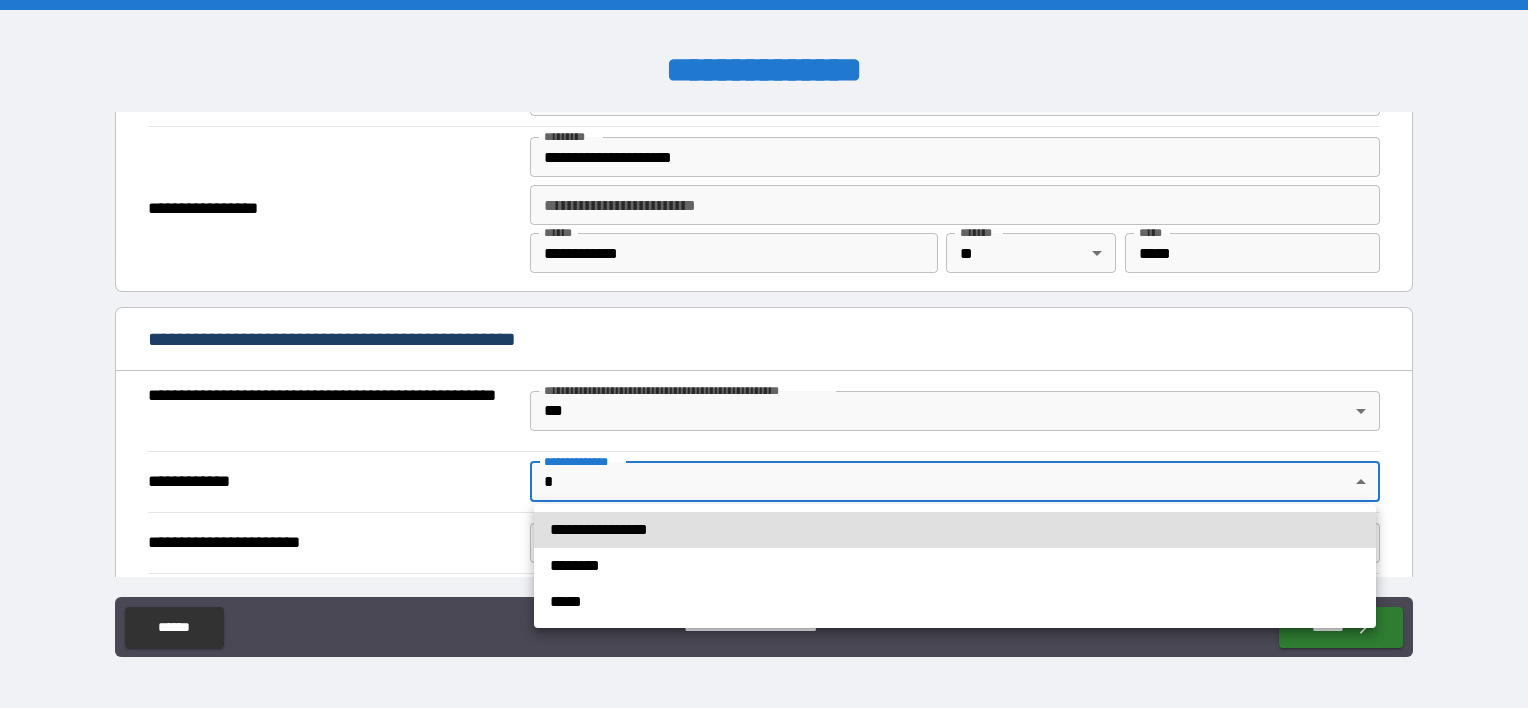 click on "**********" at bounding box center [955, 530] 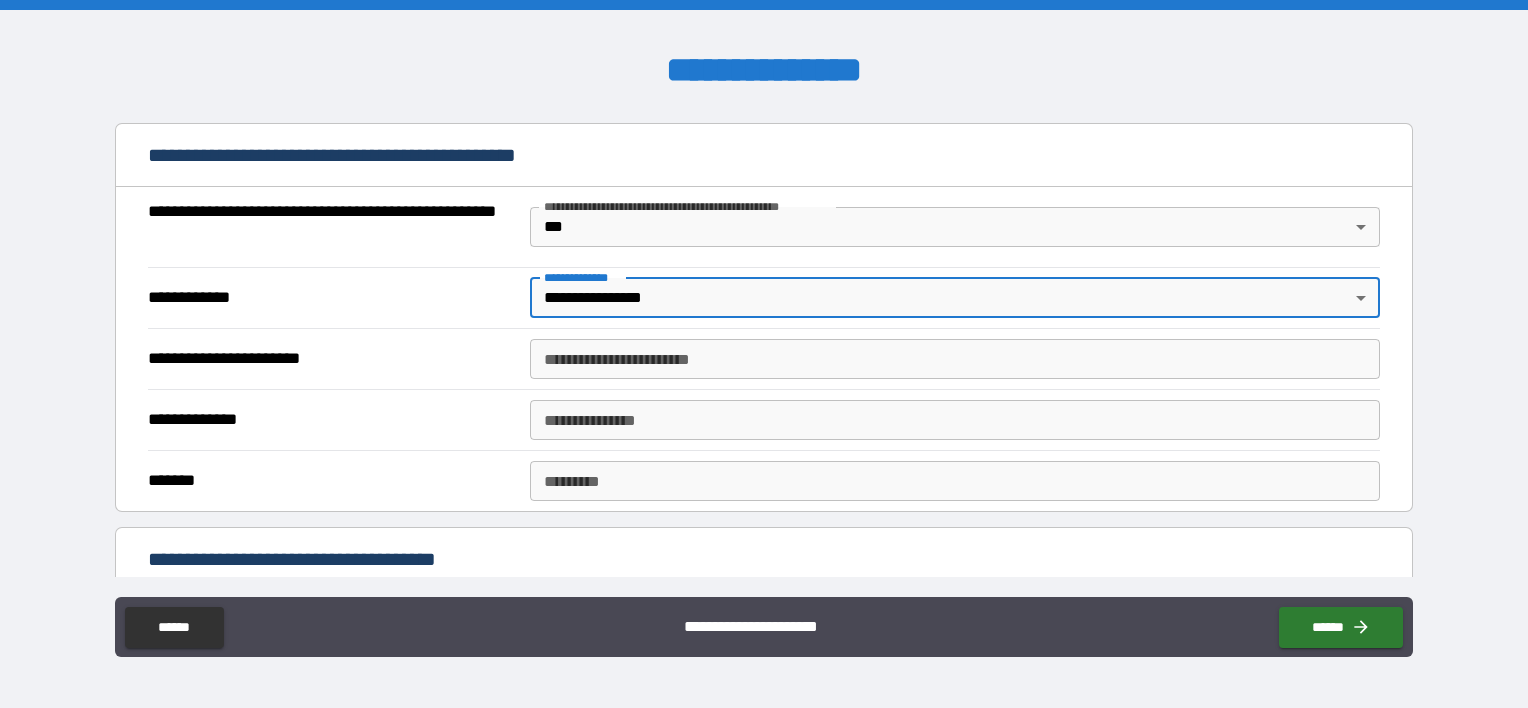 scroll, scrollTop: 1512, scrollLeft: 0, axis: vertical 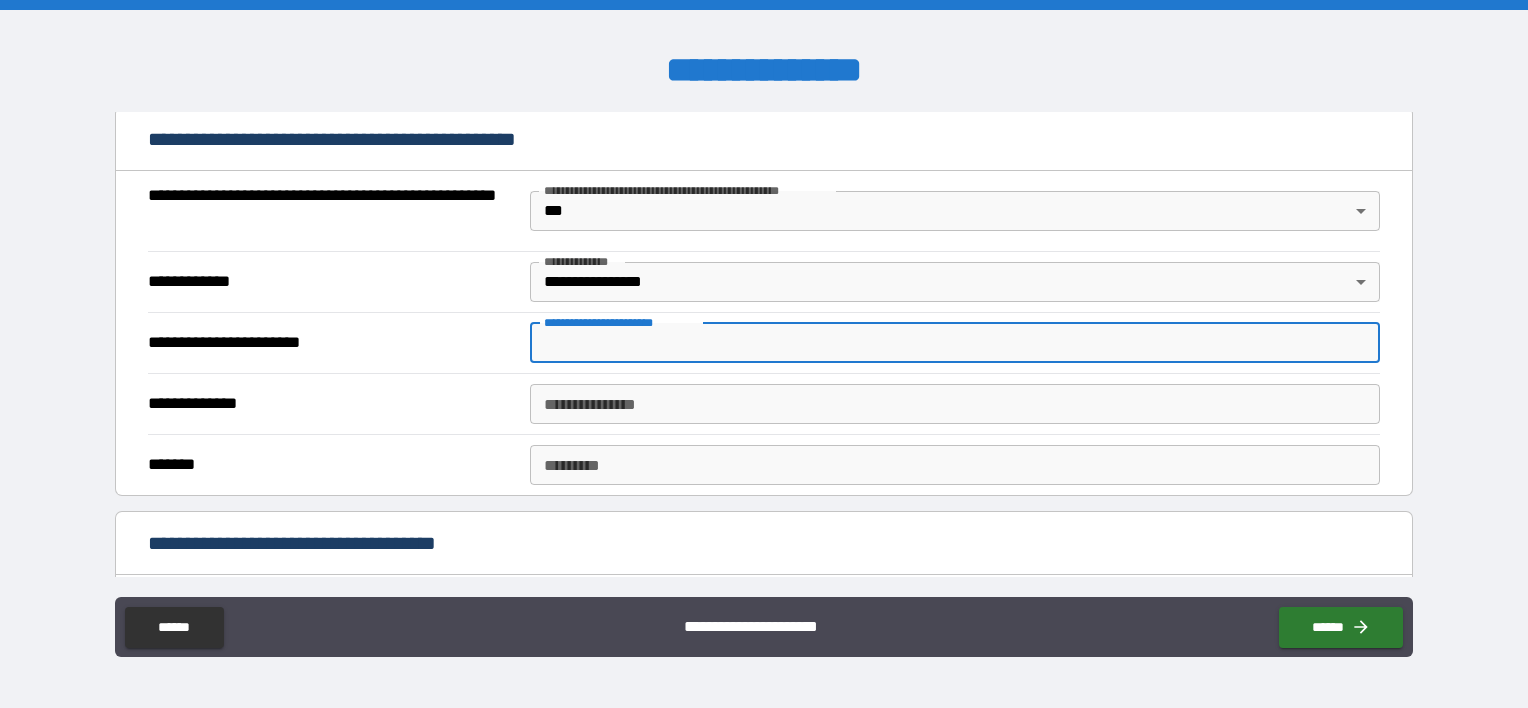 click on "**********" at bounding box center (955, 343) 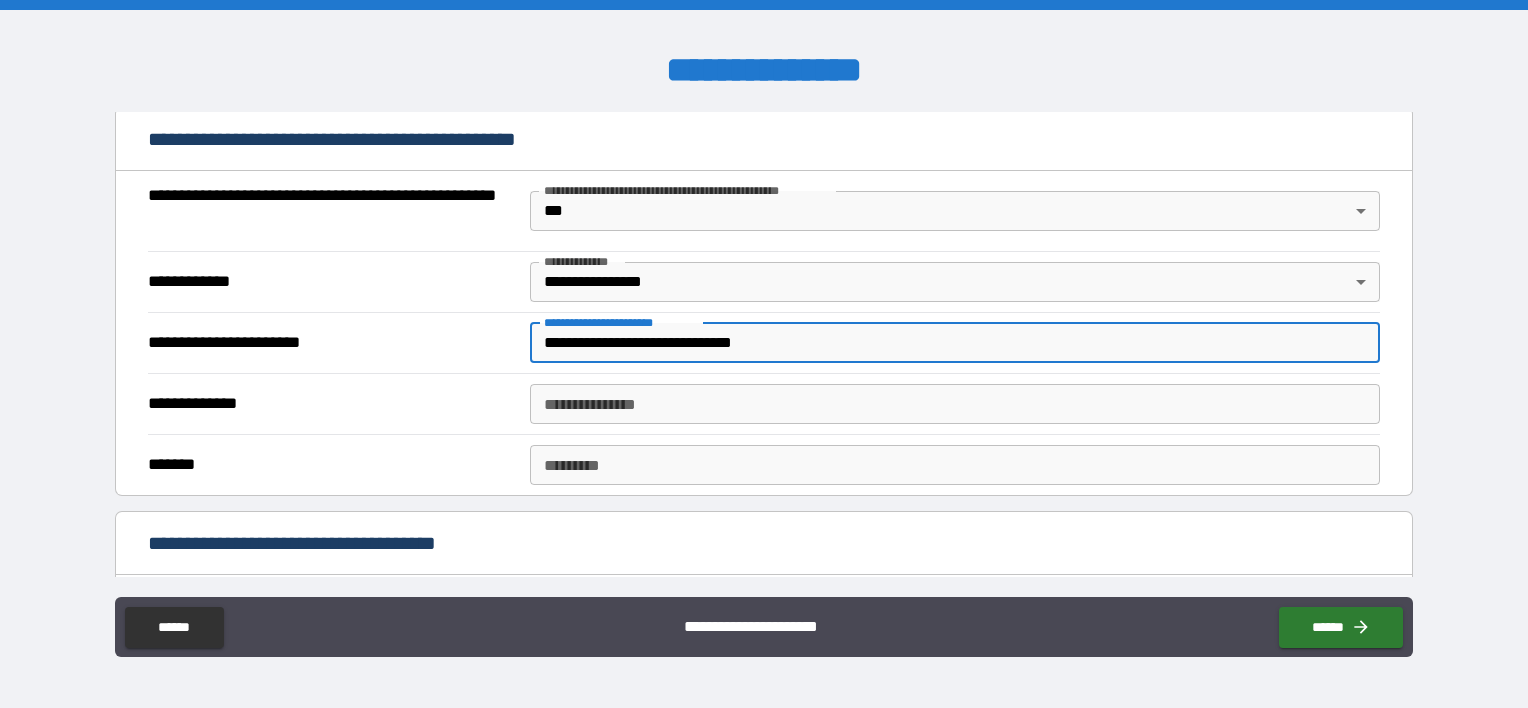 type on "**********" 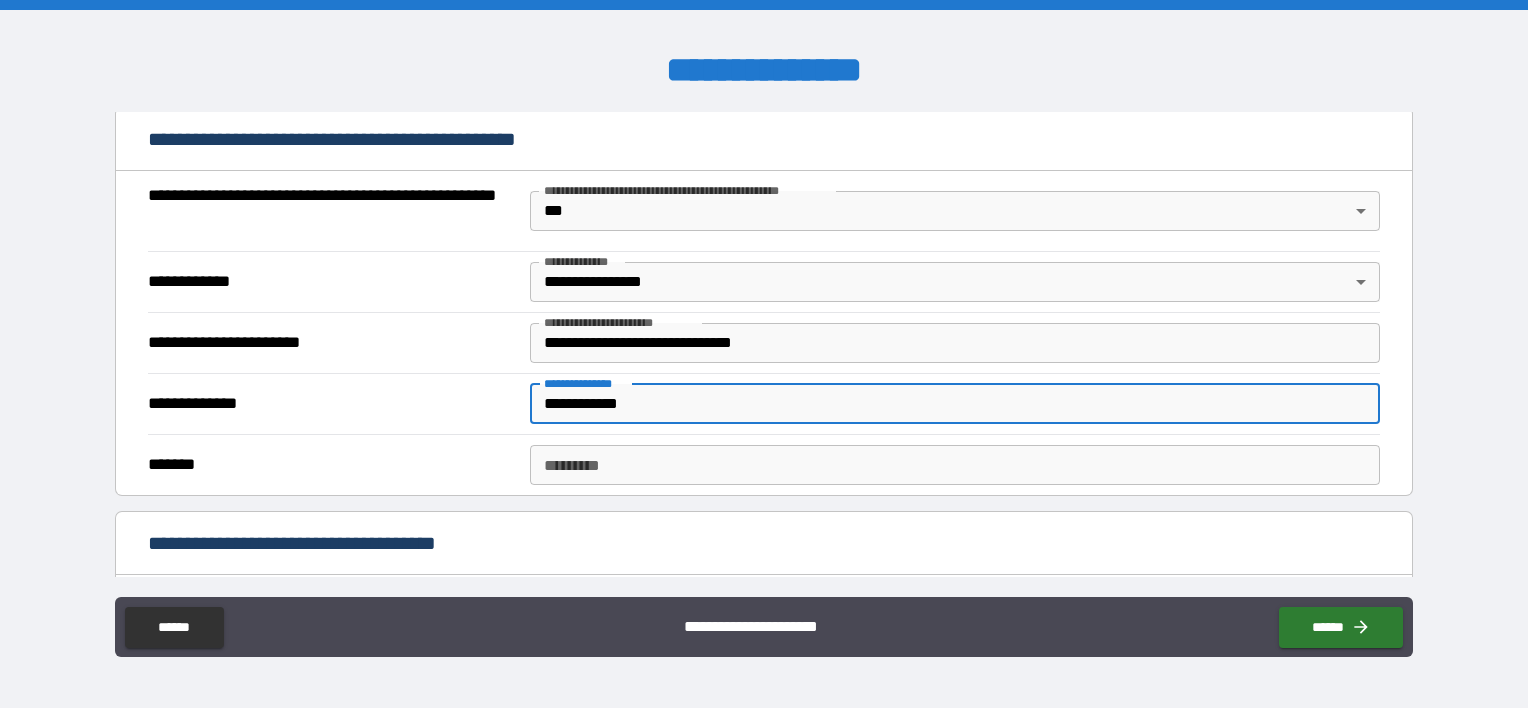 type on "**********" 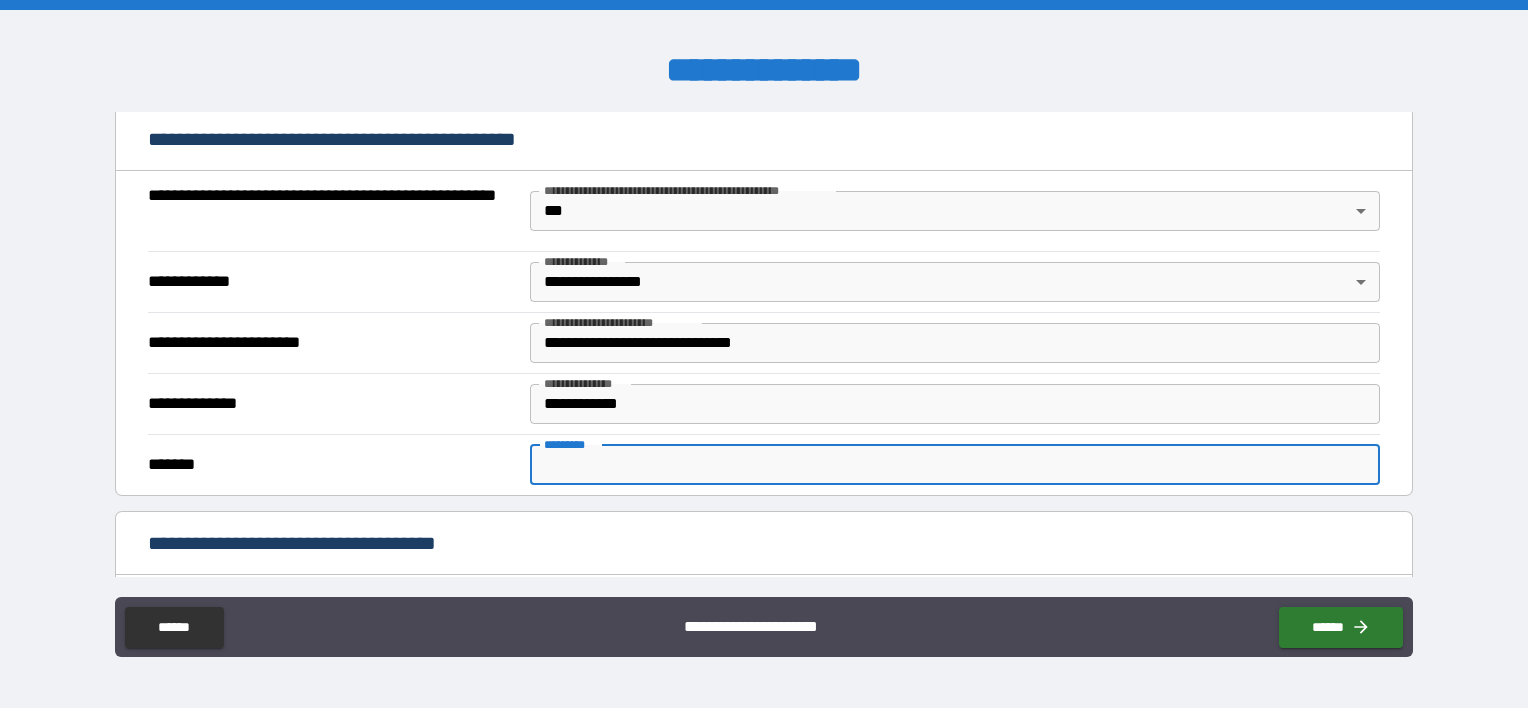 click on "*******   *" at bounding box center [955, 465] 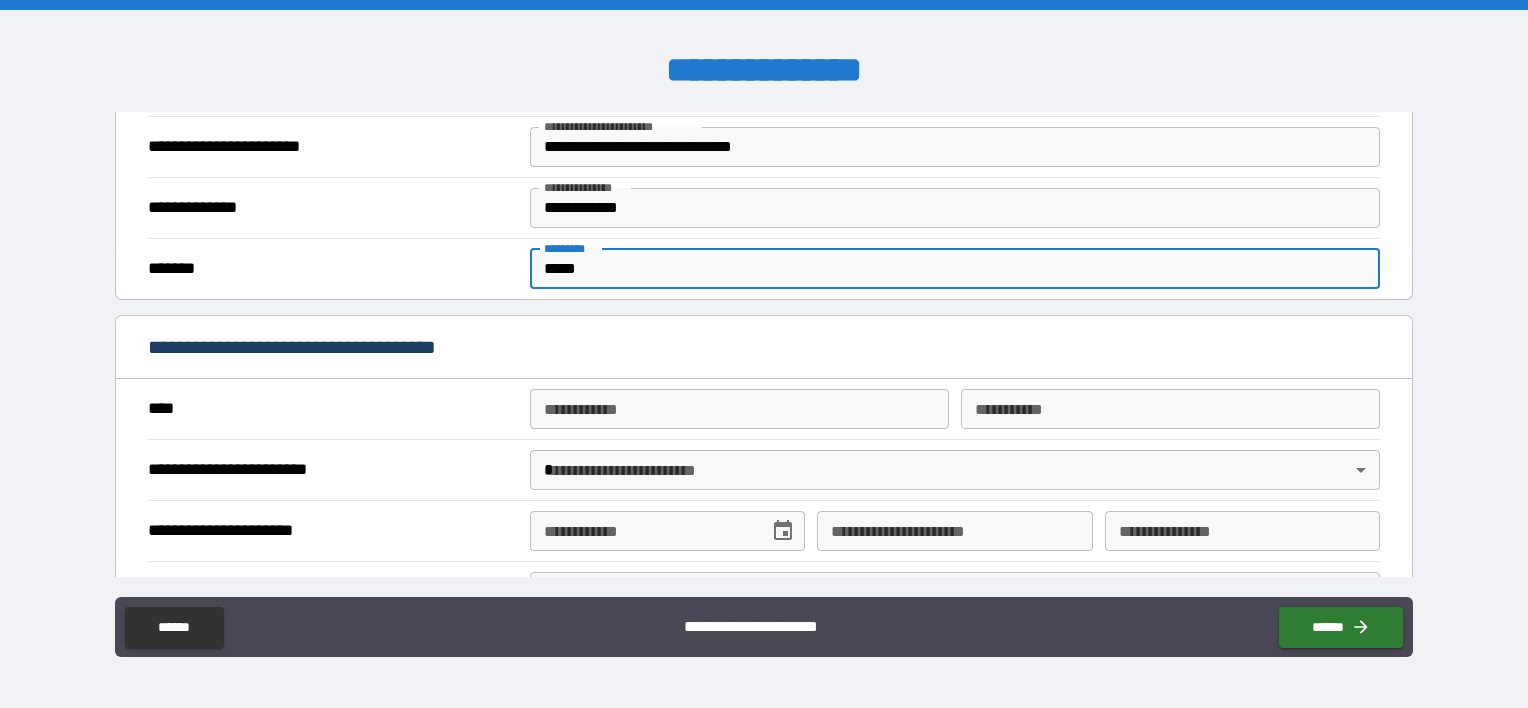 scroll, scrollTop: 1712, scrollLeft: 0, axis: vertical 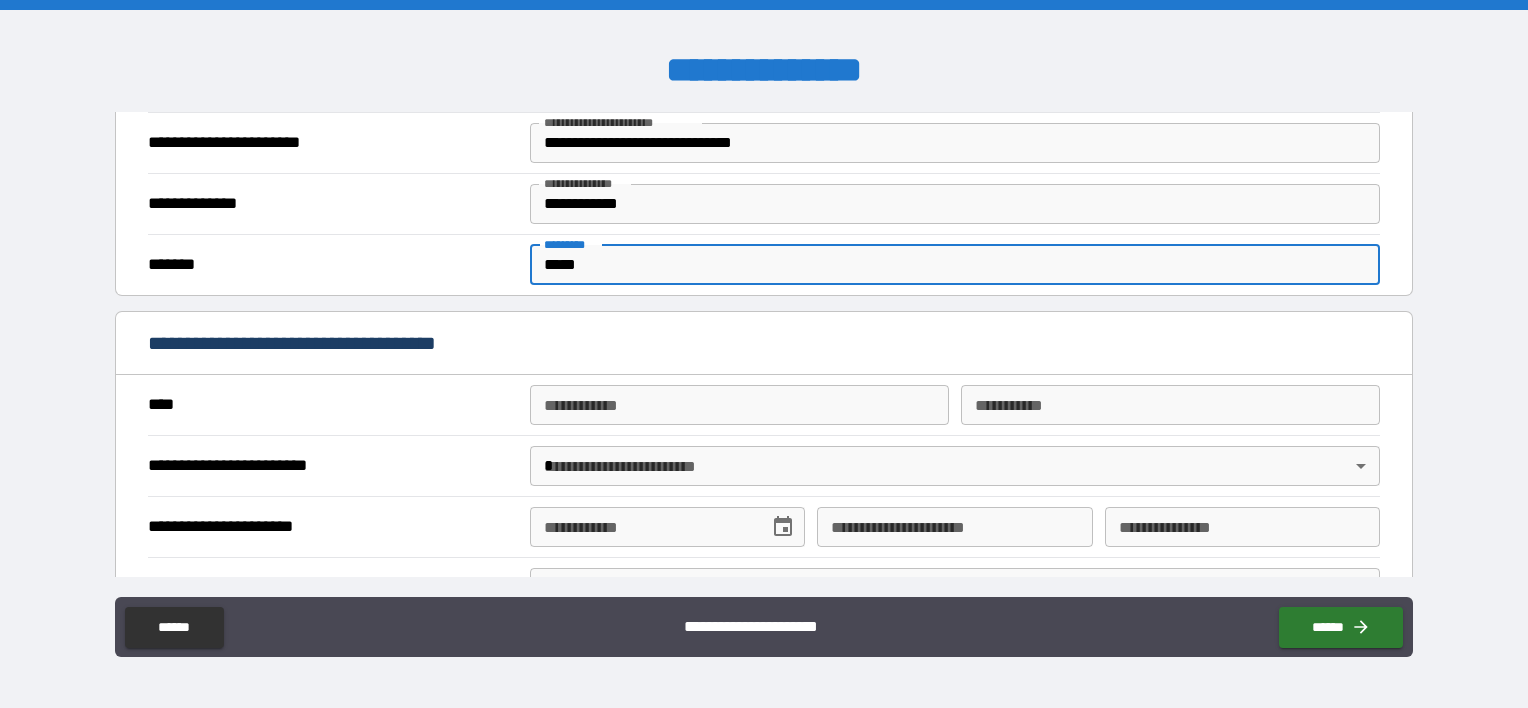 type on "*****" 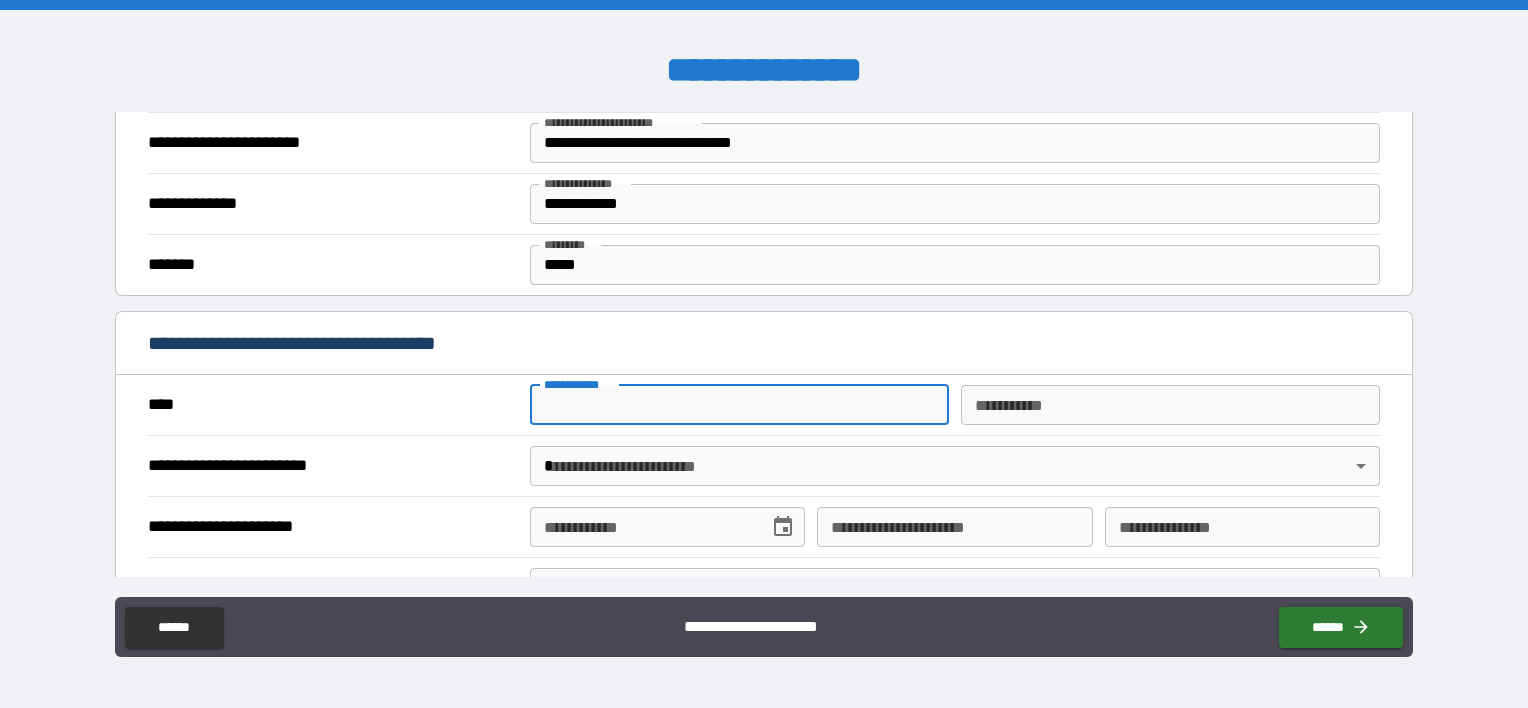 click on "**********" at bounding box center (739, 405) 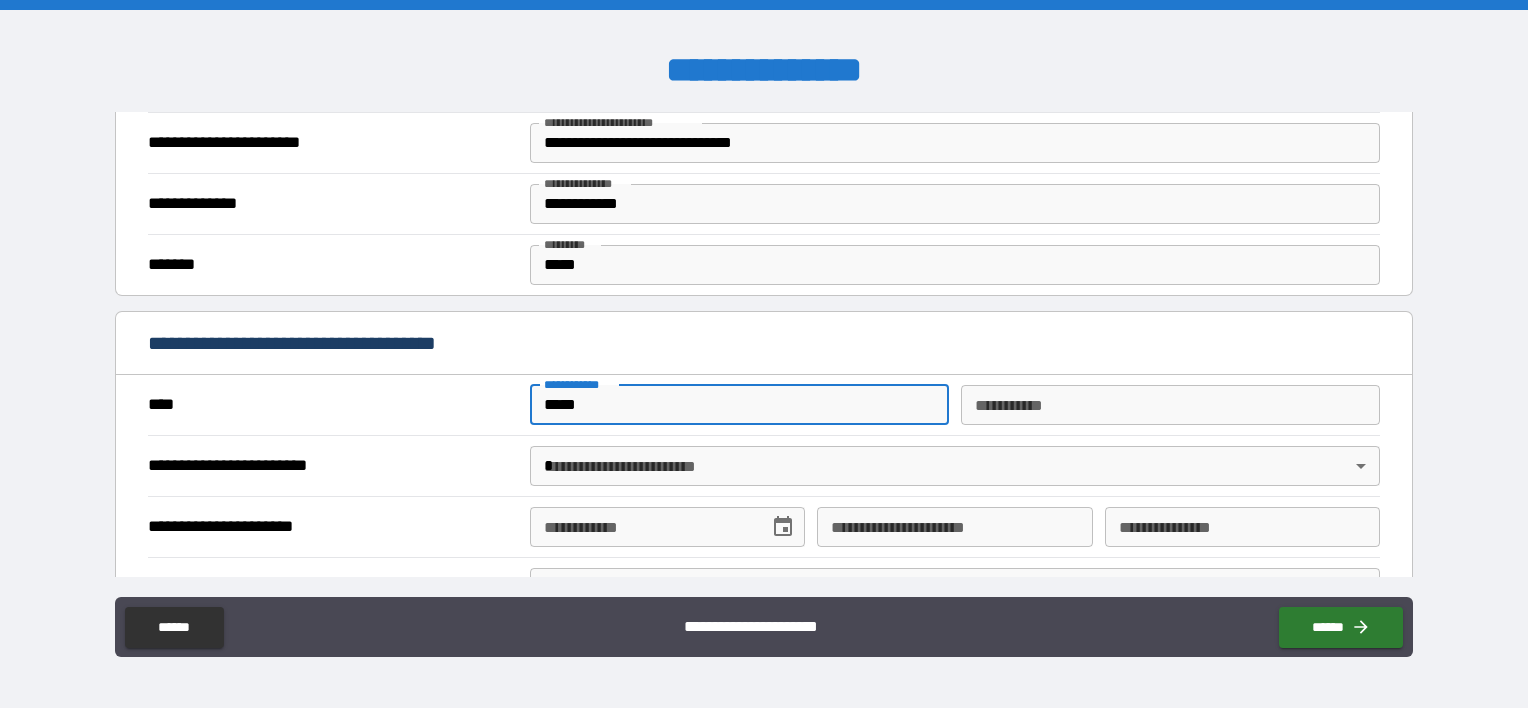 type on "*****" 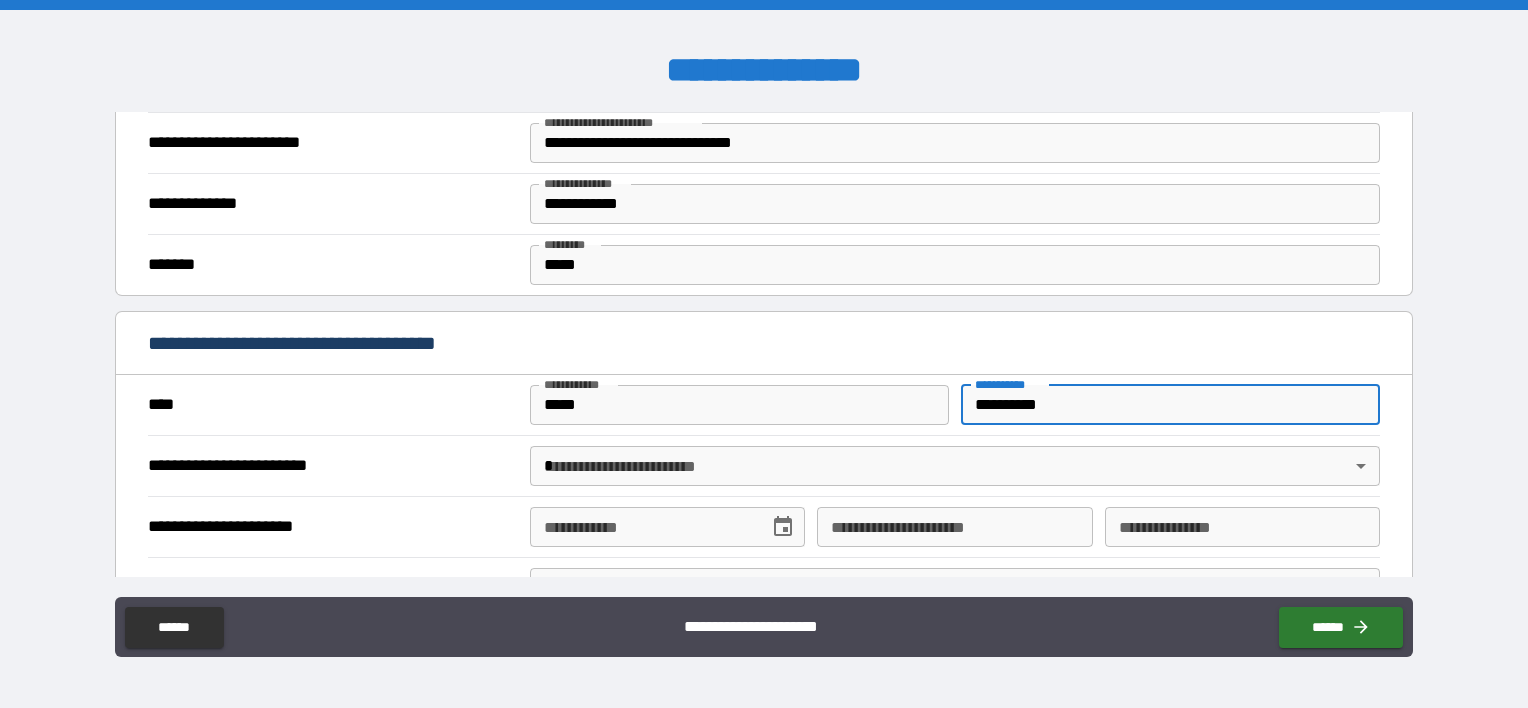 type on "**********" 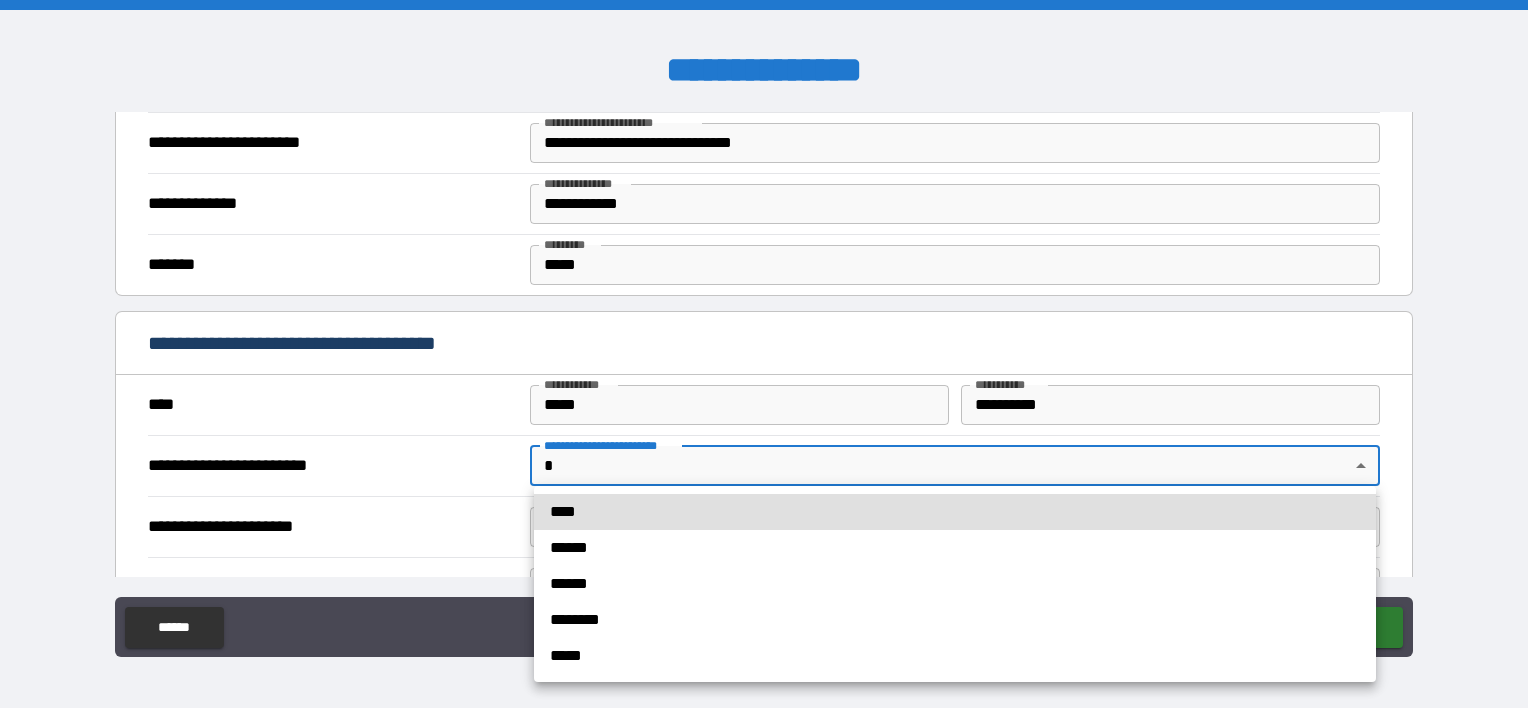 click on "******" at bounding box center (955, 584) 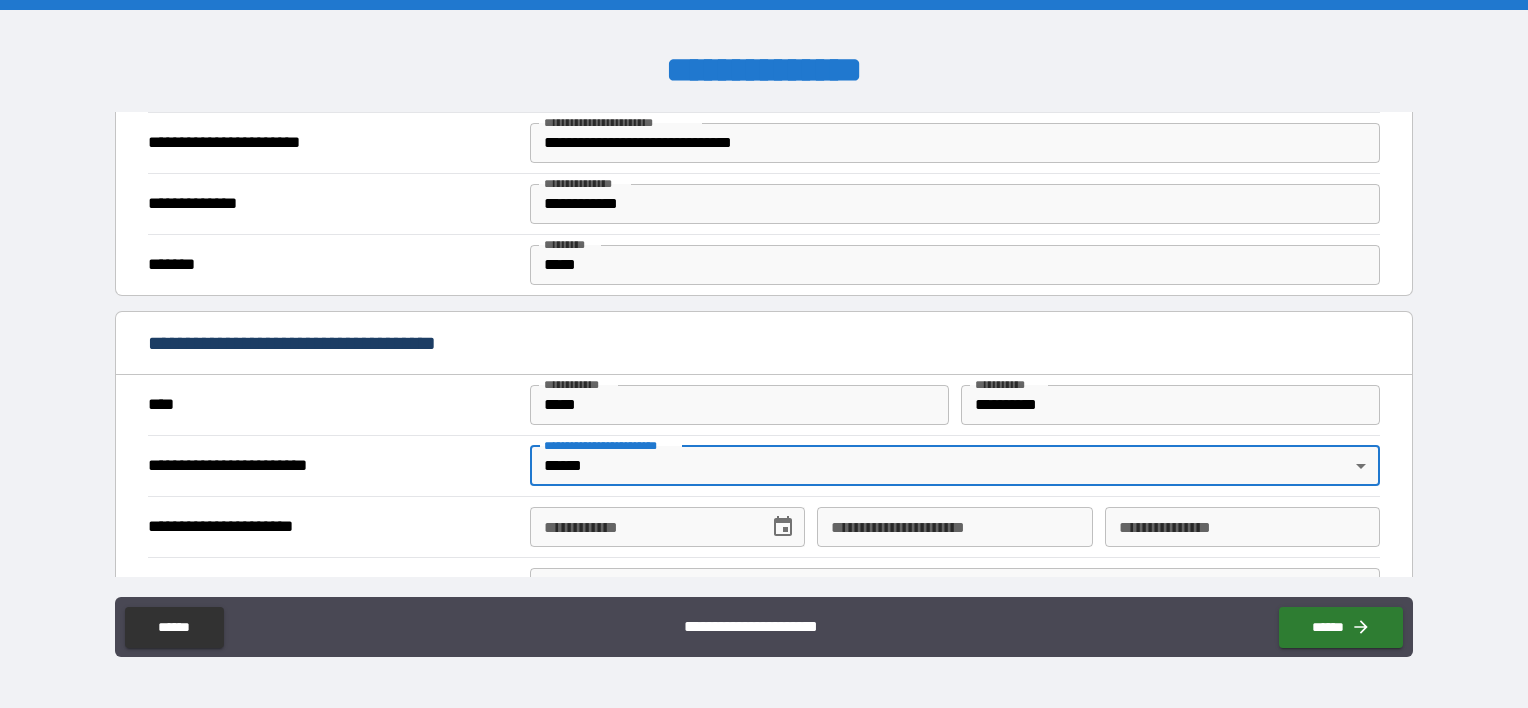click on "**********" at bounding box center [642, 527] 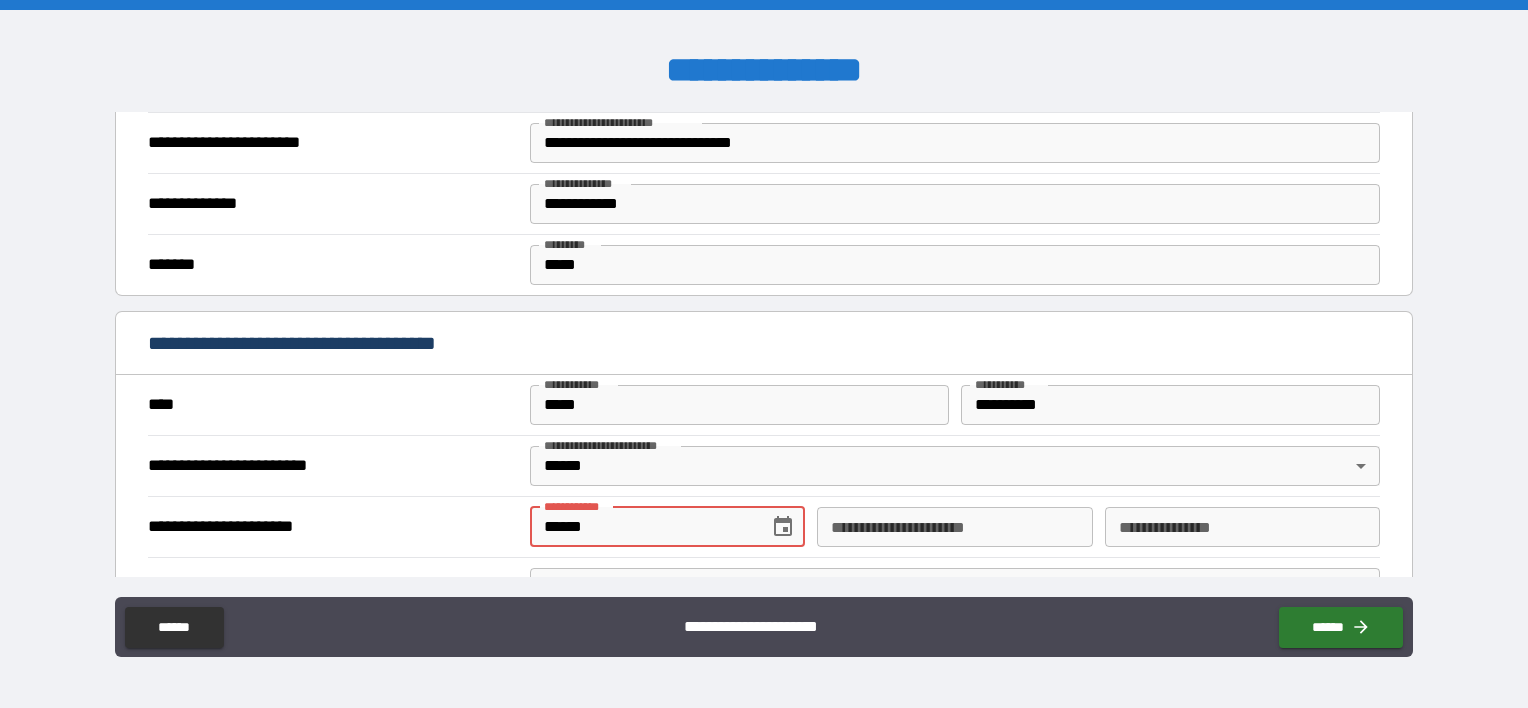 click on "******" at bounding box center (642, 527) 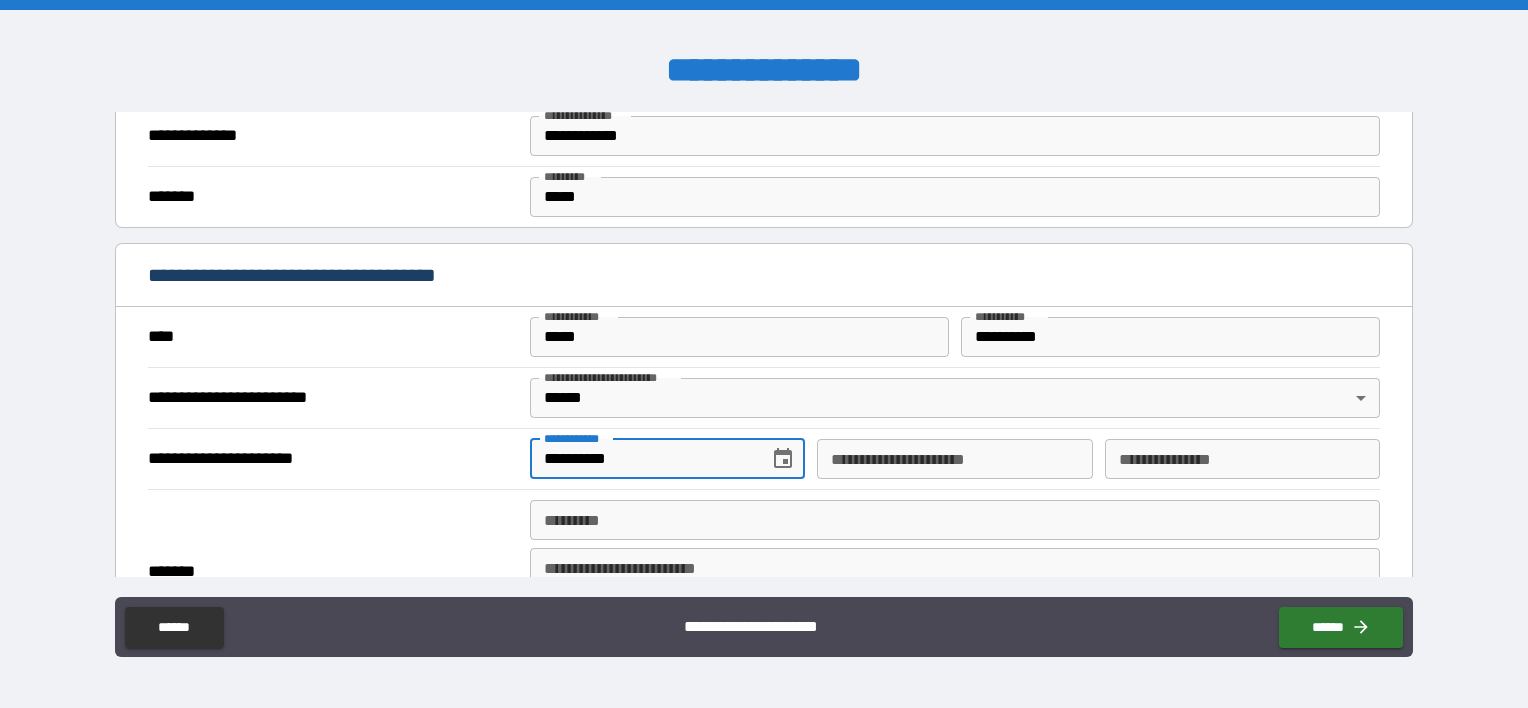 scroll, scrollTop: 1812, scrollLeft: 0, axis: vertical 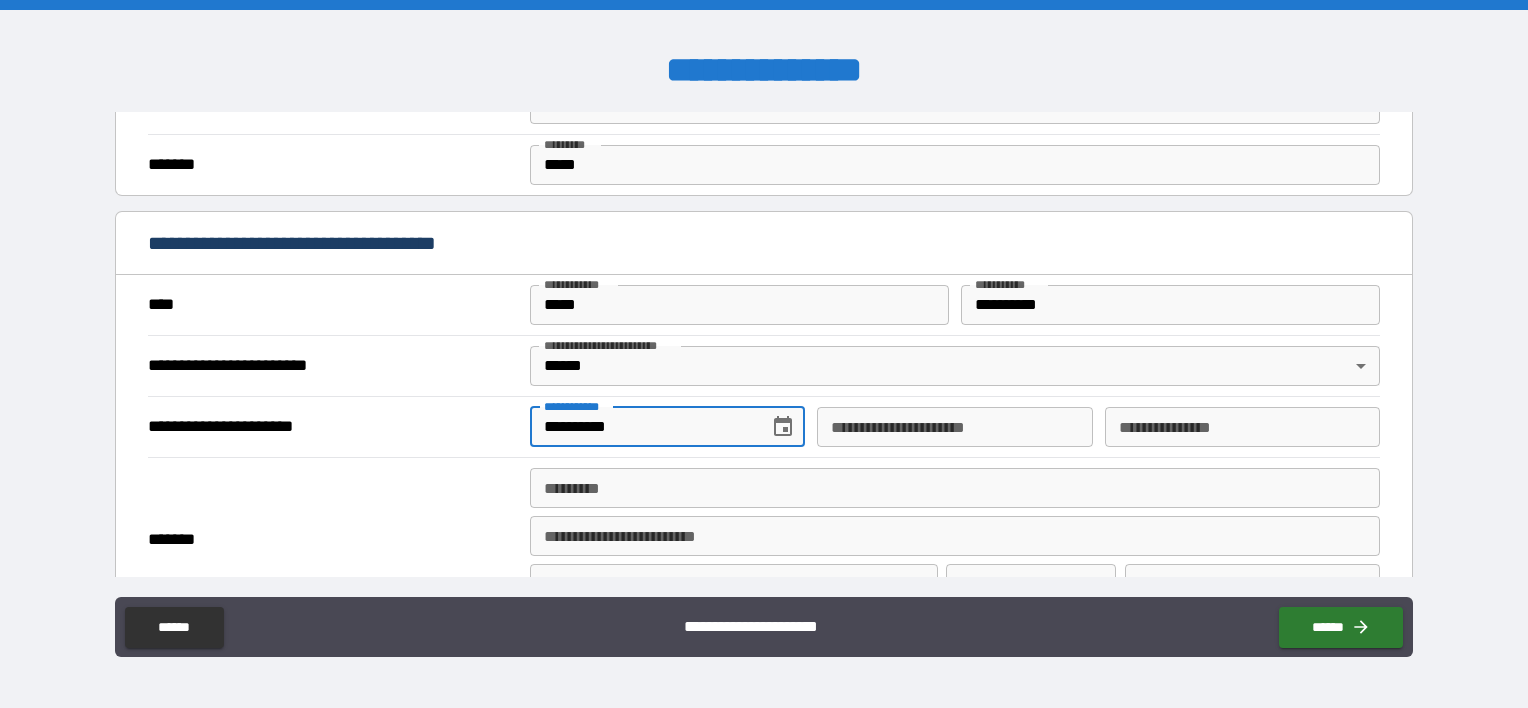 type on "**********" 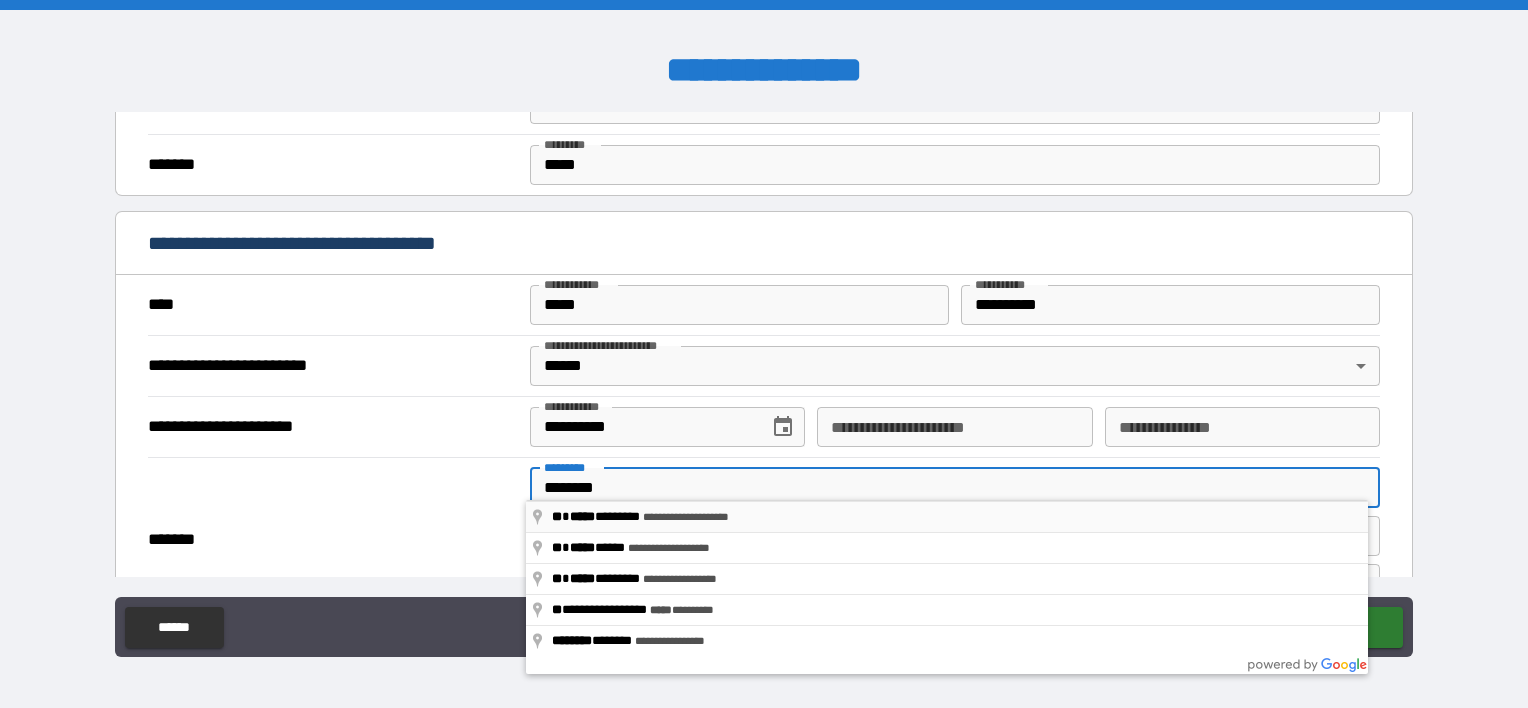 type on "**********" 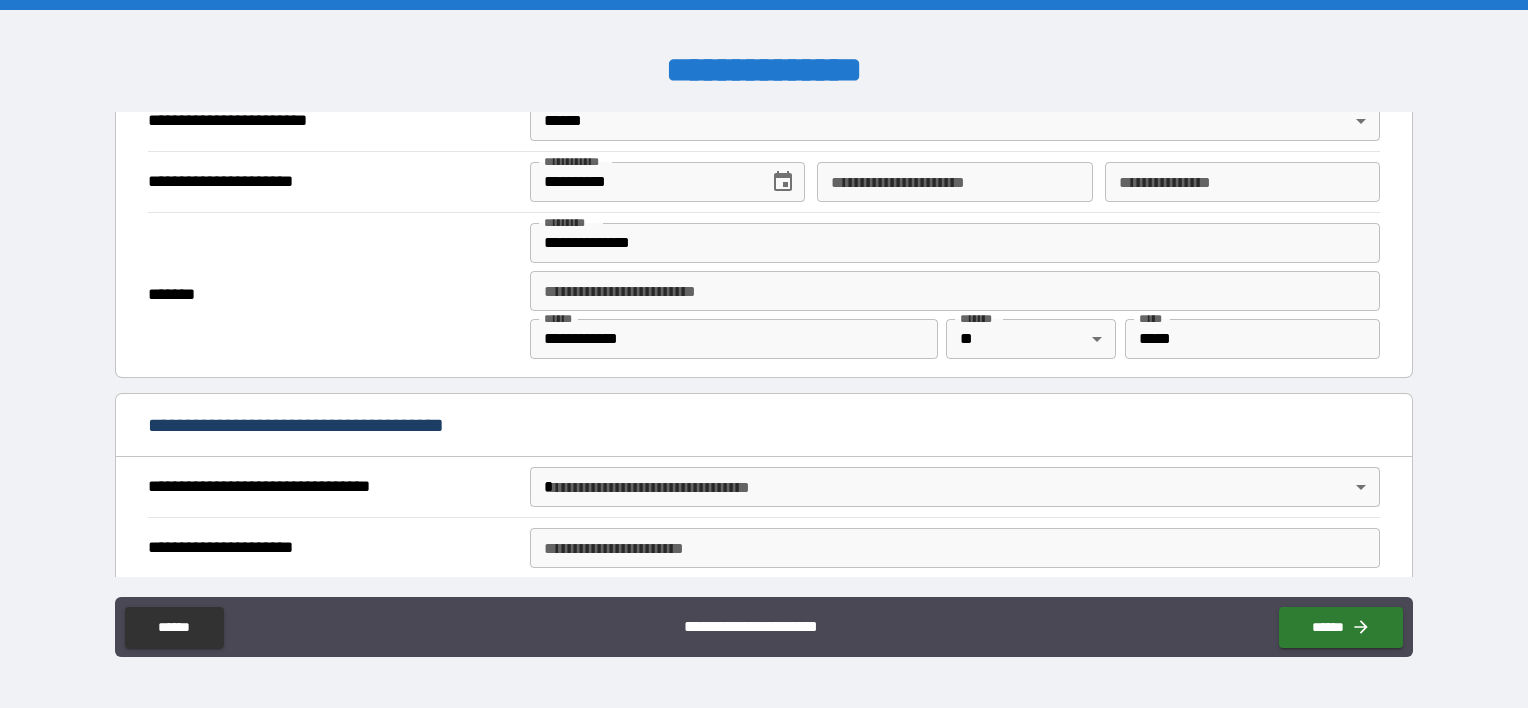 scroll, scrollTop: 2112, scrollLeft: 0, axis: vertical 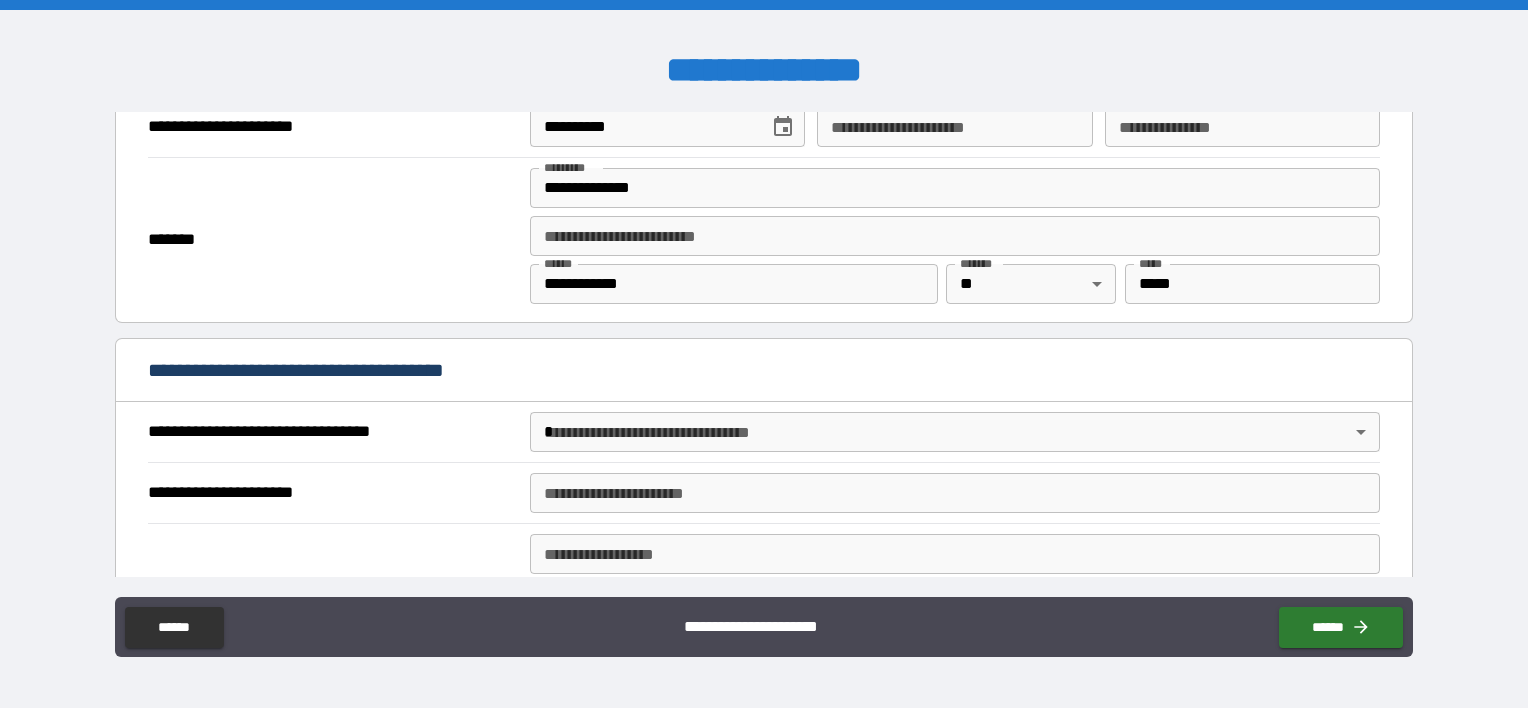 click on "**********" at bounding box center (764, 354) 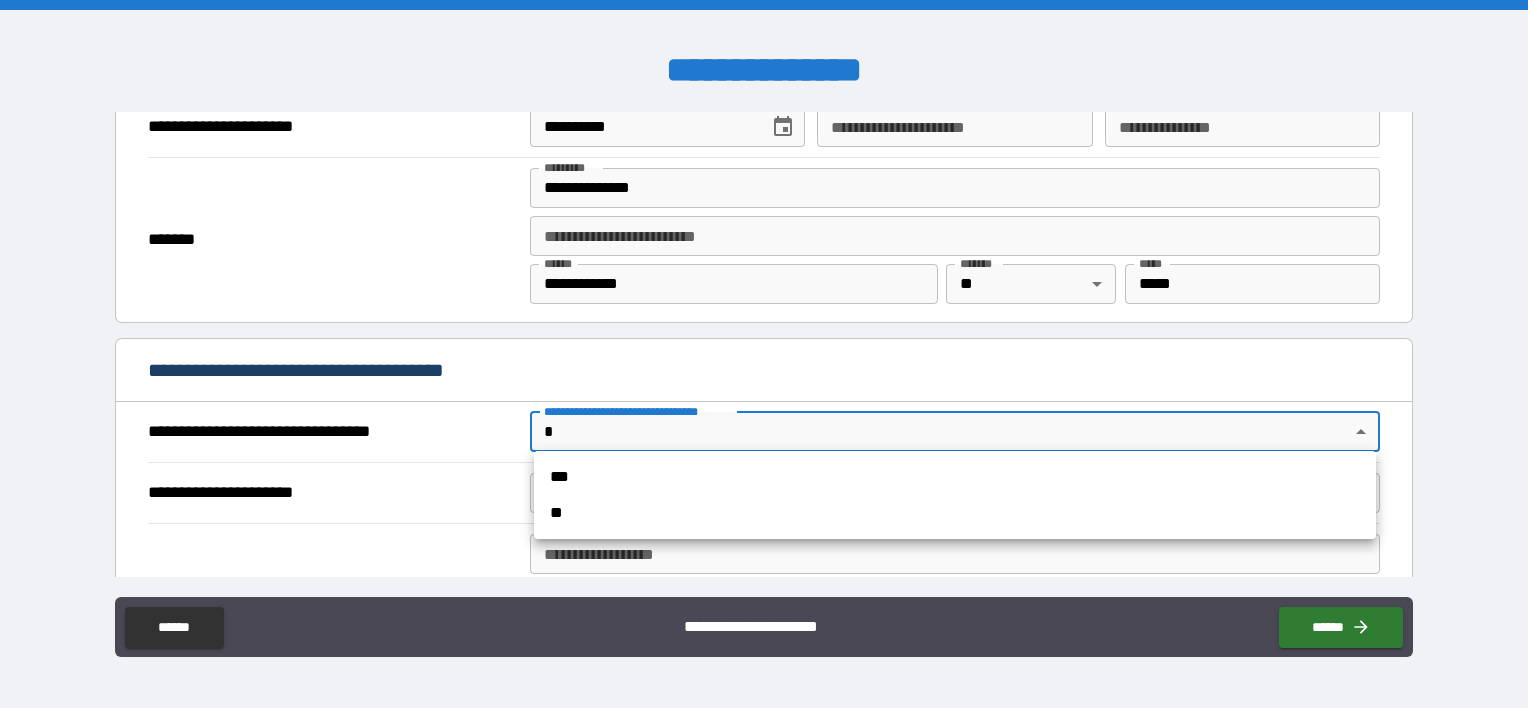 click on "***" at bounding box center (955, 477) 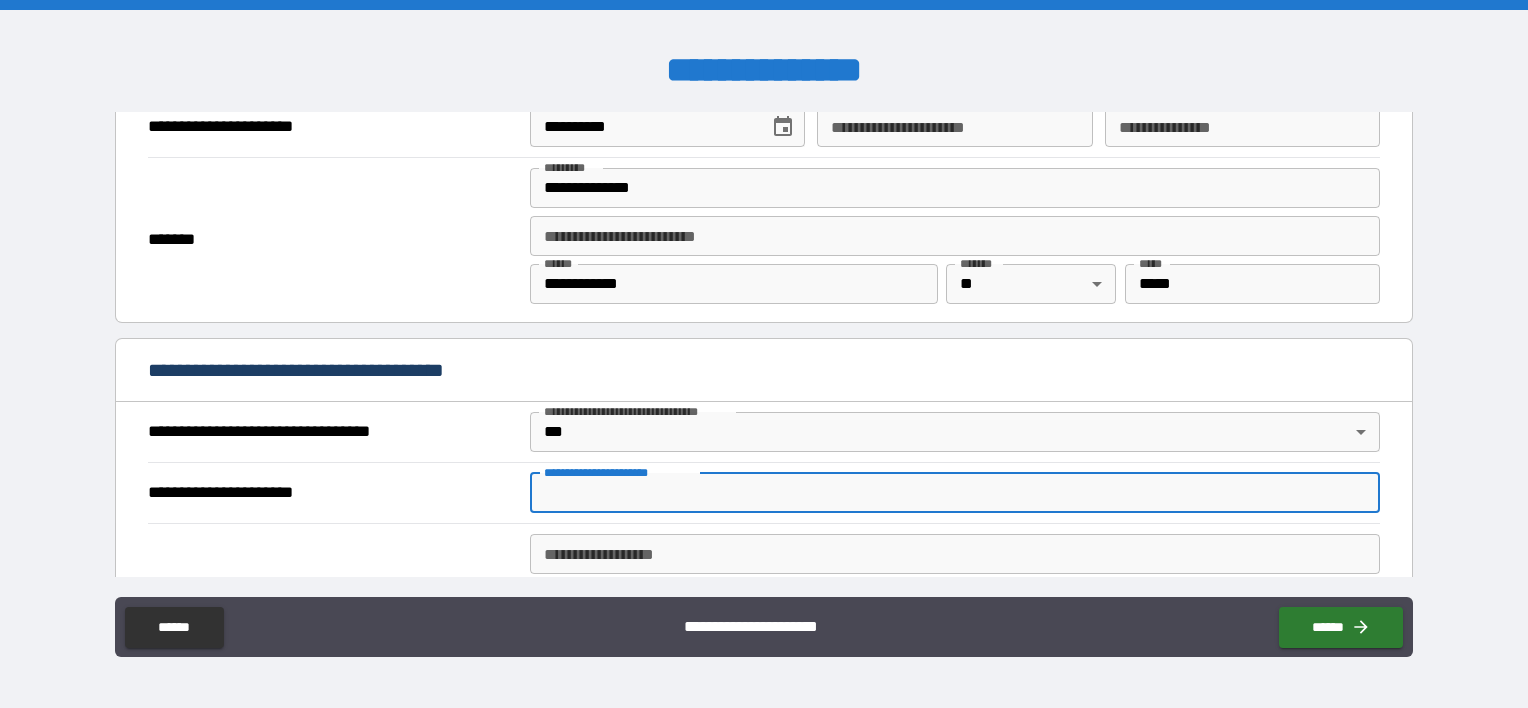 click on "**********" at bounding box center (955, 493) 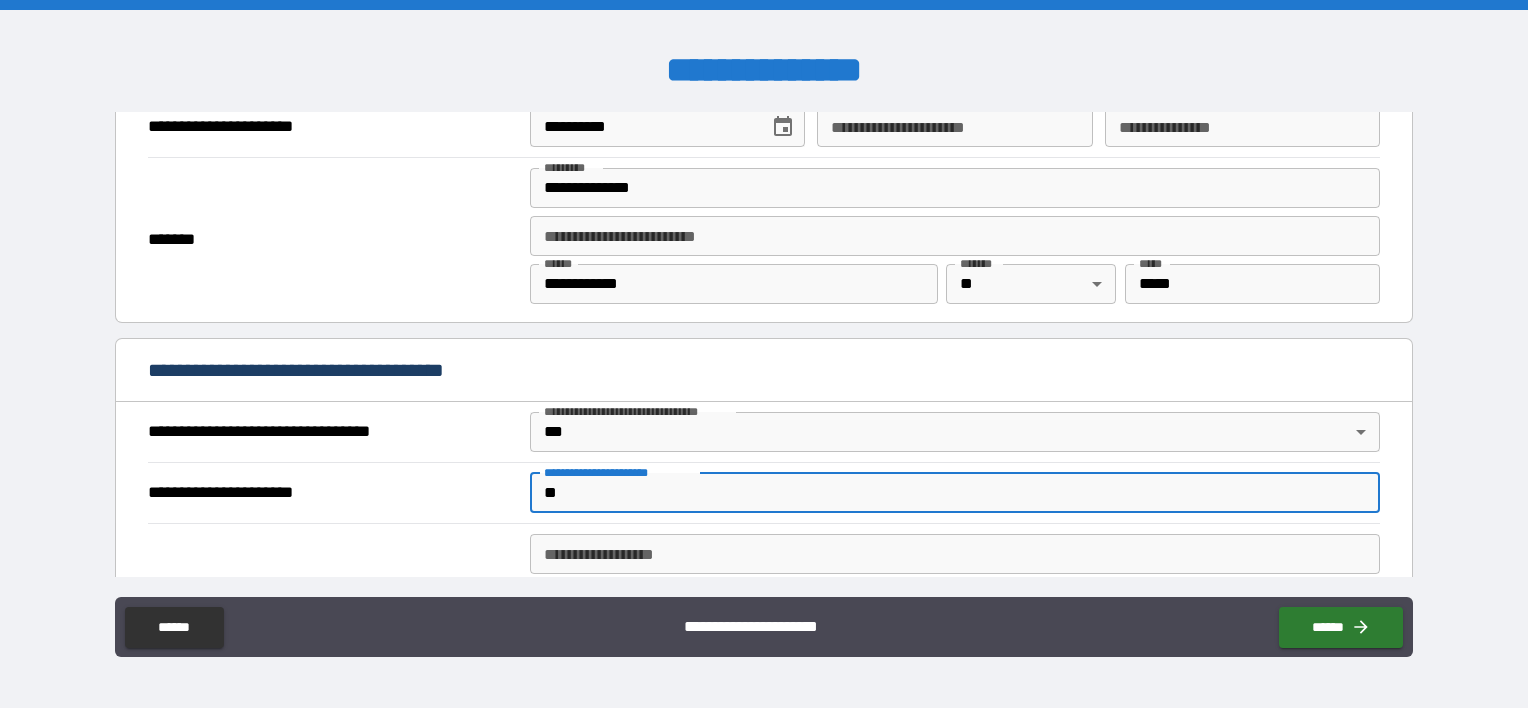 type on "*" 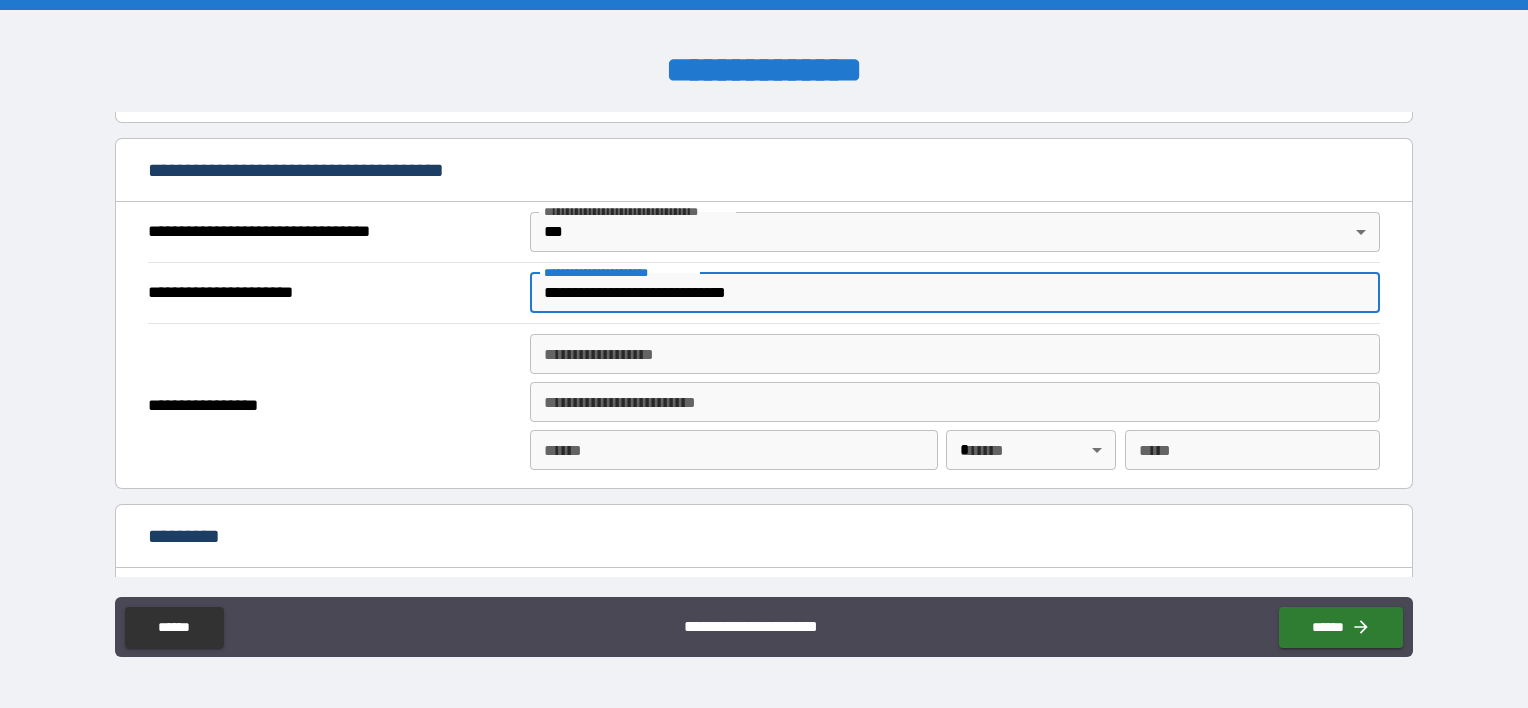 scroll, scrollTop: 2512, scrollLeft: 0, axis: vertical 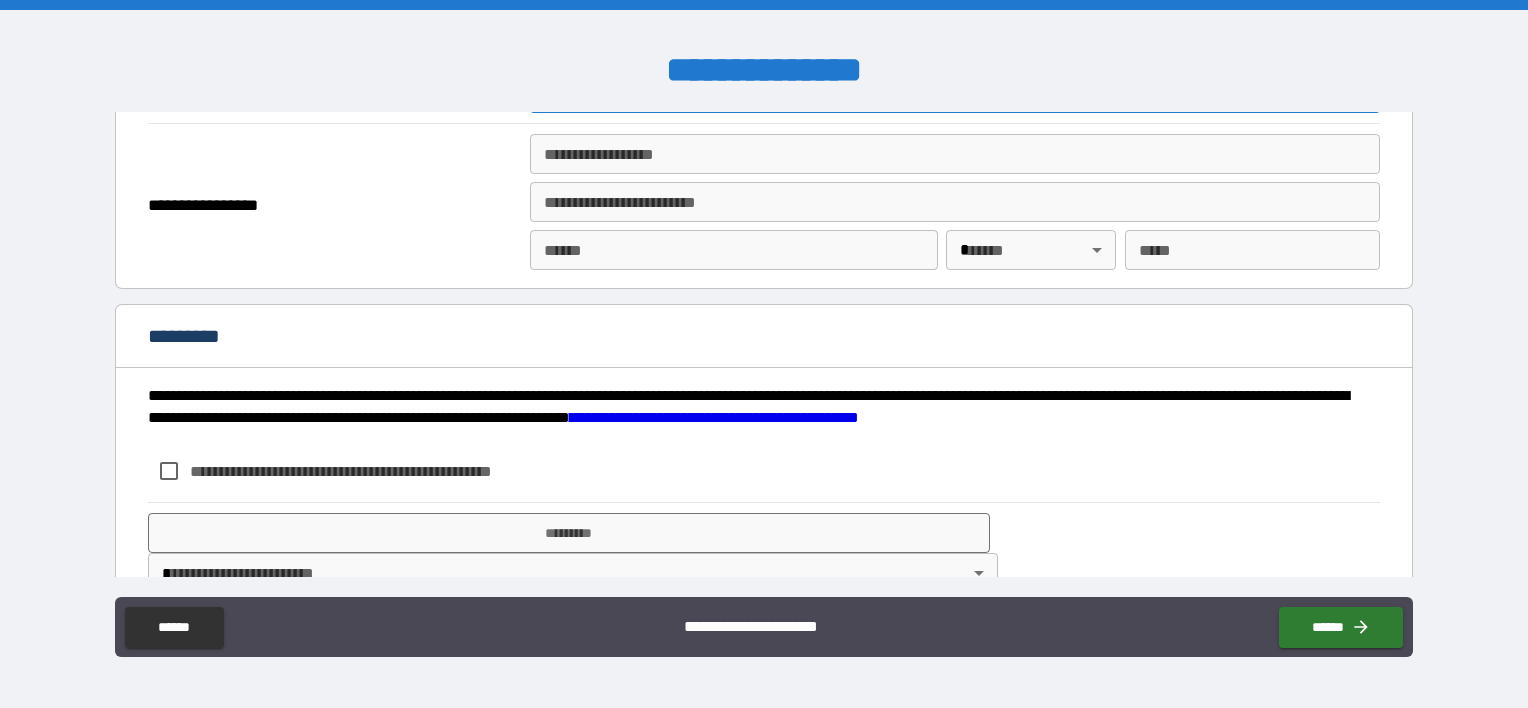 type on "**********" 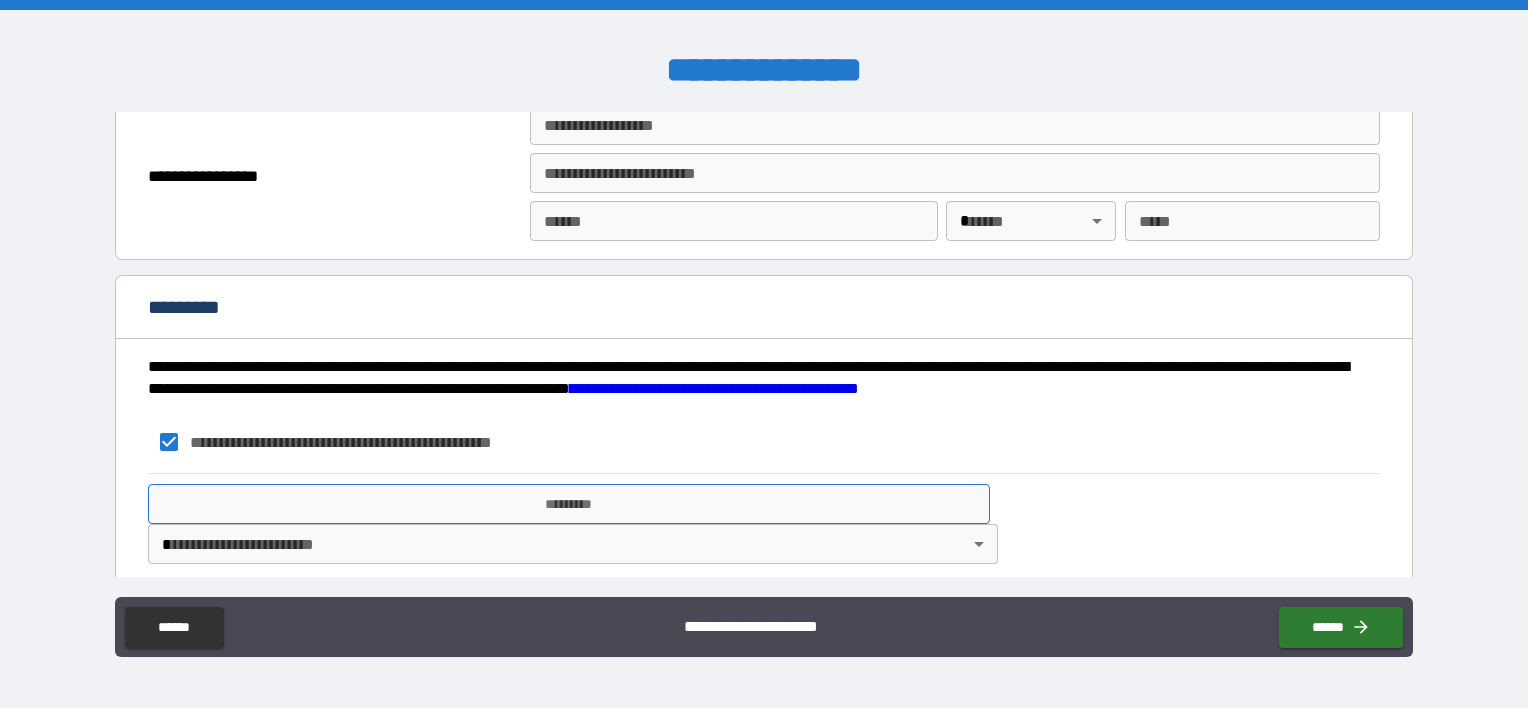 scroll, scrollTop: 2549, scrollLeft: 0, axis: vertical 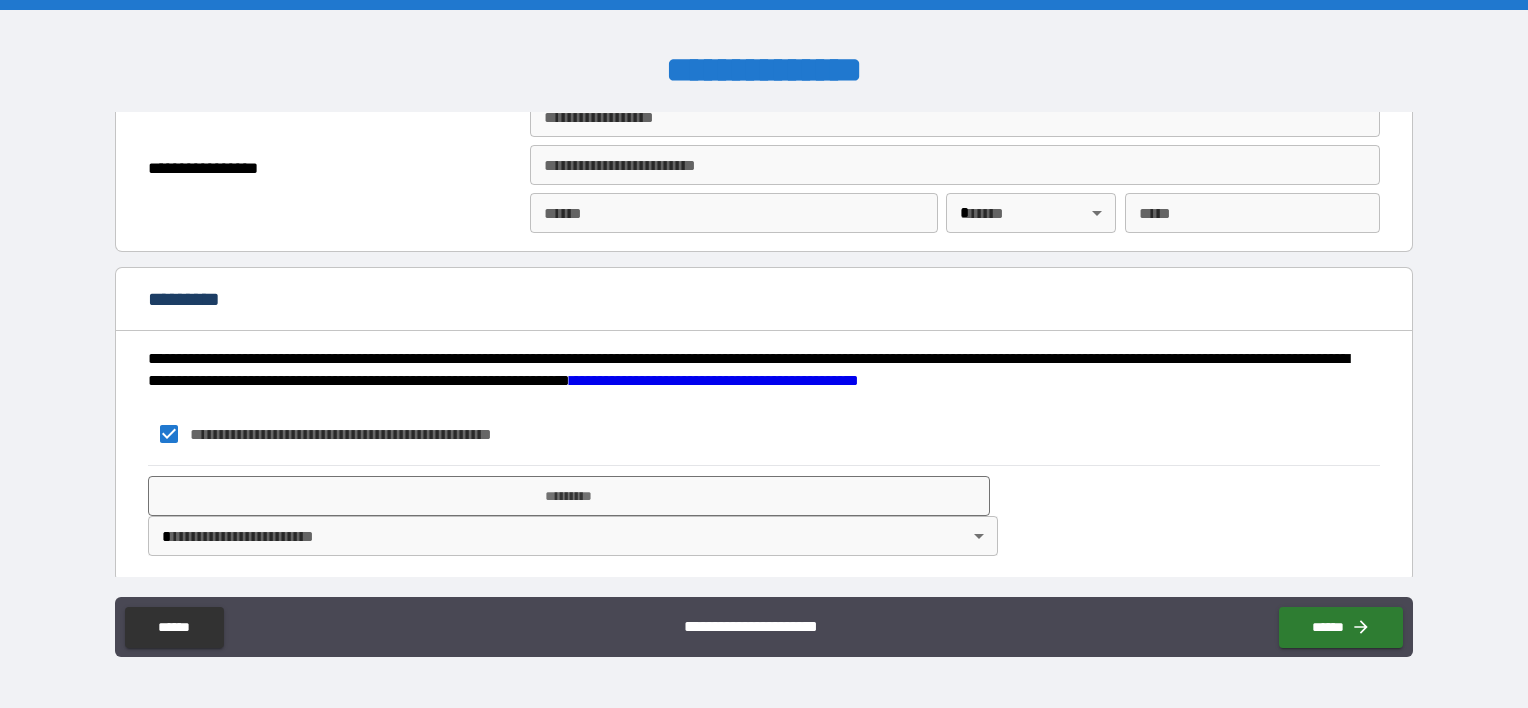 click on "**********" at bounding box center [764, 354] 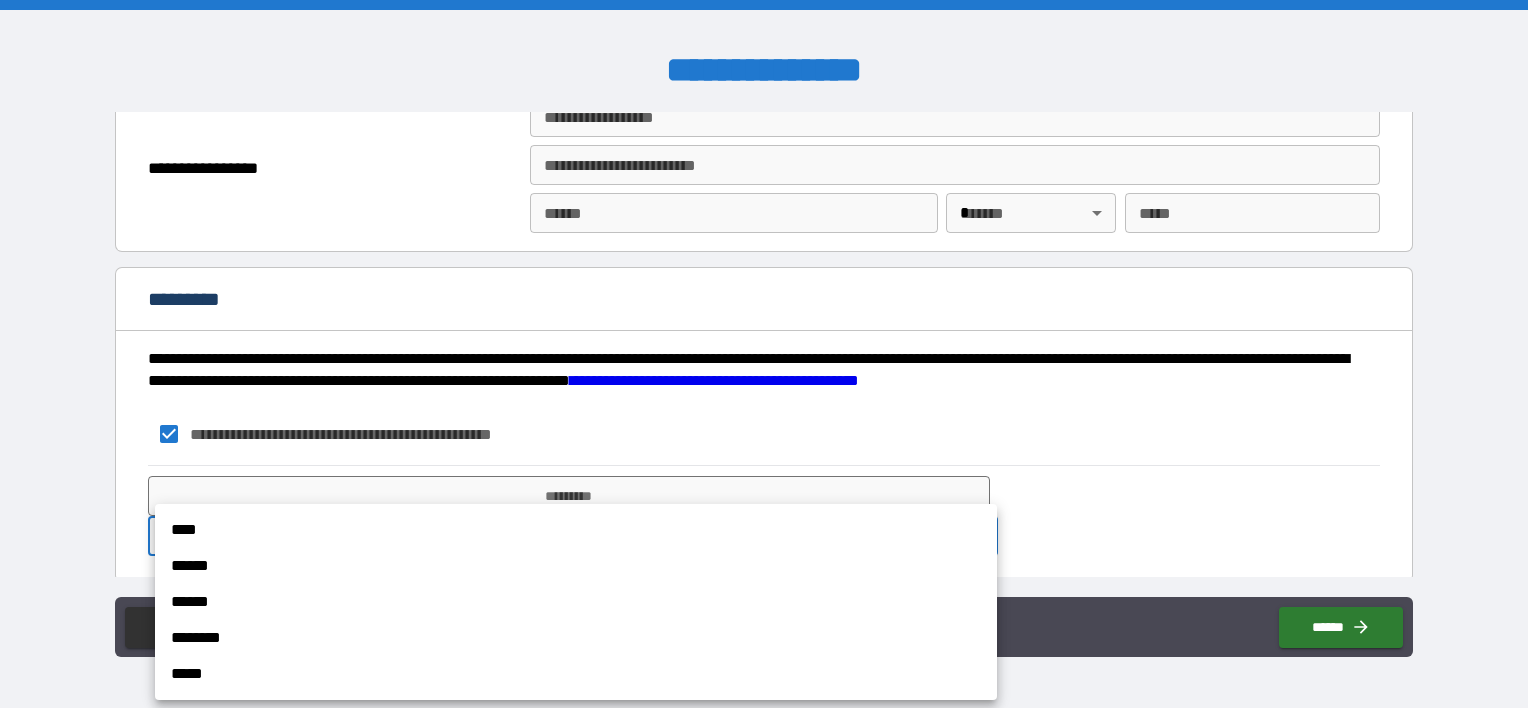 click on "****" at bounding box center [576, 530] 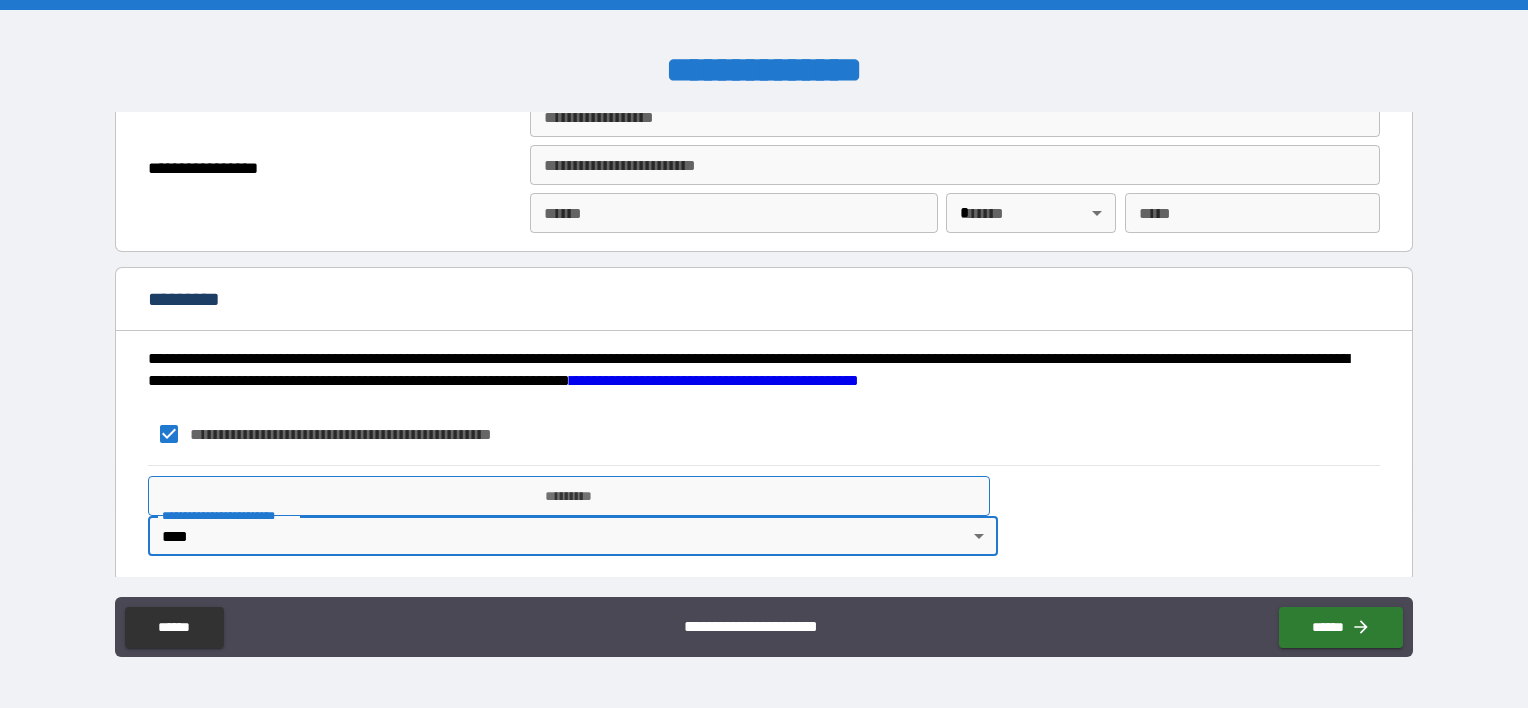 click on "*********" at bounding box center [569, 496] 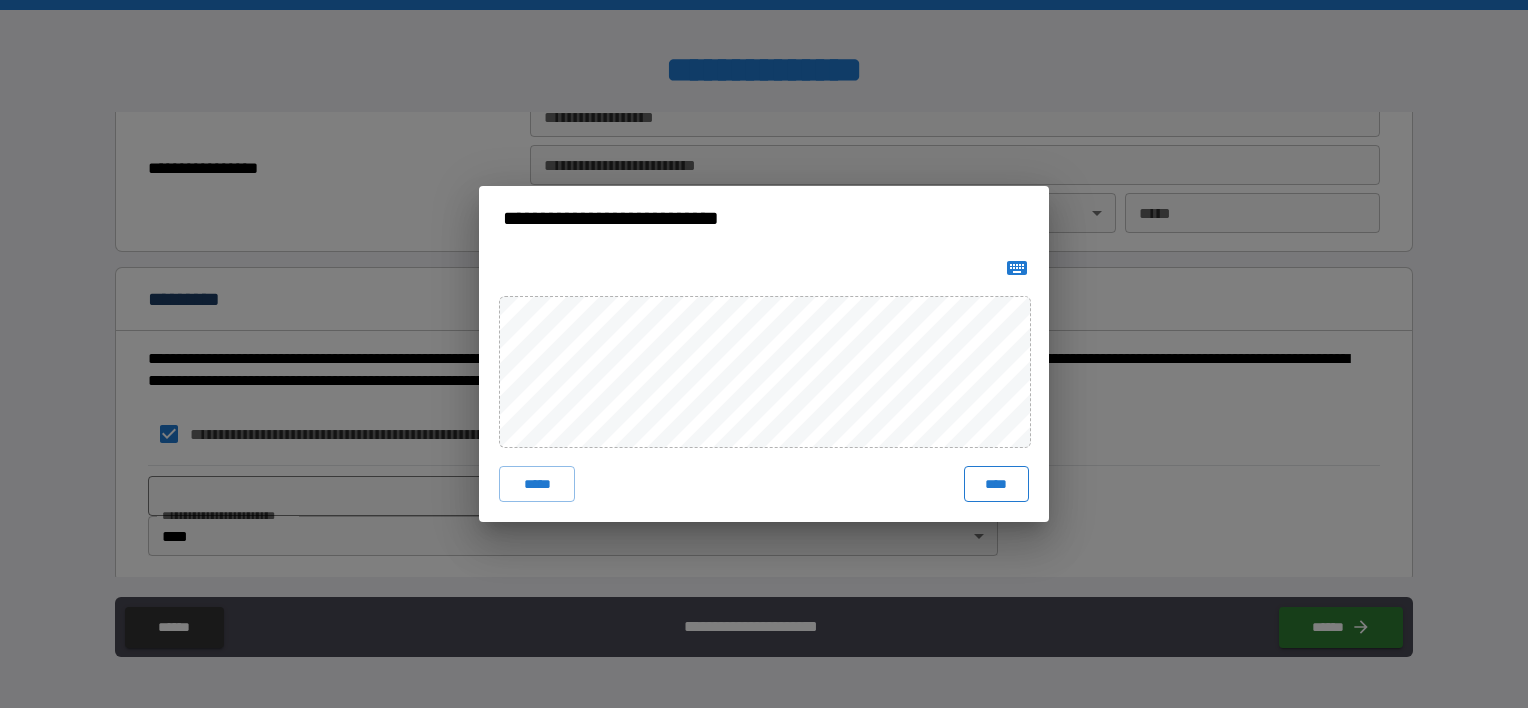 click on "****" at bounding box center (996, 484) 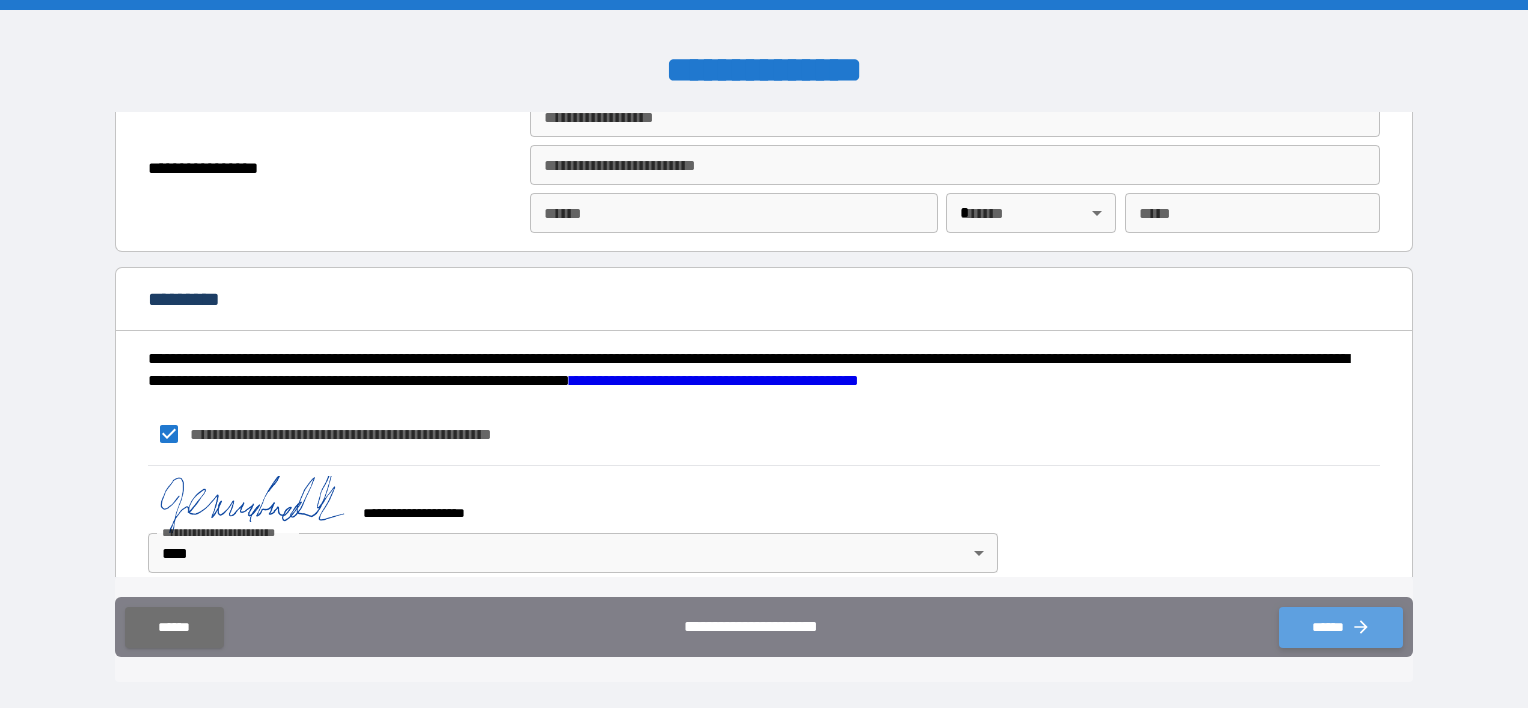 click on "******" at bounding box center [1341, 627] 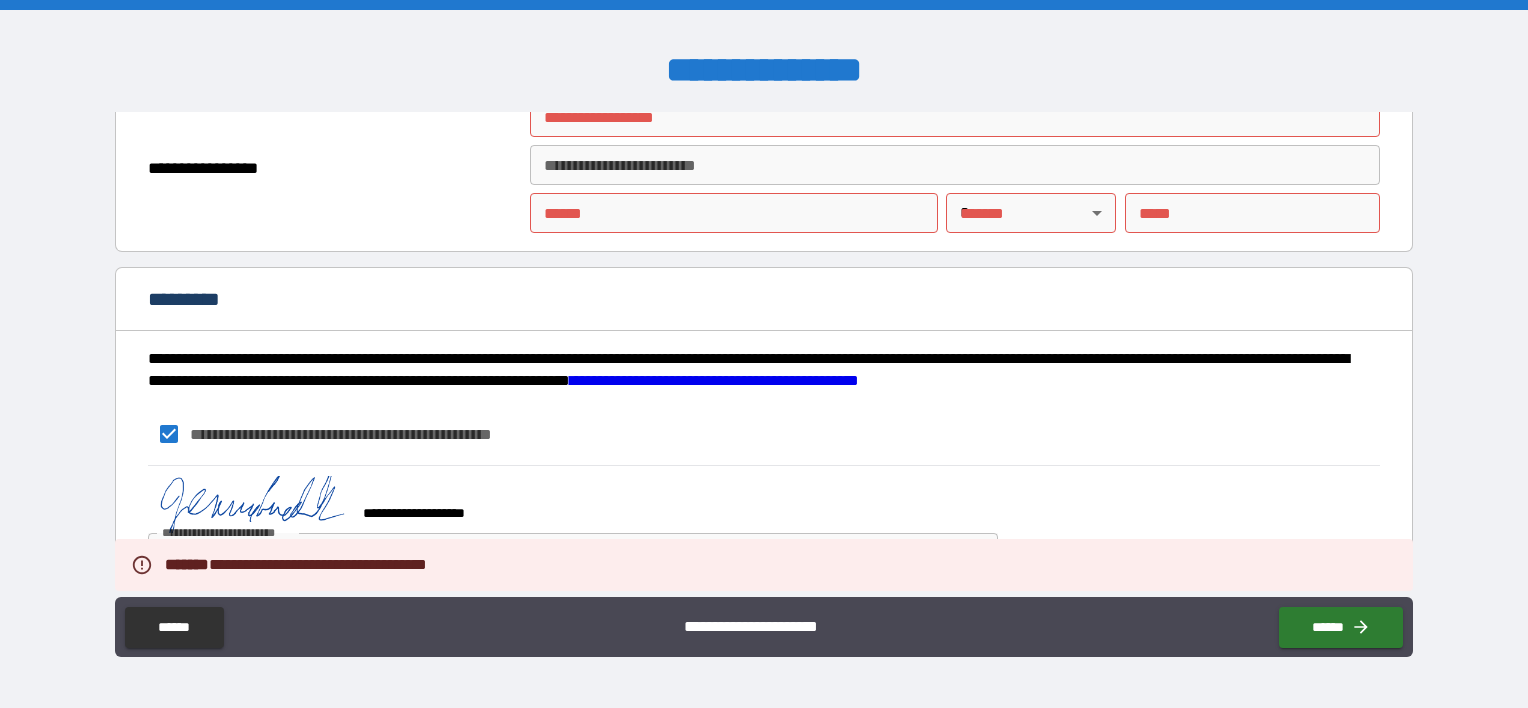 click on "****   *" at bounding box center [734, 213] 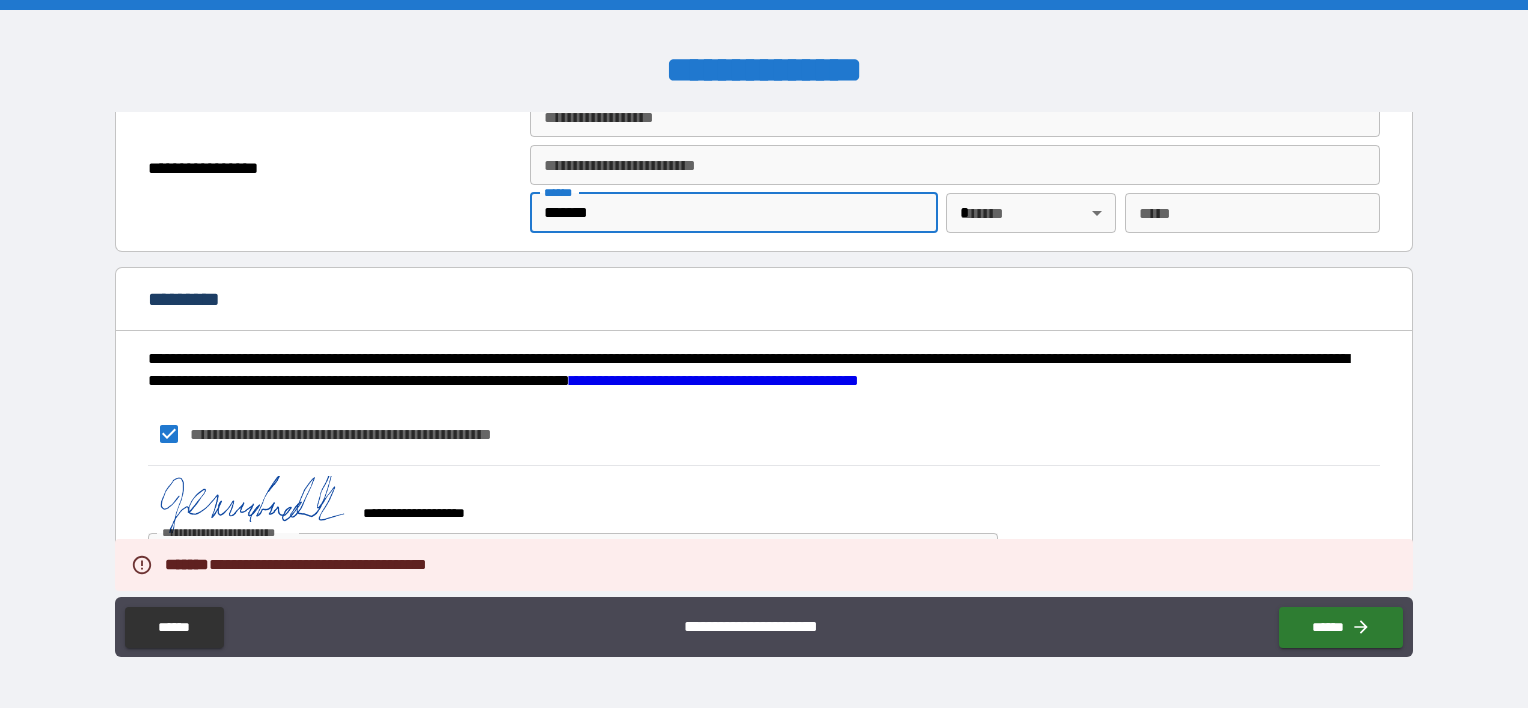 type on "*******" 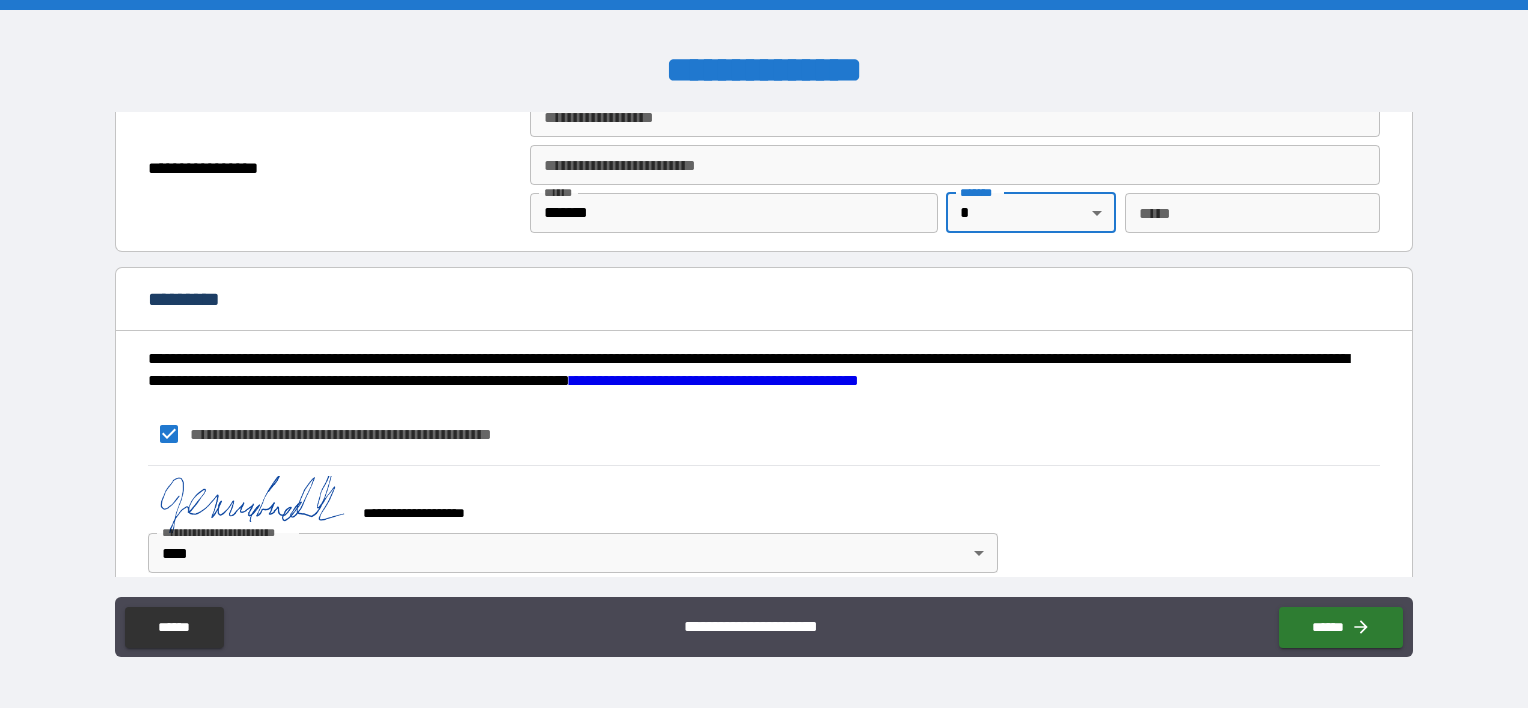 click on "**********" at bounding box center [764, 354] 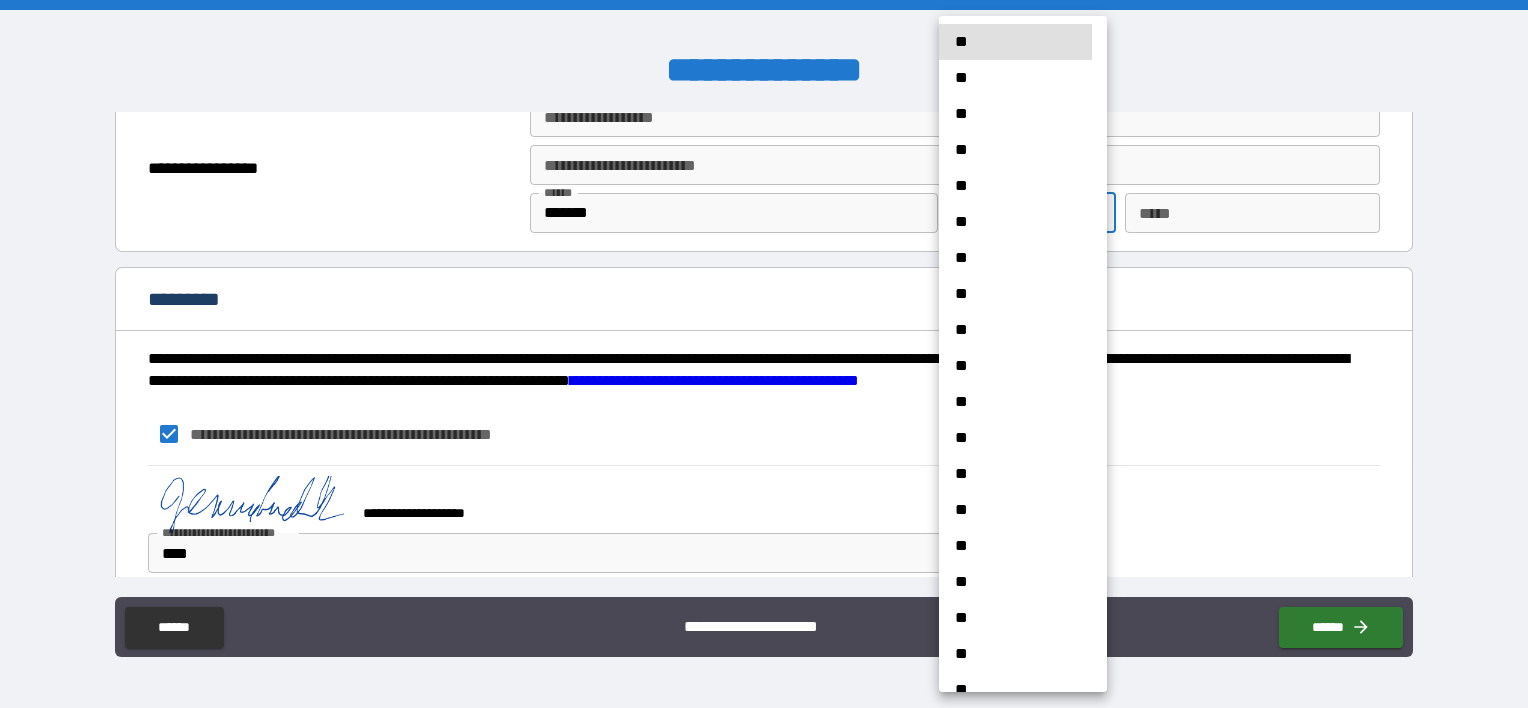 type 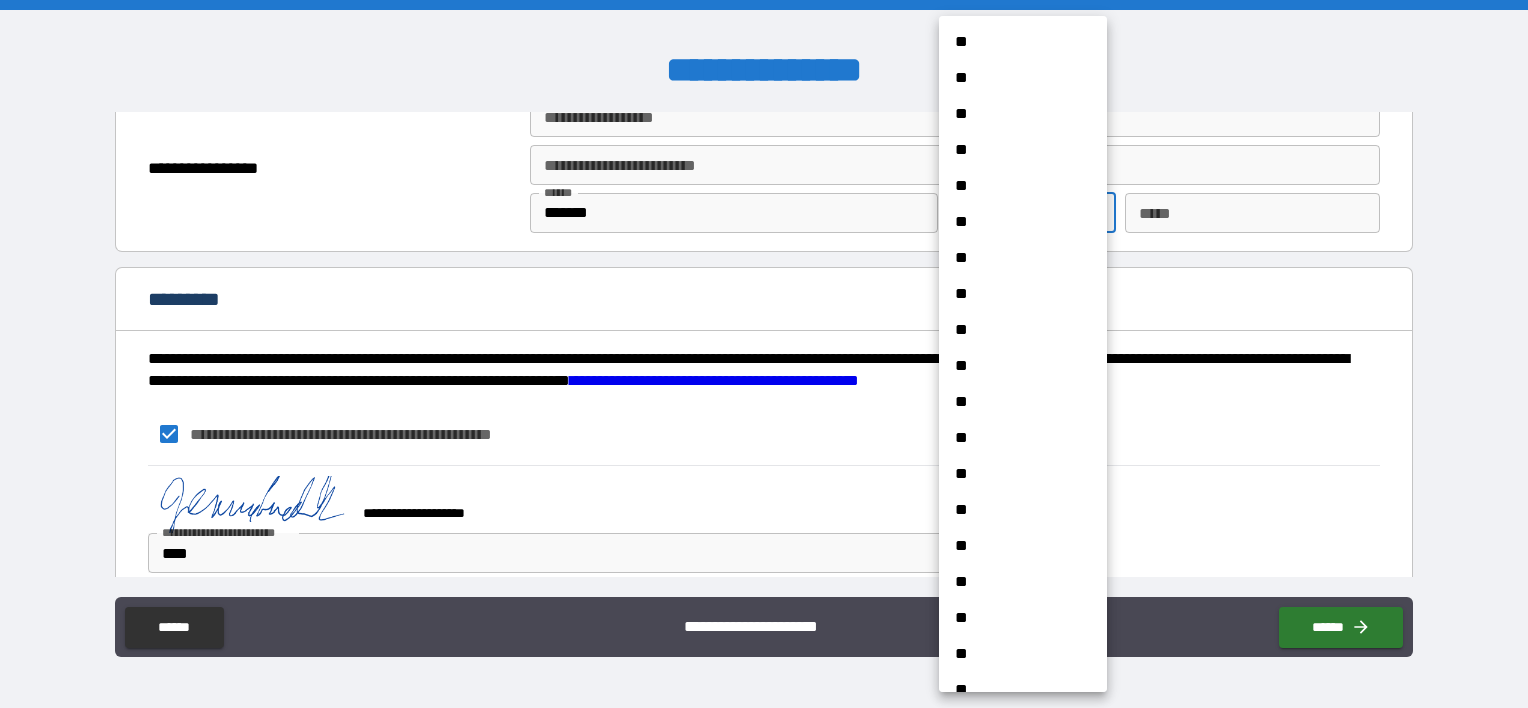 scroll, scrollTop: 804, scrollLeft: 0, axis: vertical 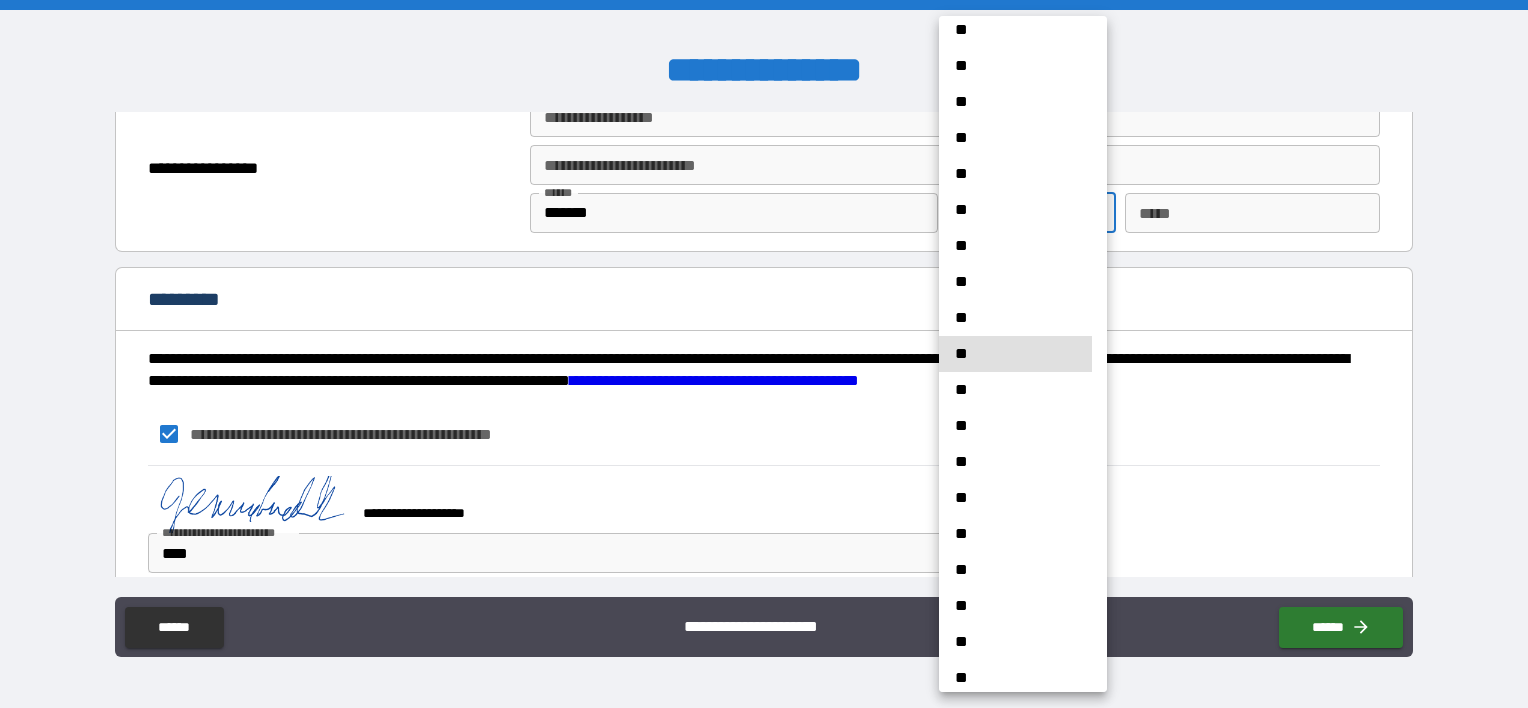 type 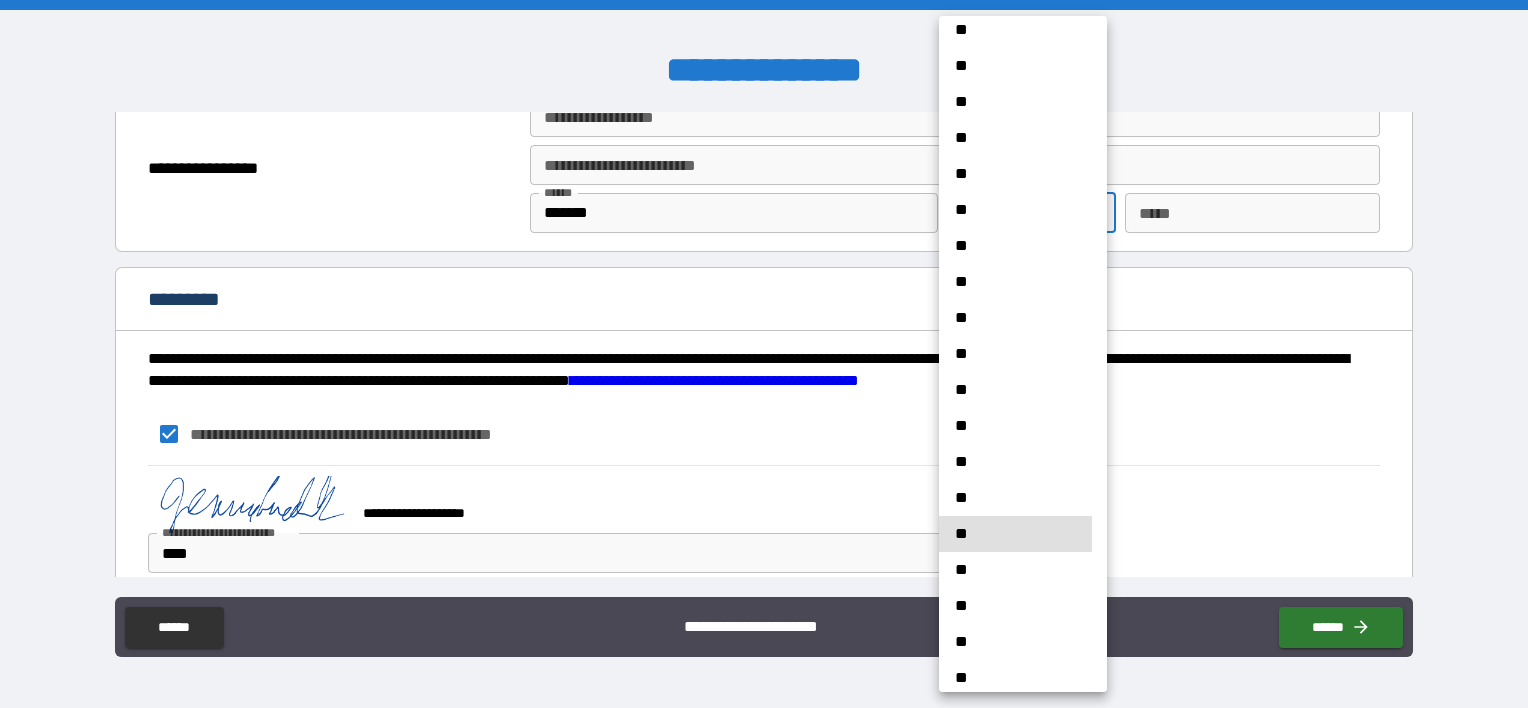 type 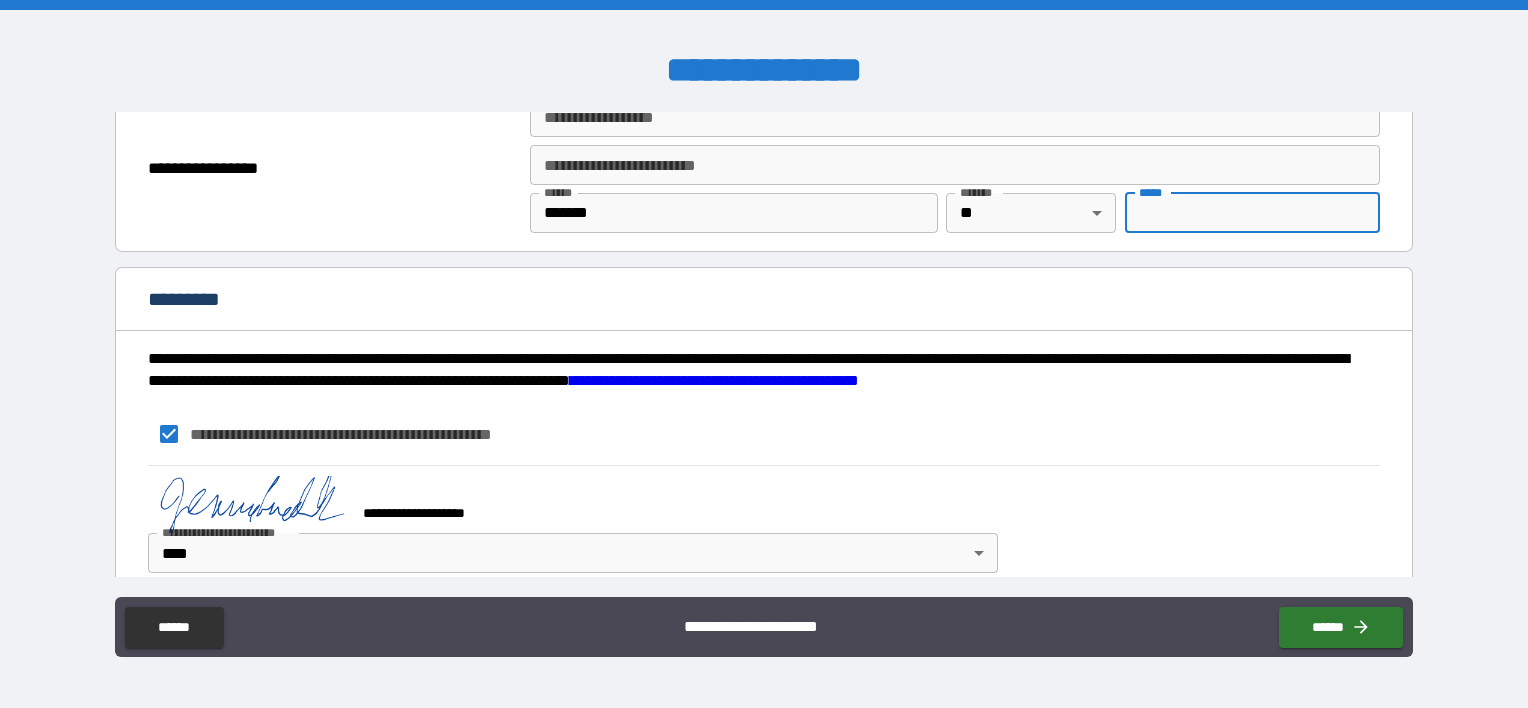 click on "***   *" at bounding box center [1252, 213] 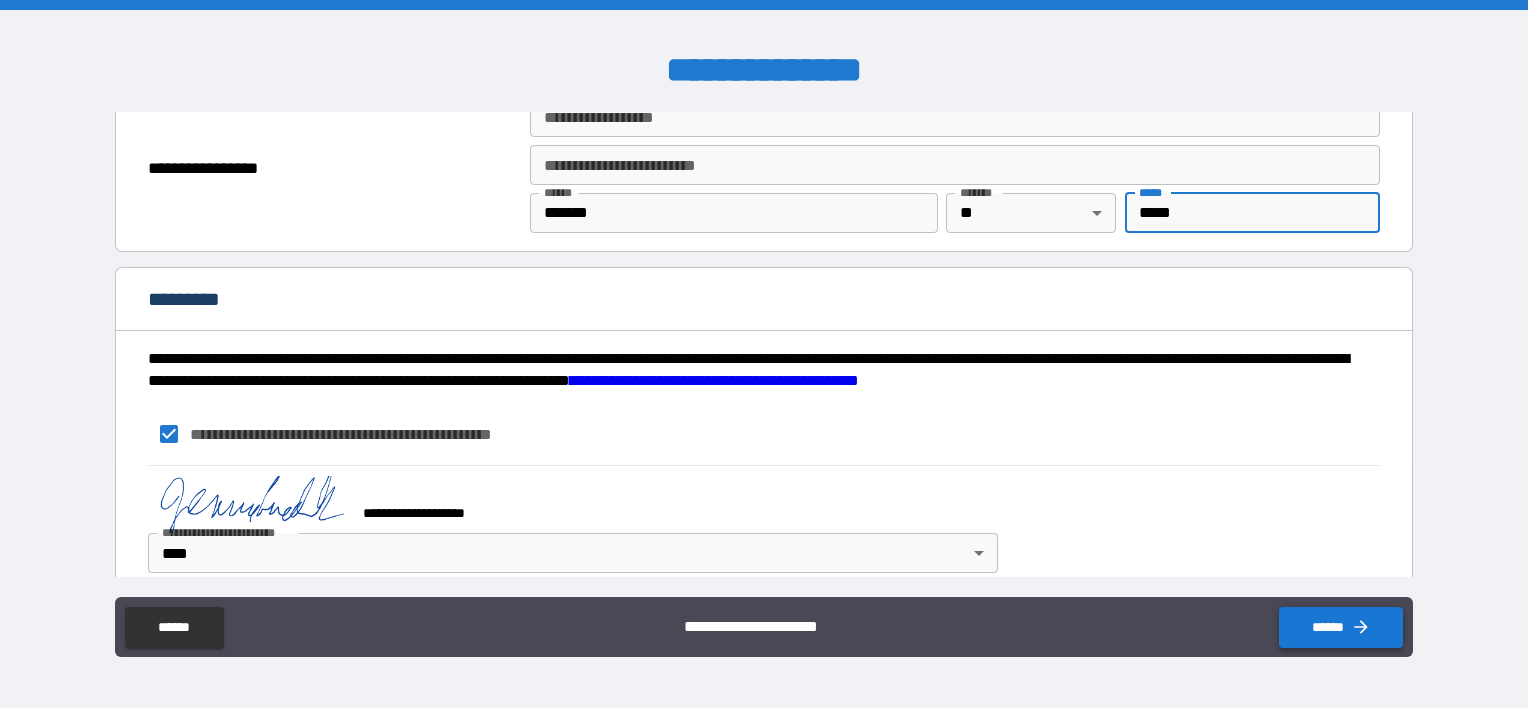 type on "*****" 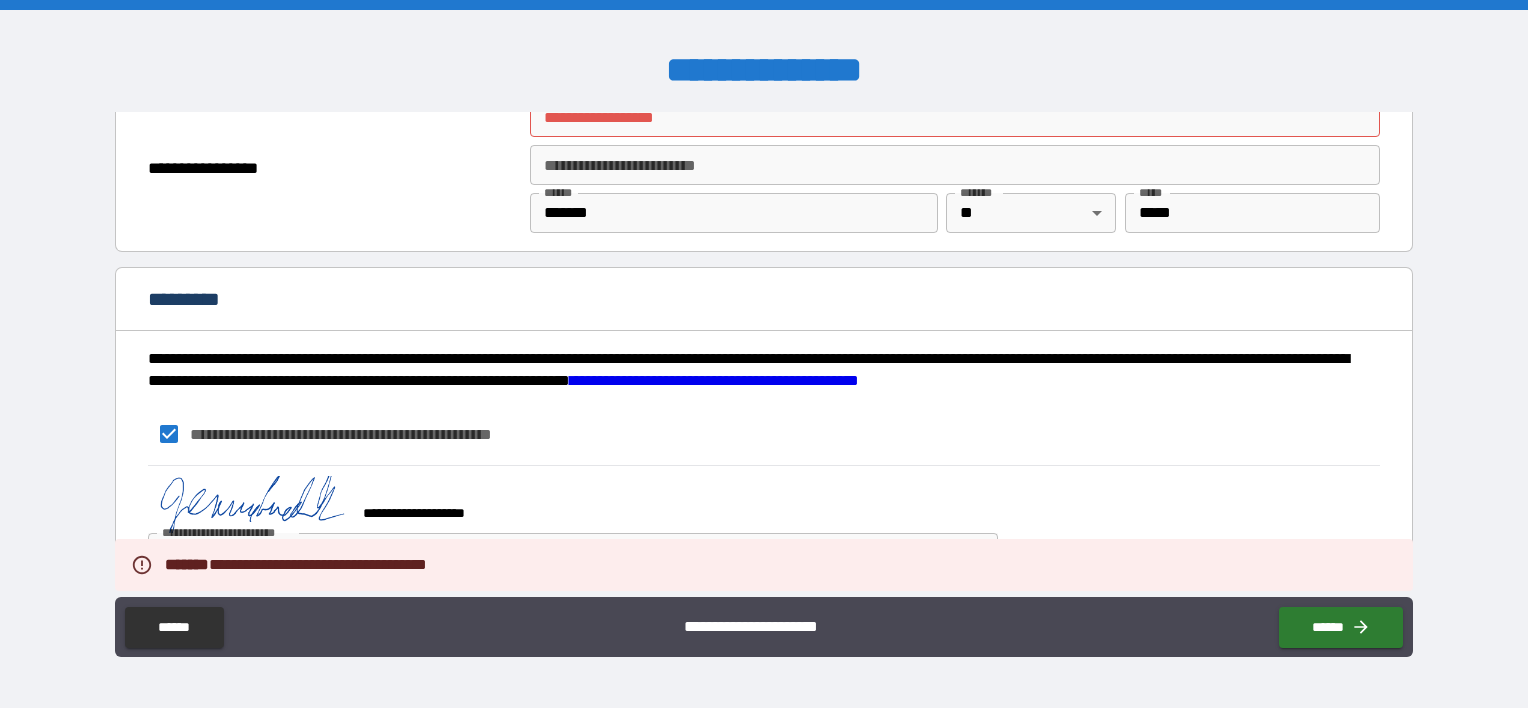 scroll, scrollTop: 2349, scrollLeft: 0, axis: vertical 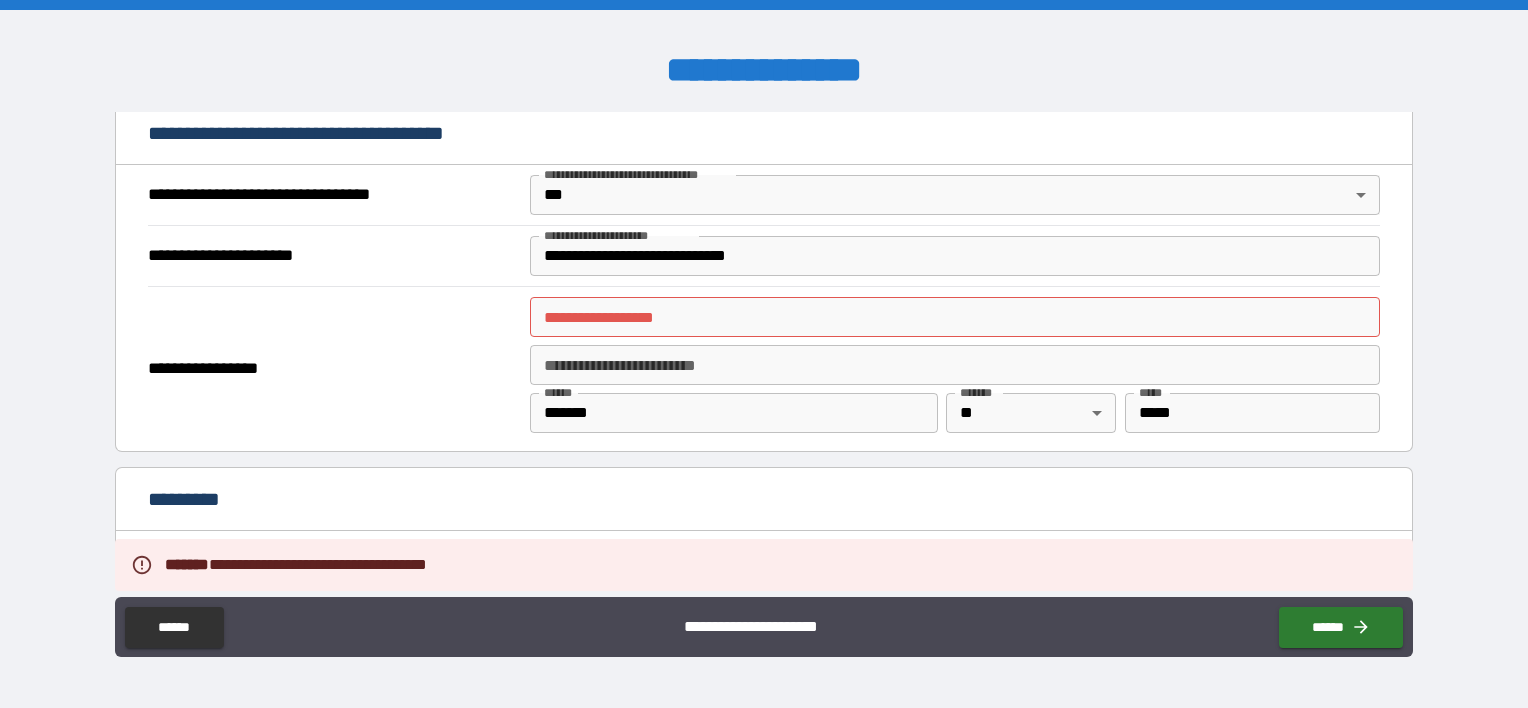 click on "**********" at bounding box center (955, 317) 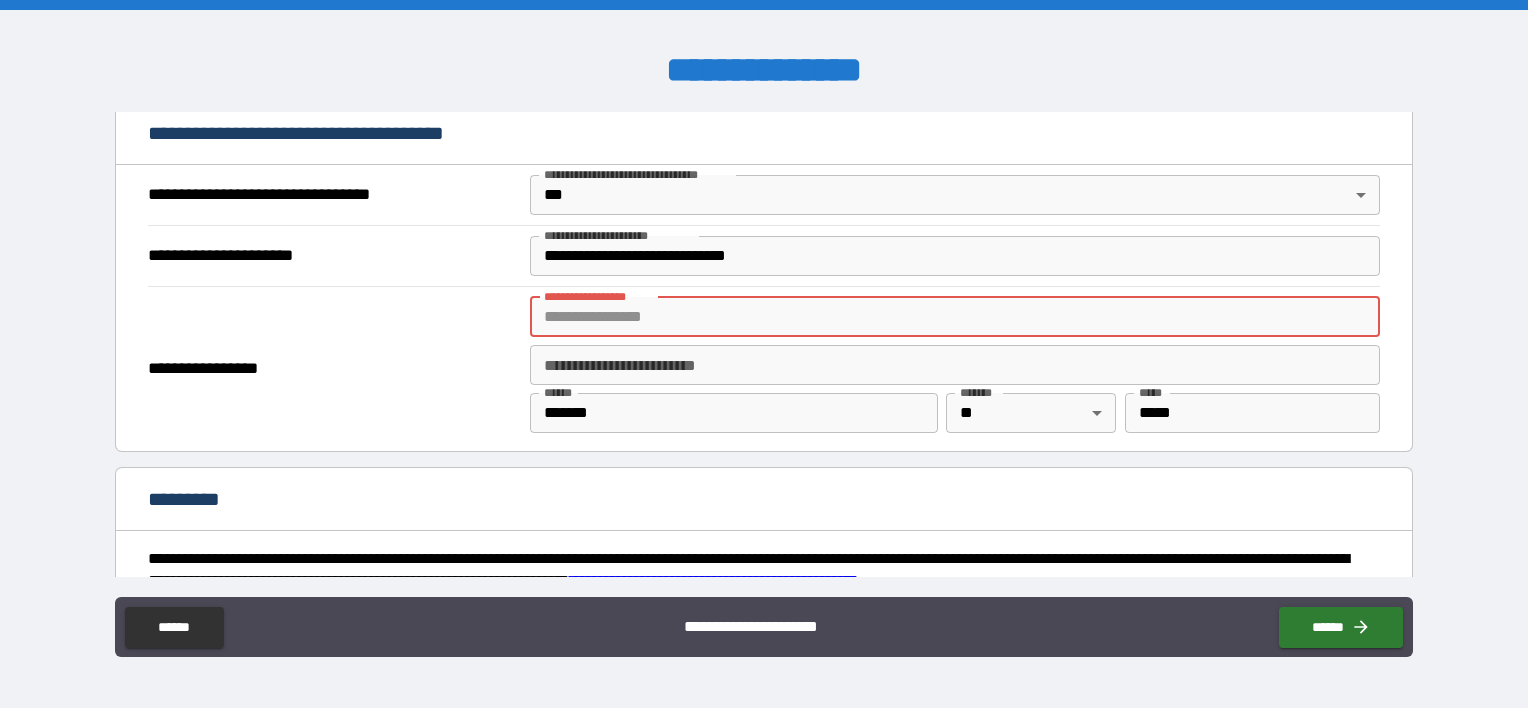 click on "**********" at bounding box center [955, 317] 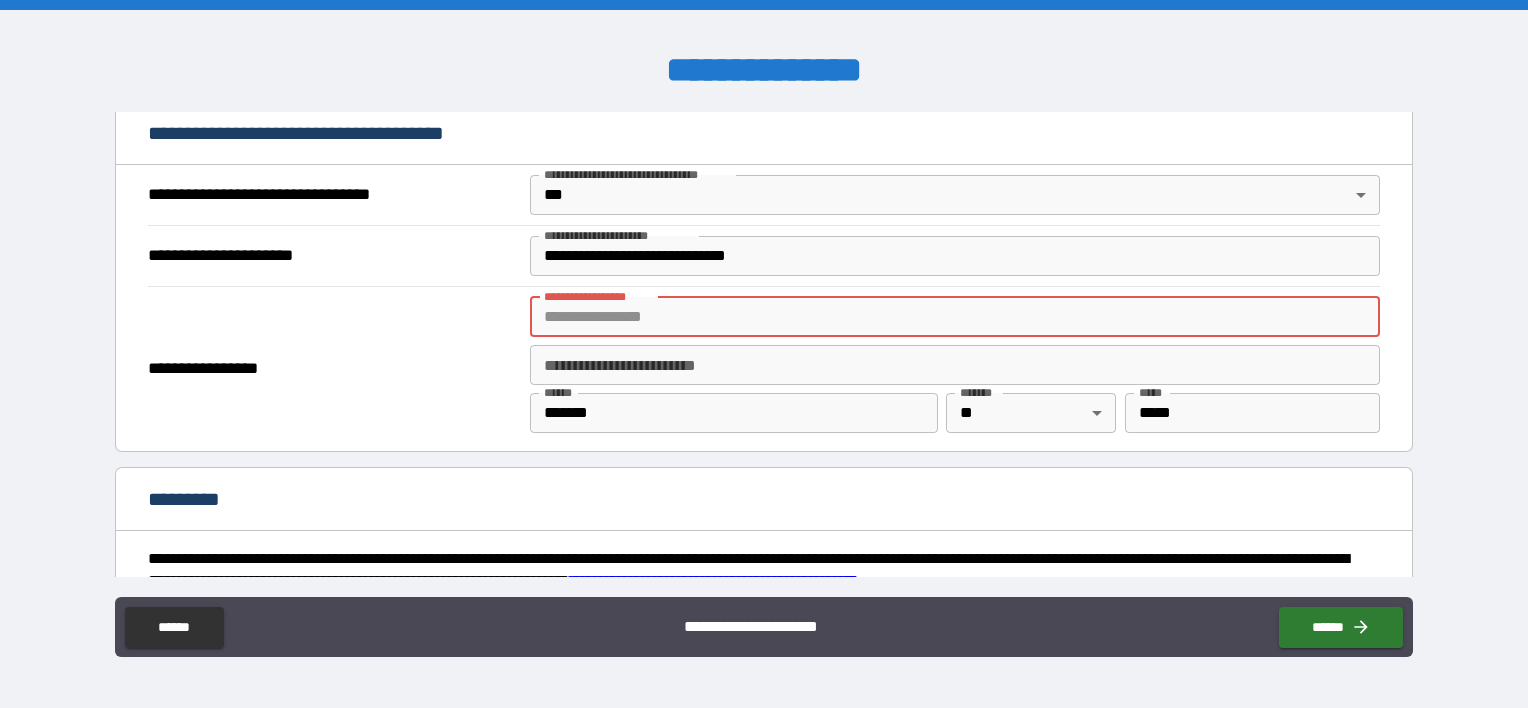 paste on "**********" 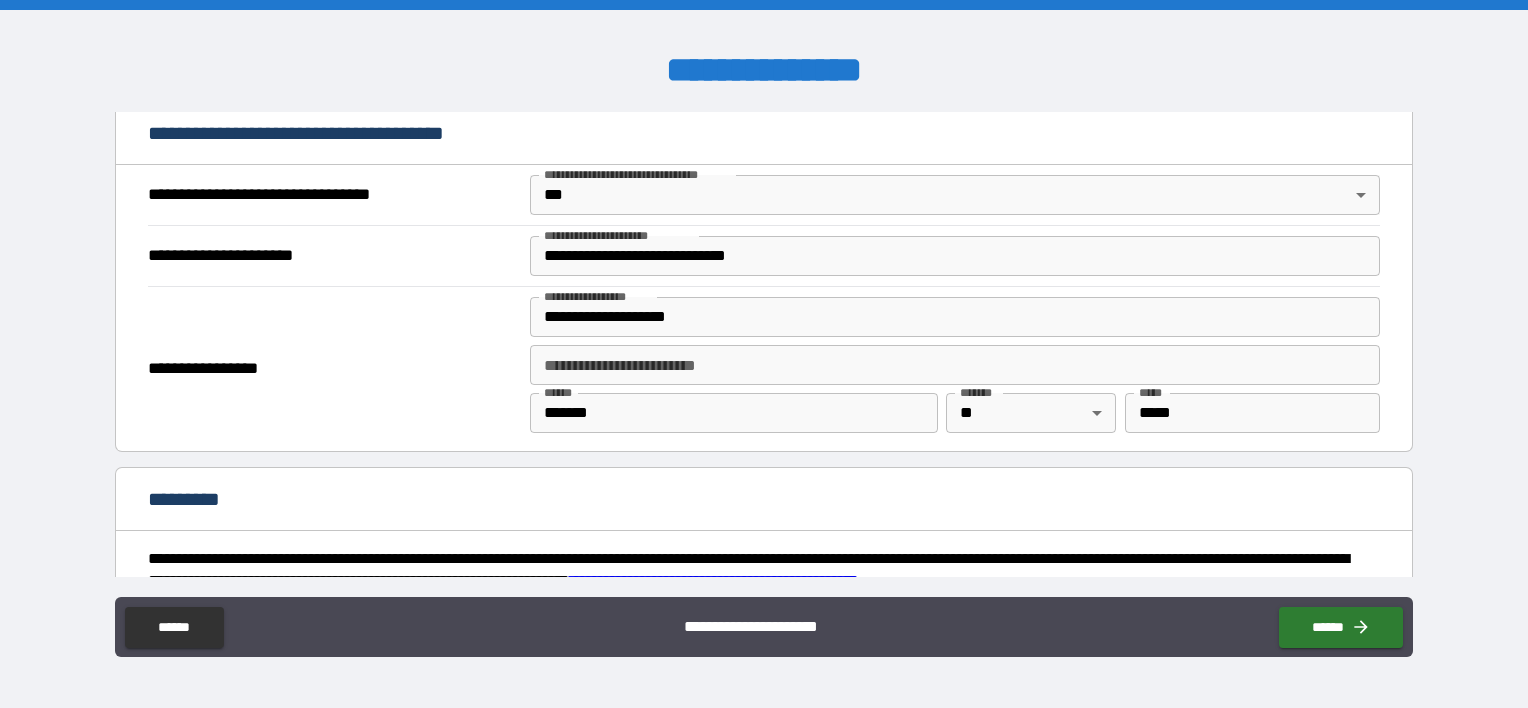 type on "**********" 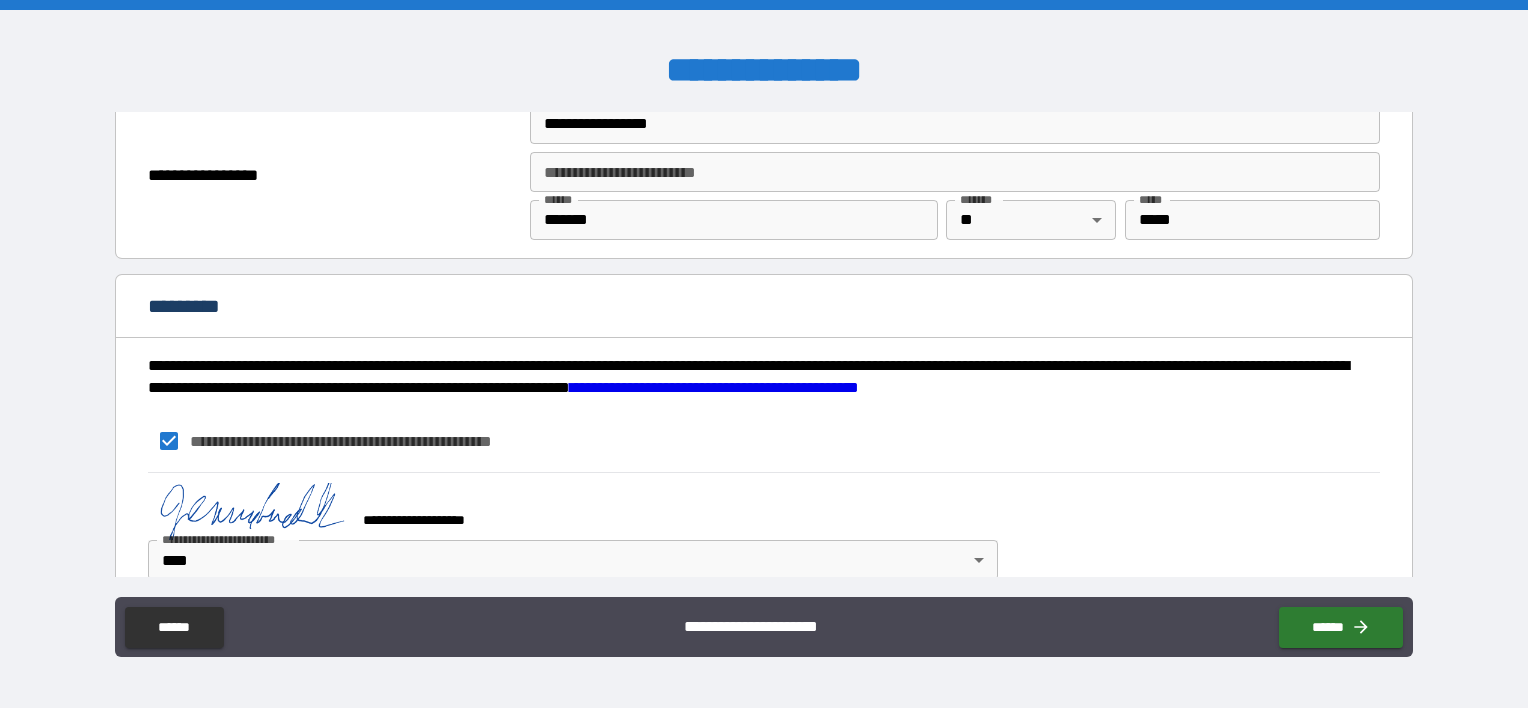 scroll, scrollTop: 2549, scrollLeft: 0, axis: vertical 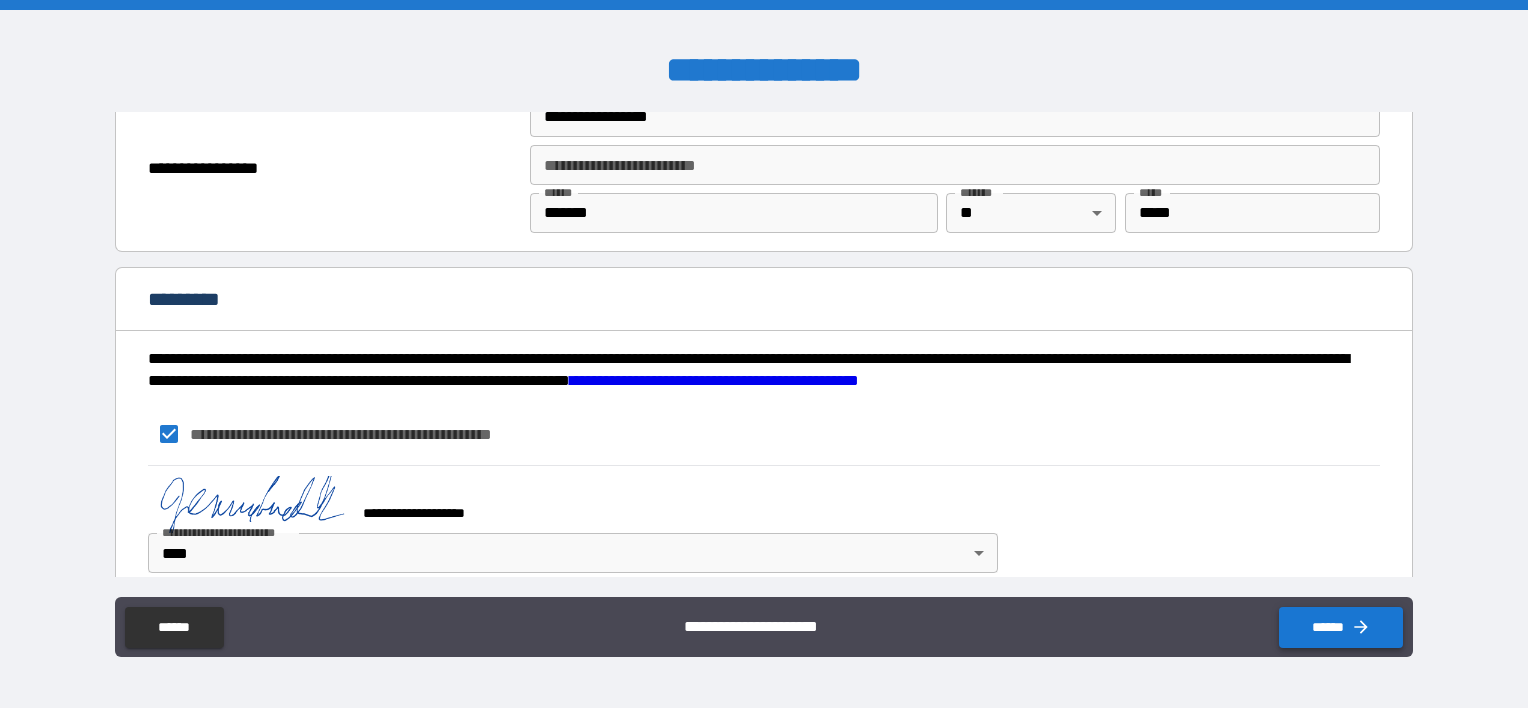 click on "******" at bounding box center [1341, 627] 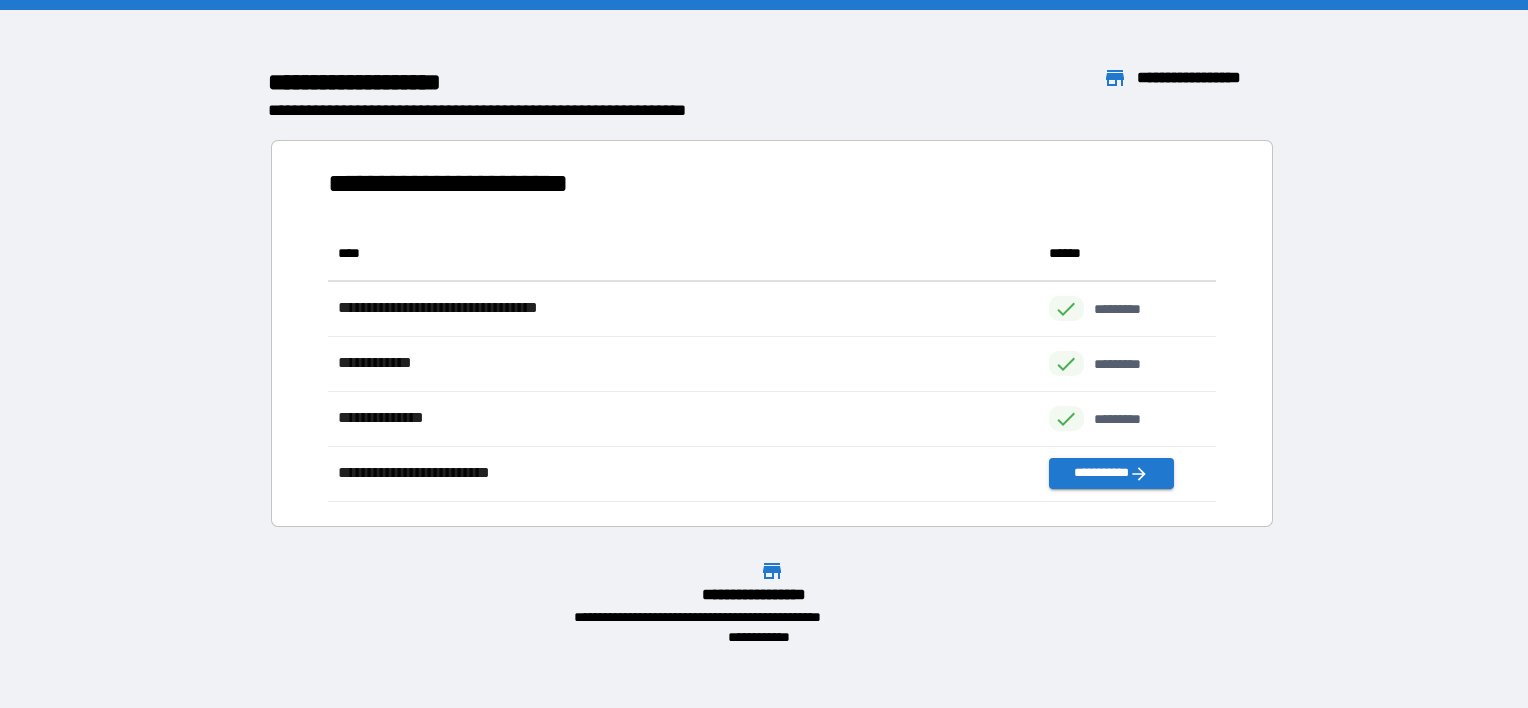 scroll, scrollTop: 16, scrollLeft: 16, axis: both 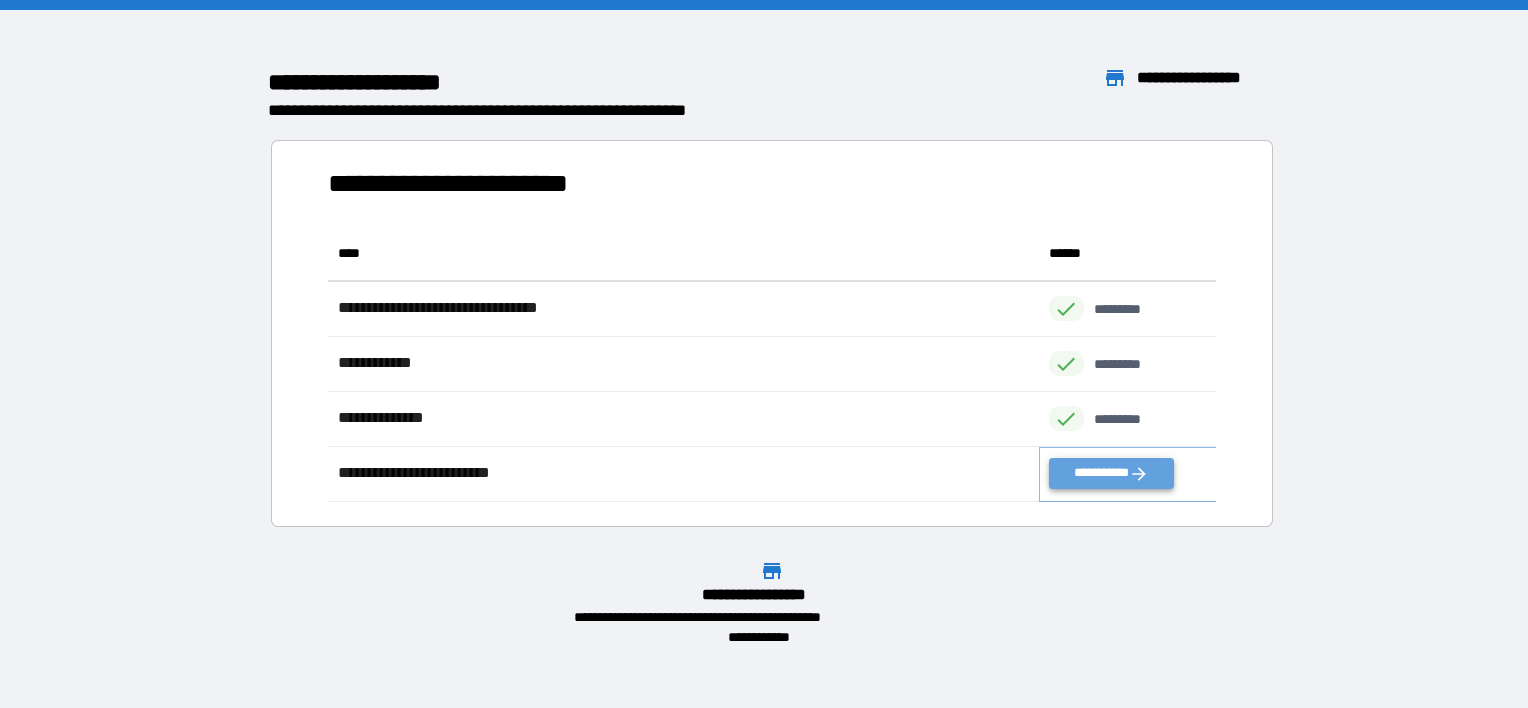click on "**********" at bounding box center (1111, 473) 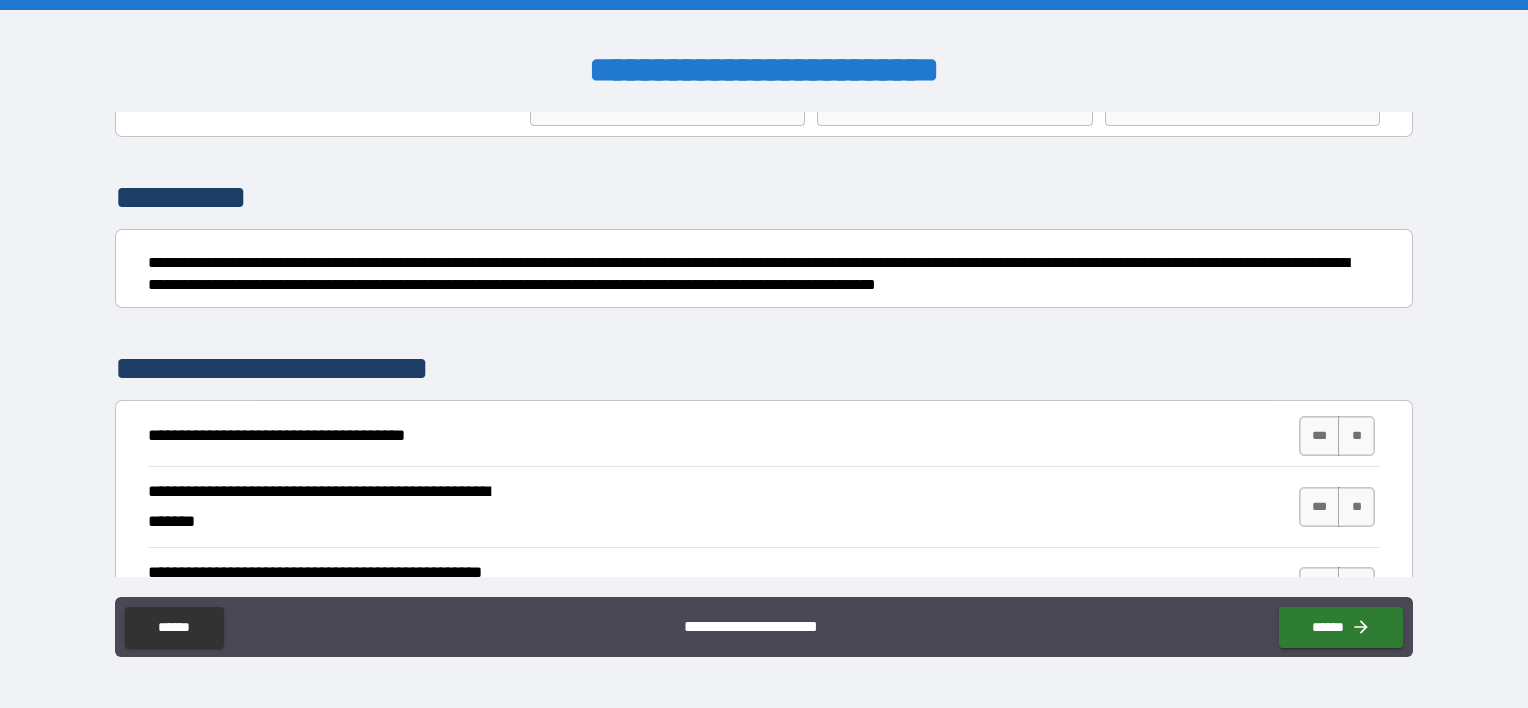 scroll, scrollTop: 300, scrollLeft: 0, axis: vertical 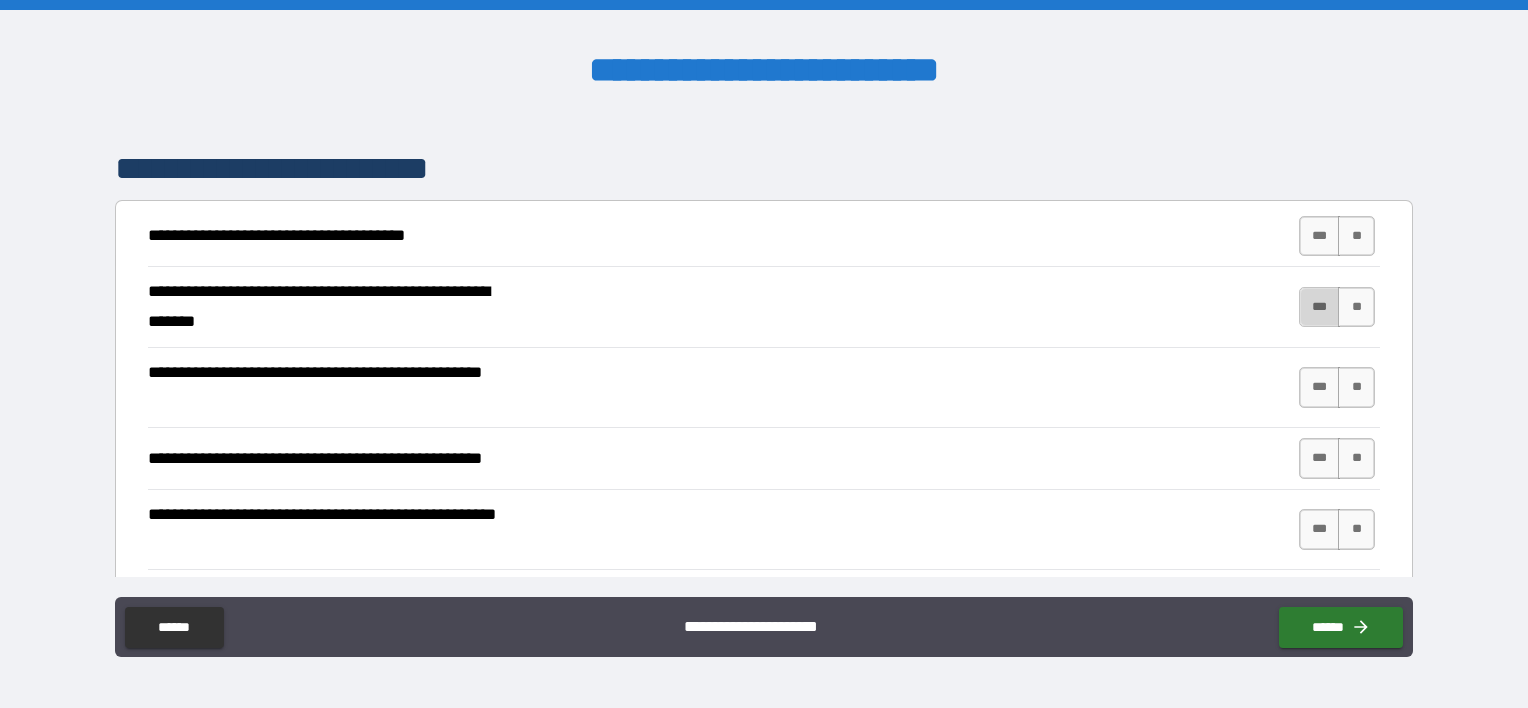 click on "***" at bounding box center (1320, 307) 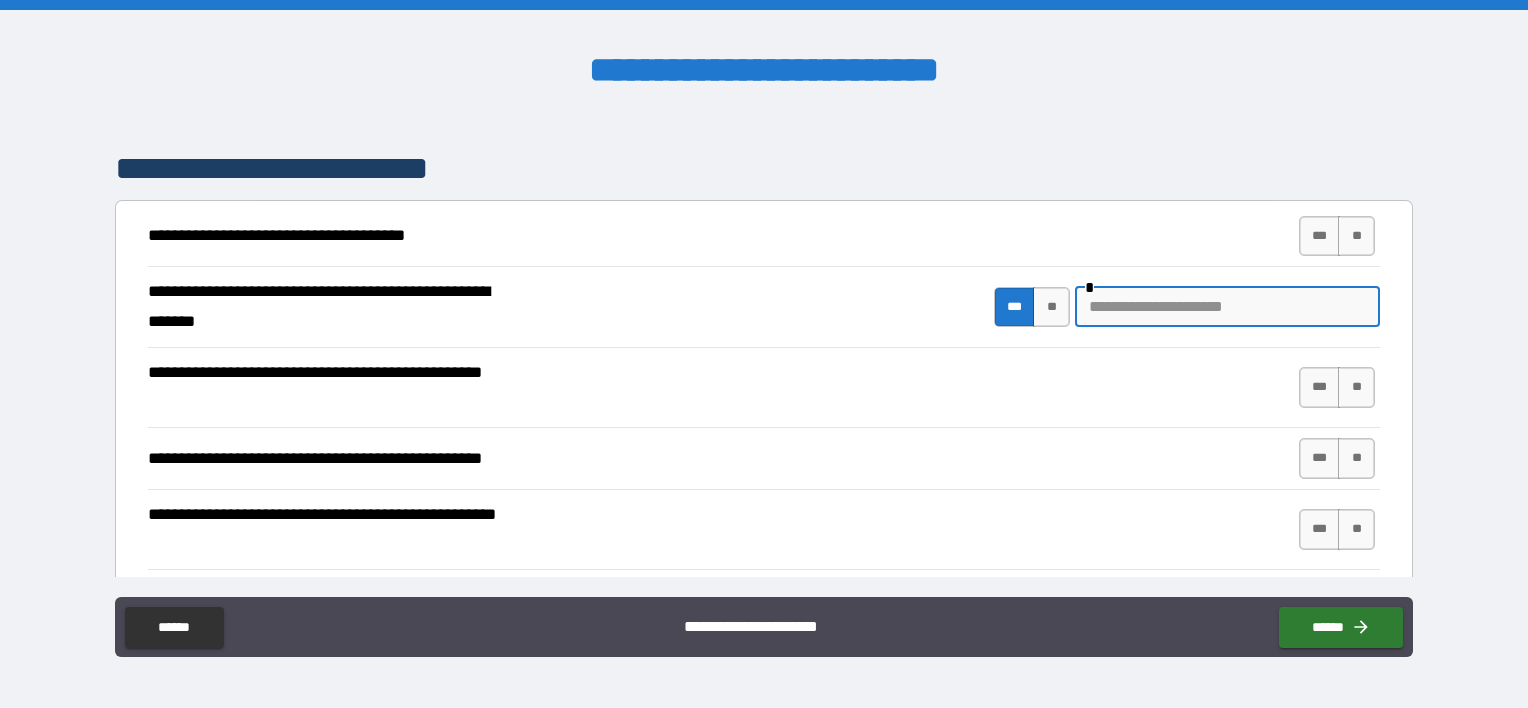 click at bounding box center (1227, 307) 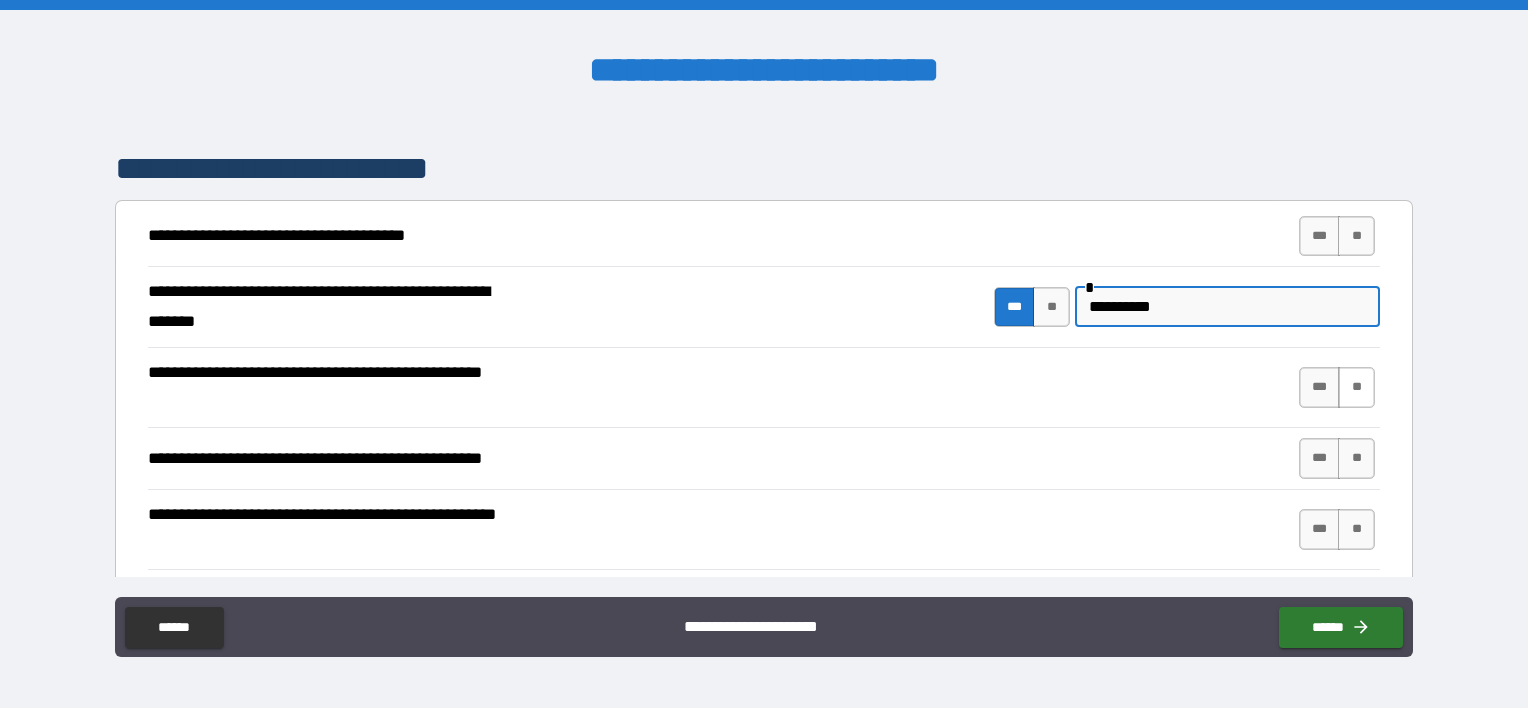 type on "**********" 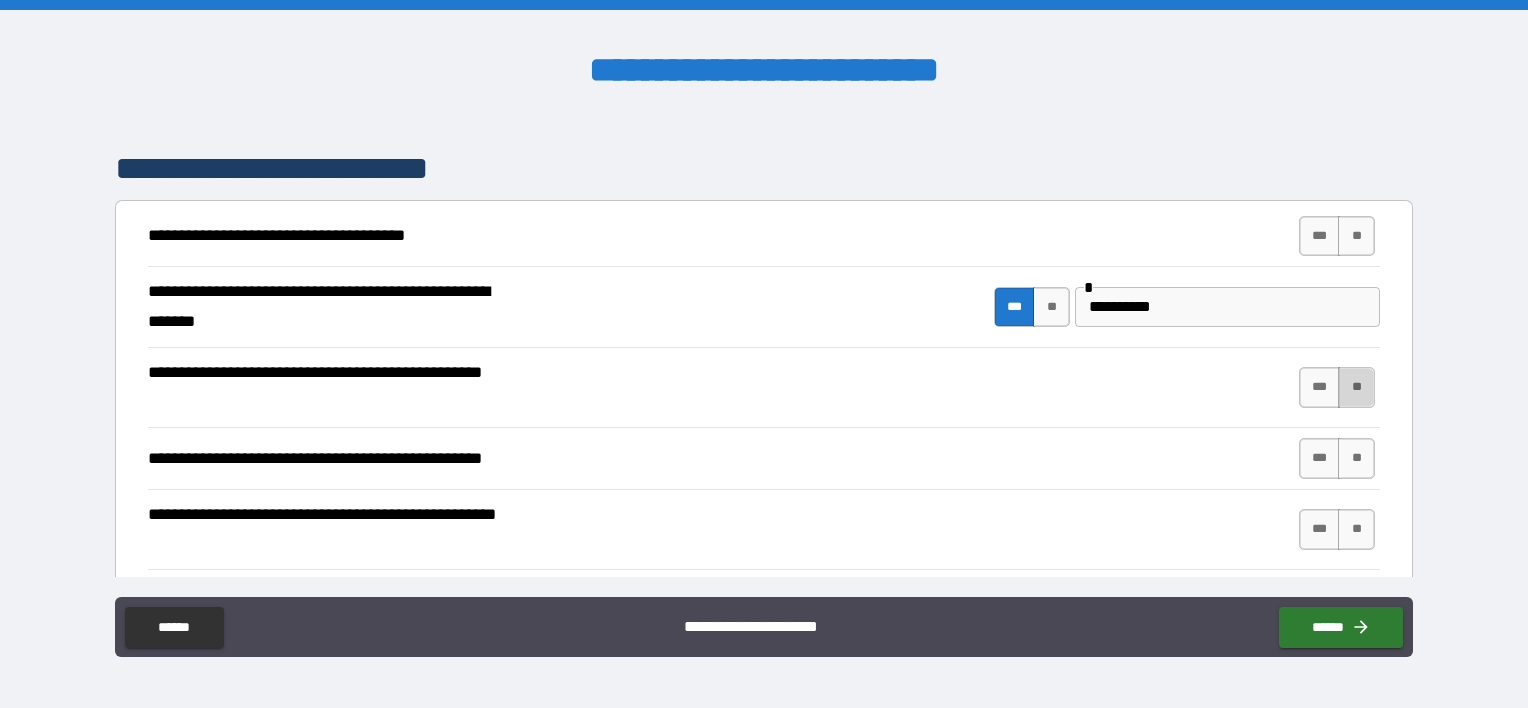 click on "**" at bounding box center (1356, 387) 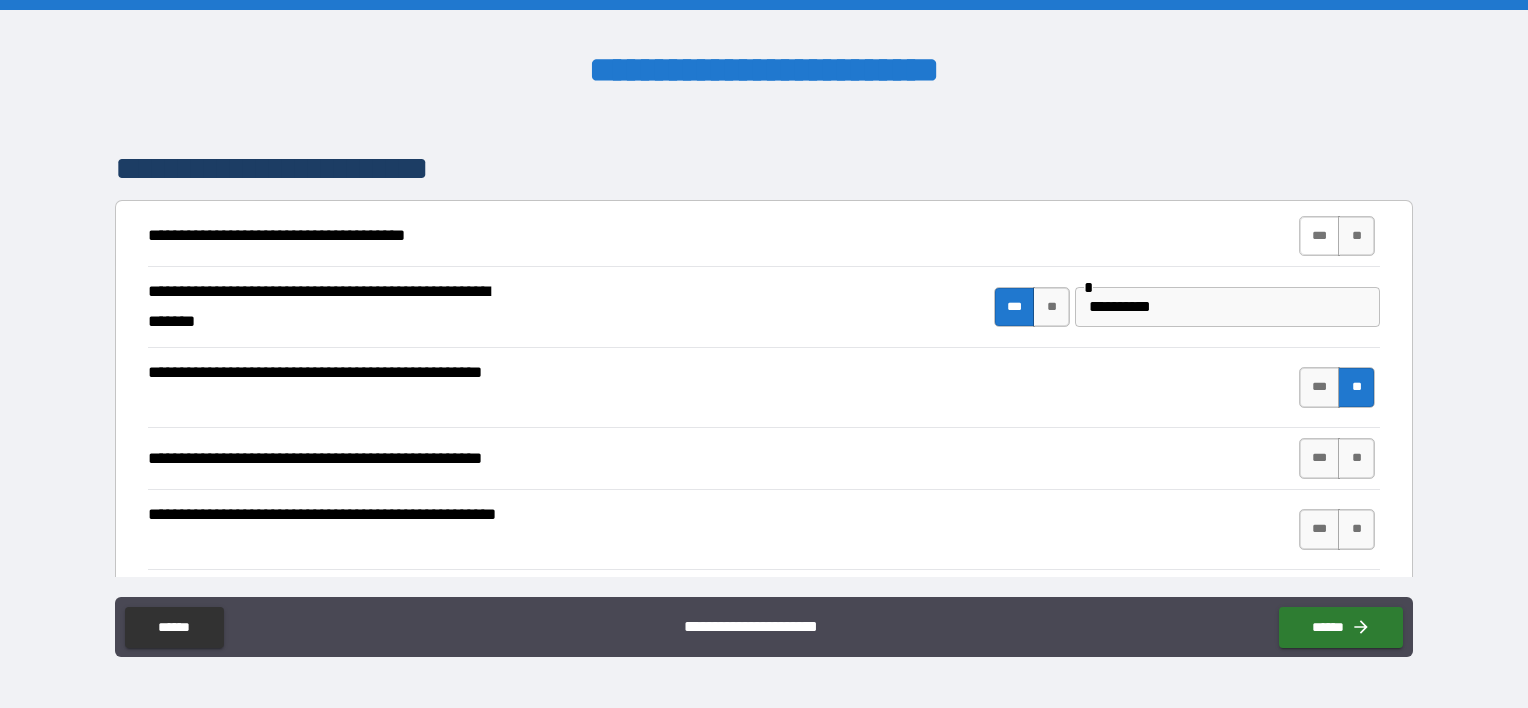 click on "***" at bounding box center (1320, 236) 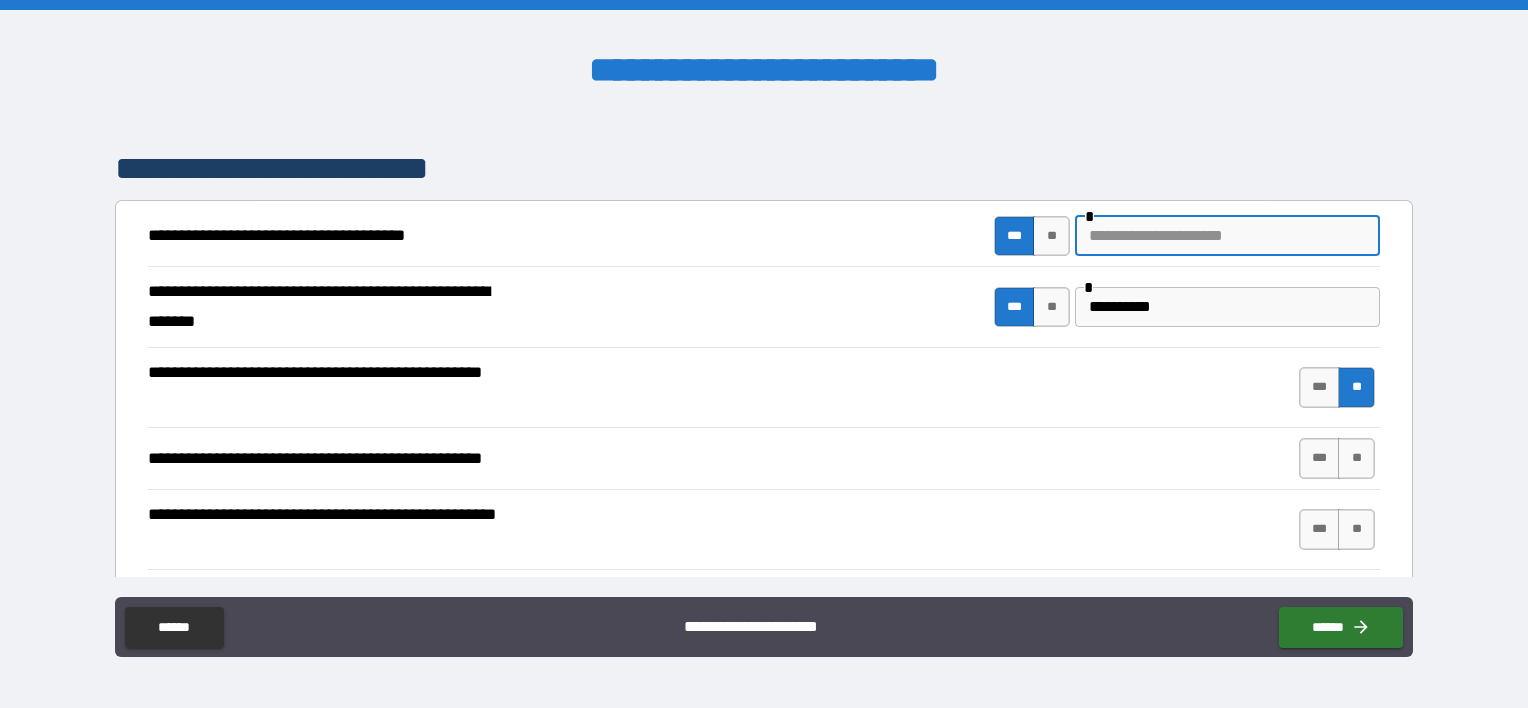 click at bounding box center [1227, 236] 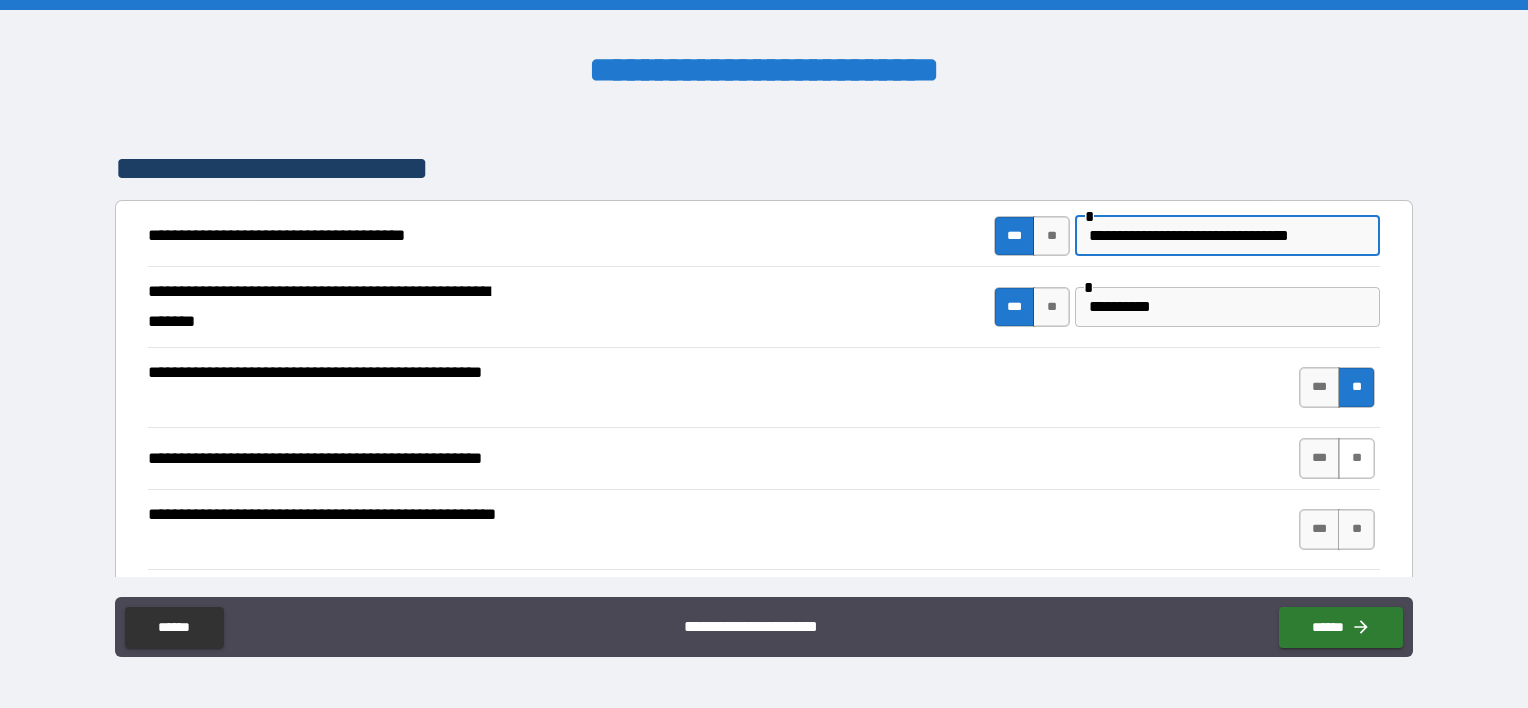 type on "**********" 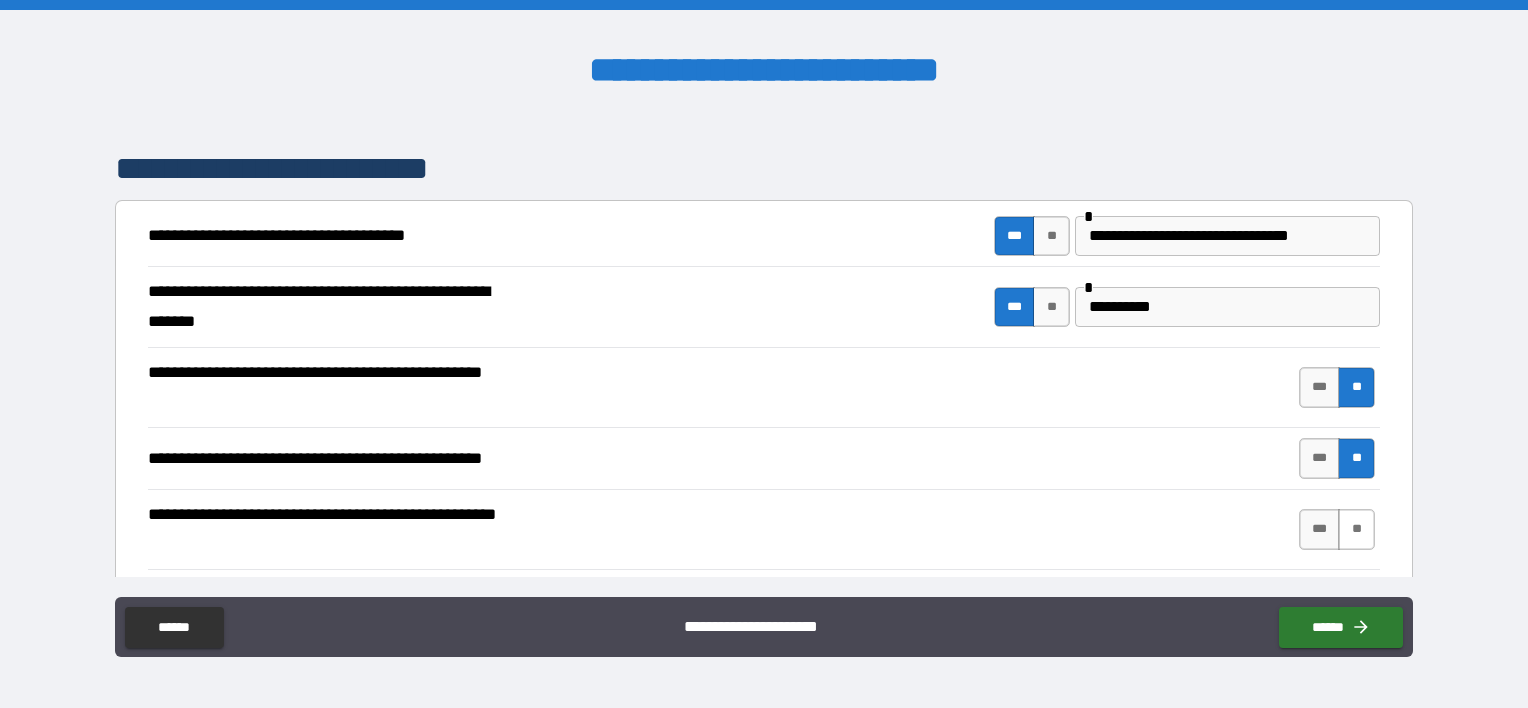click on "**" at bounding box center (1356, 529) 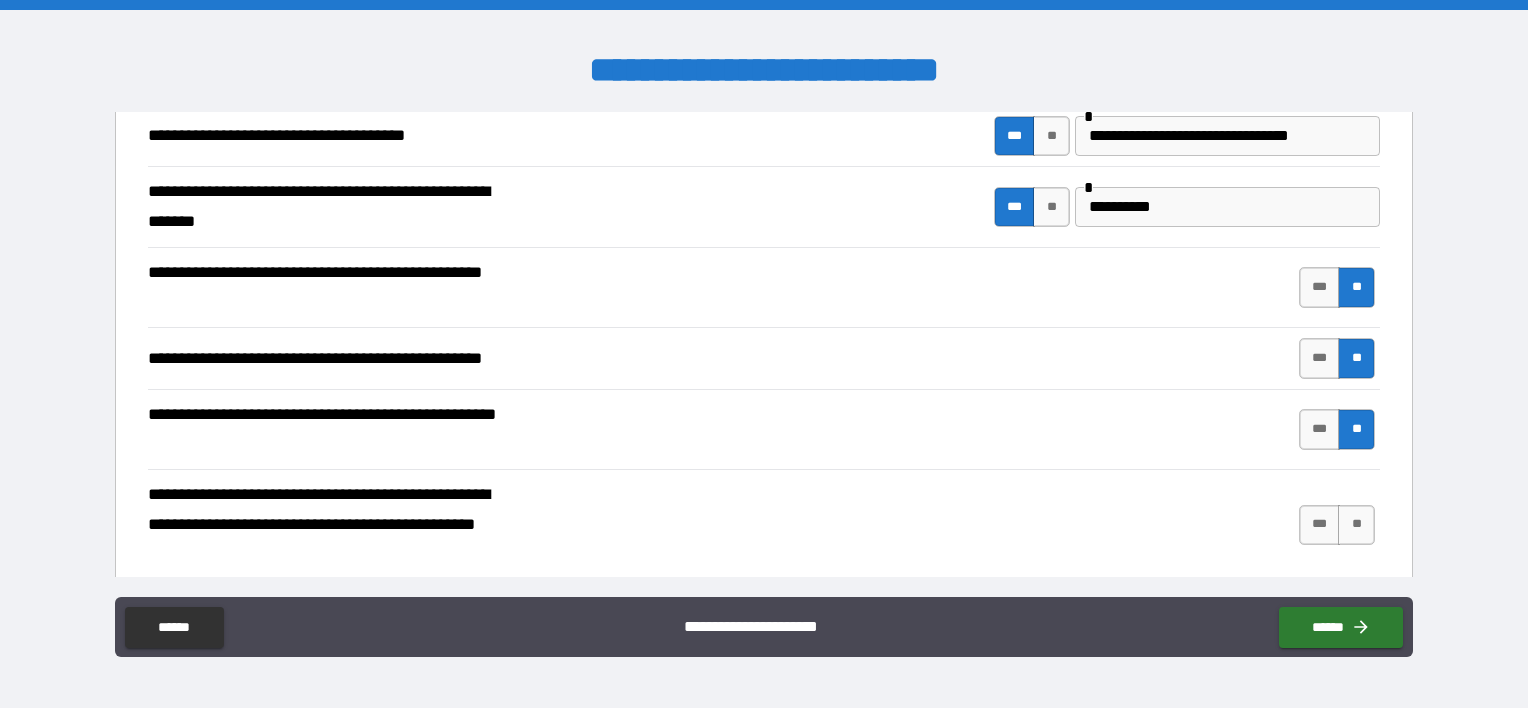 scroll, scrollTop: 500, scrollLeft: 0, axis: vertical 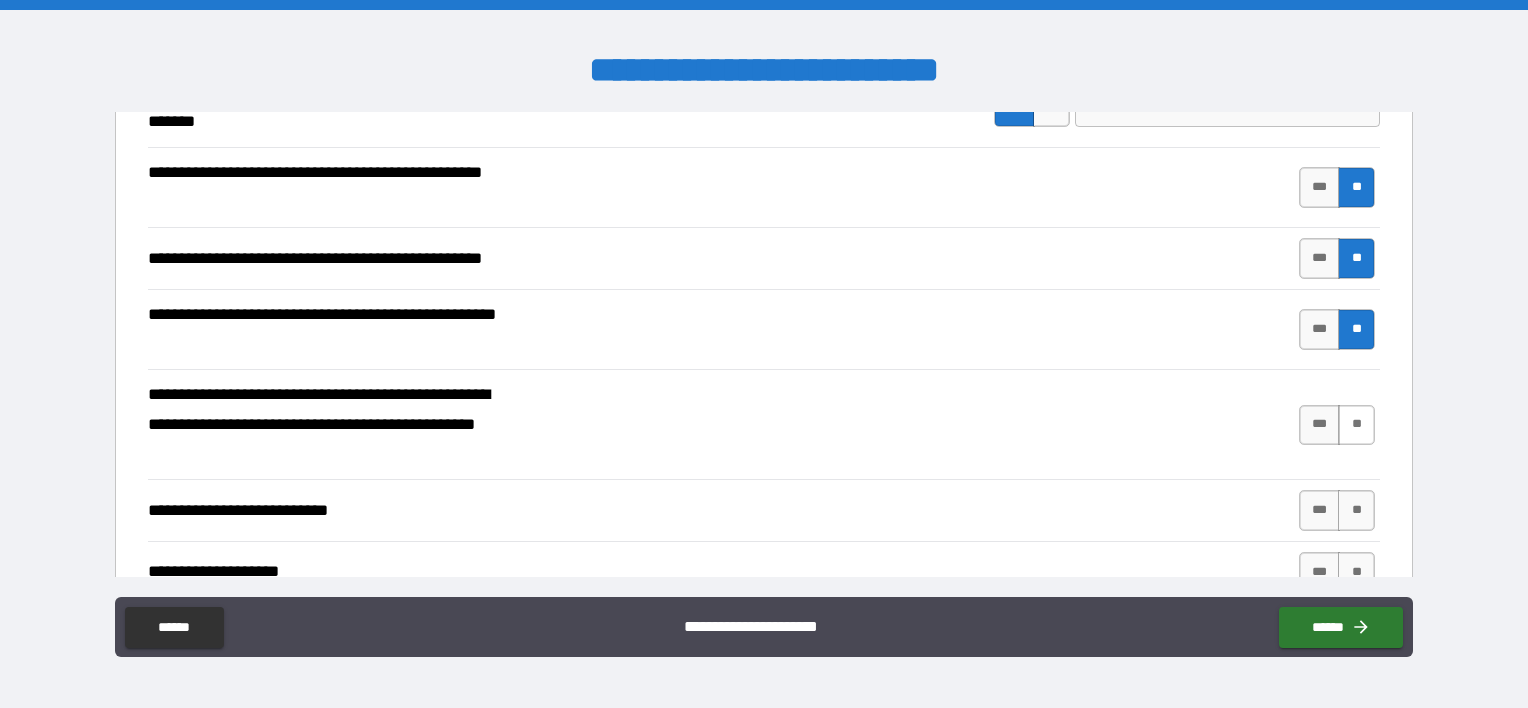 click on "**" at bounding box center [1356, 425] 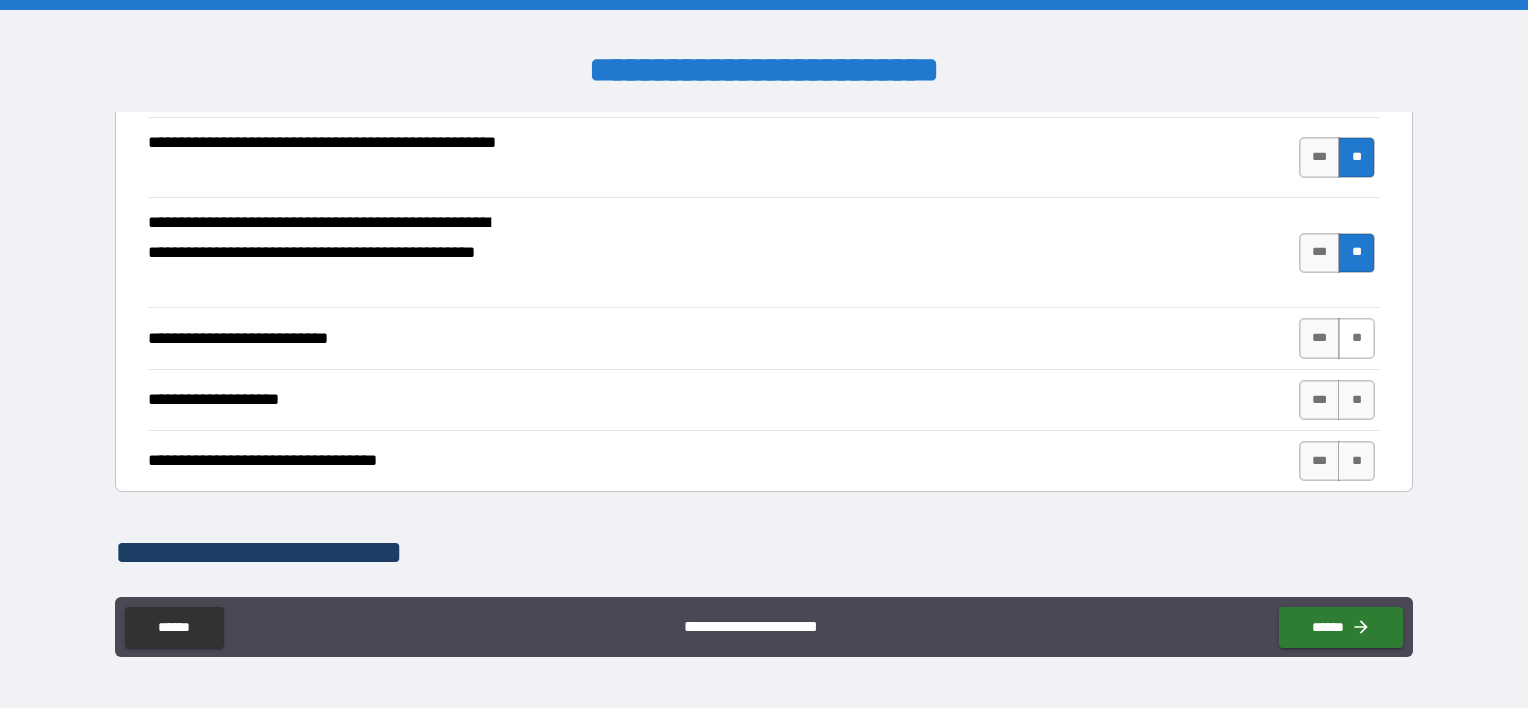 scroll, scrollTop: 700, scrollLeft: 0, axis: vertical 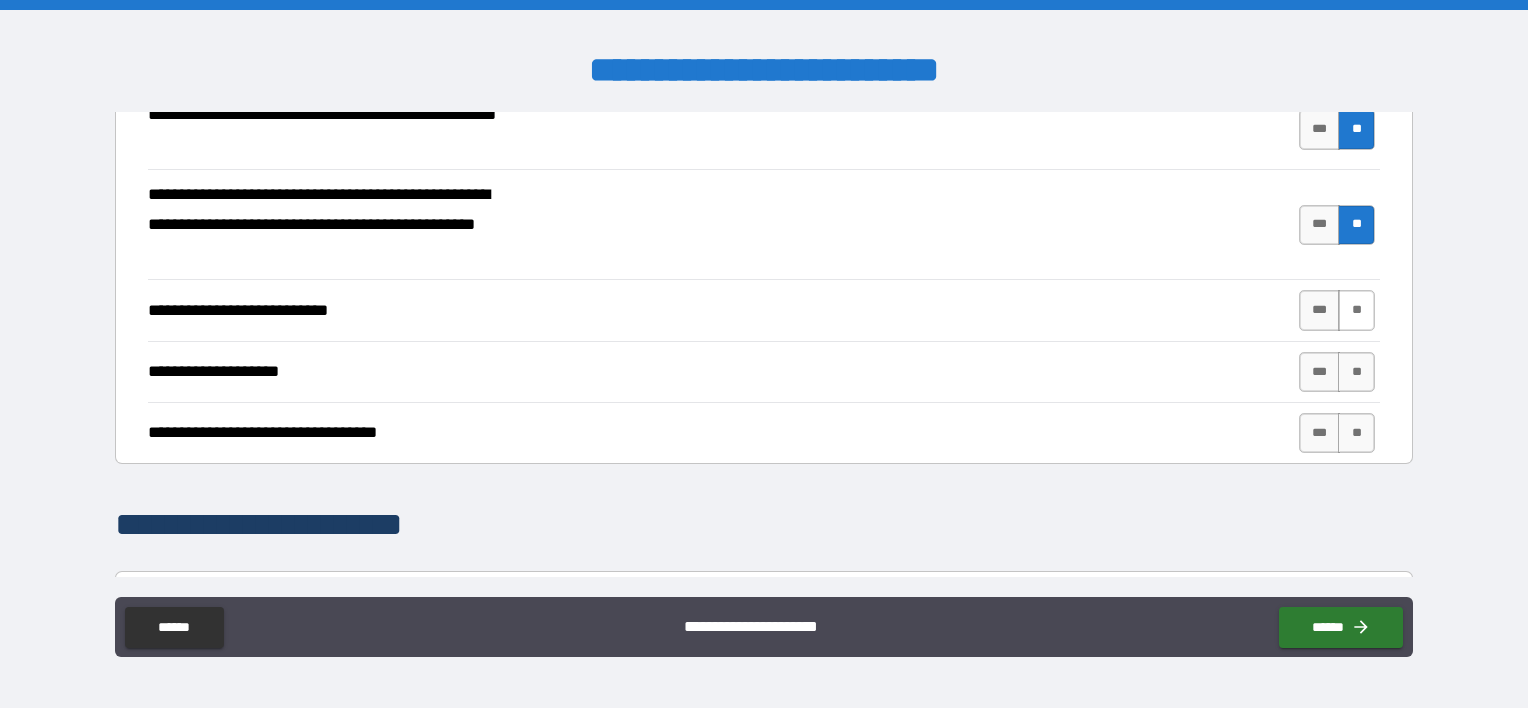 click on "**" at bounding box center [1356, 310] 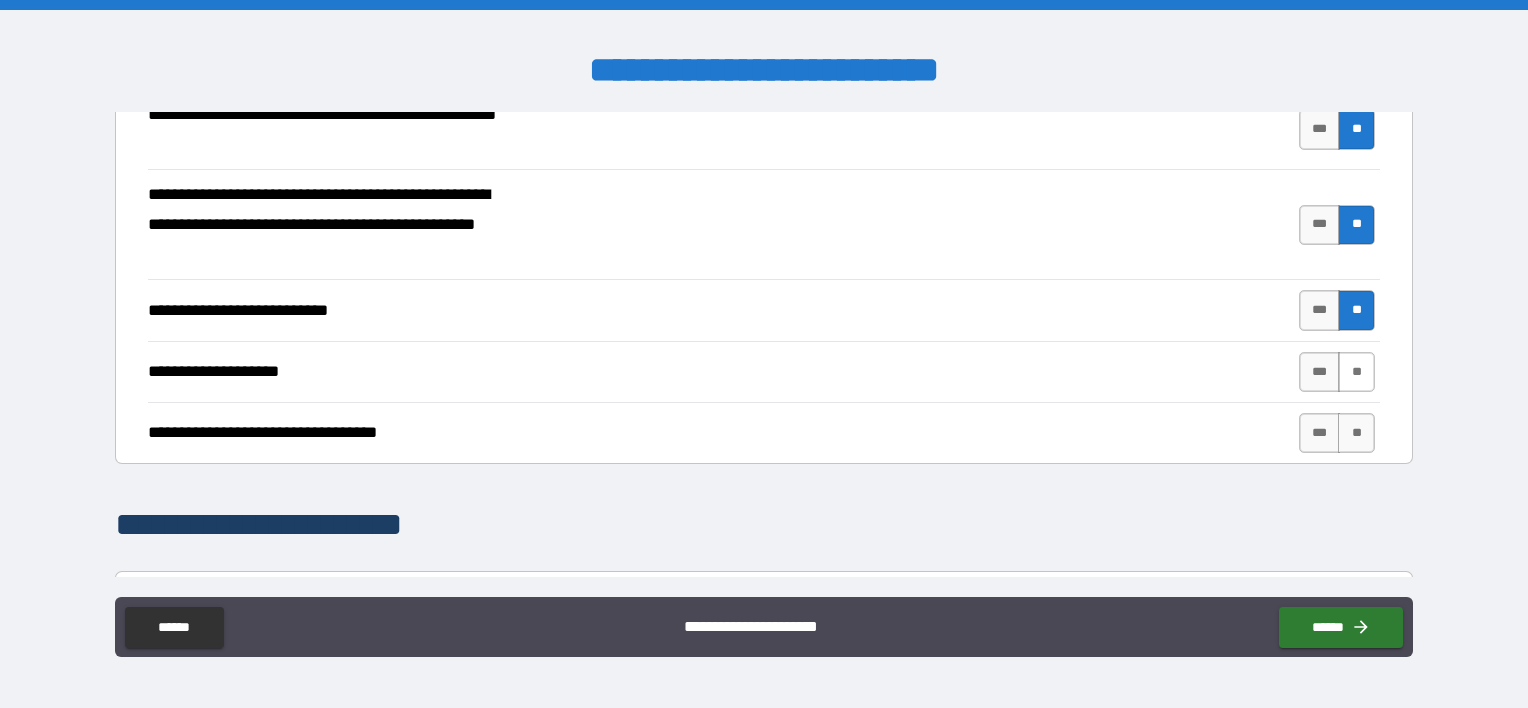 click on "**" at bounding box center (1356, 372) 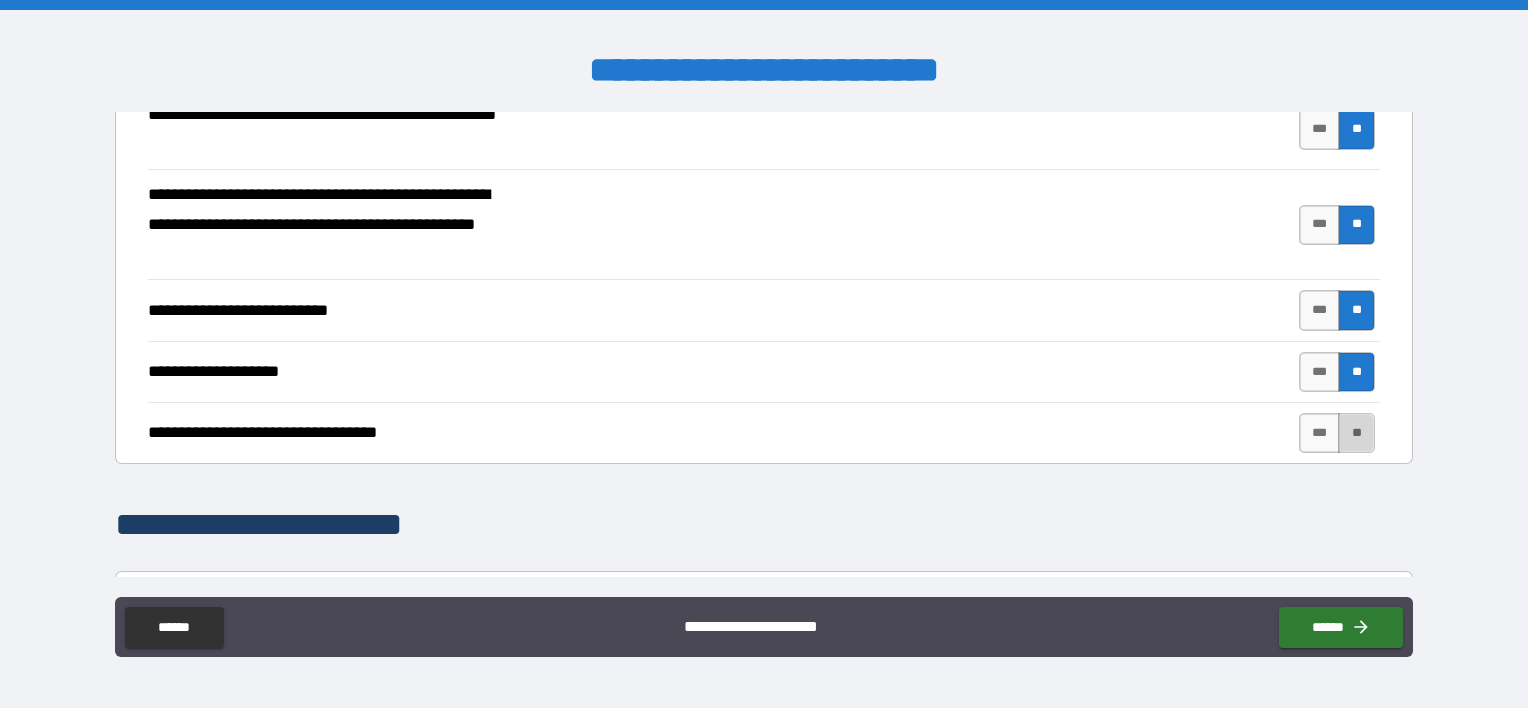 click on "**" at bounding box center (1356, 433) 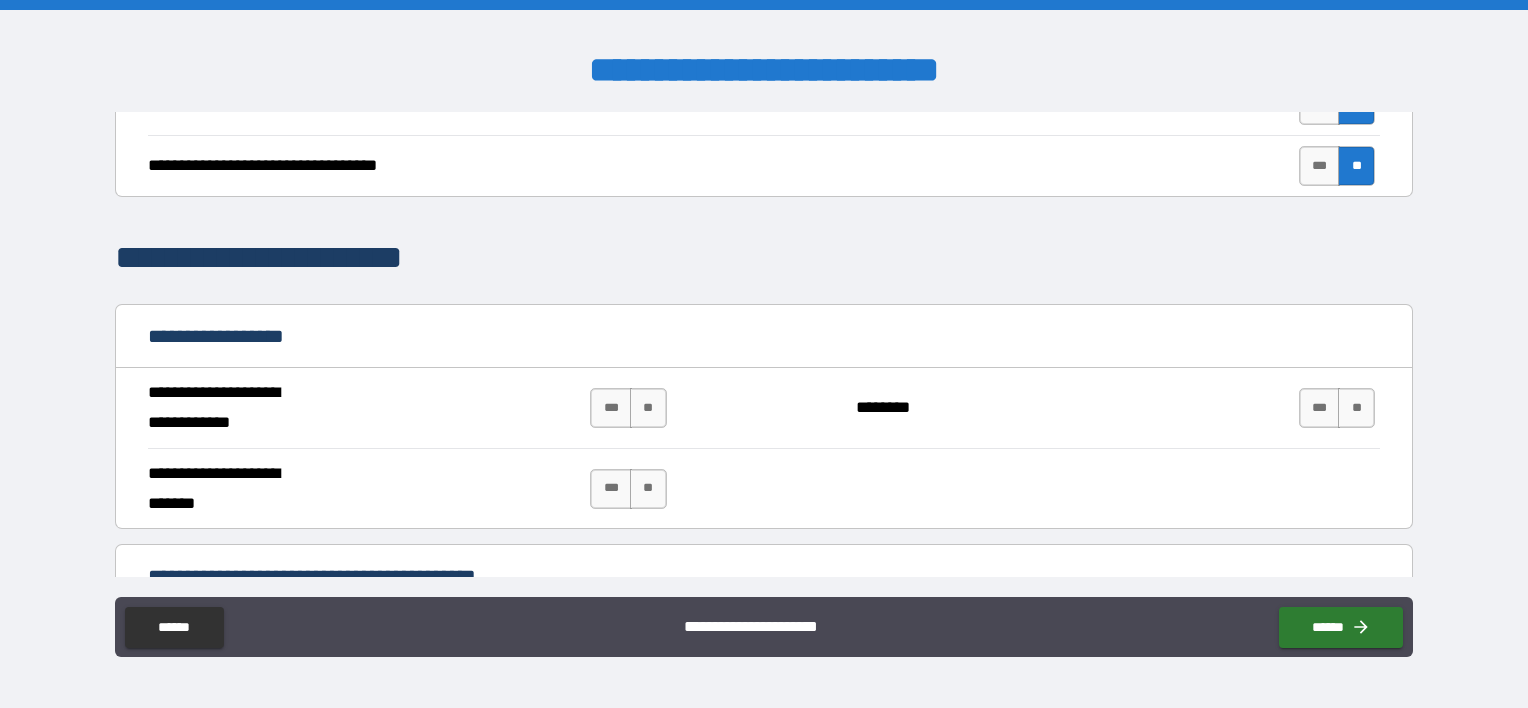 scroll, scrollTop: 1000, scrollLeft: 0, axis: vertical 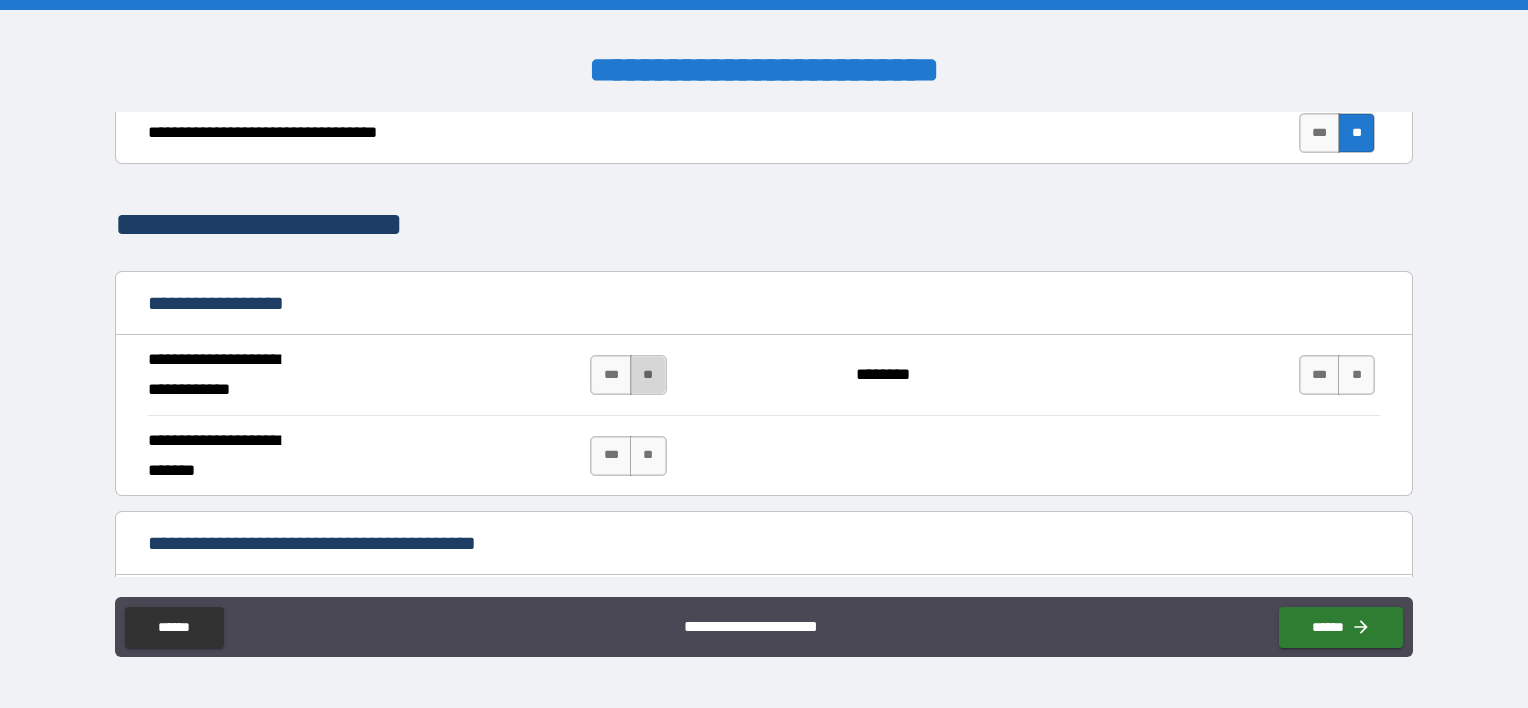 click on "**" at bounding box center [648, 375] 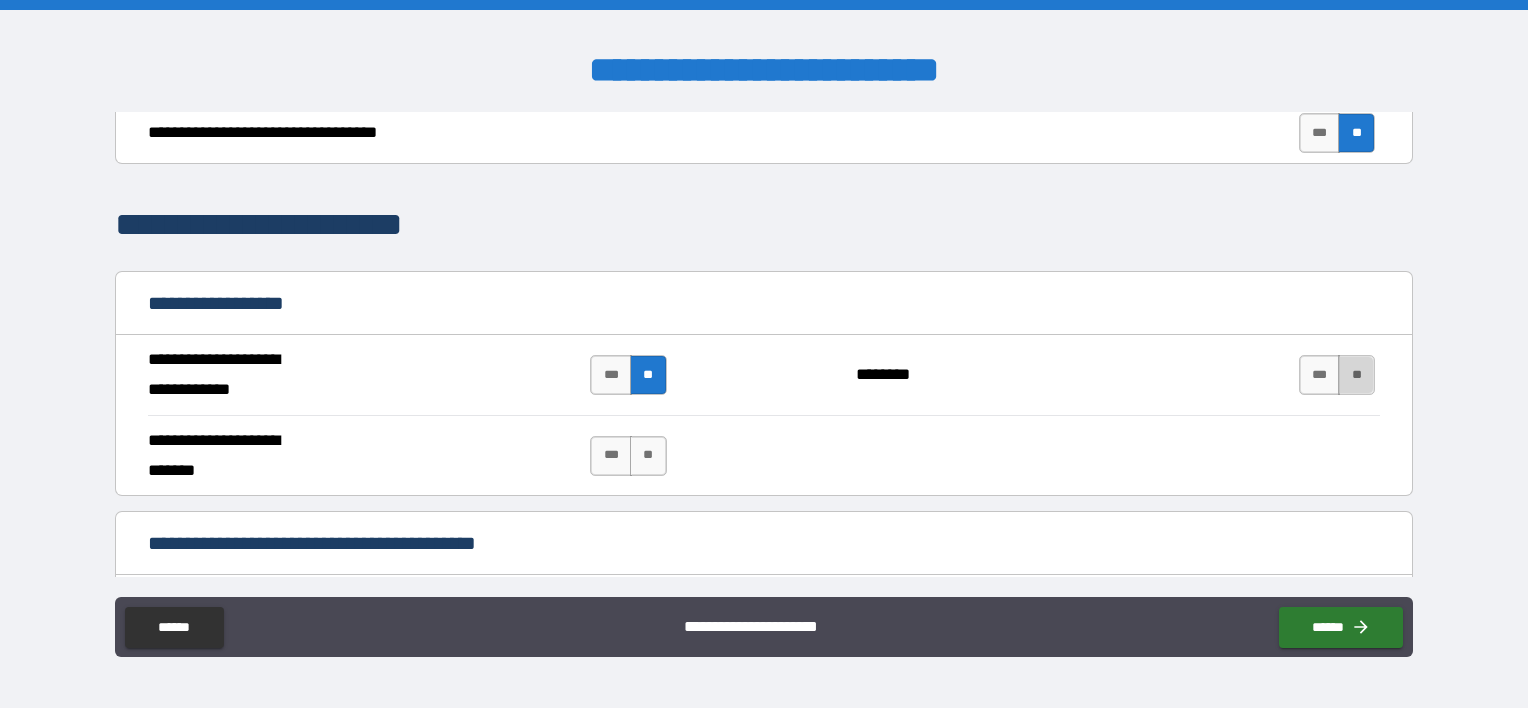 click on "**" at bounding box center [1356, 375] 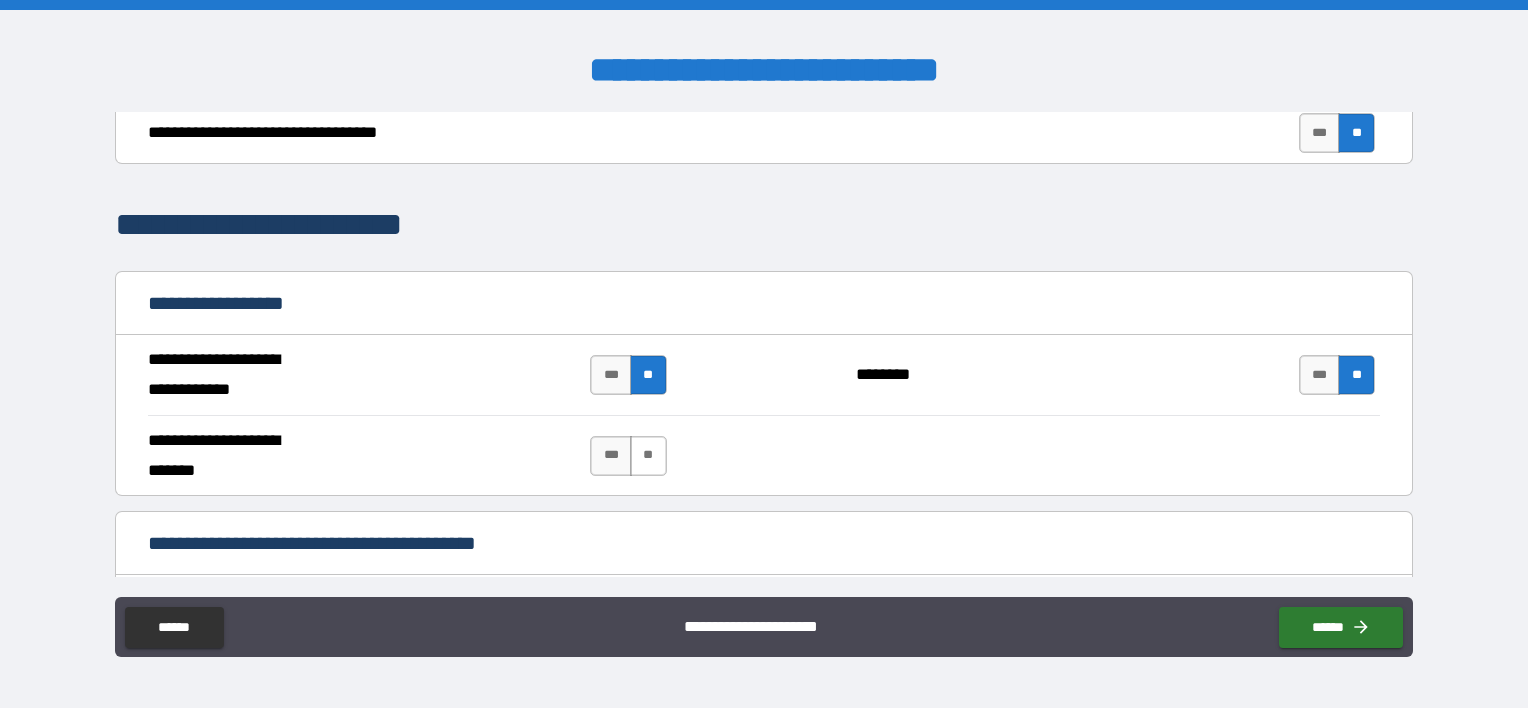 click on "**" at bounding box center [648, 456] 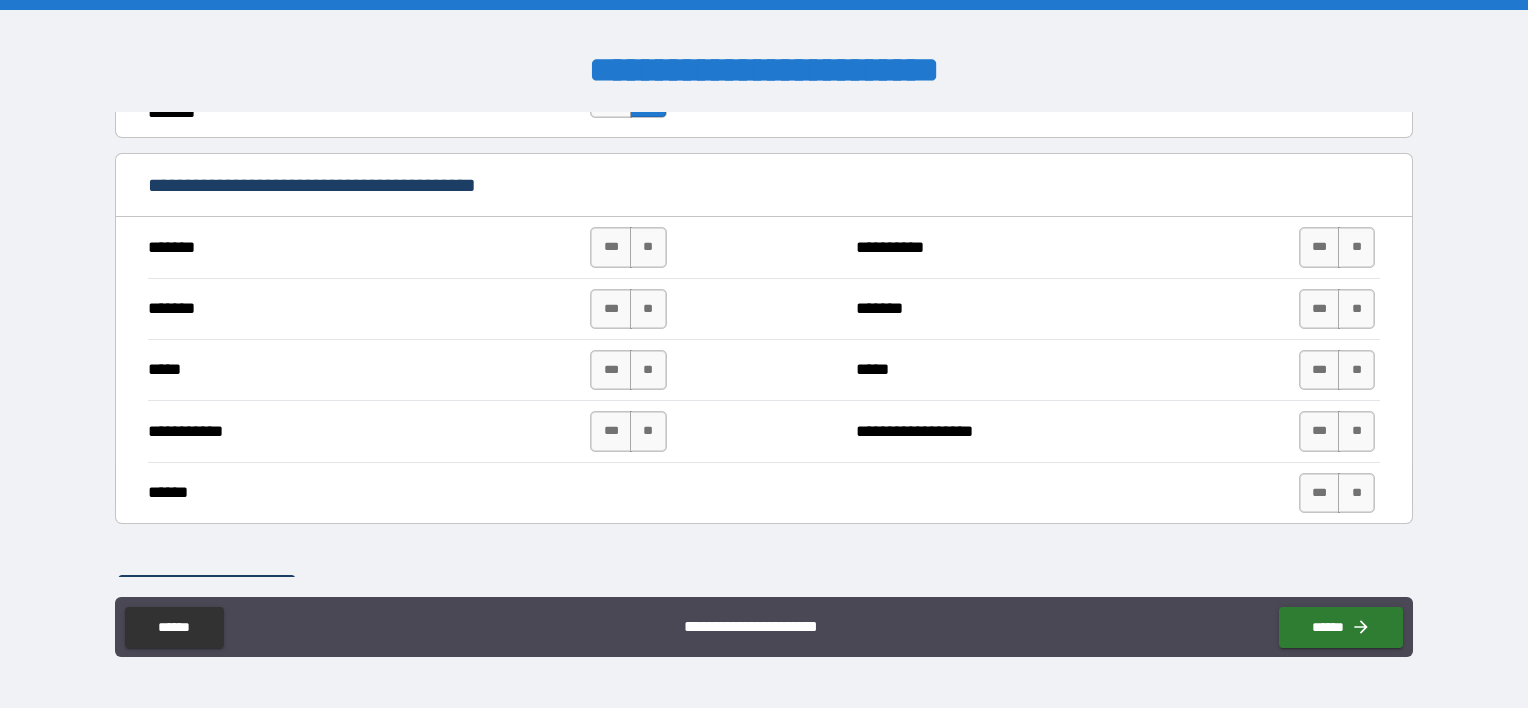 scroll, scrollTop: 1400, scrollLeft: 0, axis: vertical 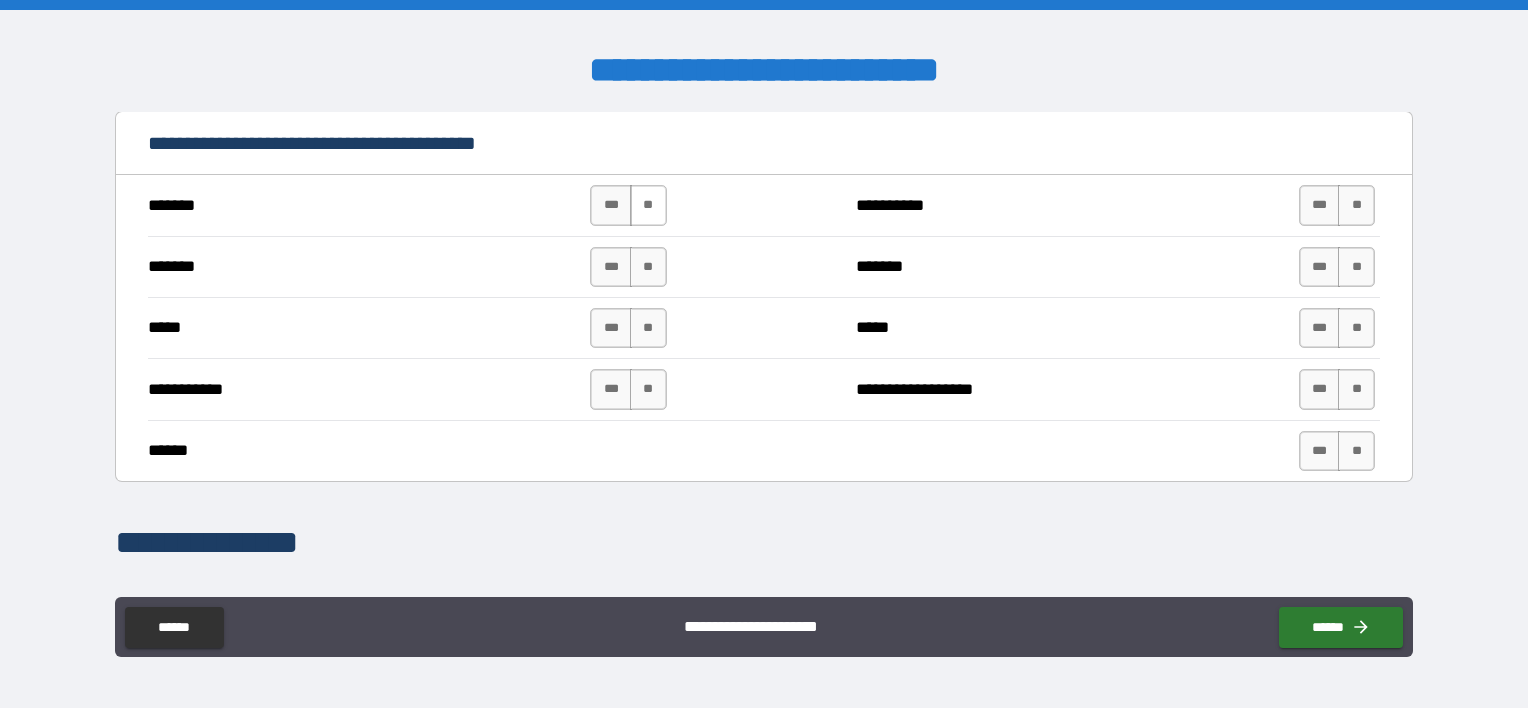 click on "**" at bounding box center [648, 205] 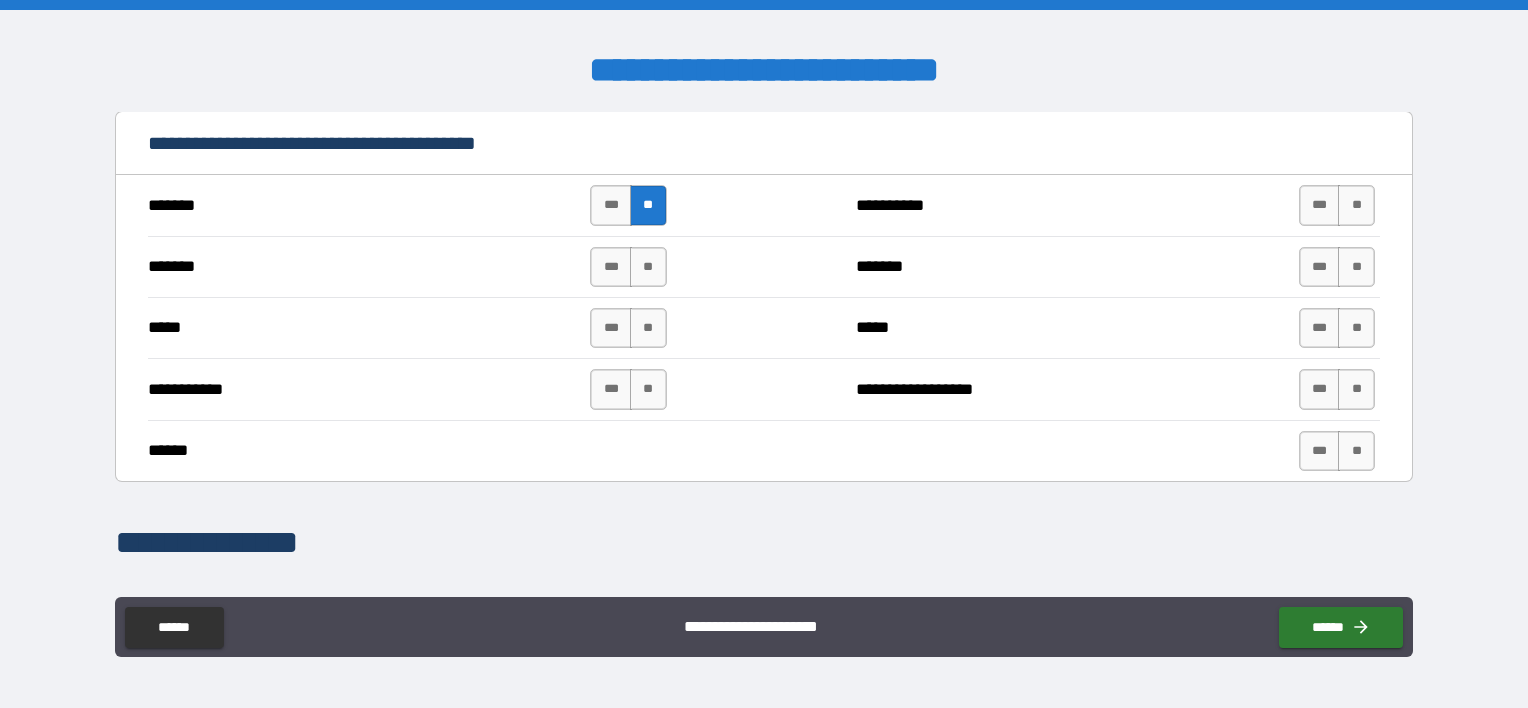 click on "**" at bounding box center (648, 267) 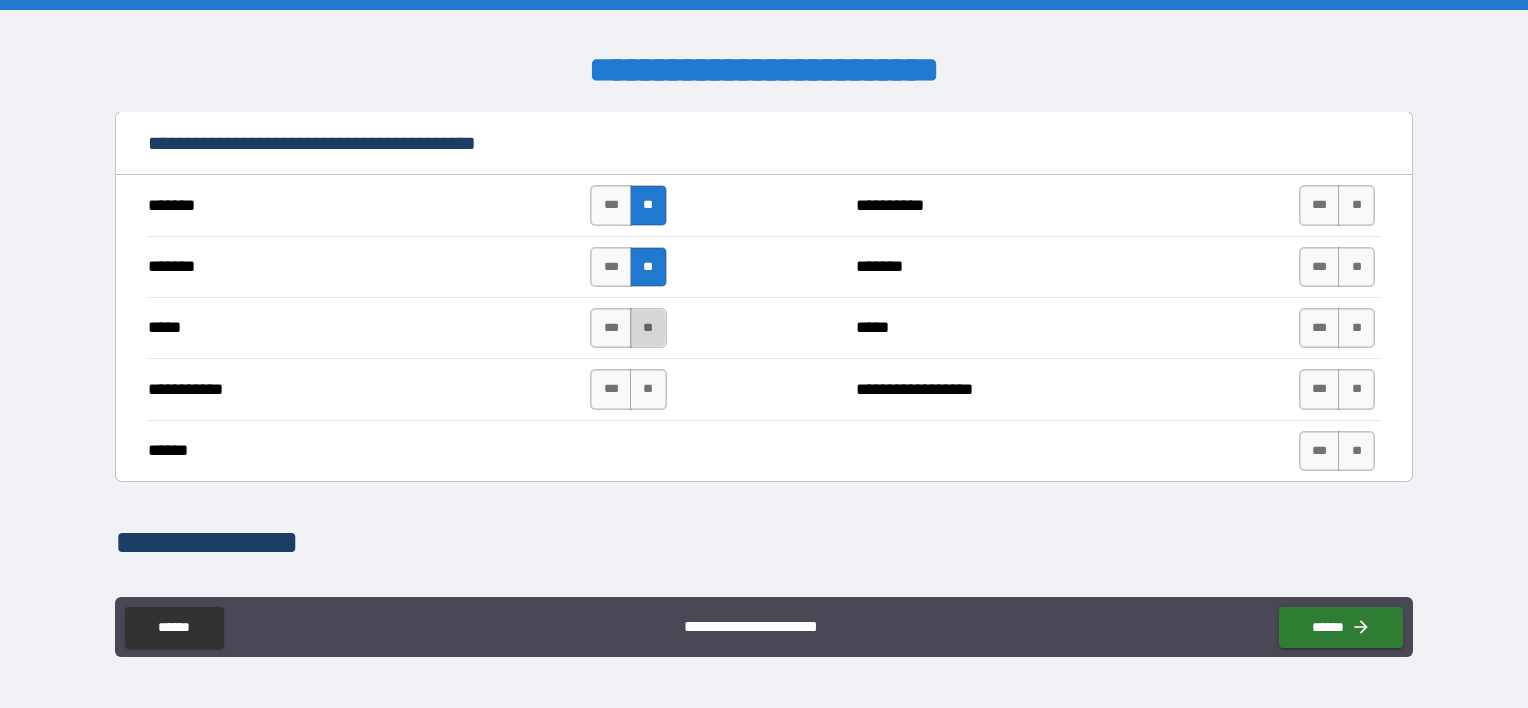 click on "**" at bounding box center [648, 328] 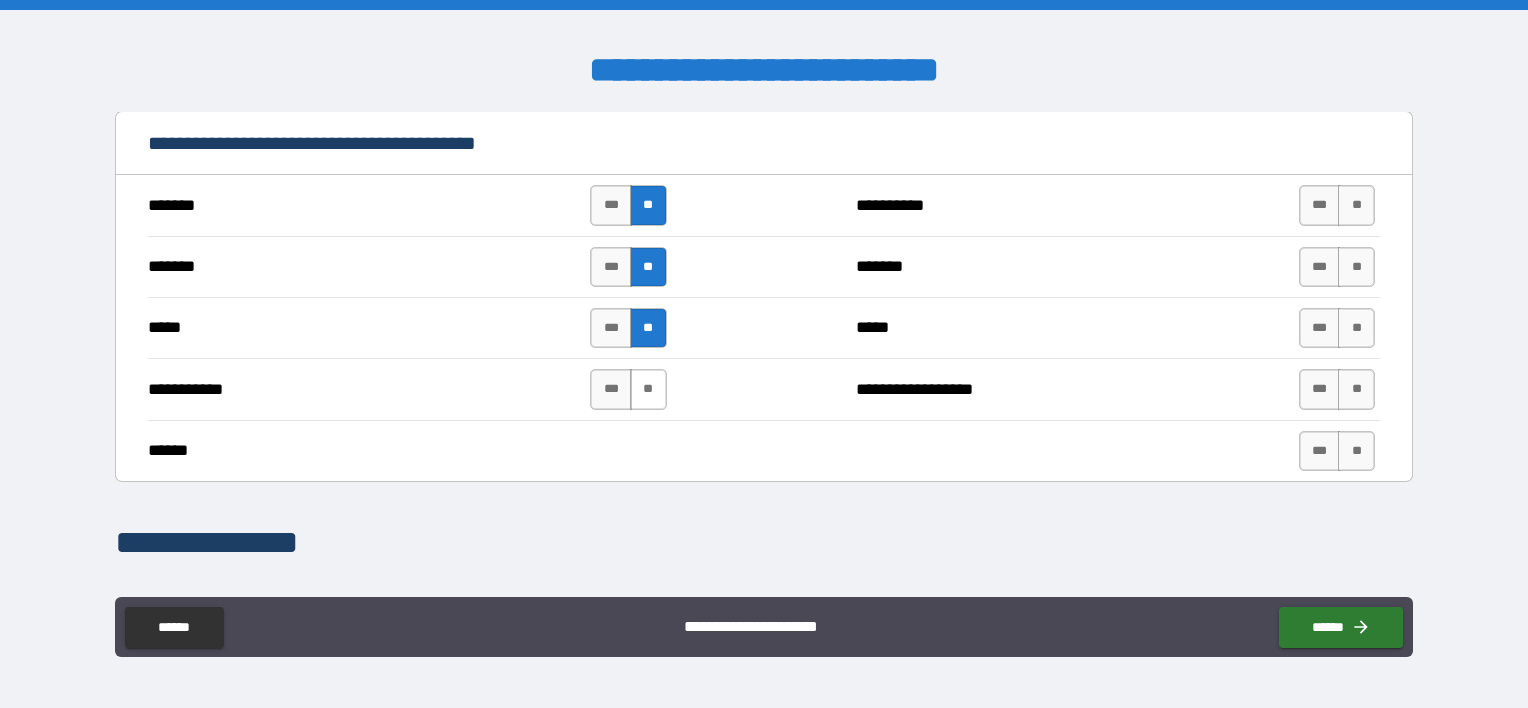 click on "**" at bounding box center [648, 389] 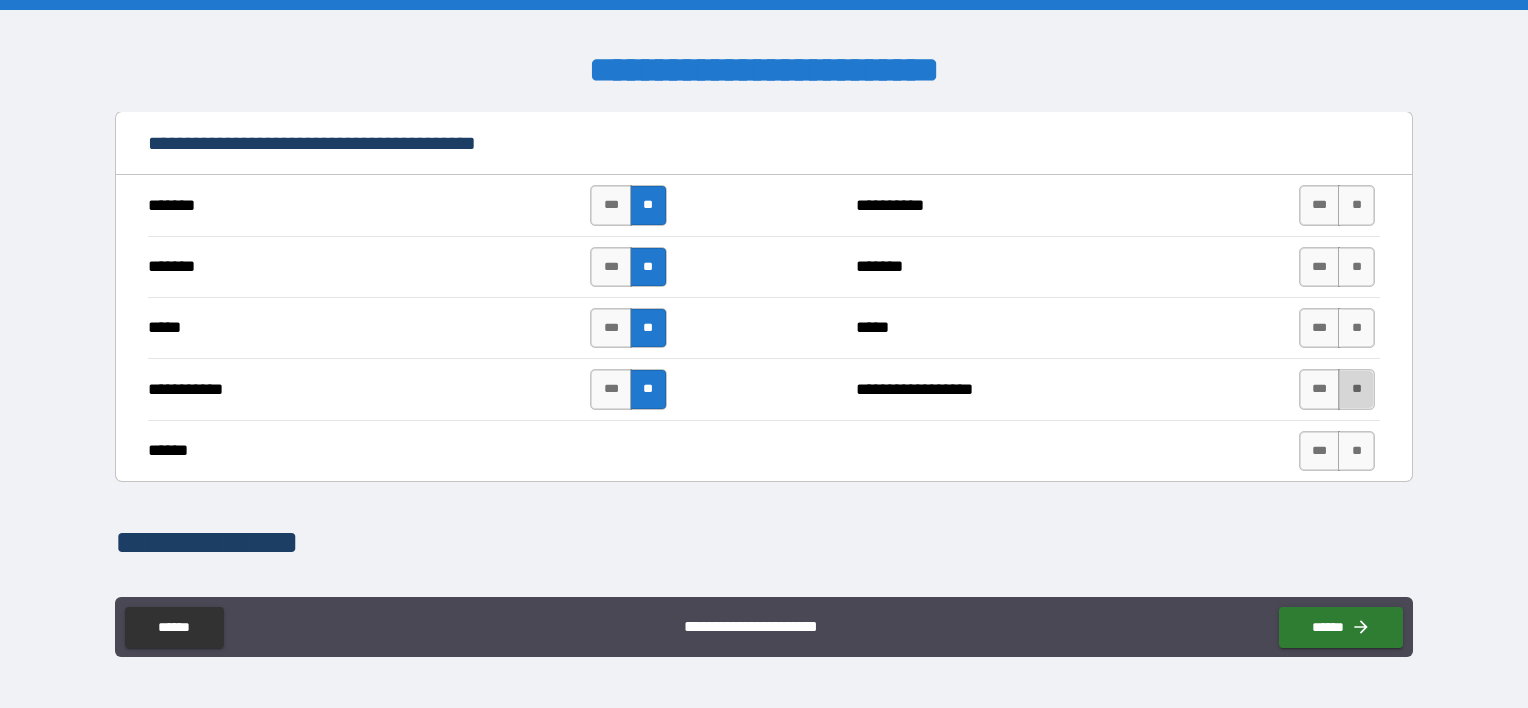 click on "**" at bounding box center (1356, 389) 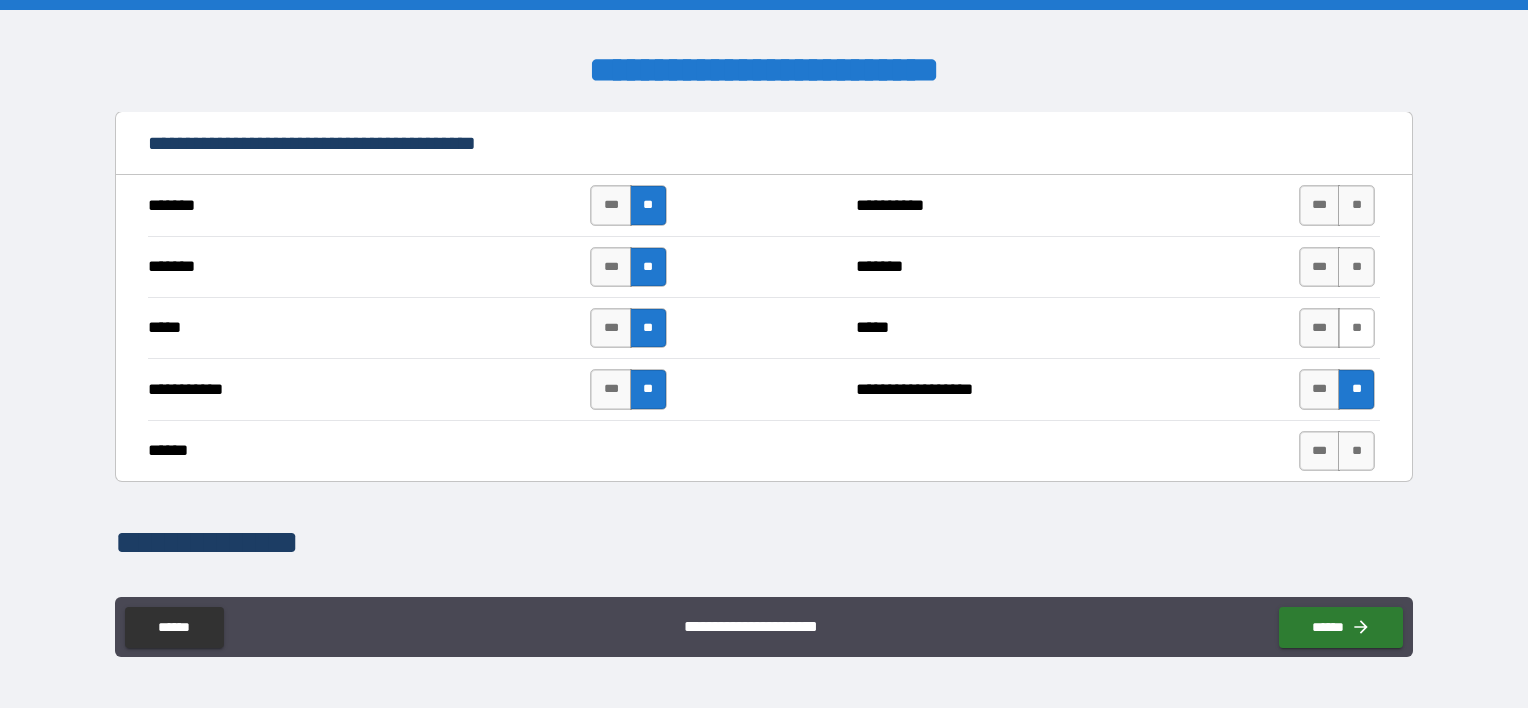 click on "**" at bounding box center [1356, 328] 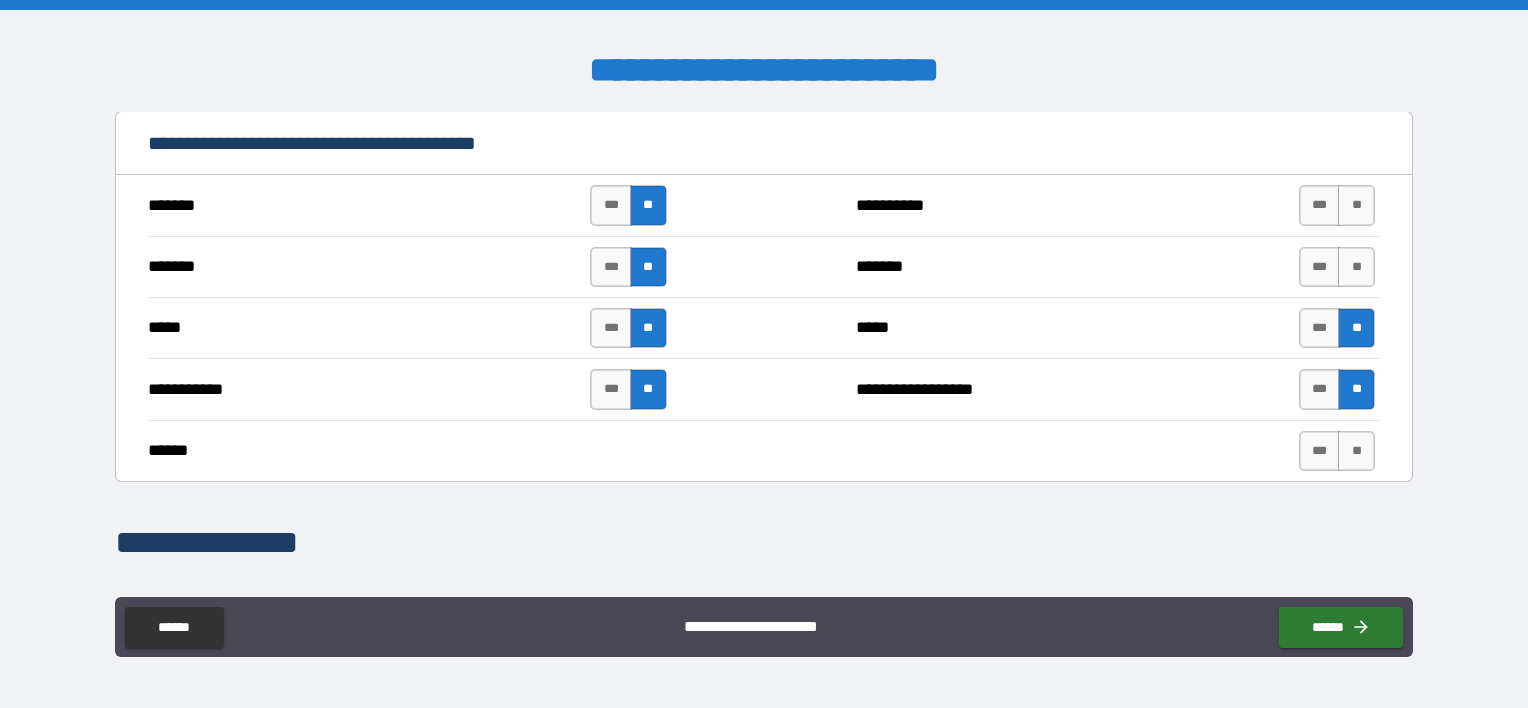 drag, startPoint x: 1350, startPoint y: 268, endPoint x: 1350, endPoint y: 228, distance: 40 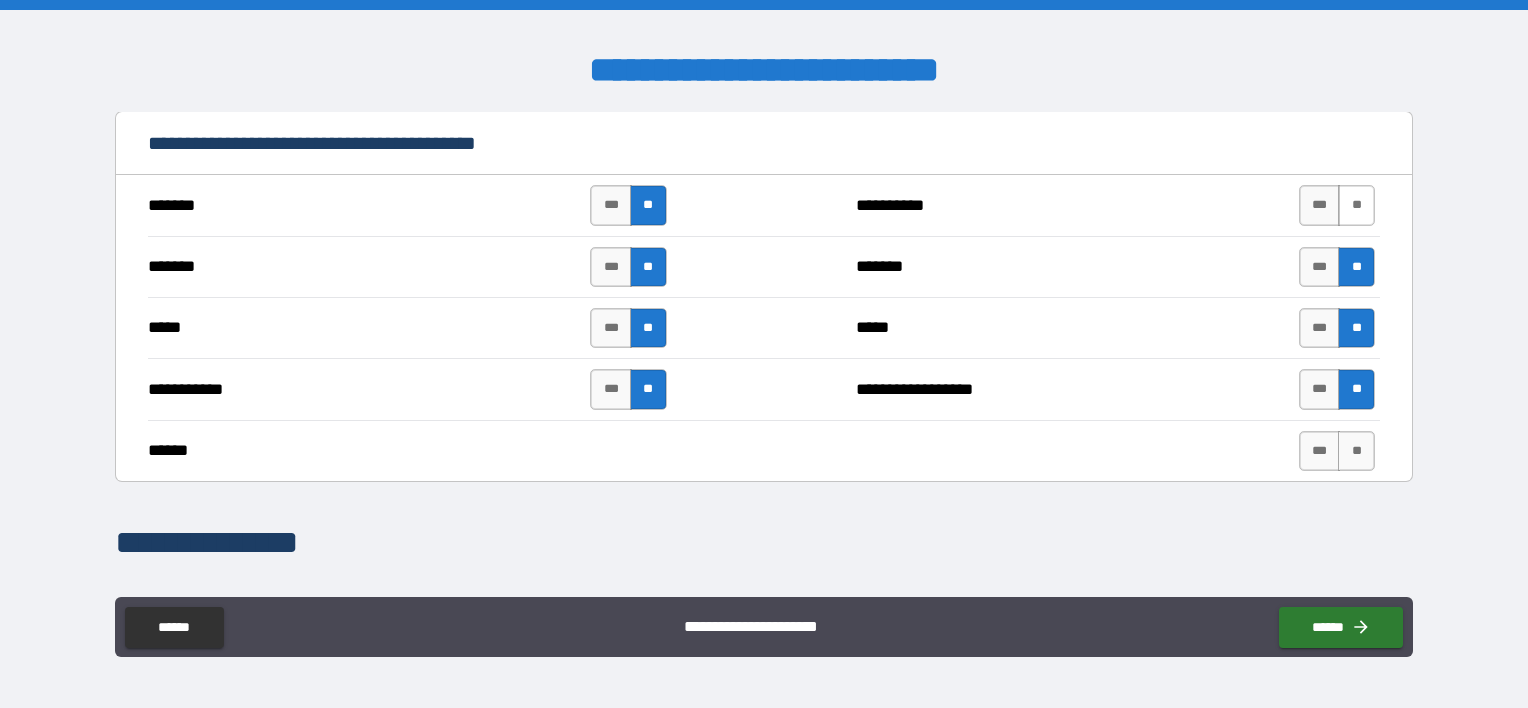 click on "**" at bounding box center [1356, 205] 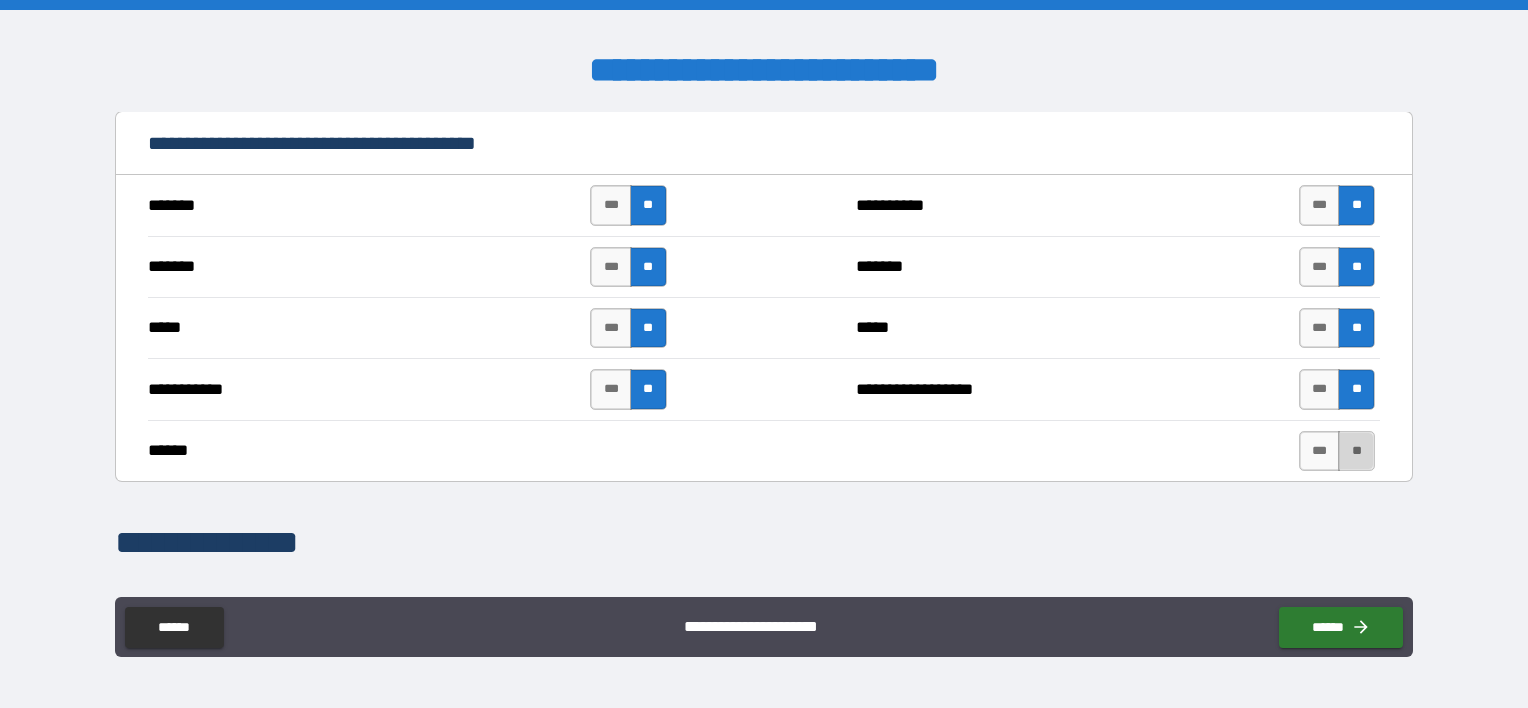 click on "**" at bounding box center [1356, 451] 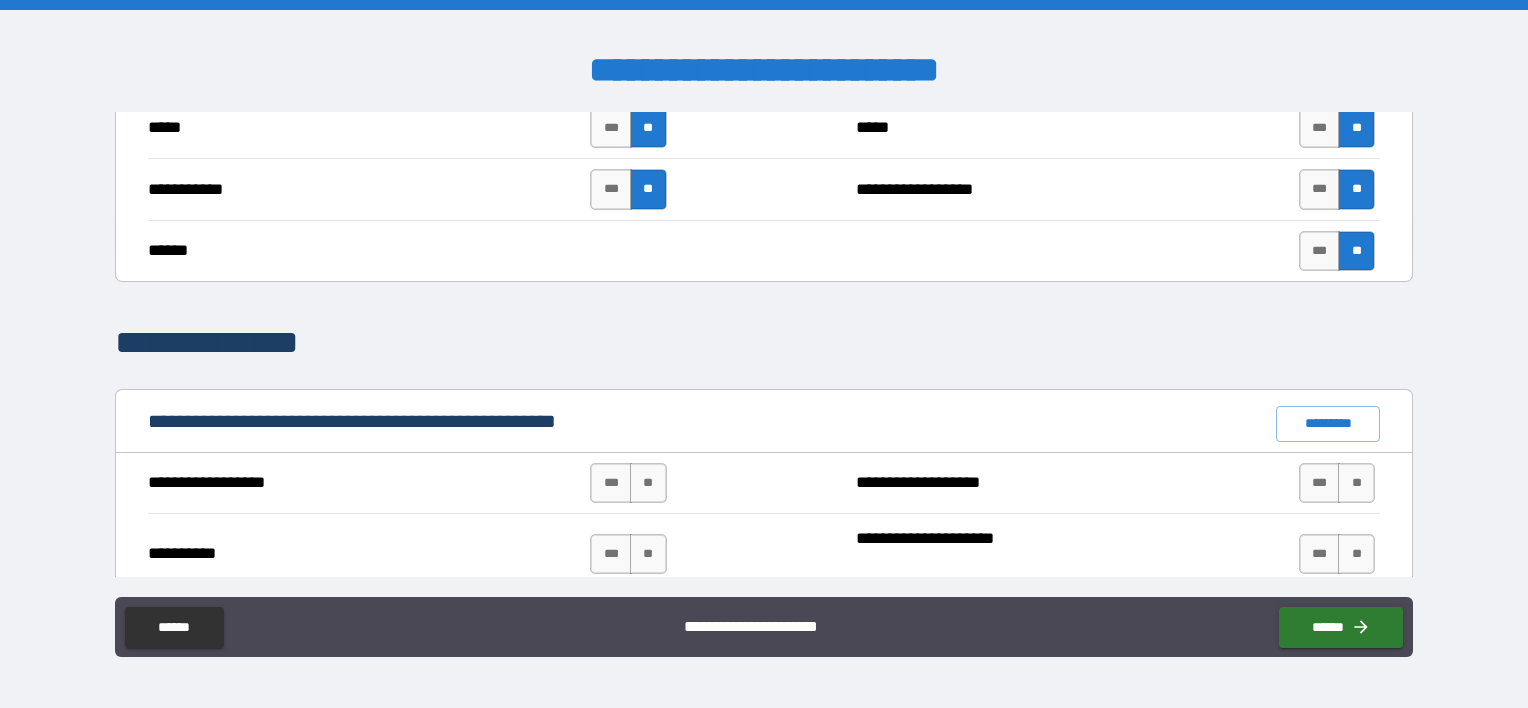 scroll, scrollTop: 1800, scrollLeft: 0, axis: vertical 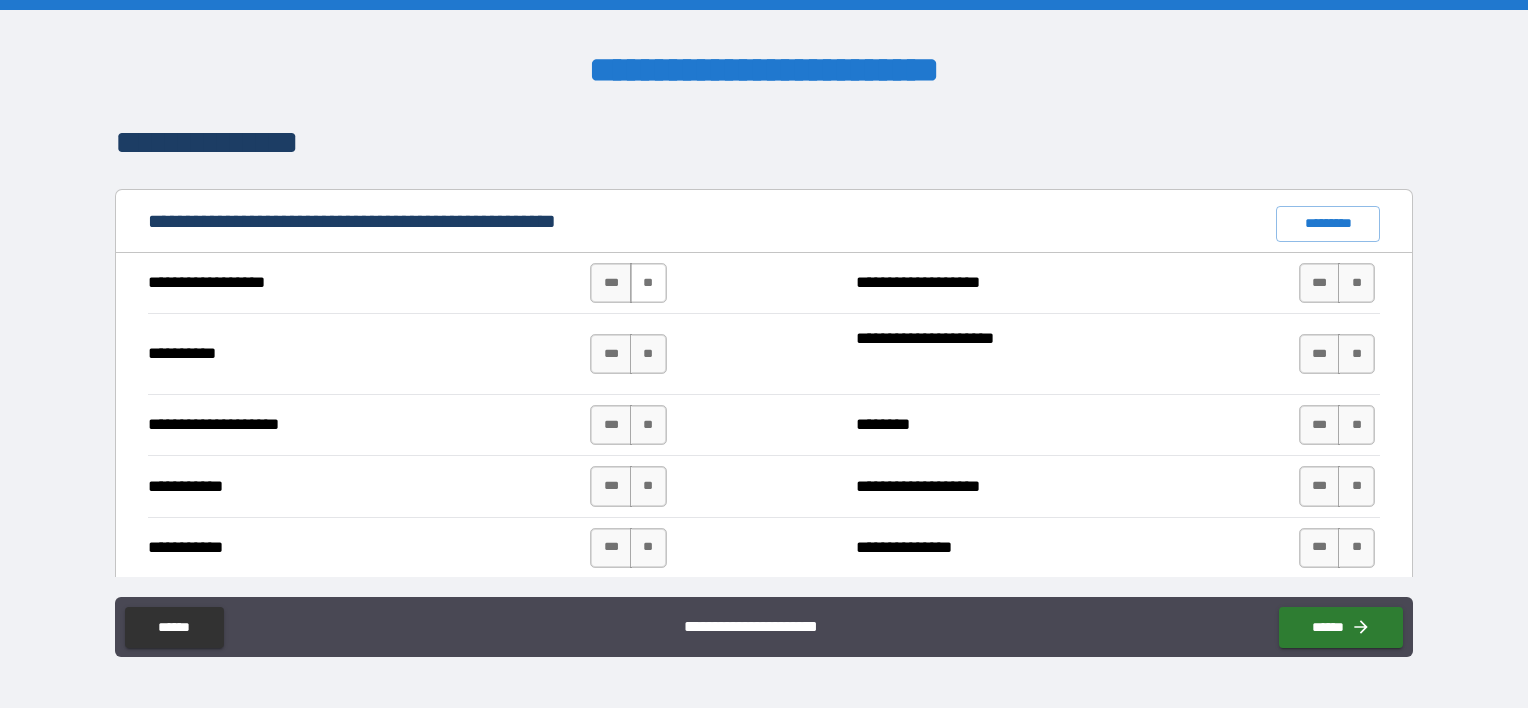 click on "**" at bounding box center (648, 283) 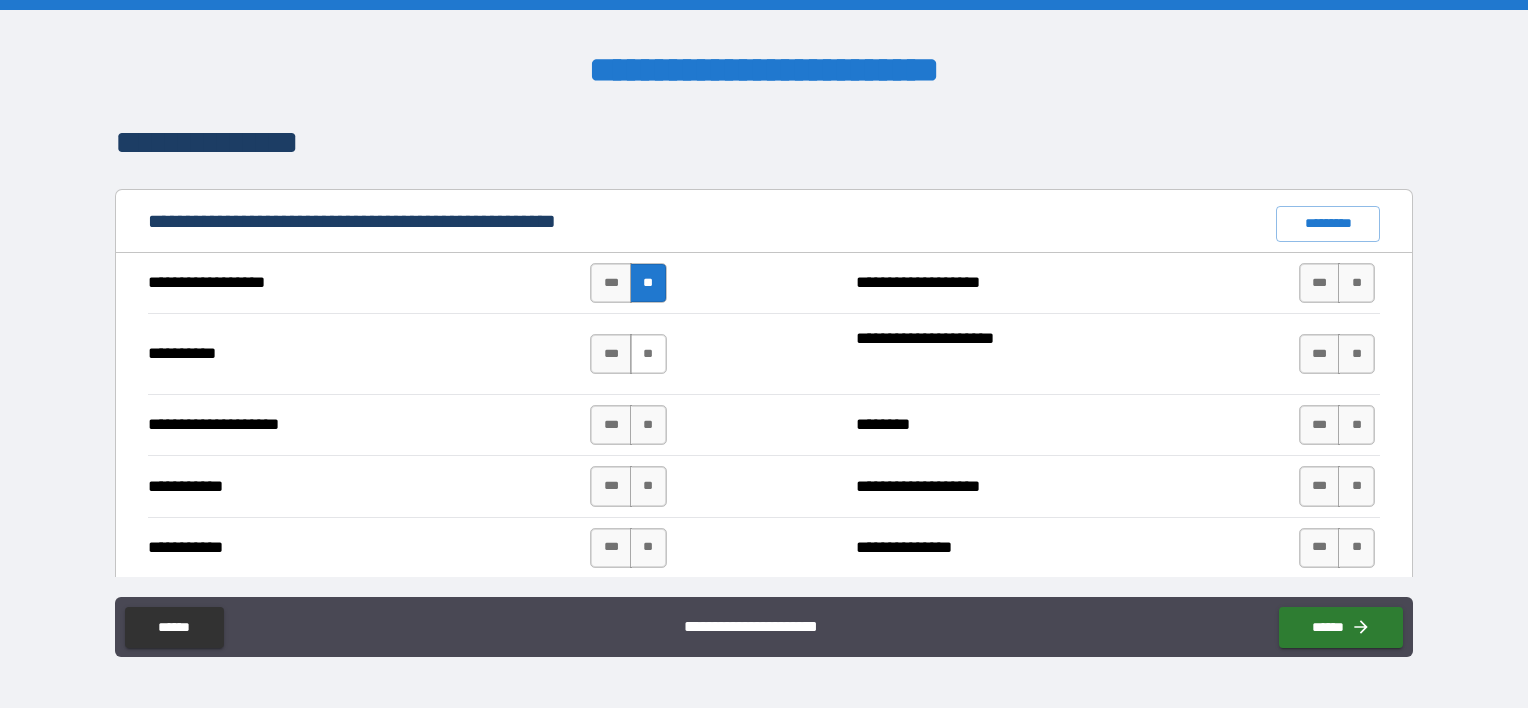 click on "**" at bounding box center [648, 354] 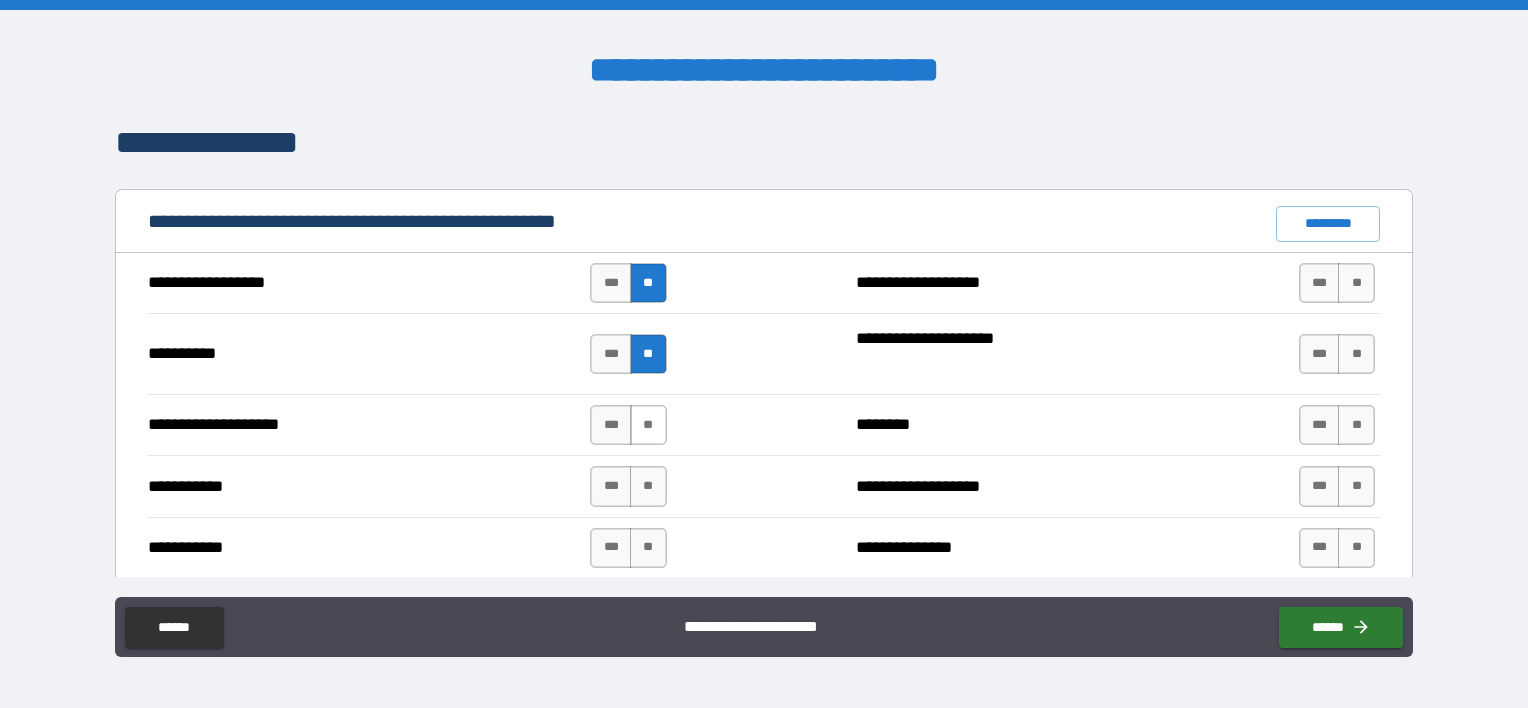 click on "**" at bounding box center (648, 425) 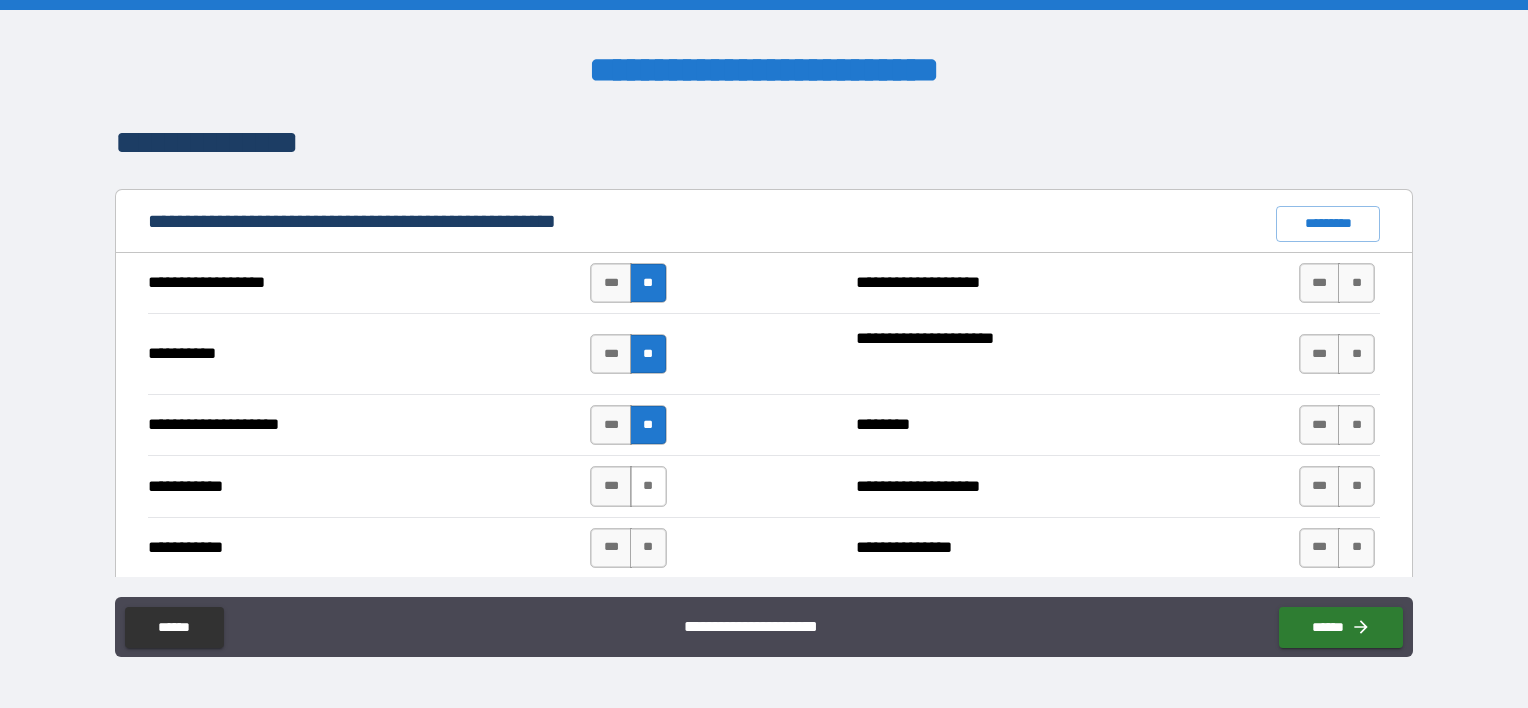 click on "**" at bounding box center [648, 486] 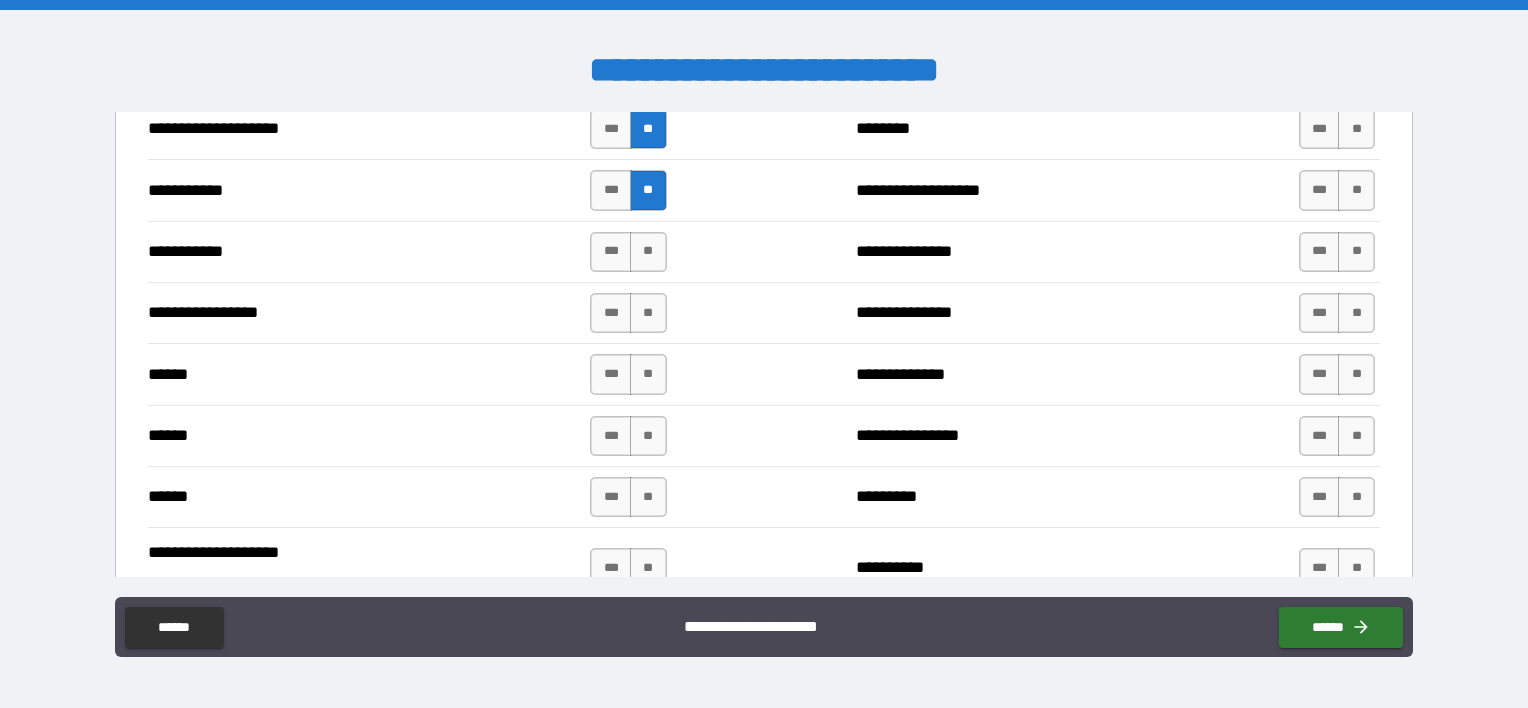 scroll, scrollTop: 2100, scrollLeft: 0, axis: vertical 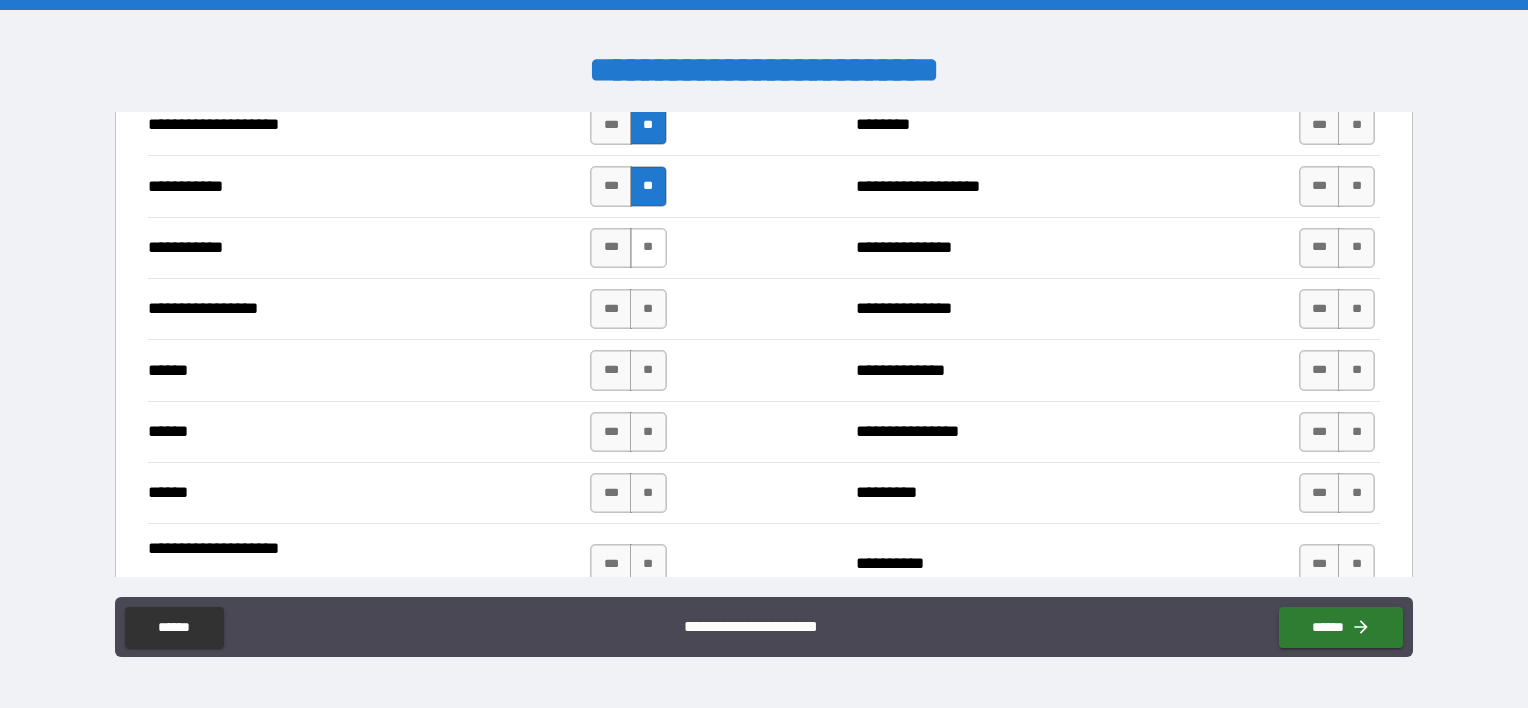 click on "**" at bounding box center [648, 248] 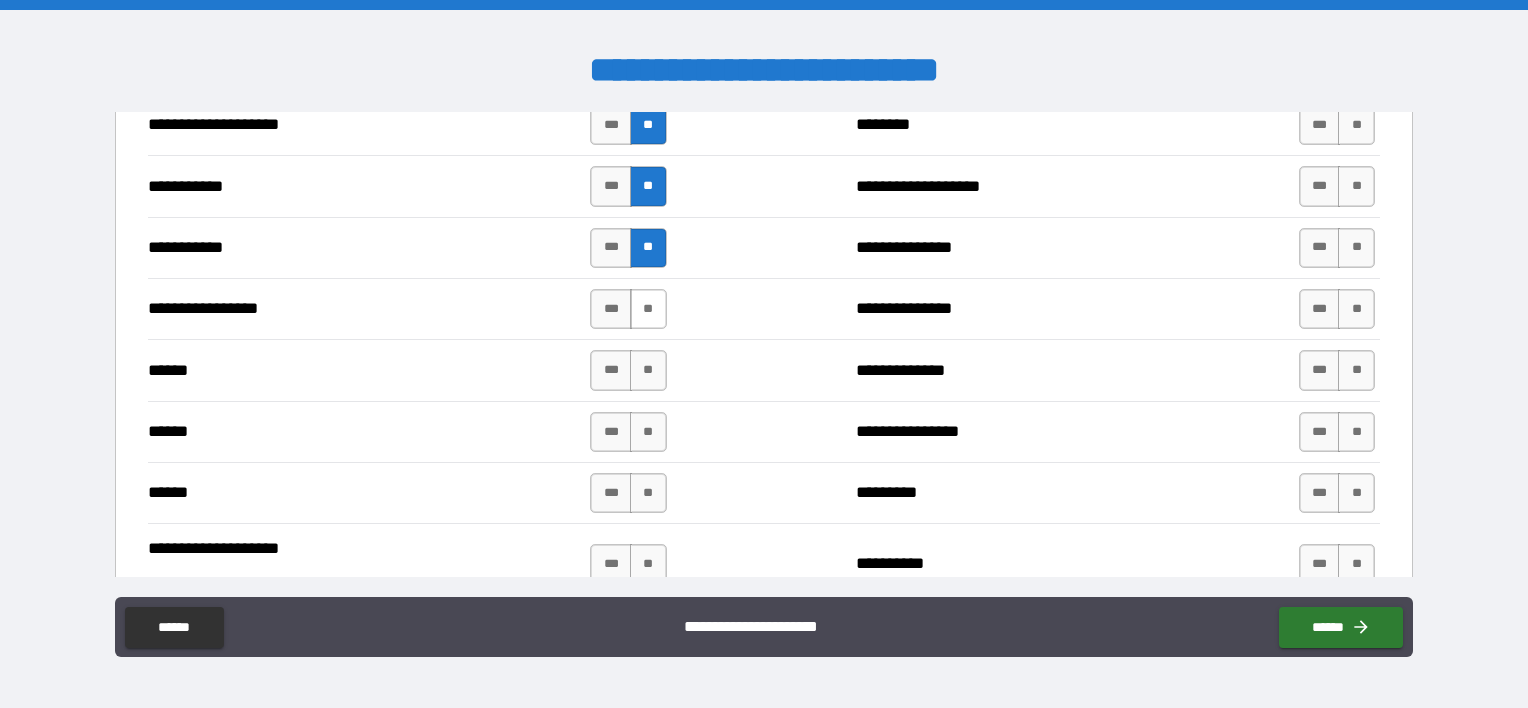 click on "**" at bounding box center [648, 309] 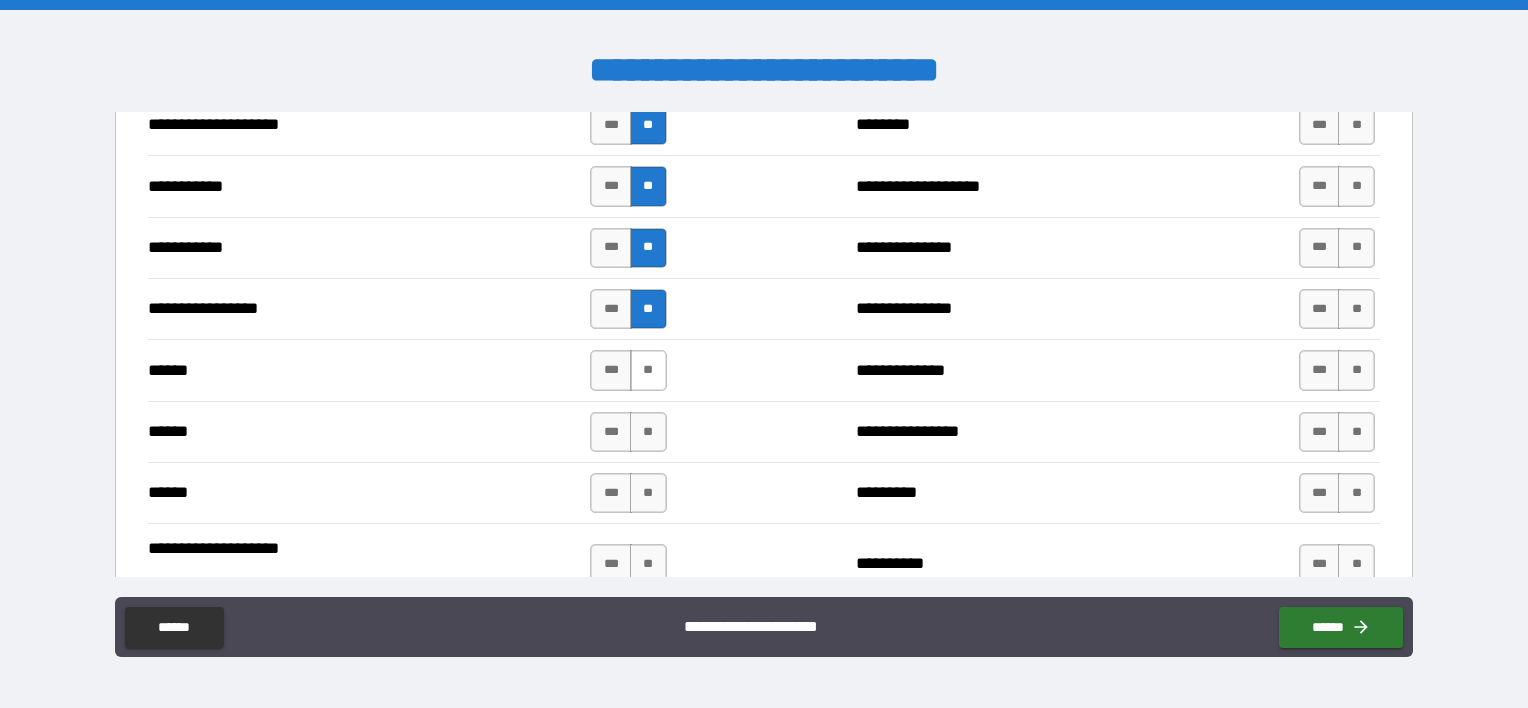 click on "**" at bounding box center (648, 370) 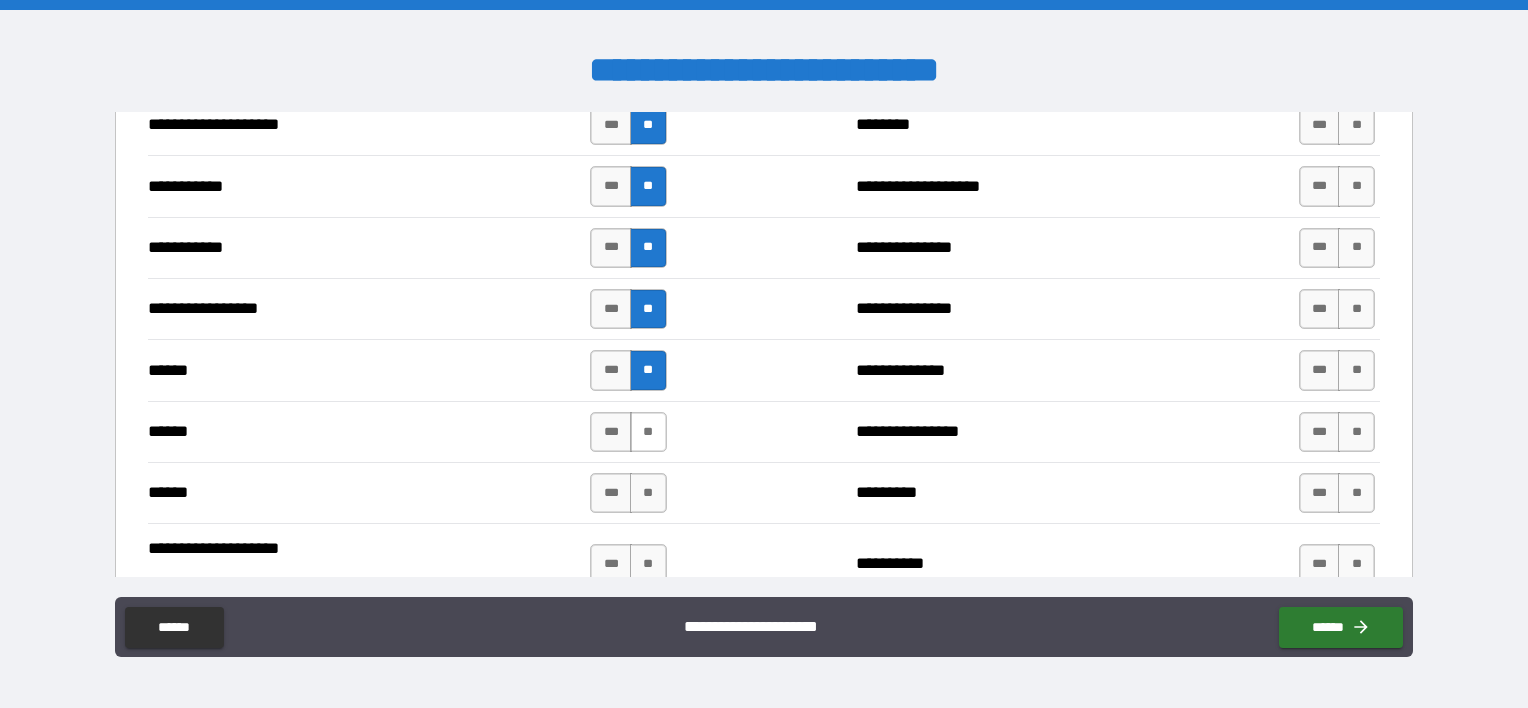 click on "**" at bounding box center [648, 432] 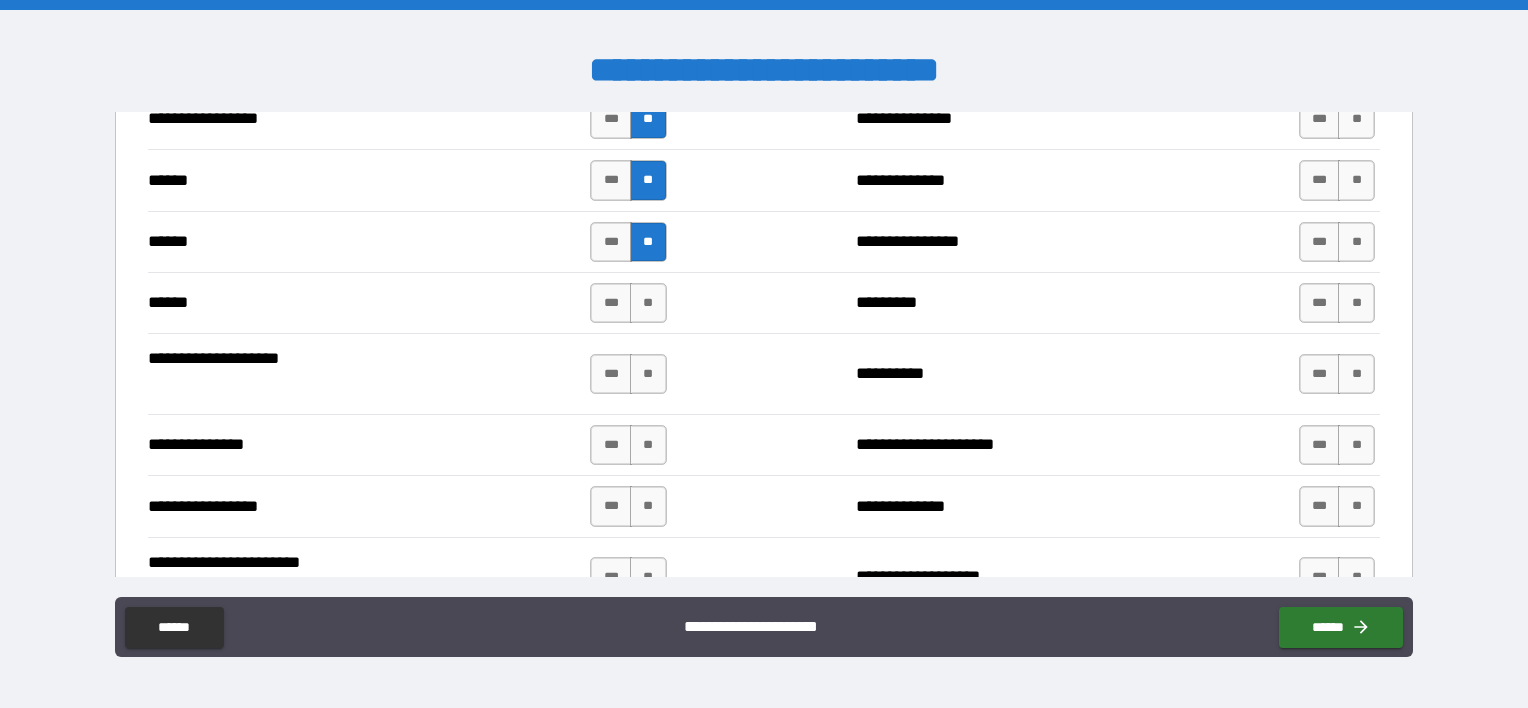 scroll, scrollTop: 2300, scrollLeft: 0, axis: vertical 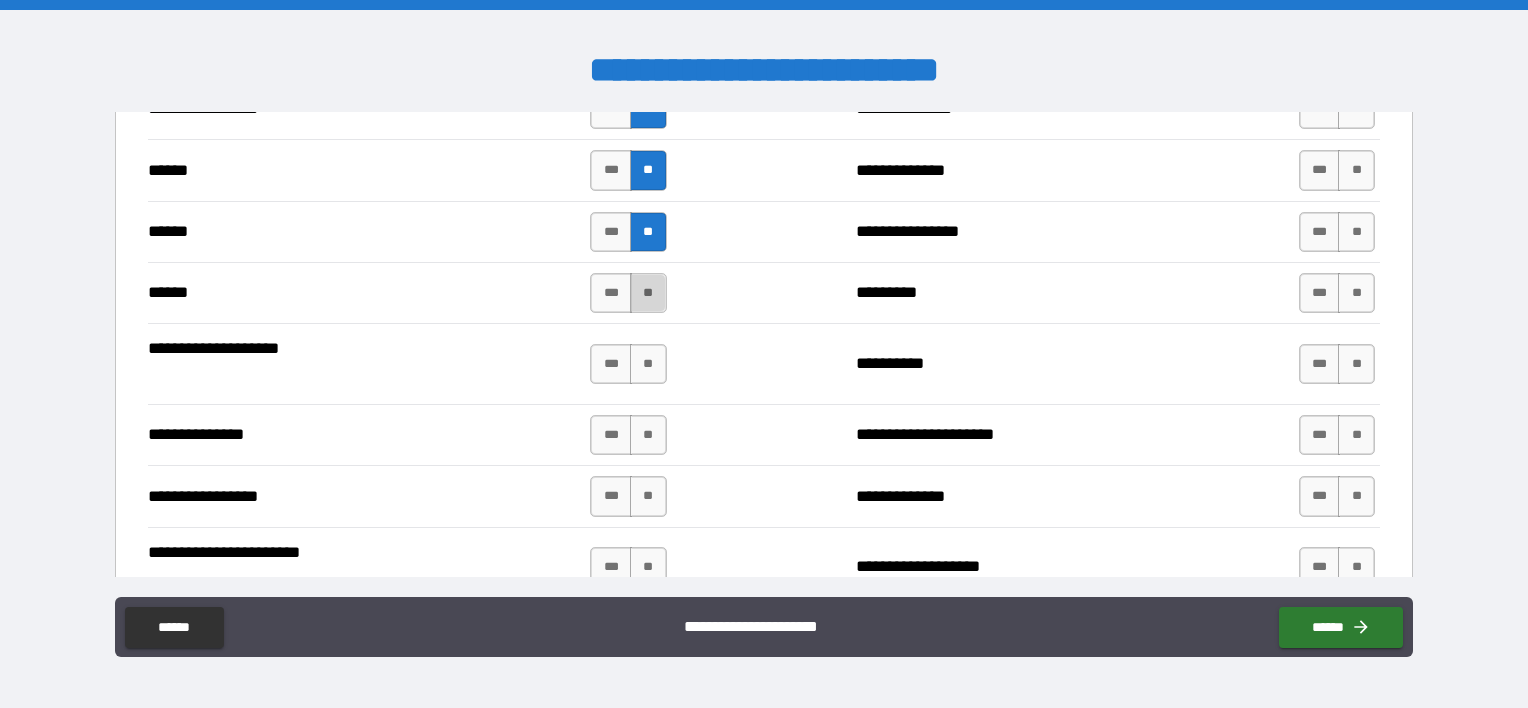 click on "**" at bounding box center (648, 293) 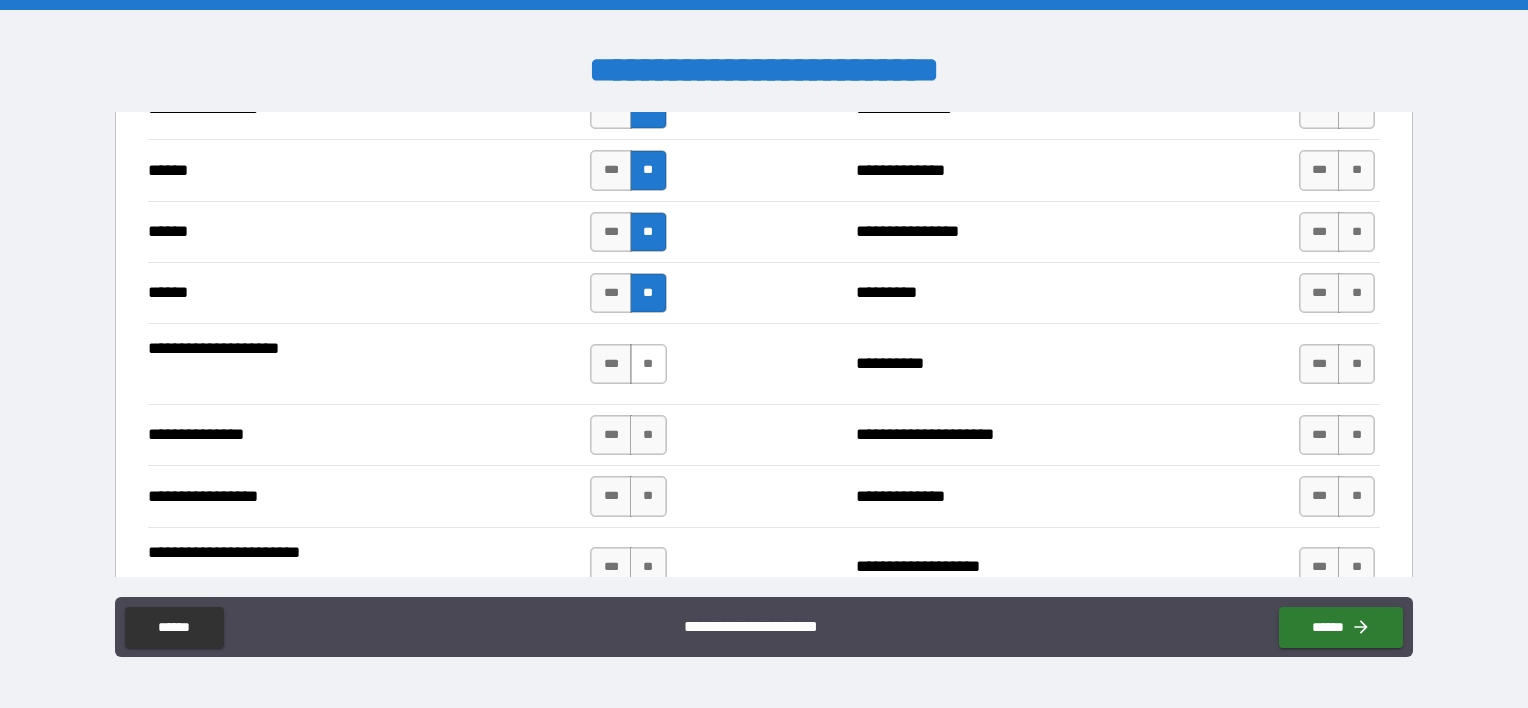 click on "**" at bounding box center [648, 364] 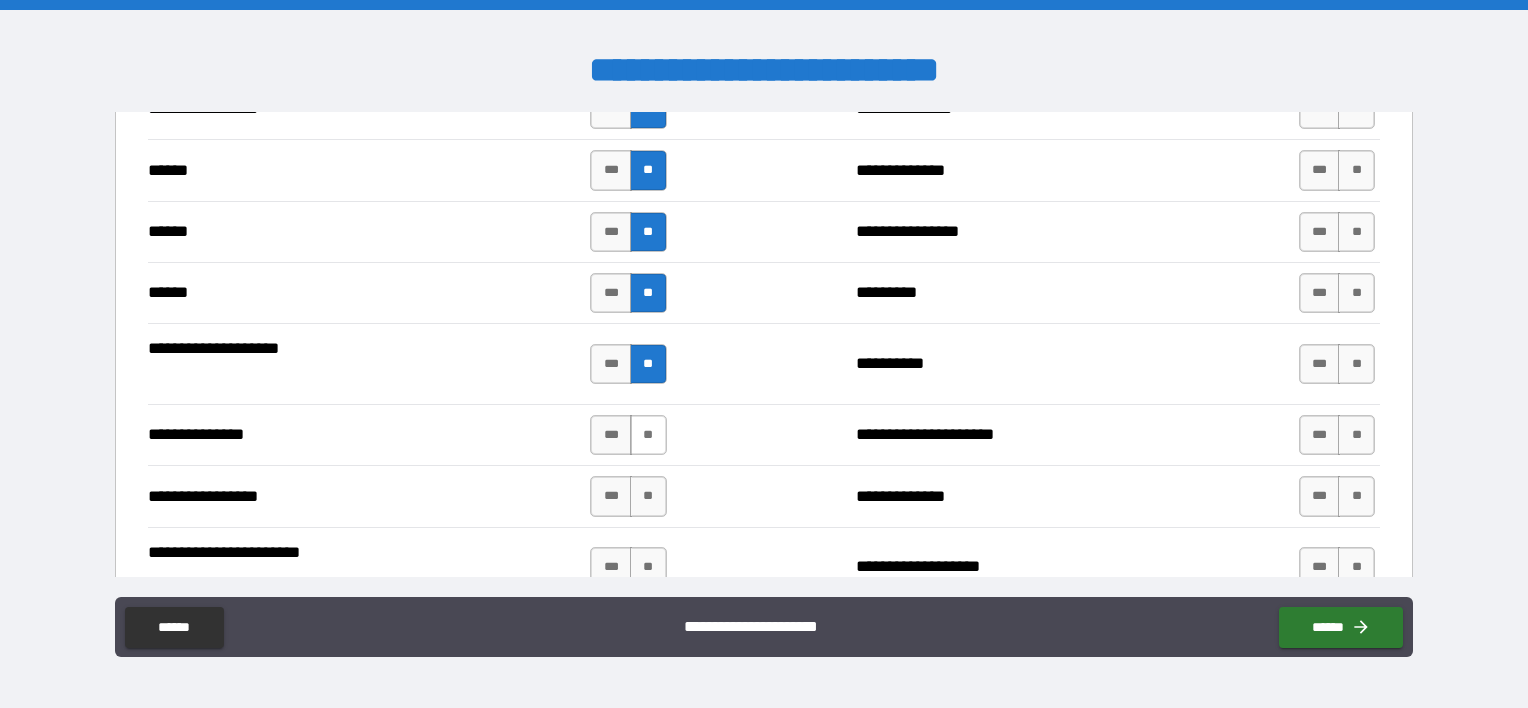 click on "**" at bounding box center [648, 435] 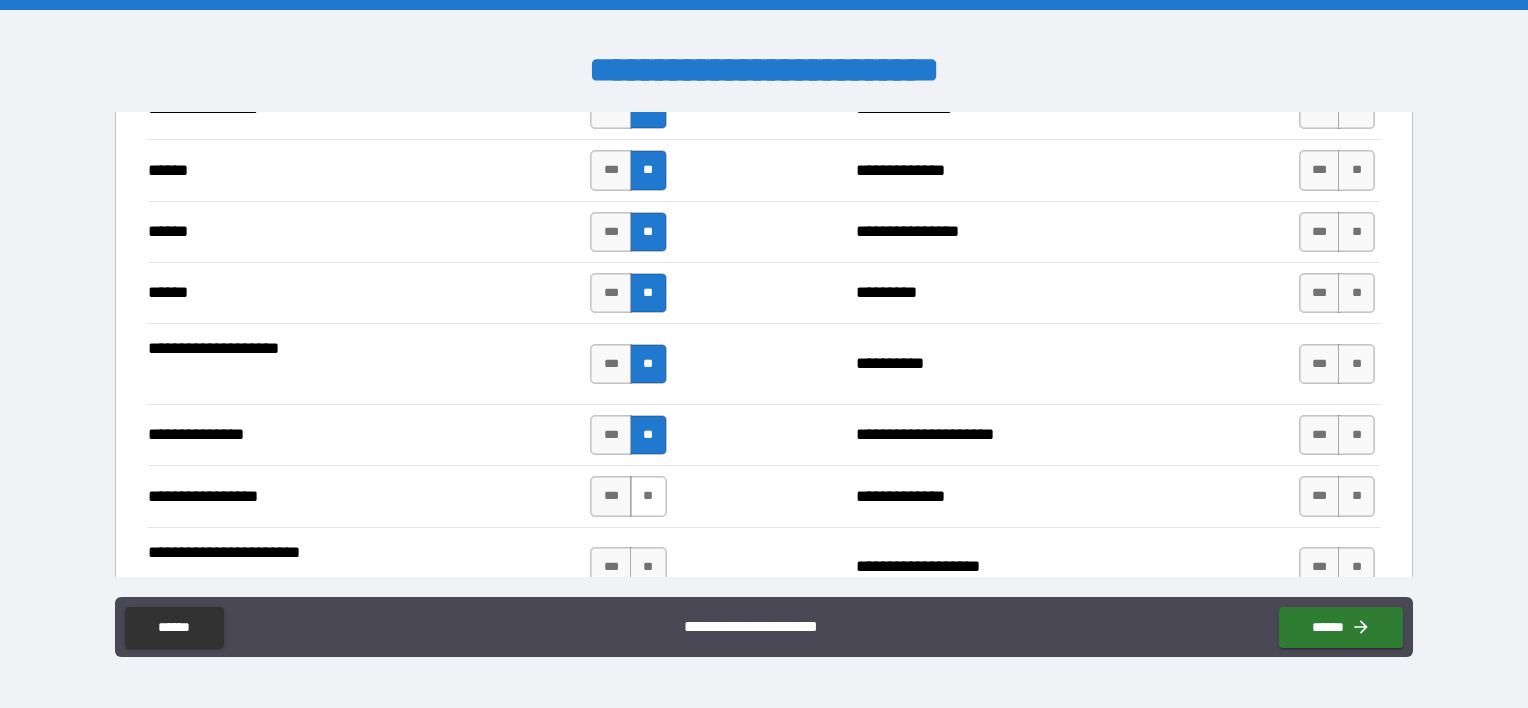 click on "**" at bounding box center (648, 496) 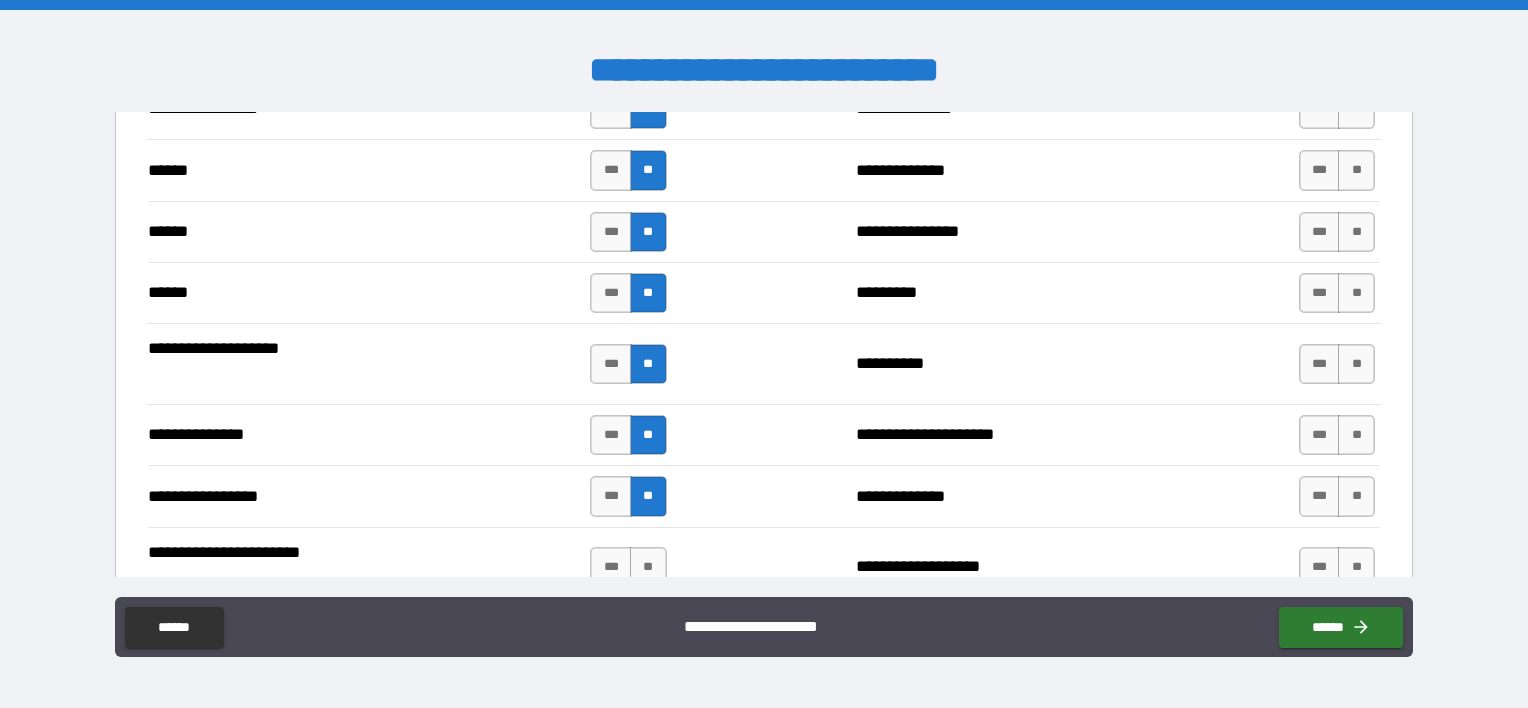 scroll, scrollTop: 2400, scrollLeft: 0, axis: vertical 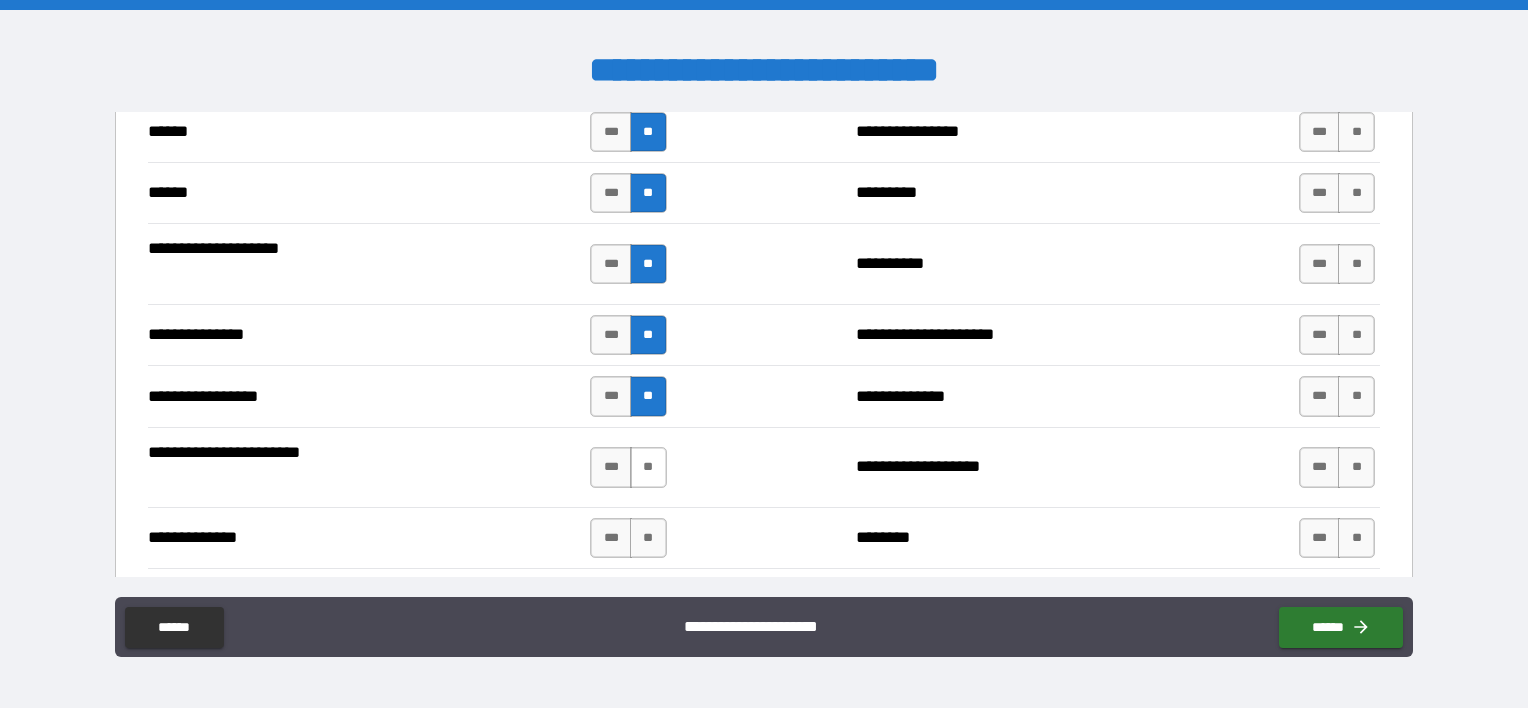 click on "**" at bounding box center (648, 467) 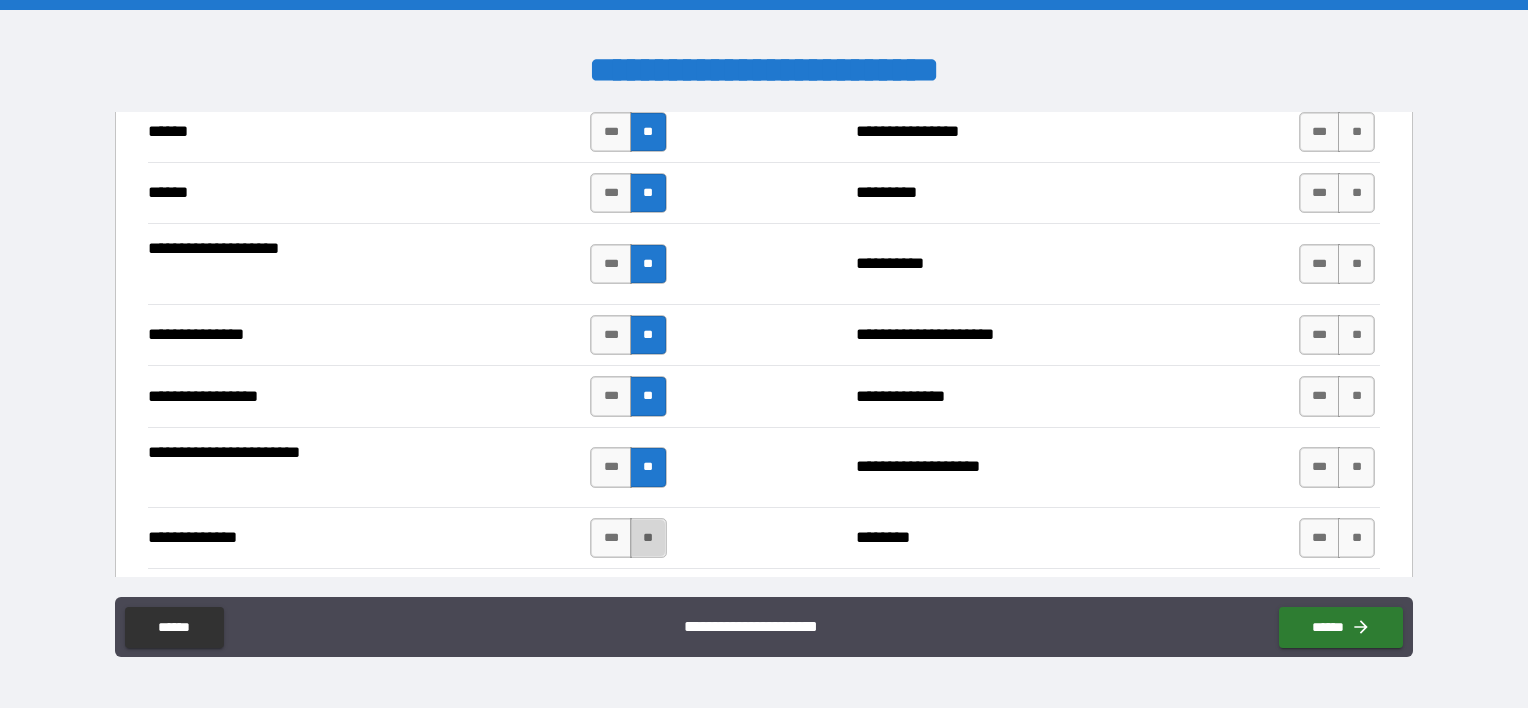 click on "**" at bounding box center [648, 538] 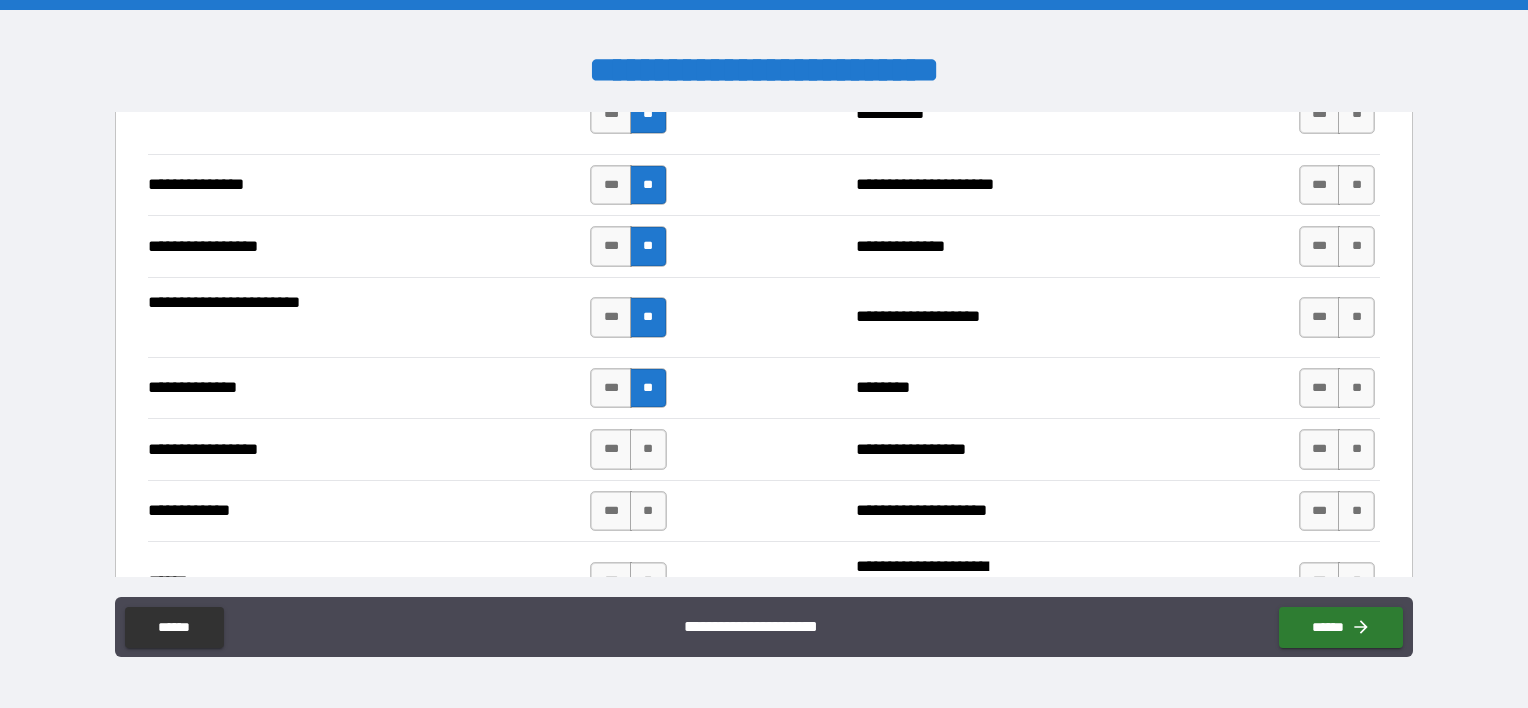 scroll, scrollTop: 2600, scrollLeft: 0, axis: vertical 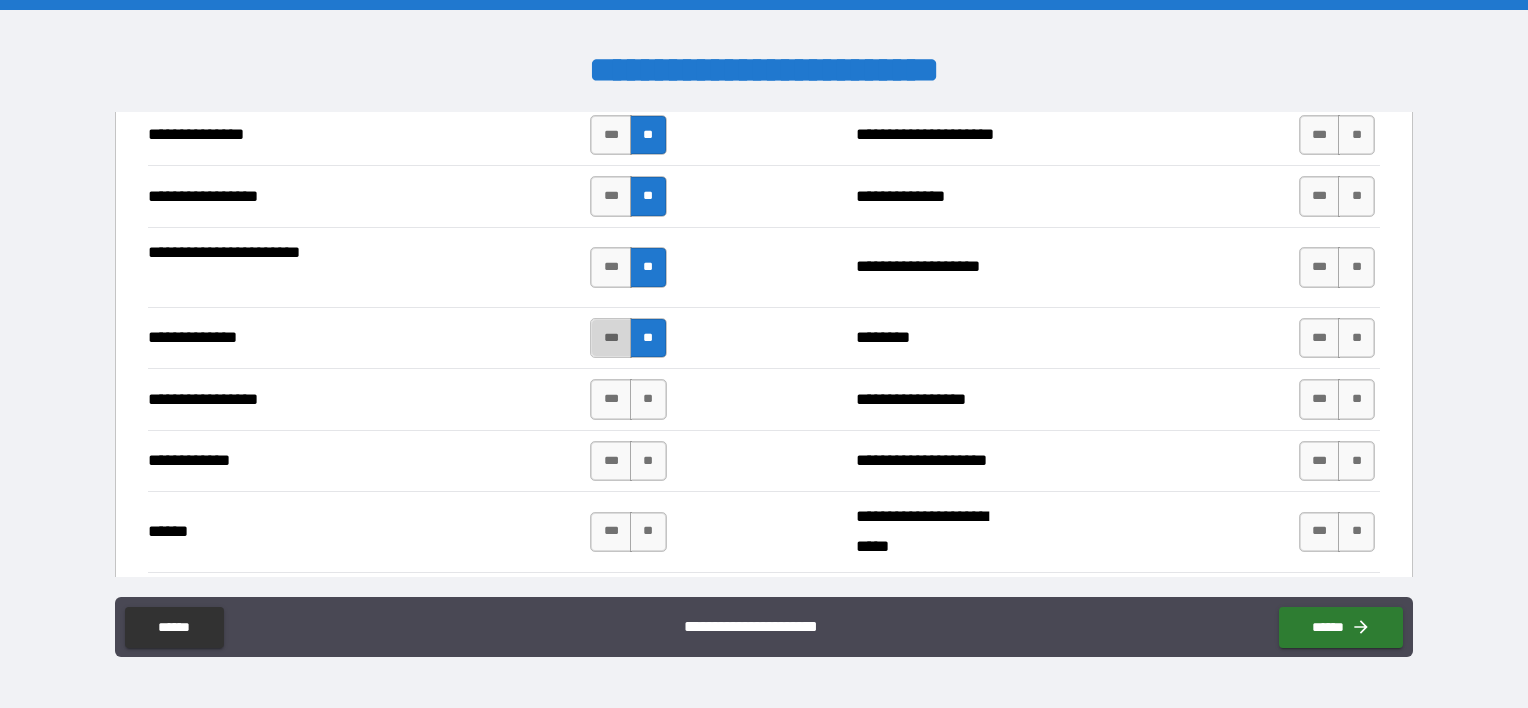click on "***" at bounding box center (611, 338) 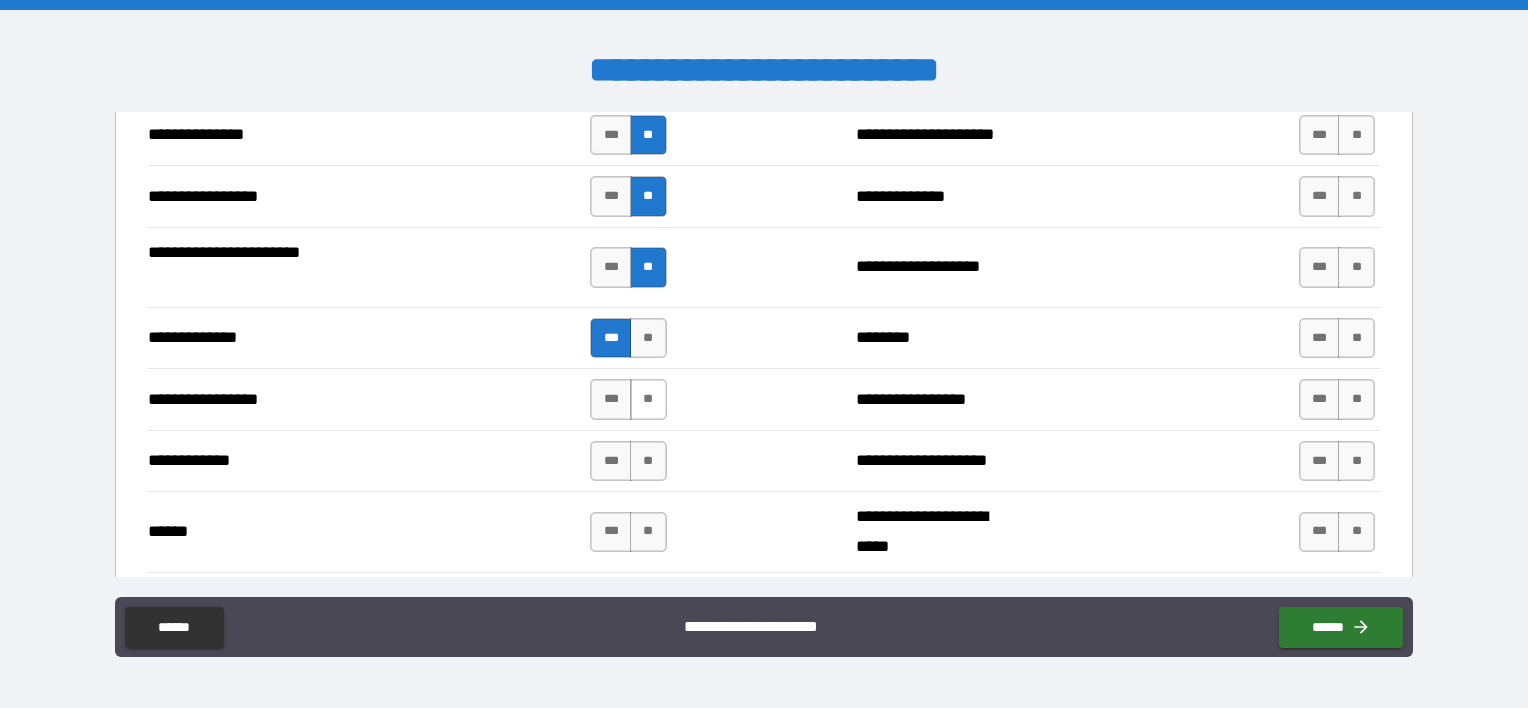 click on "**" at bounding box center (648, 399) 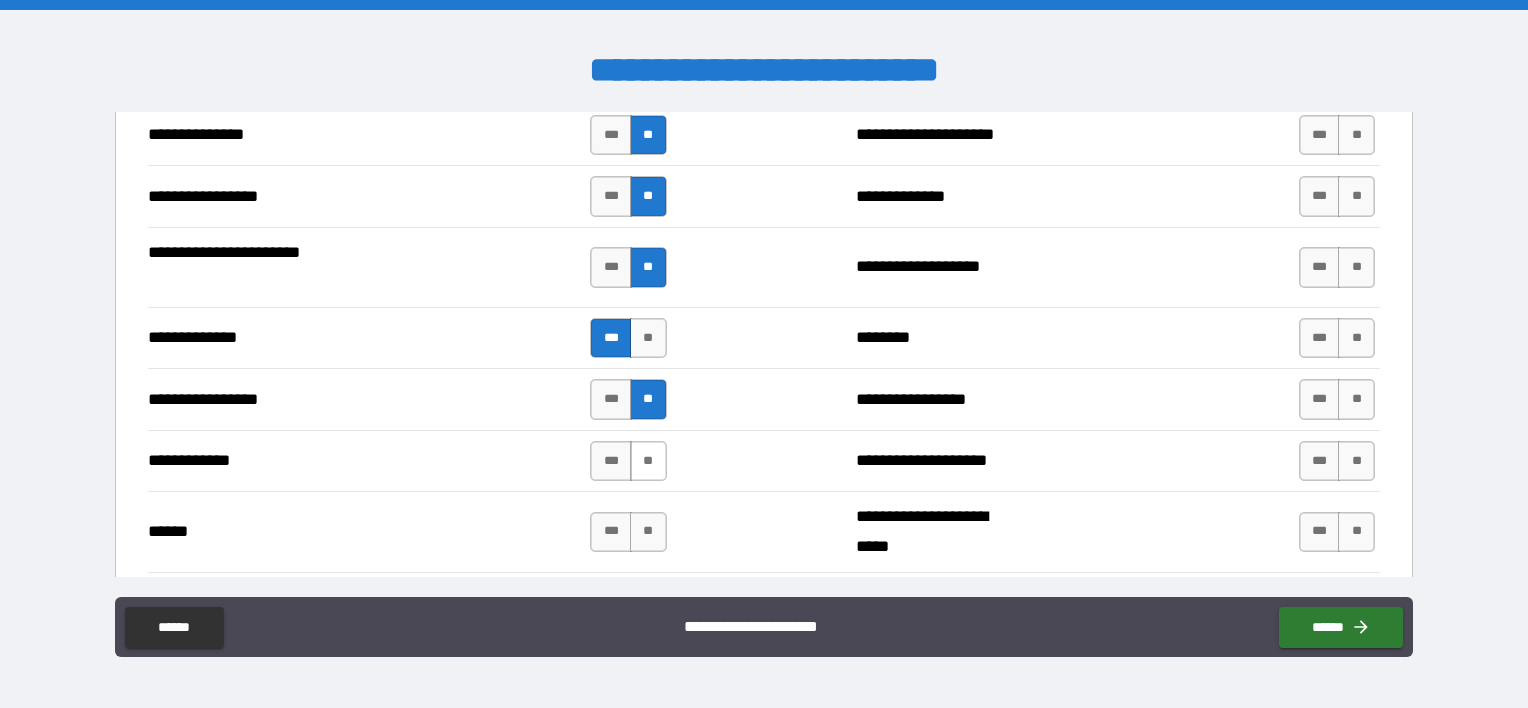 click on "**" at bounding box center (648, 461) 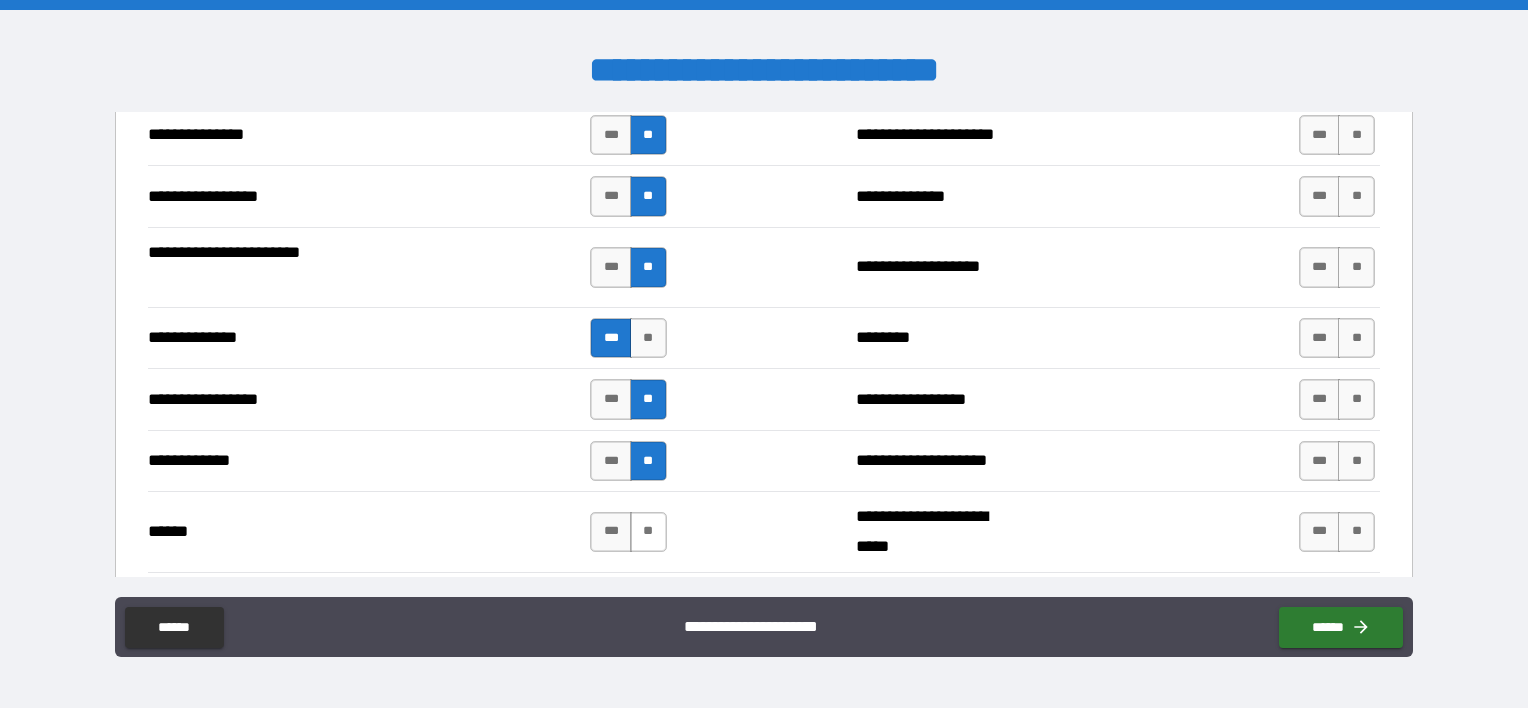 click on "**" at bounding box center [648, 532] 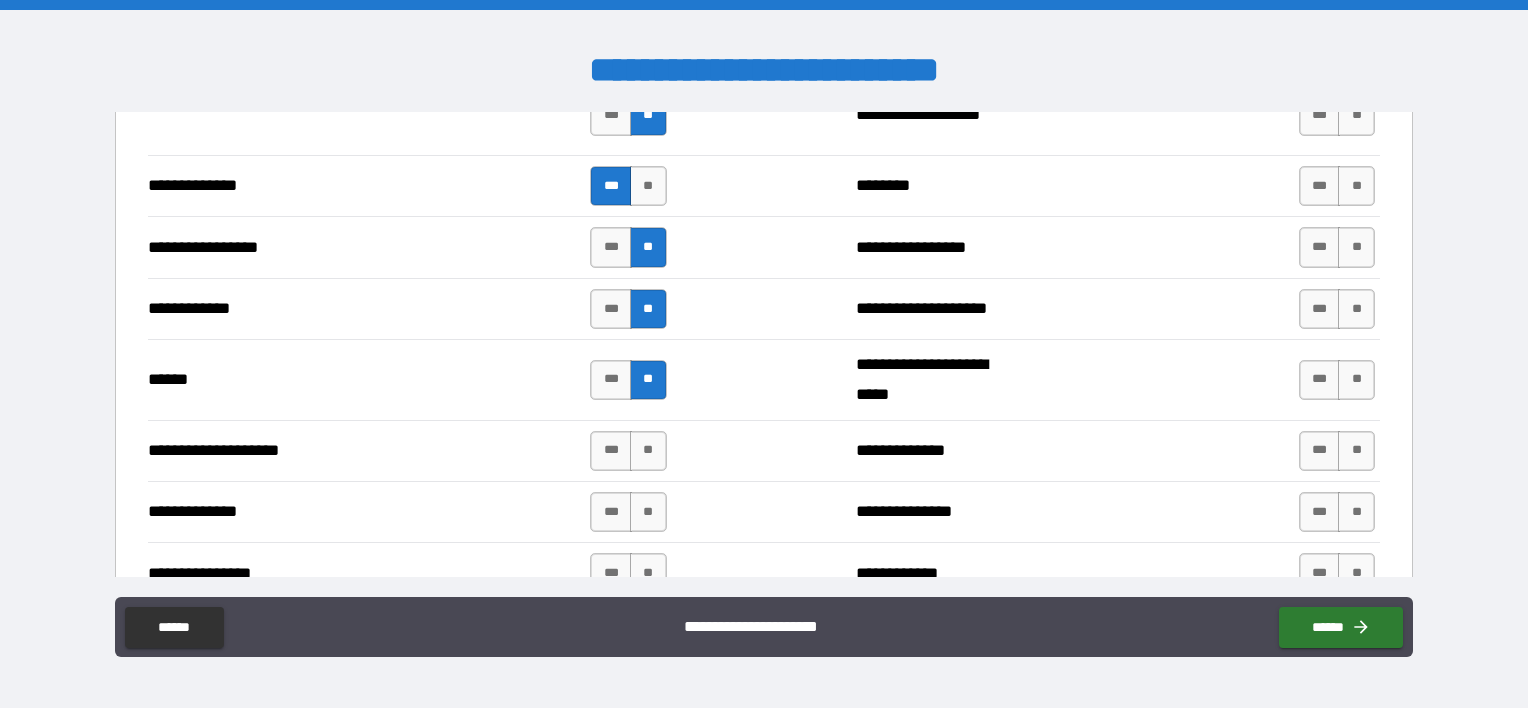 scroll, scrollTop: 2800, scrollLeft: 0, axis: vertical 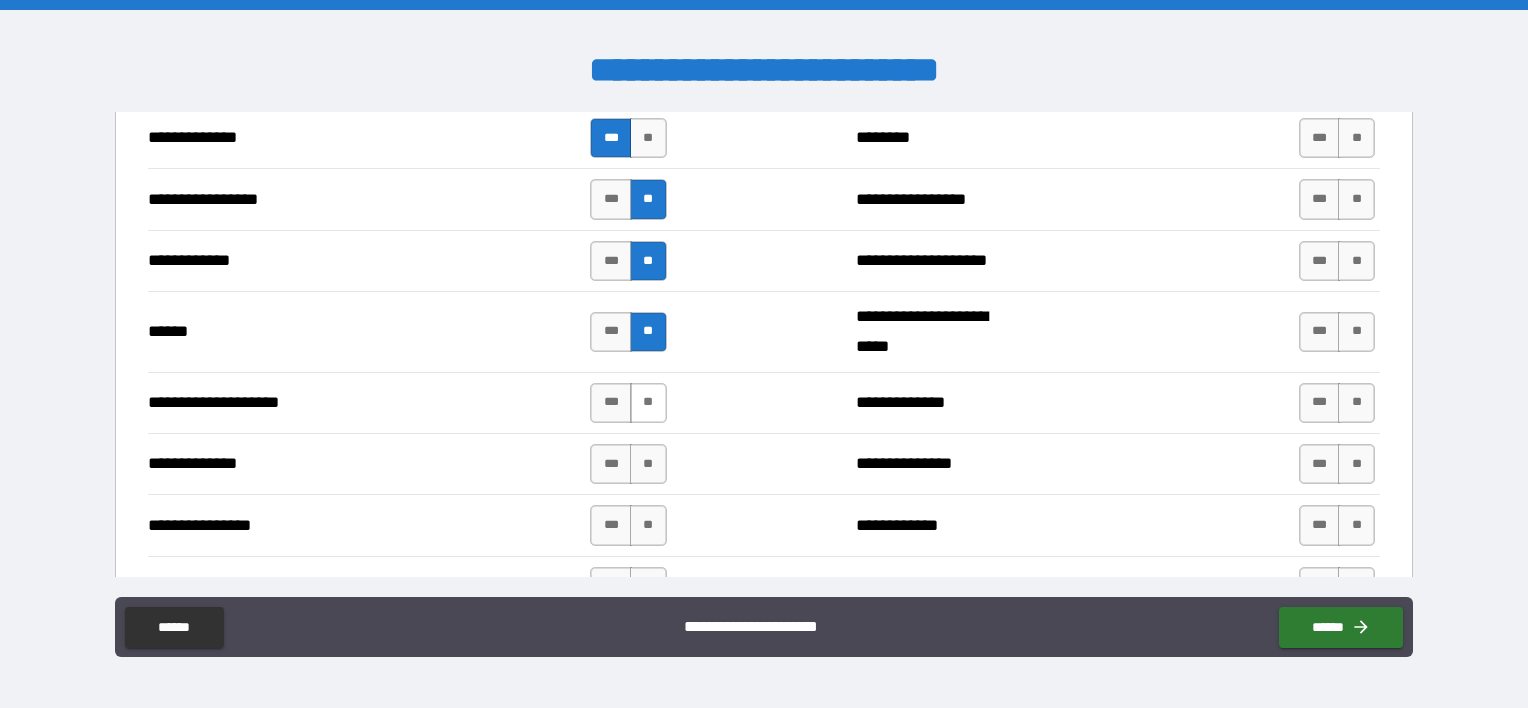 click on "**" at bounding box center [648, 403] 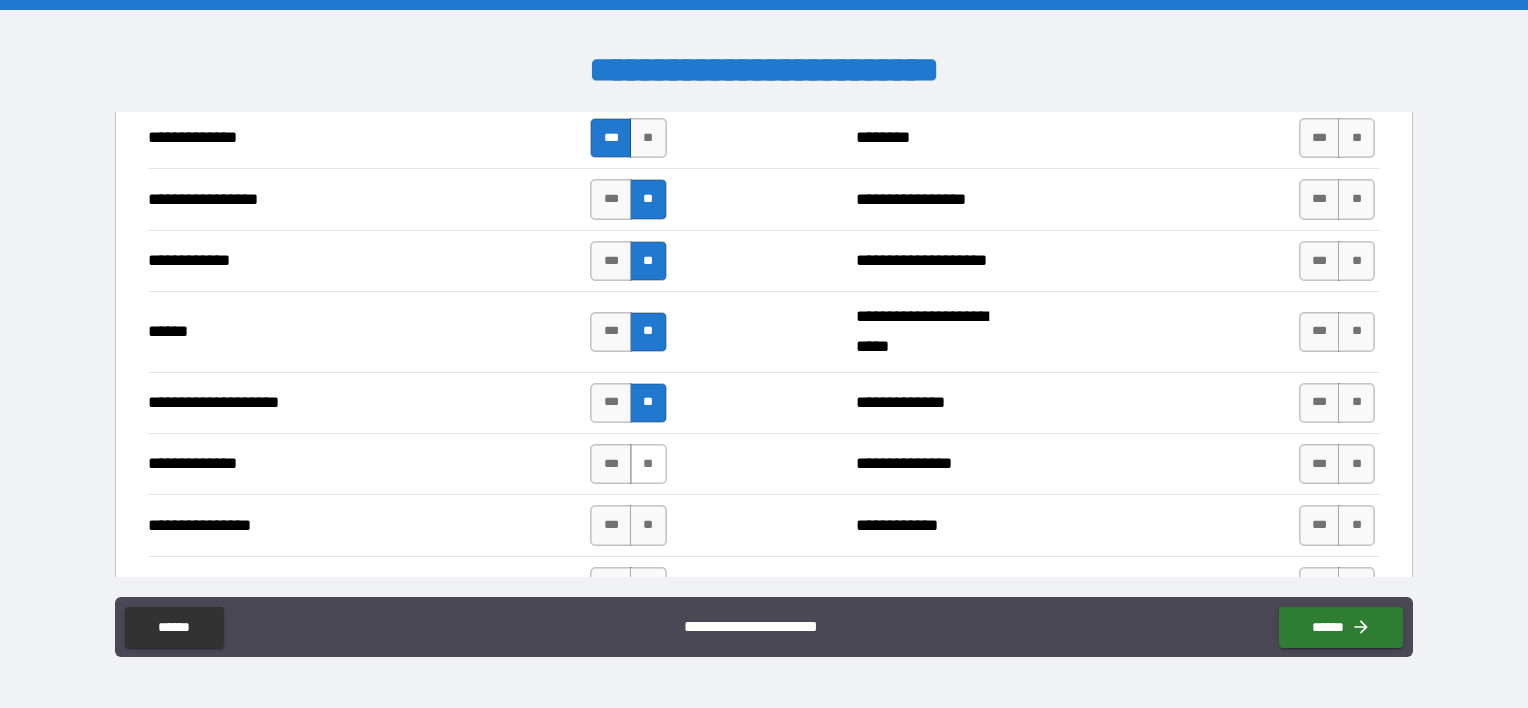 click on "**" at bounding box center (648, 464) 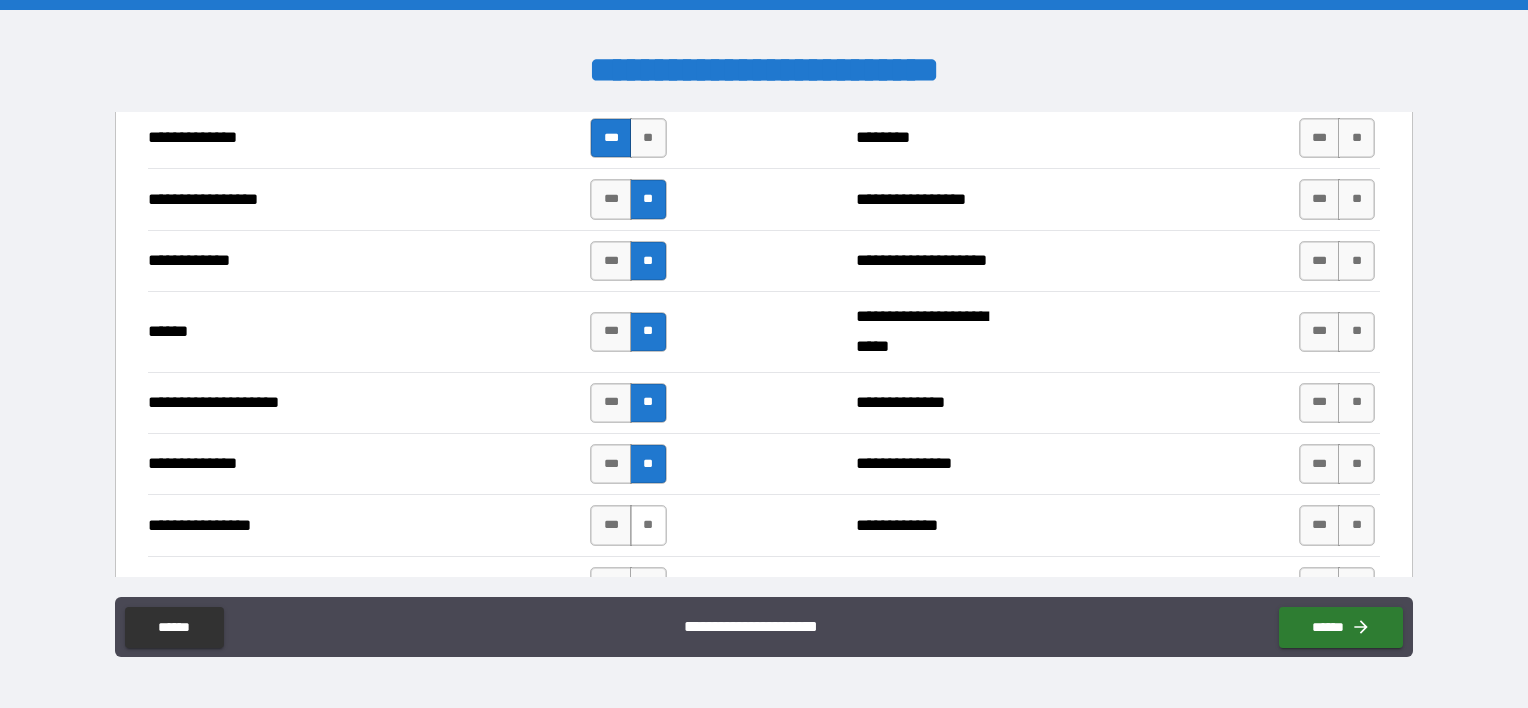 click on "**" at bounding box center (648, 525) 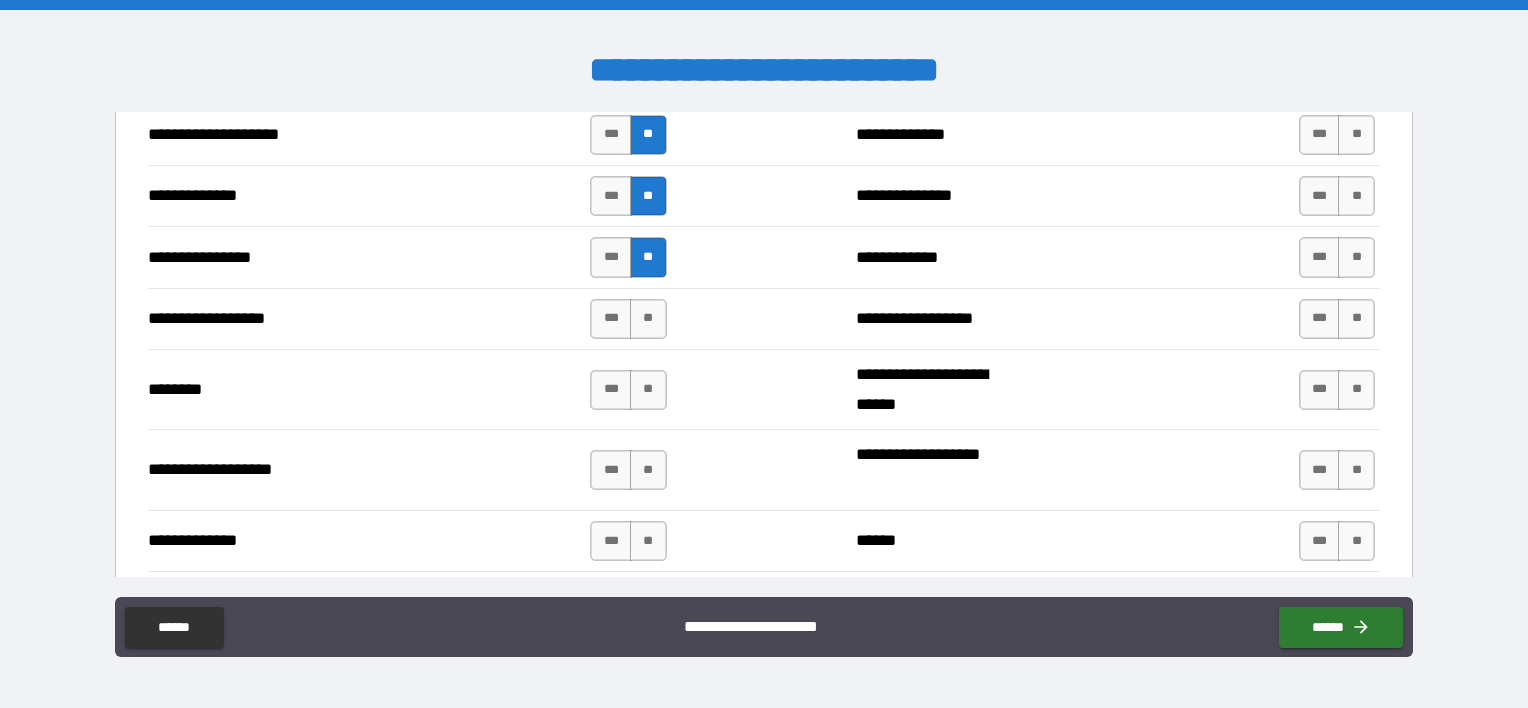 scroll, scrollTop: 3100, scrollLeft: 0, axis: vertical 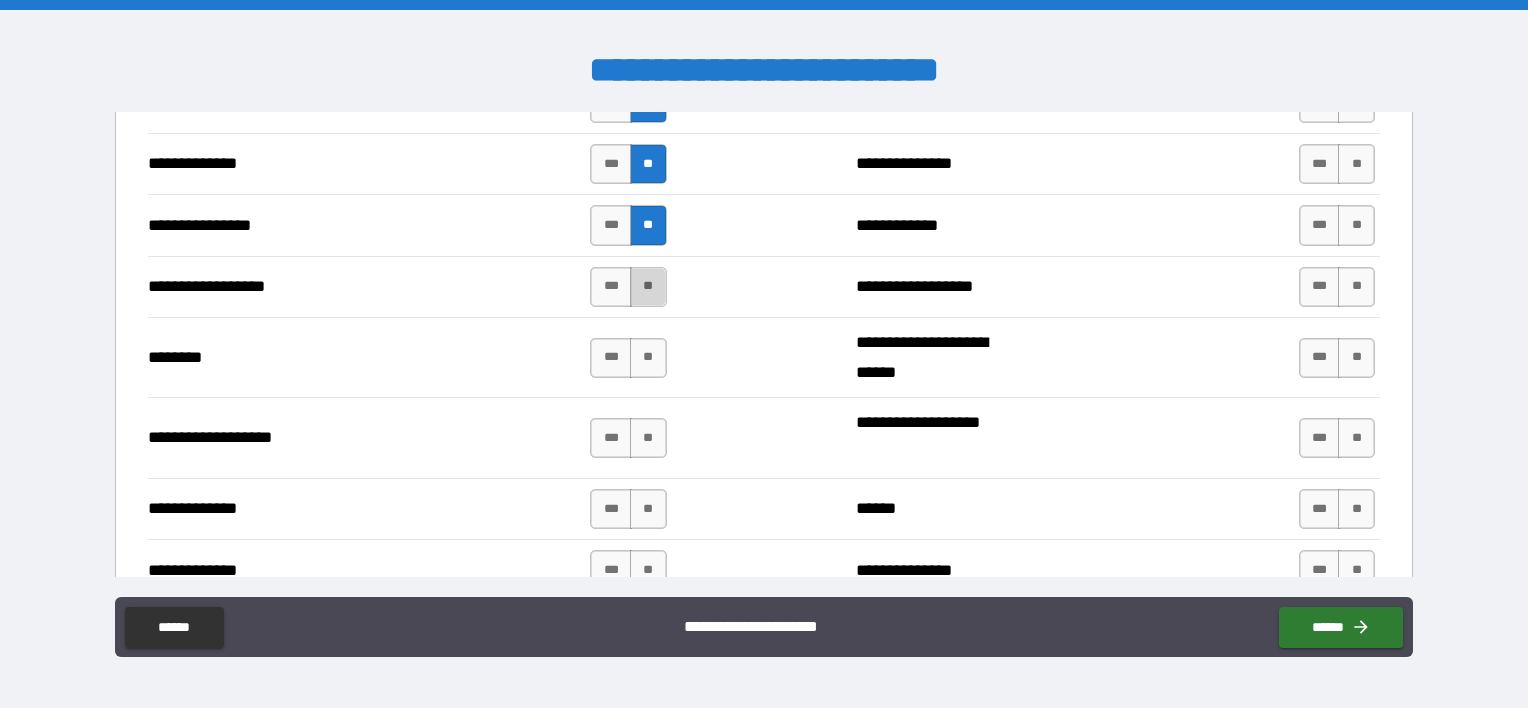 click on "**" at bounding box center (648, 287) 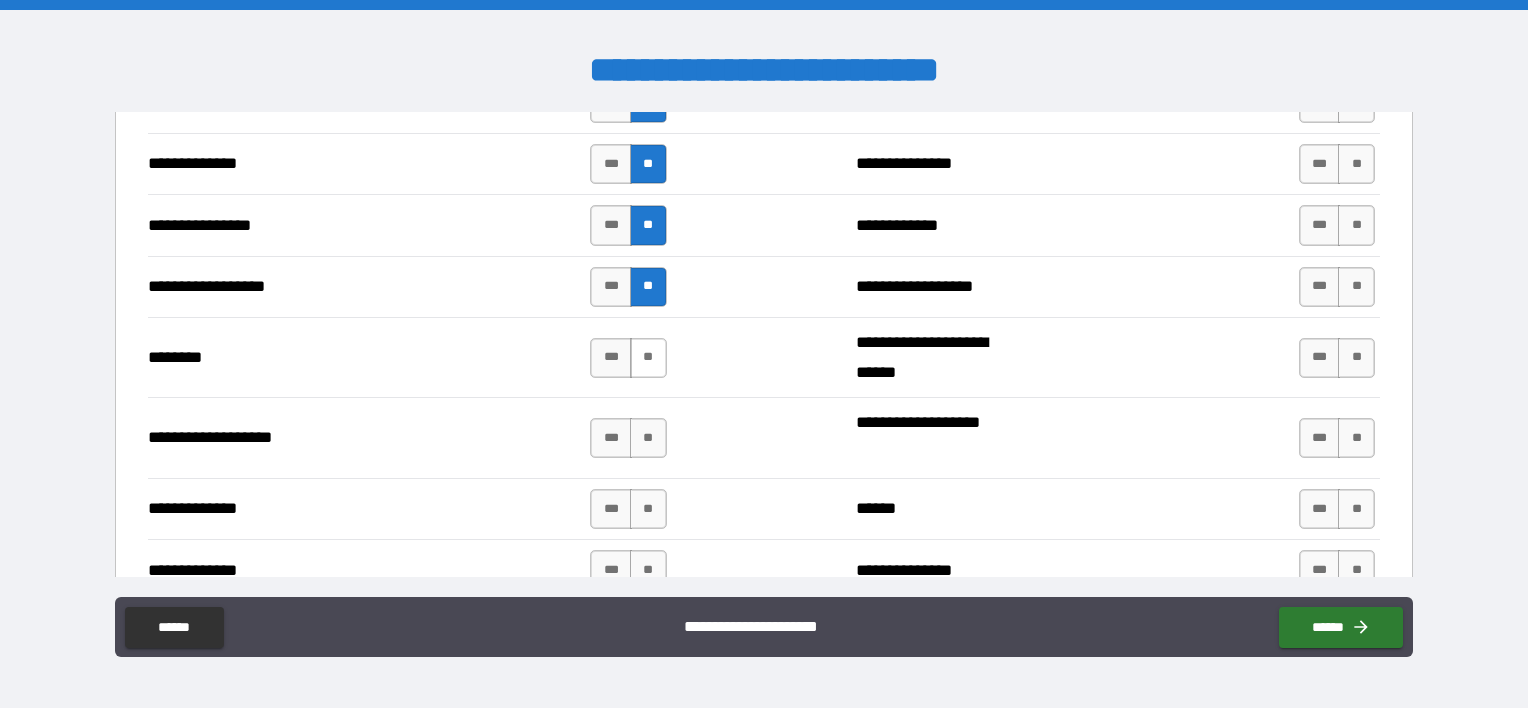 click on "**" at bounding box center (648, 358) 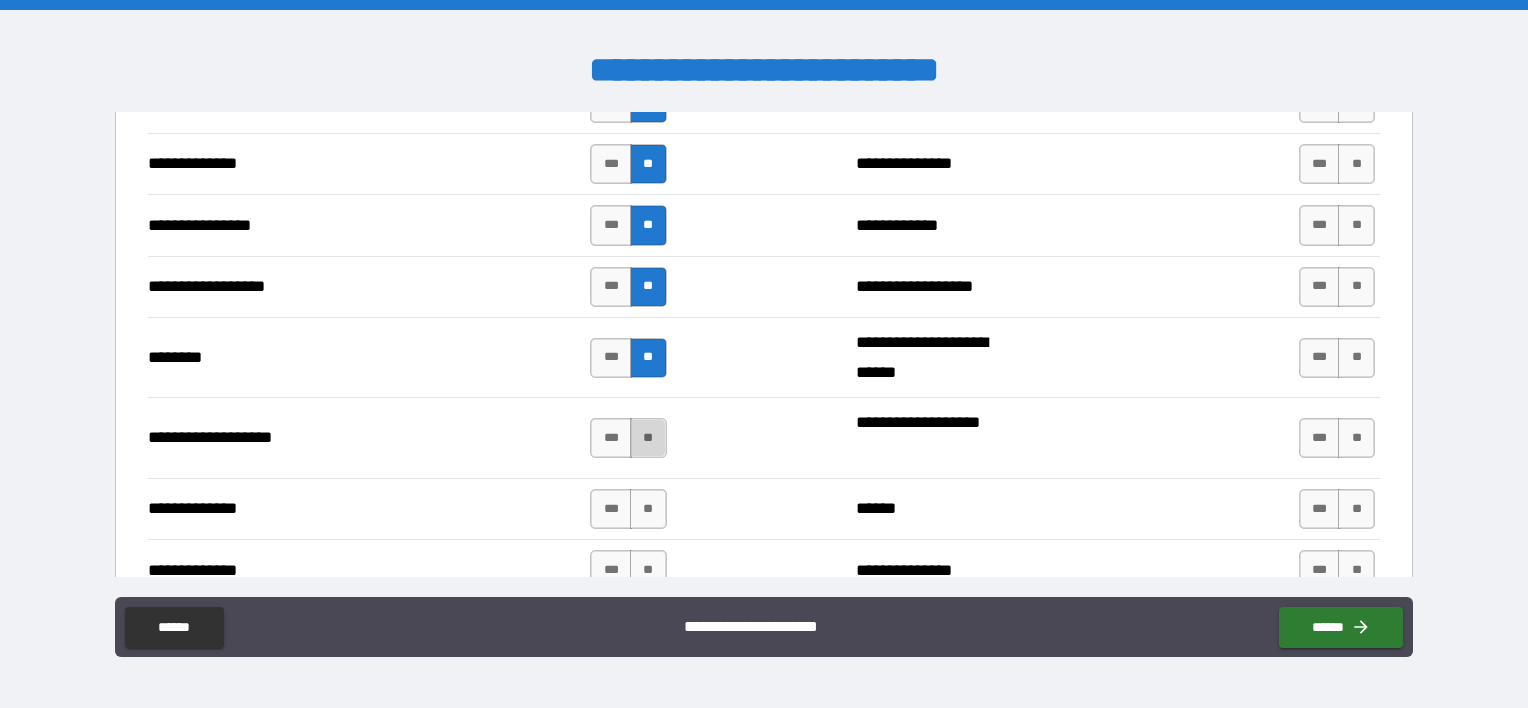 click on "**" at bounding box center [648, 438] 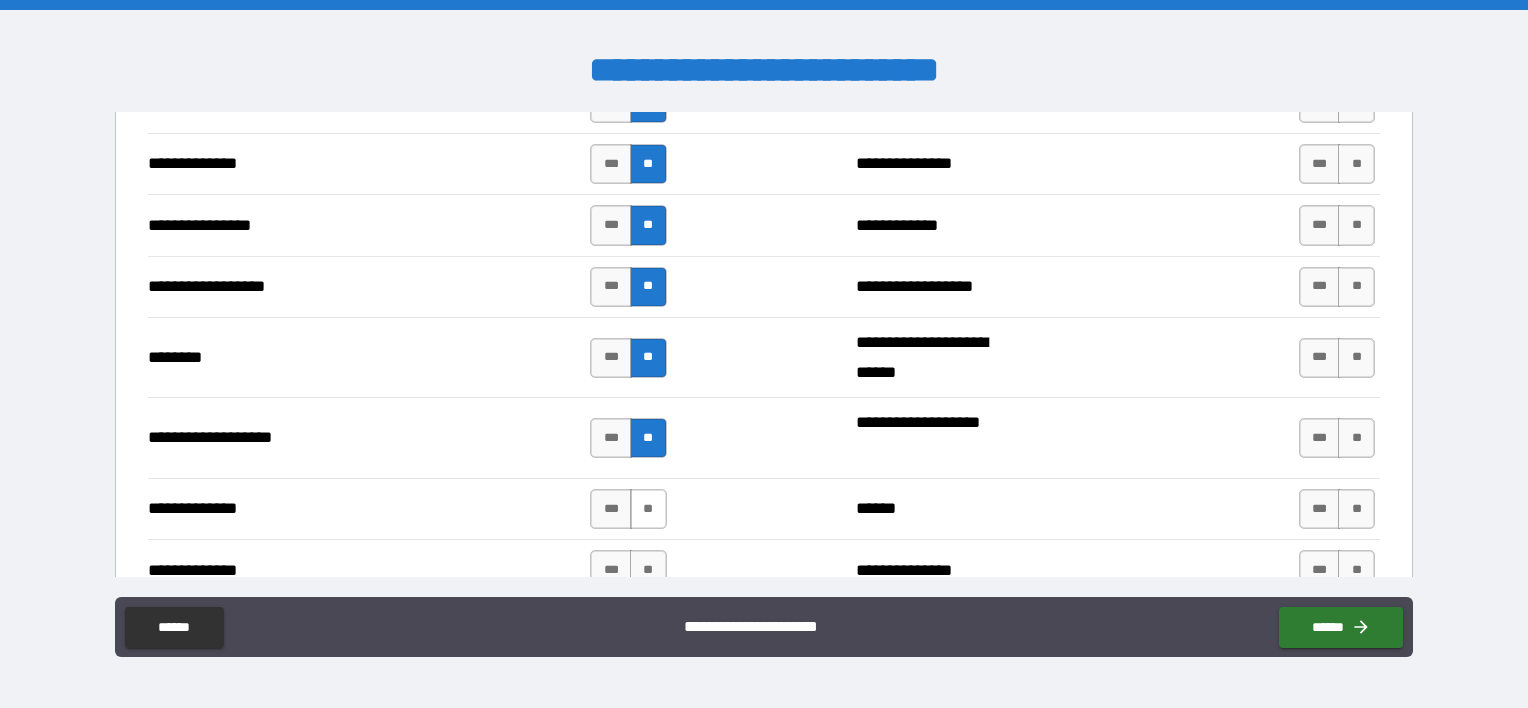 click on "**" at bounding box center [648, 509] 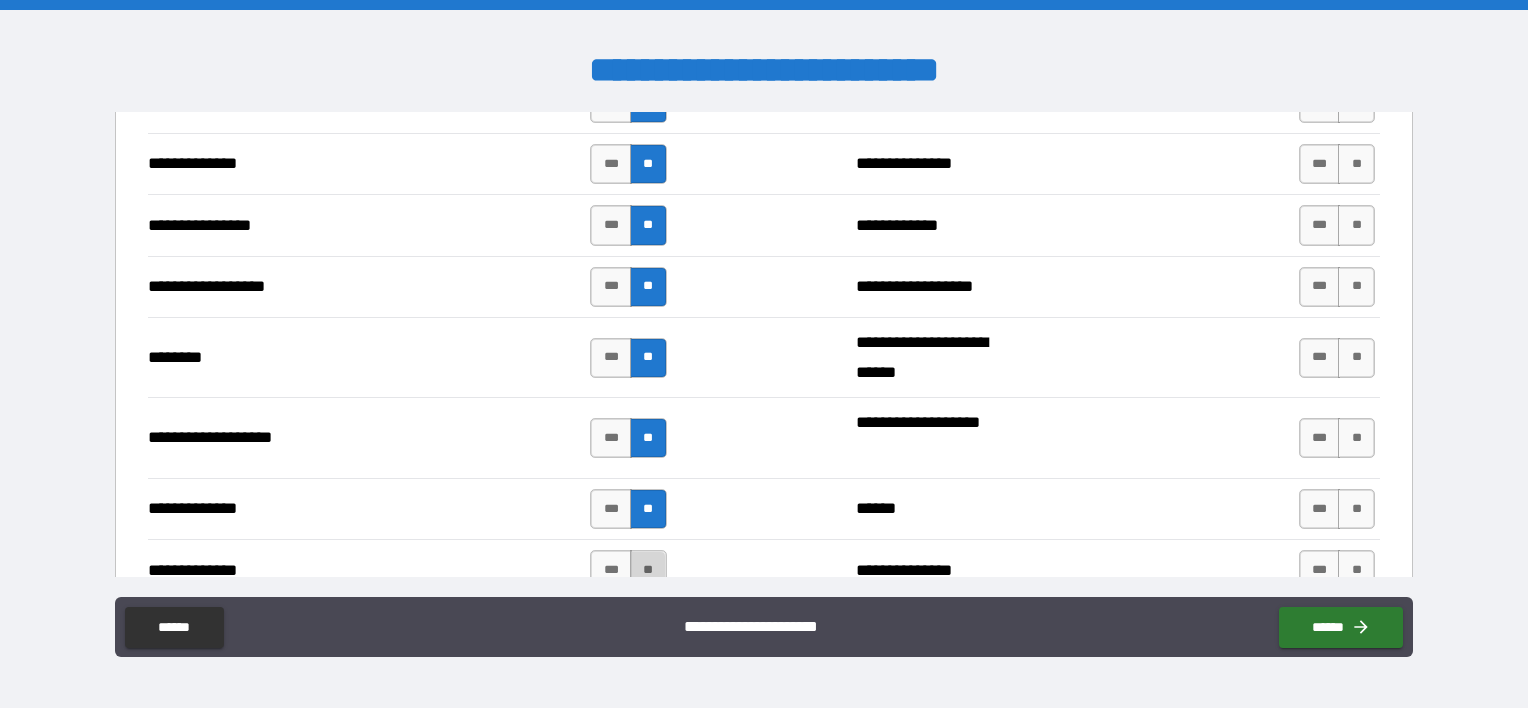 drag, startPoint x: 641, startPoint y: 555, endPoint x: 672, endPoint y: 532, distance: 38.600517 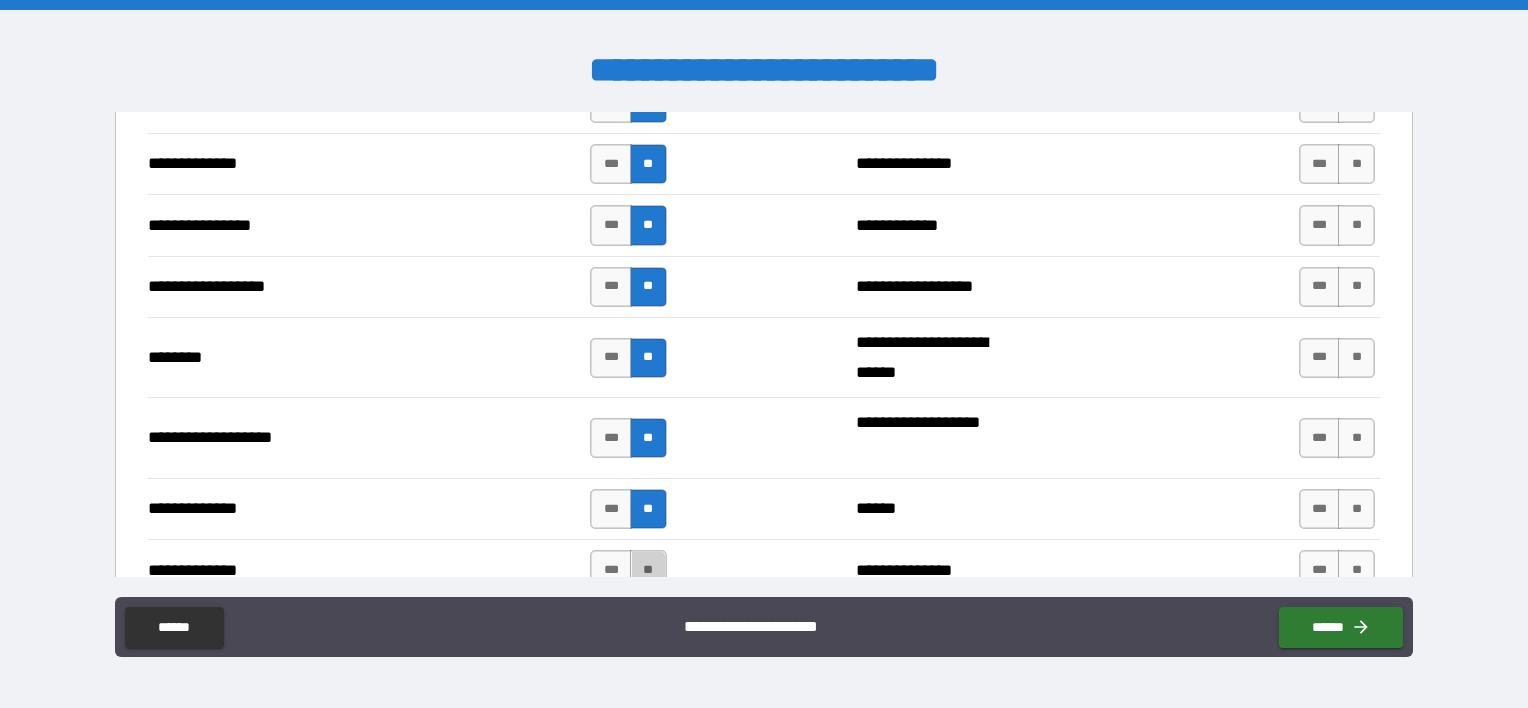 click on "**" at bounding box center [648, 570] 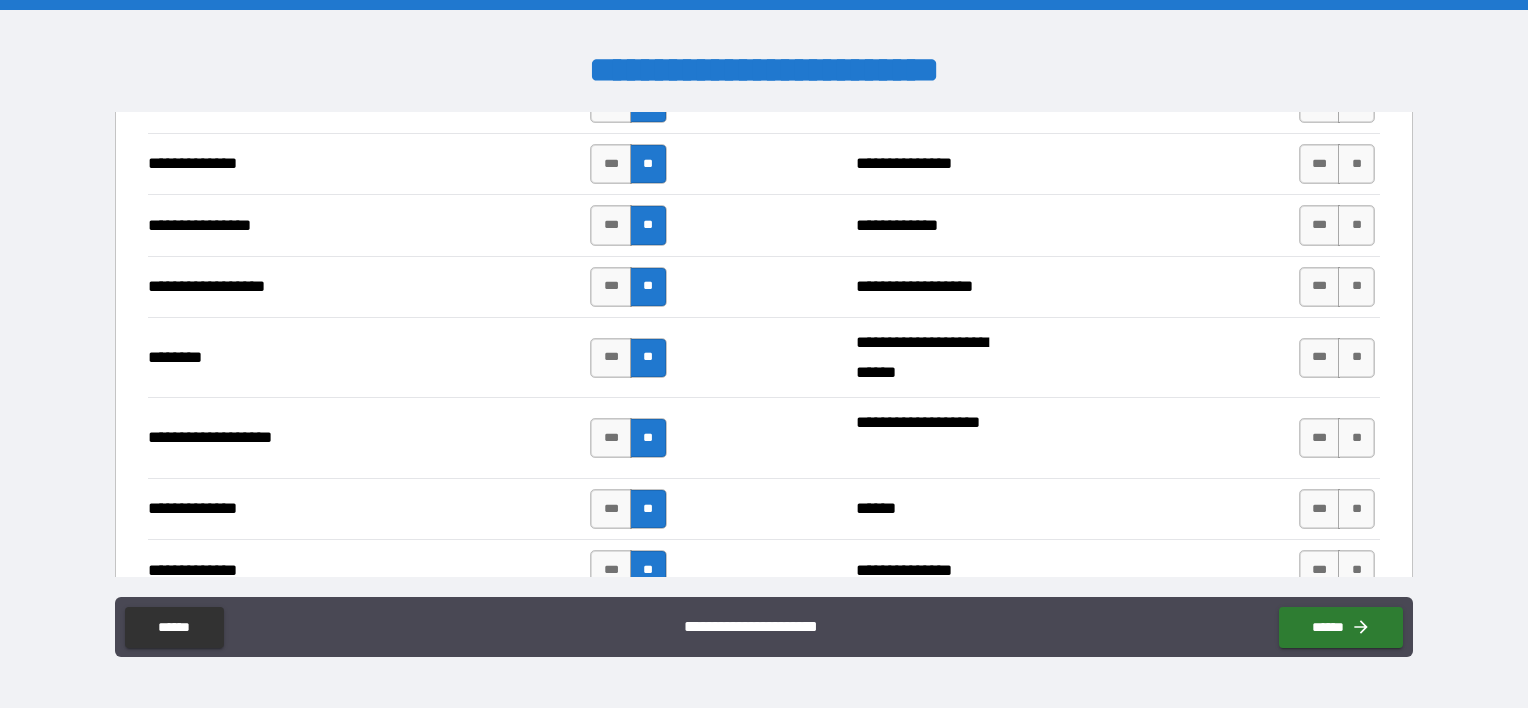 scroll, scrollTop: 3300, scrollLeft: 0, axis: vertical 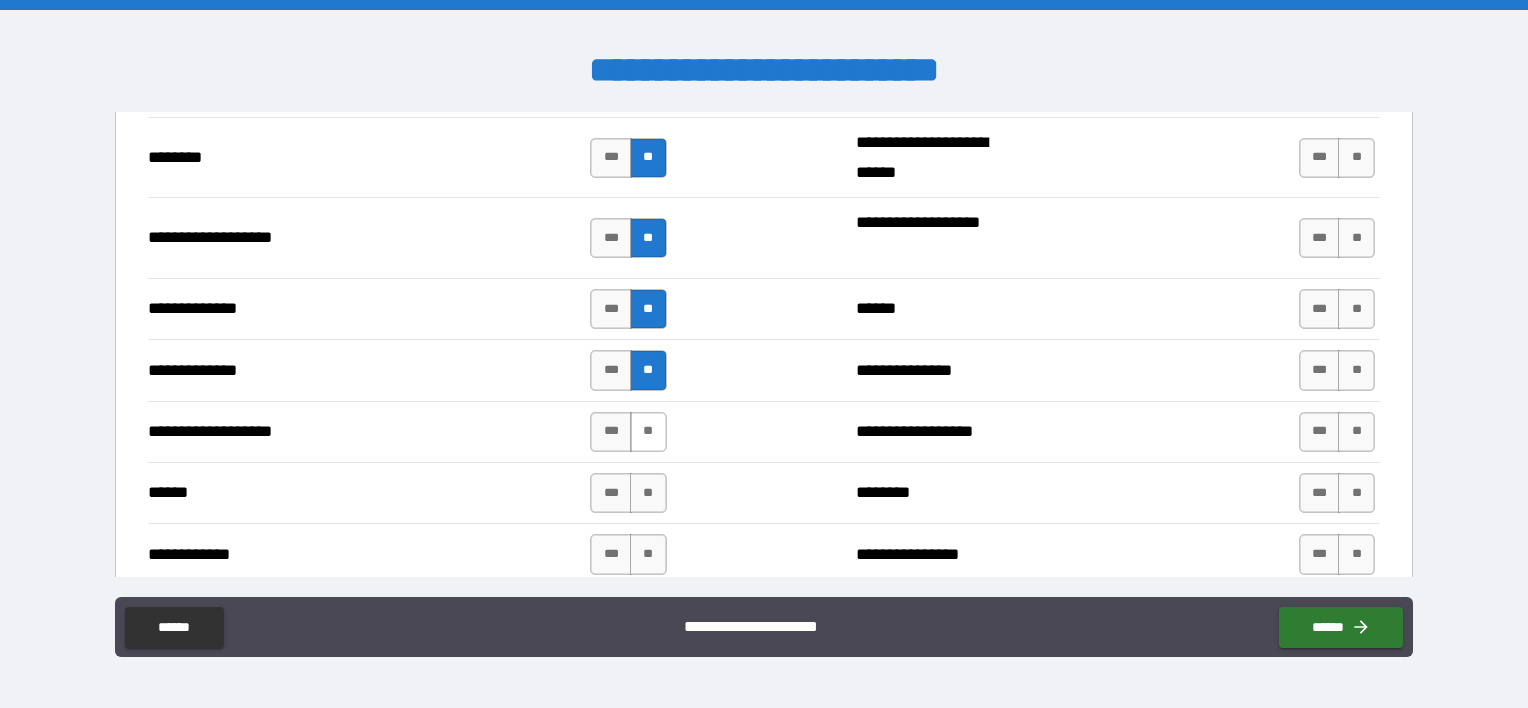 click on "**" at bounding box center (648, 432) 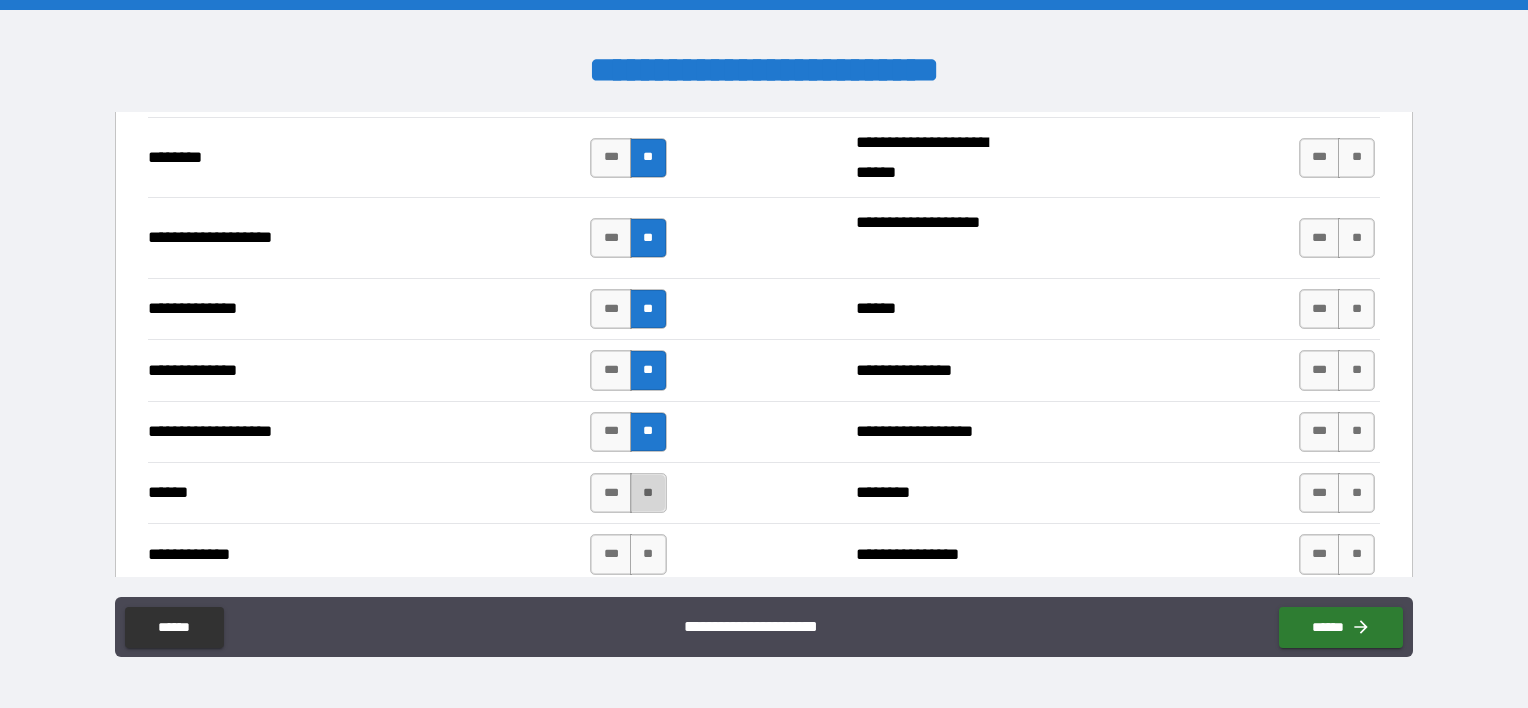 click on "**" at bounding box center [648, 493] 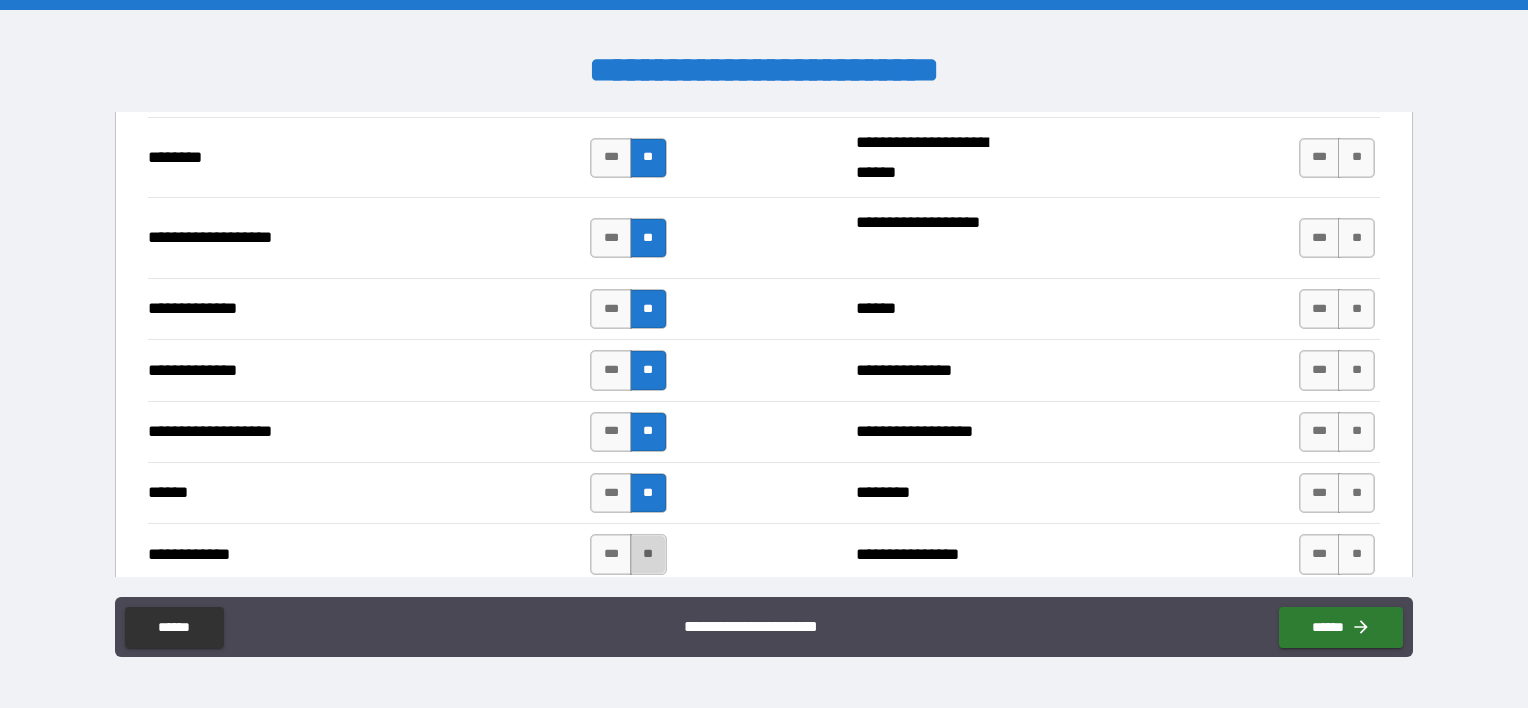 click on "**" at bounding box center (648, 554) 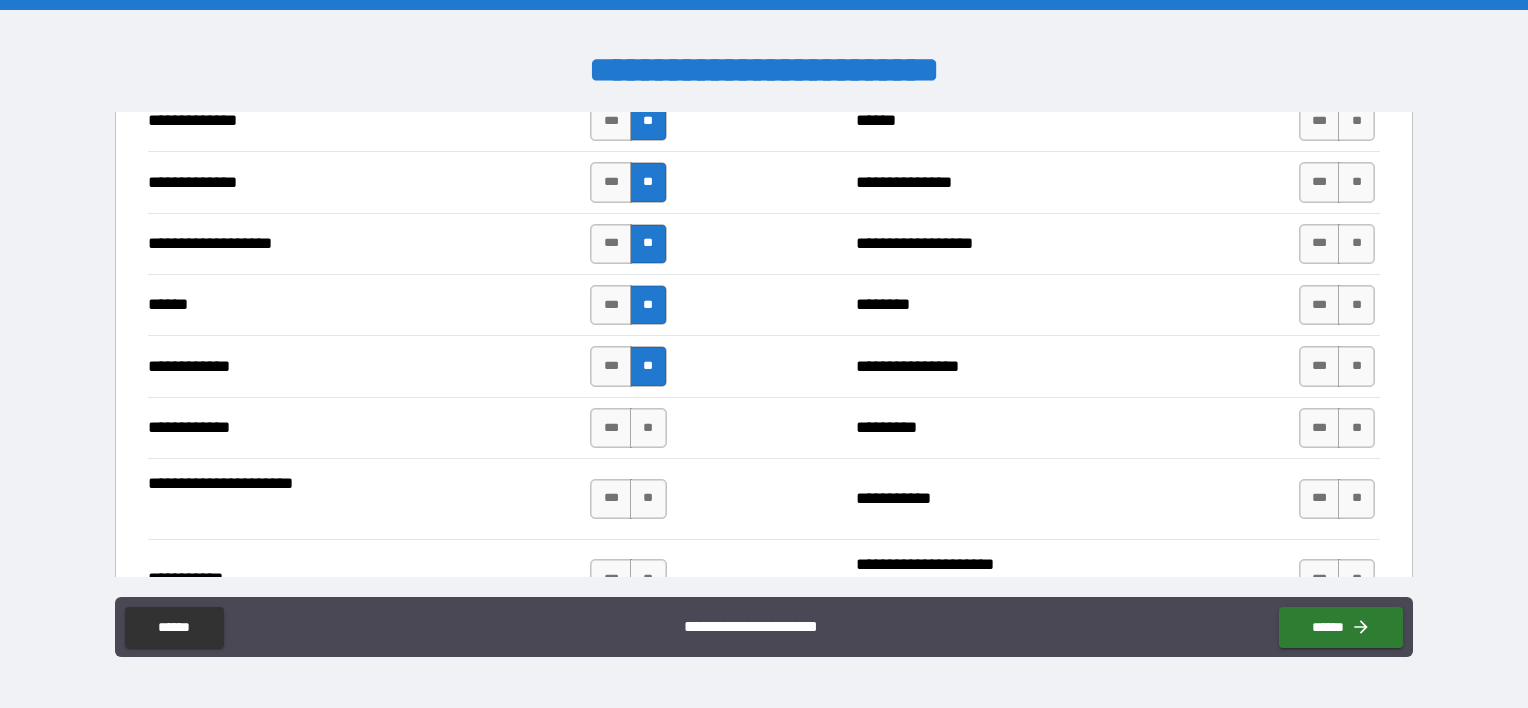 scroll, scrollTop: 3500, scrollLeft: 0, axis: vertical 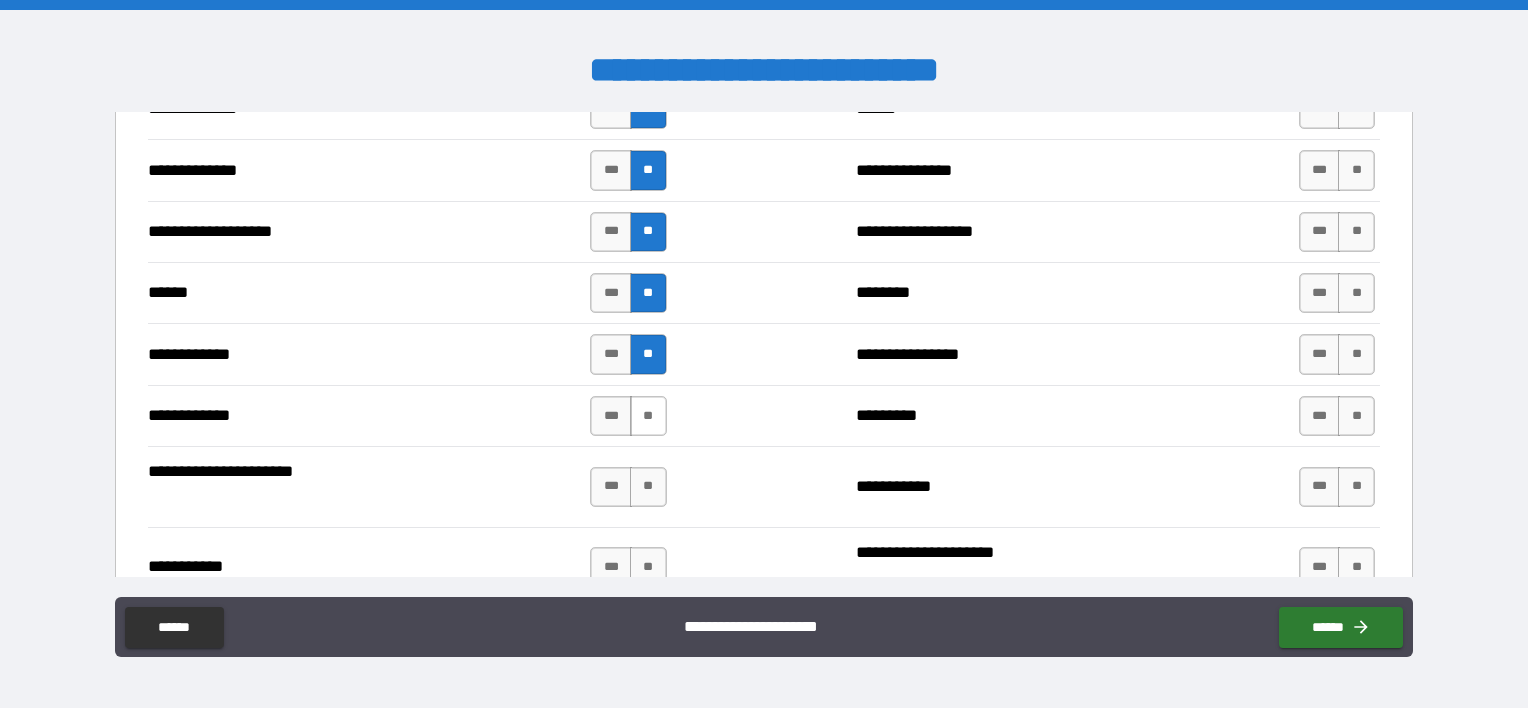 click on "**" at bounding box center (648, 416) 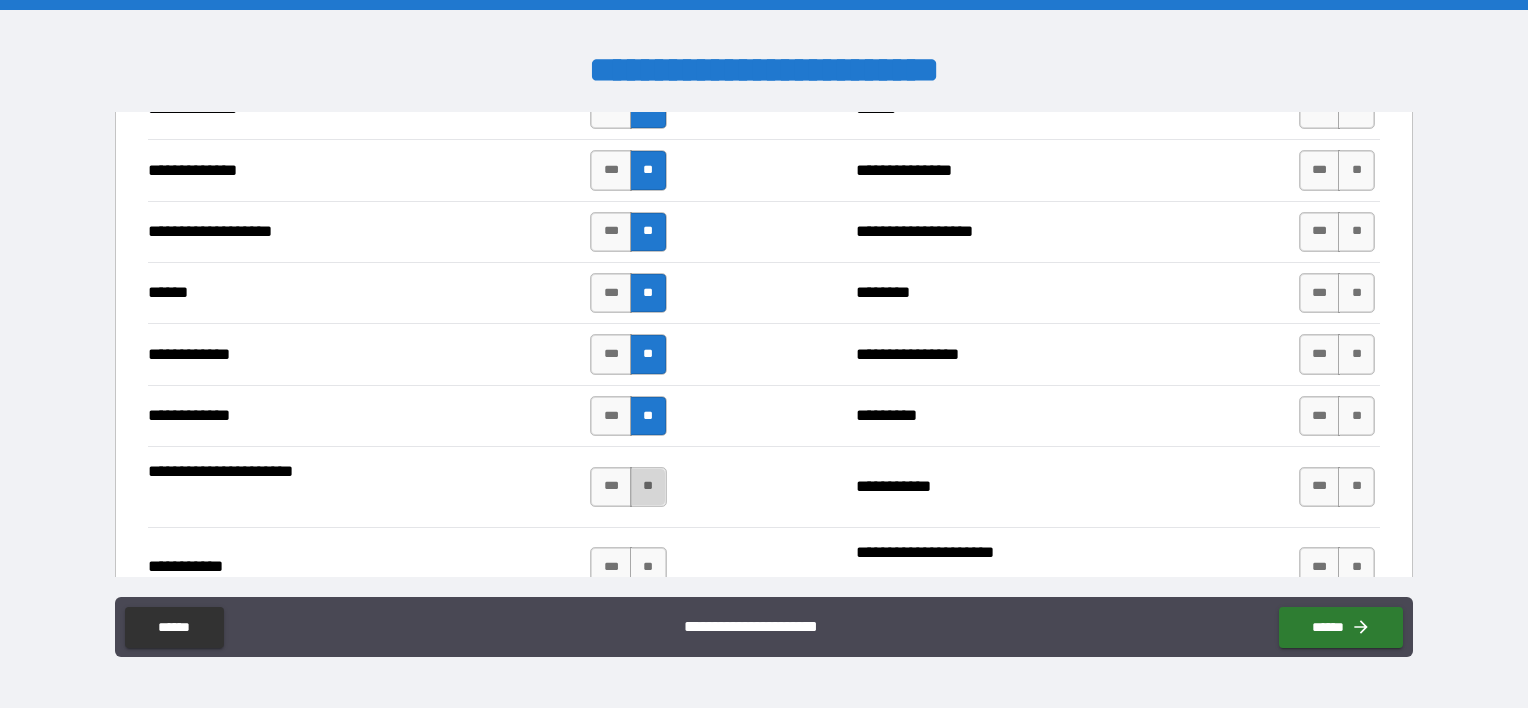 click on "**" at bounding box center (648, 487) 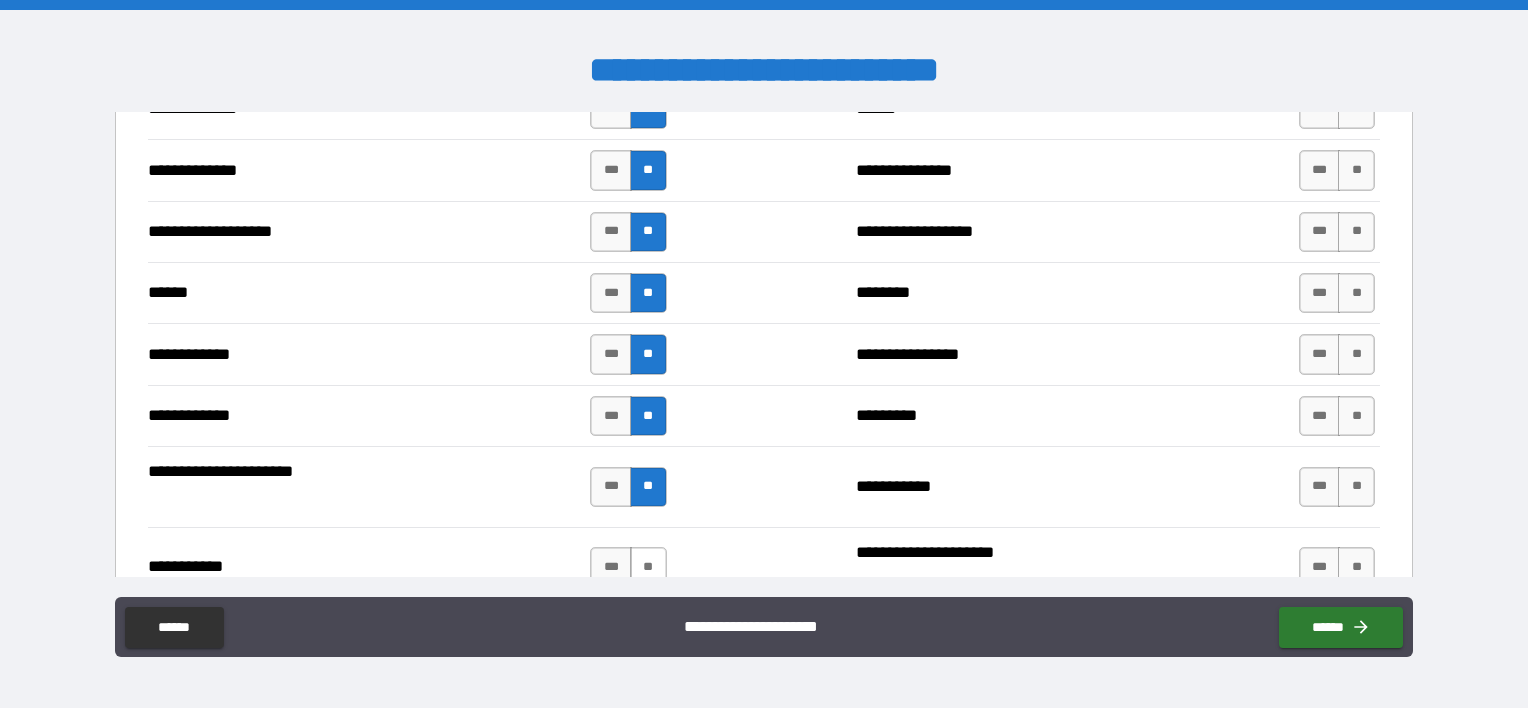click on "**" at bounding box center (648, 567) 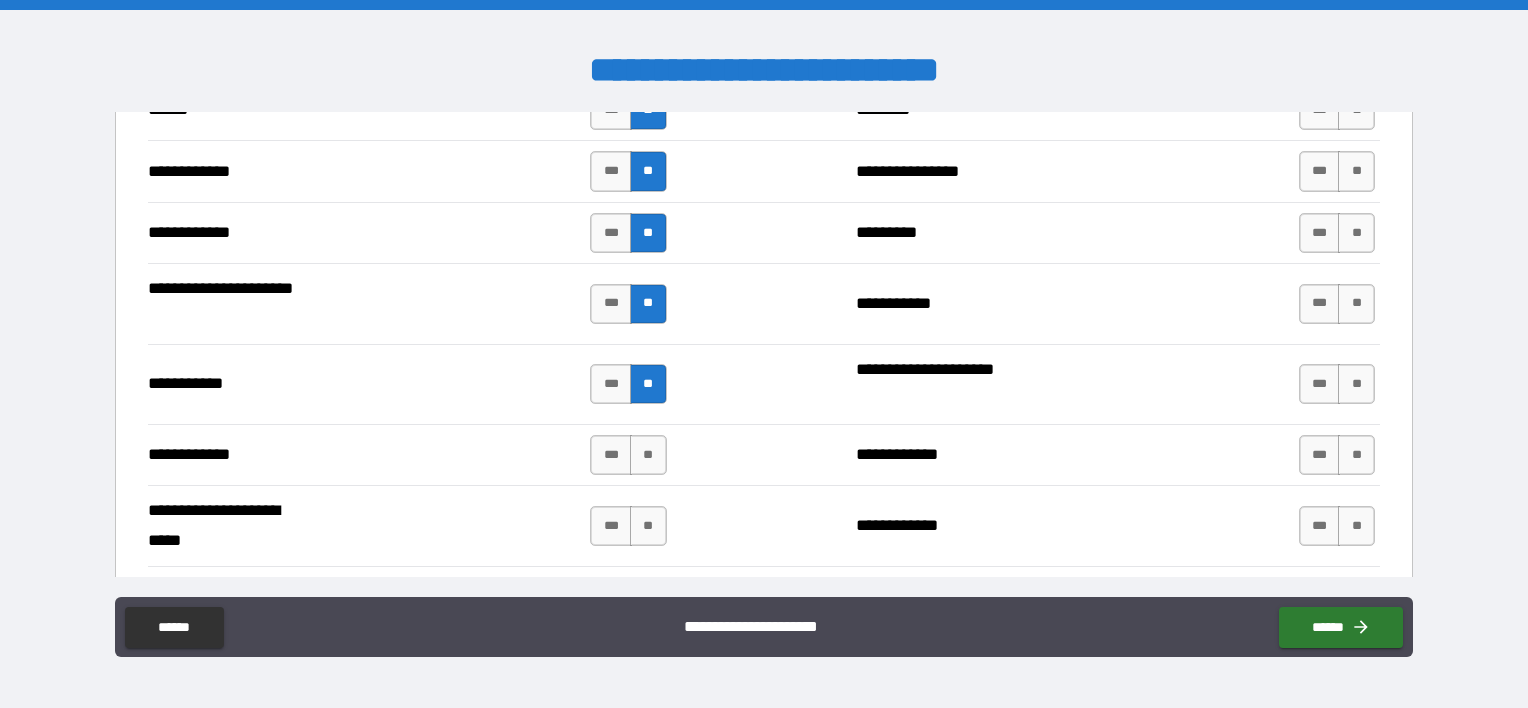 scroll, scrollTop: 3700, scrollLeft: 0, axis: vertical 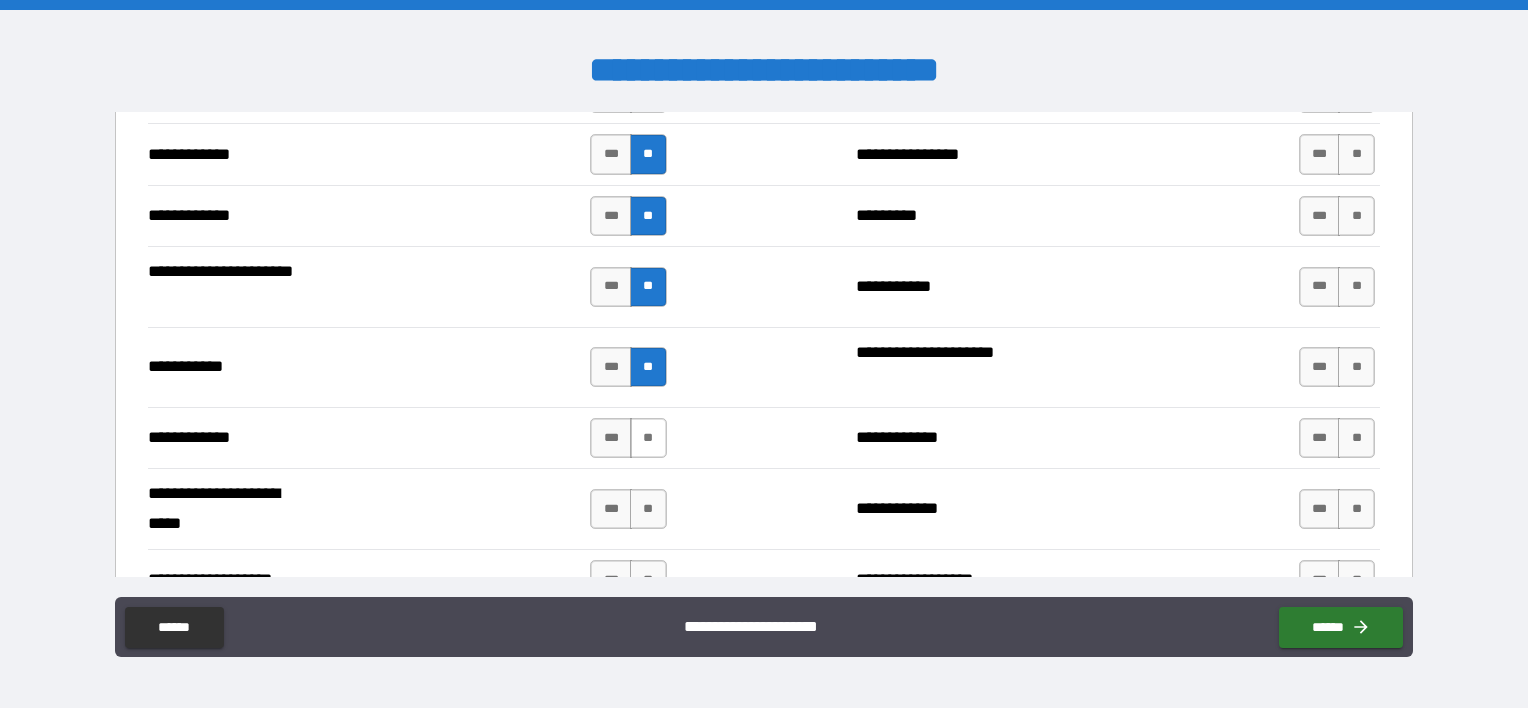 click on "**" at bounding box center (648, 438) 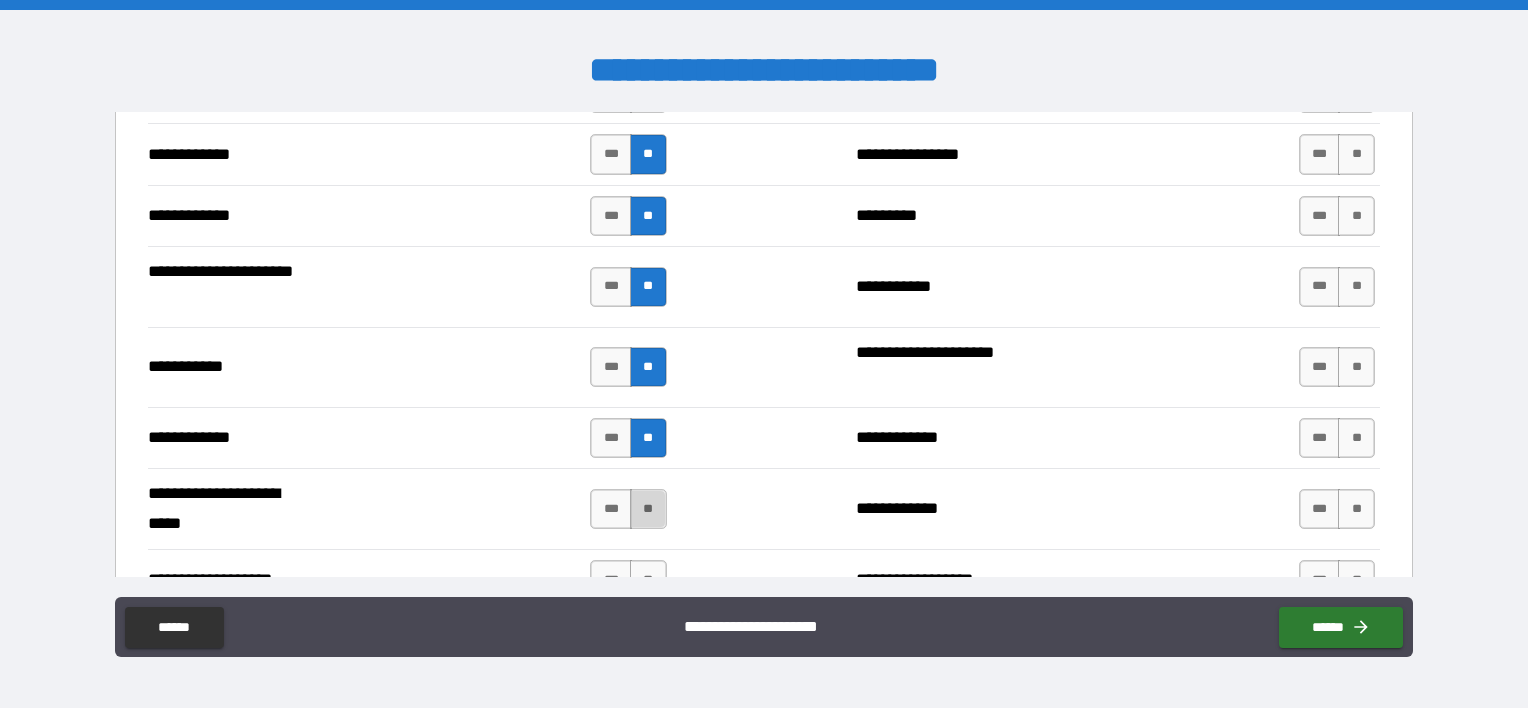 click on "**" at bounding box center (648, 509) 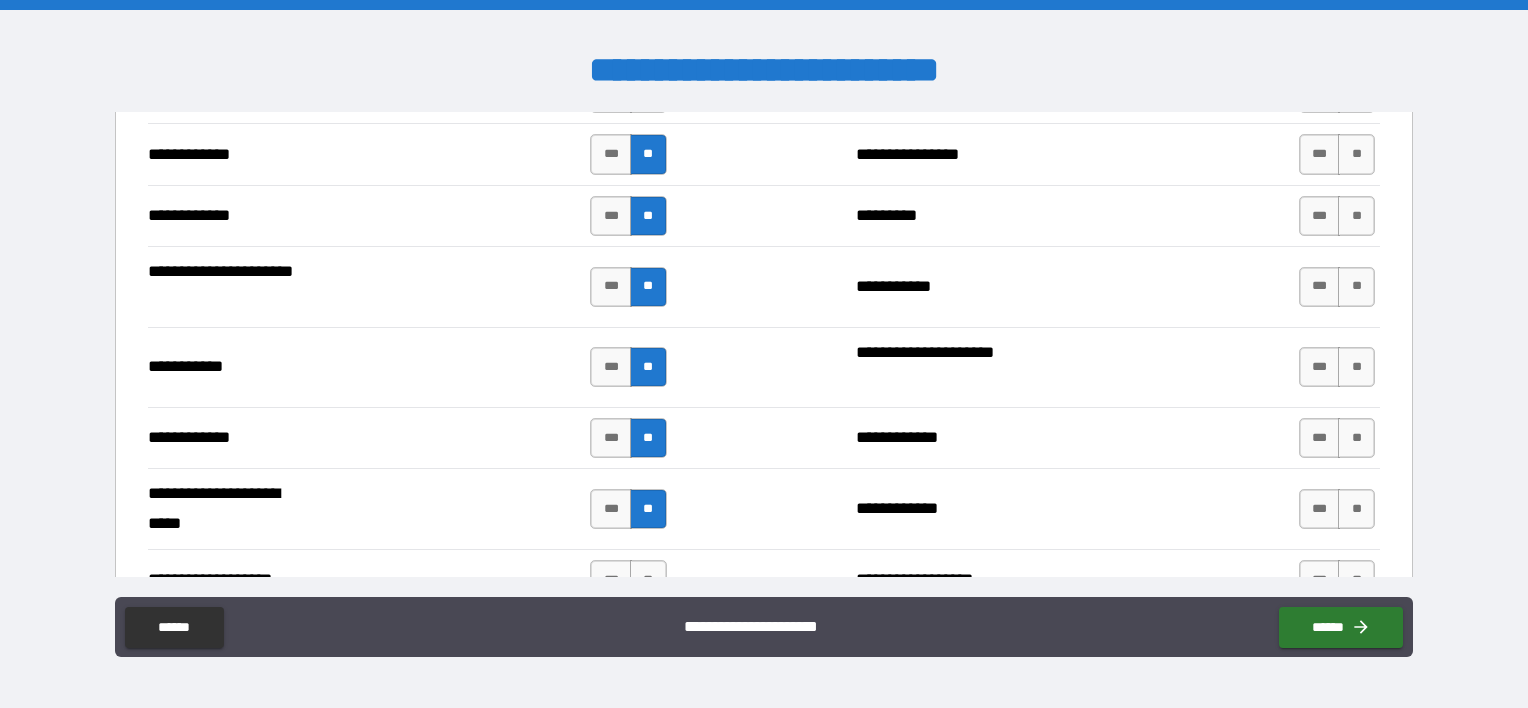 scroll, scrollTop: 3900, scrollLeft: 0, axis: vertical 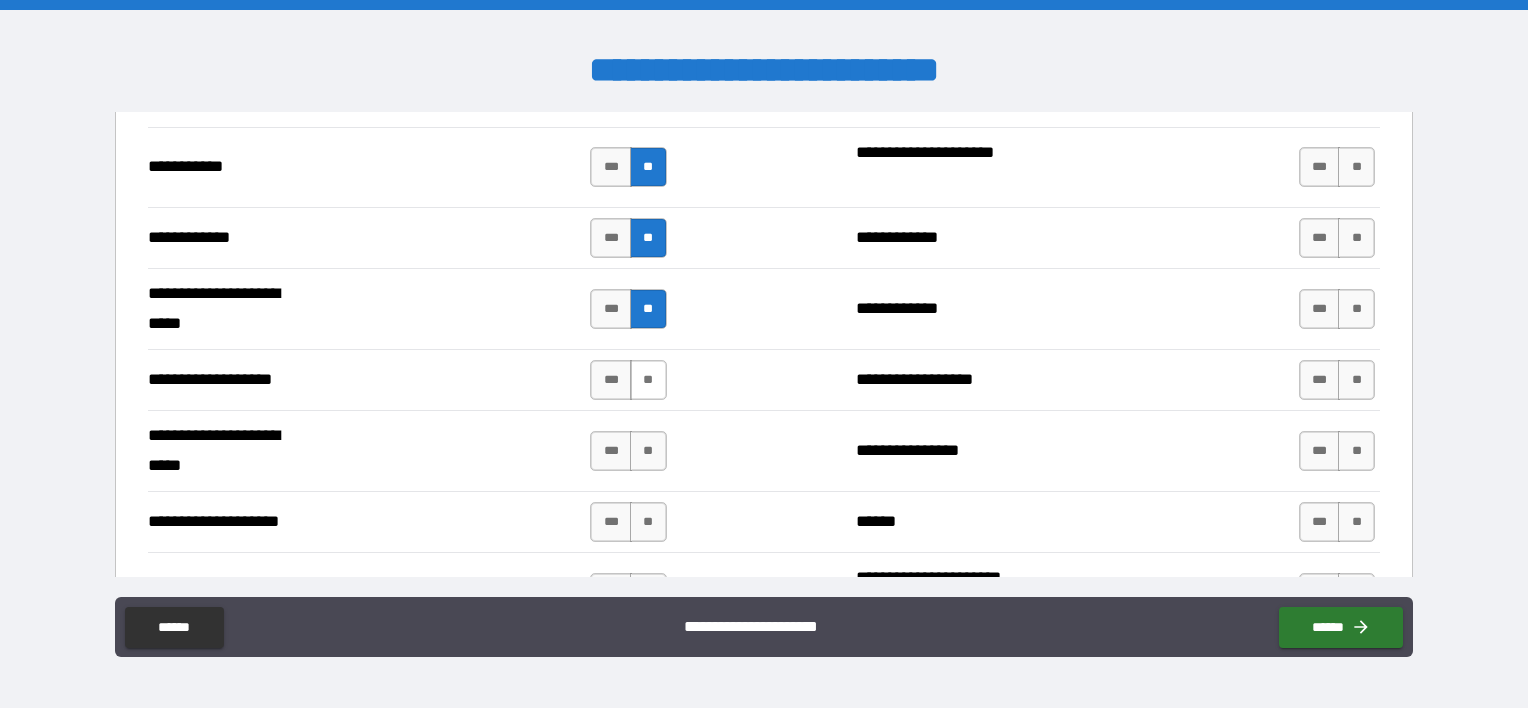 click on "**" at bounding box center (648, 380) 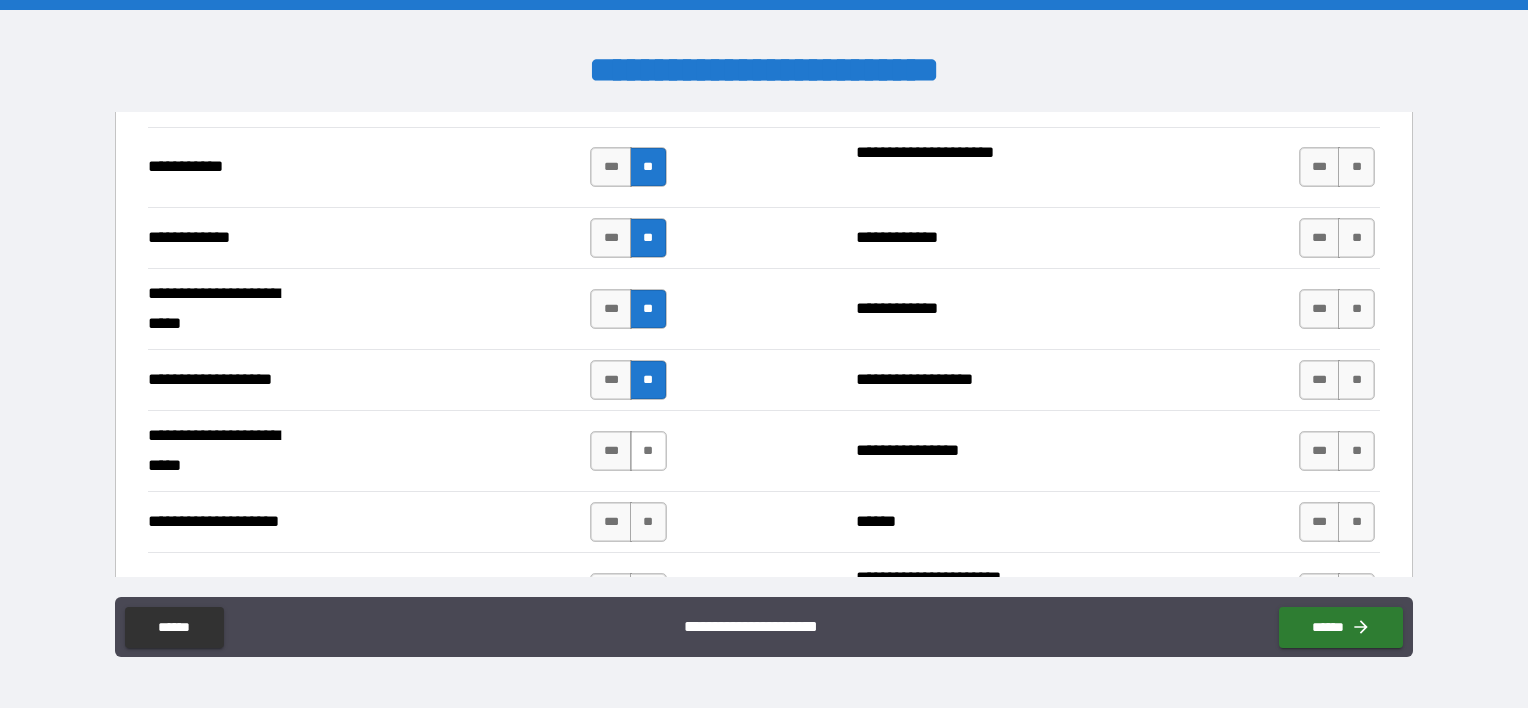 click on "**" at bounding box center (648, 451) 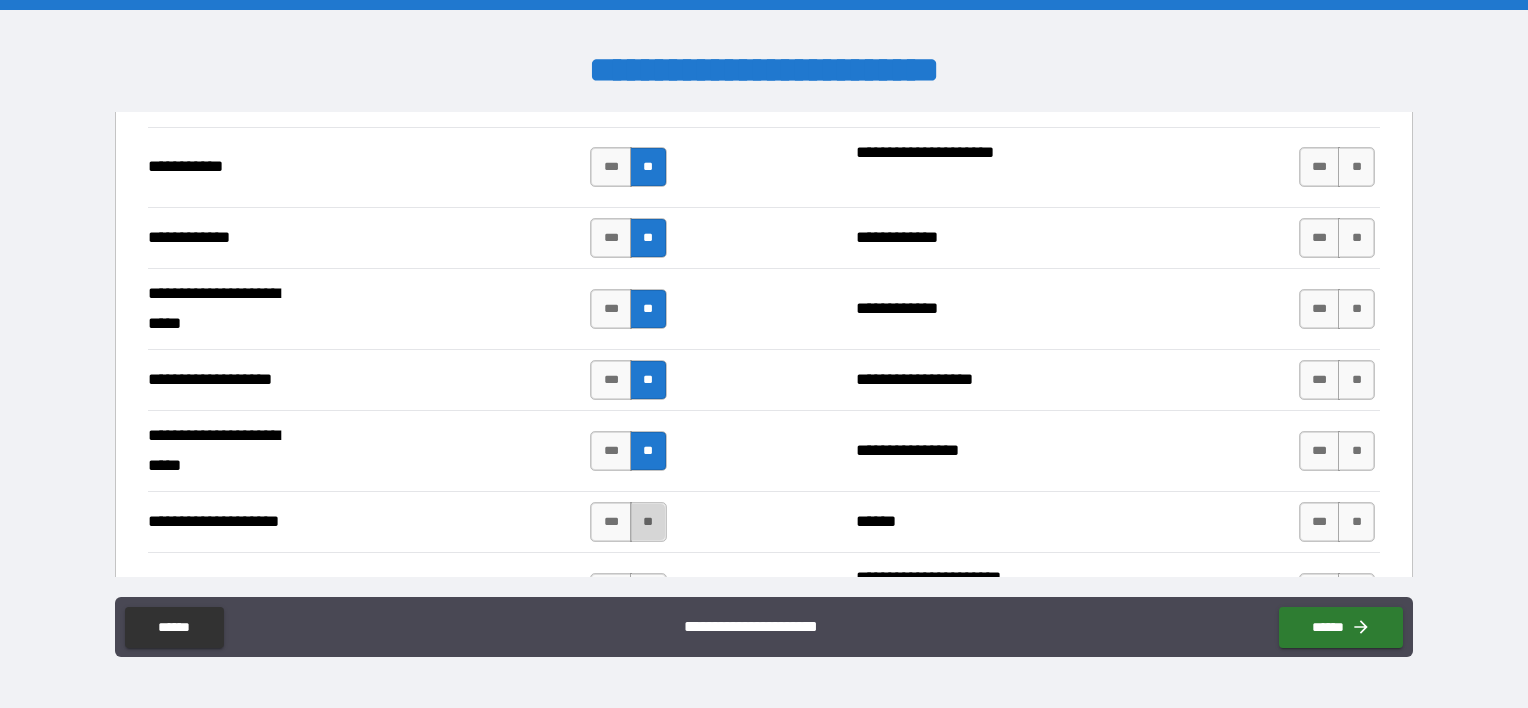click on "**" at bounding box center (648, 522) 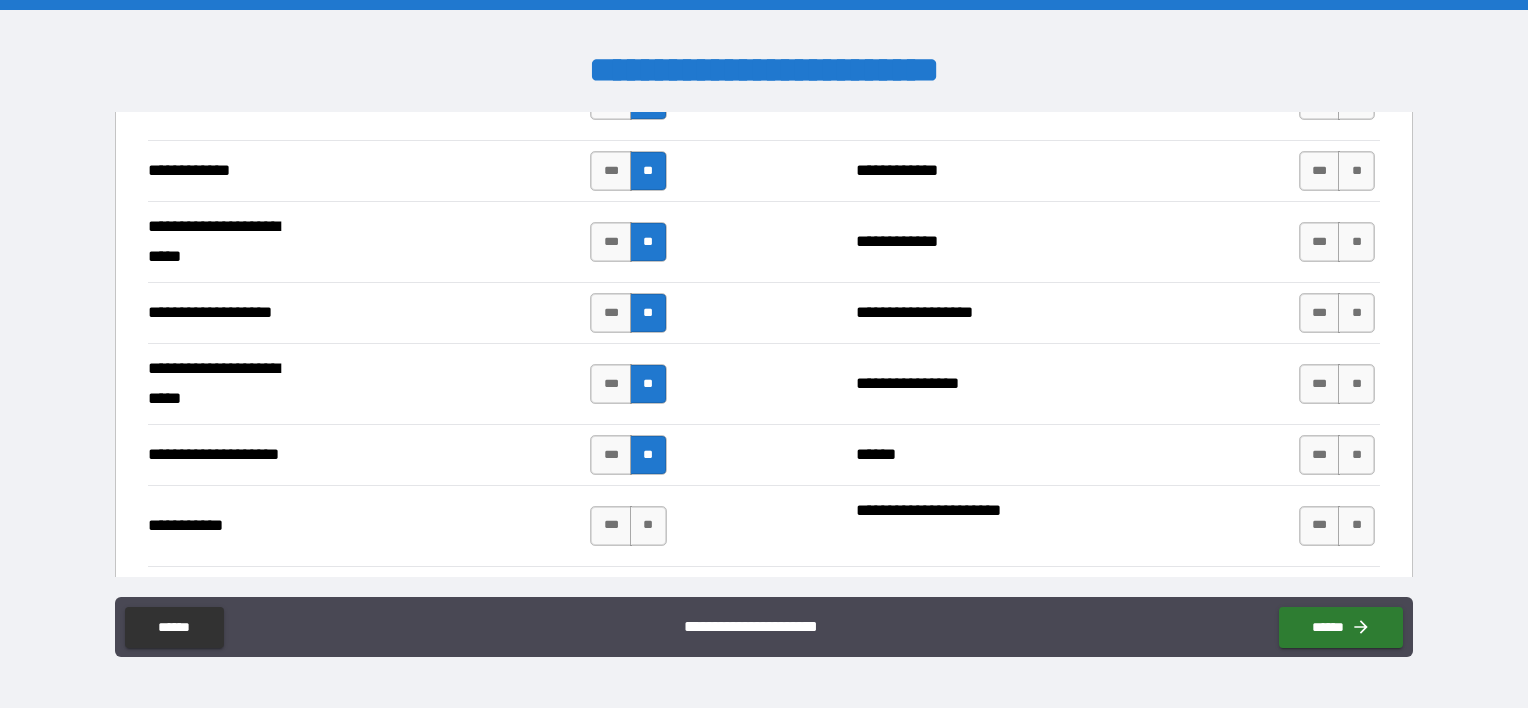 scroll, scrollTop: 4000, scrollLeft: 0, axis: vertical 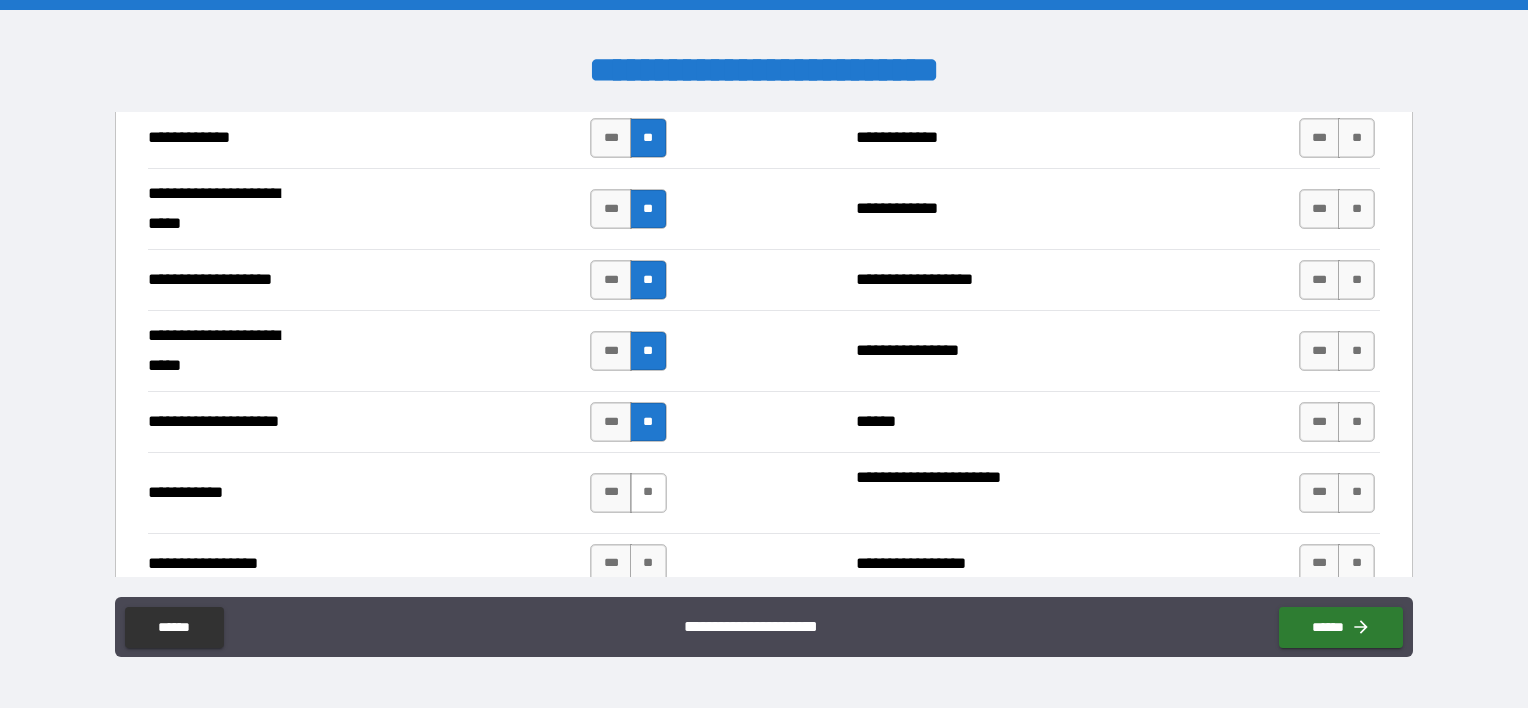 click on "**********" at bounding box center [764, 345] 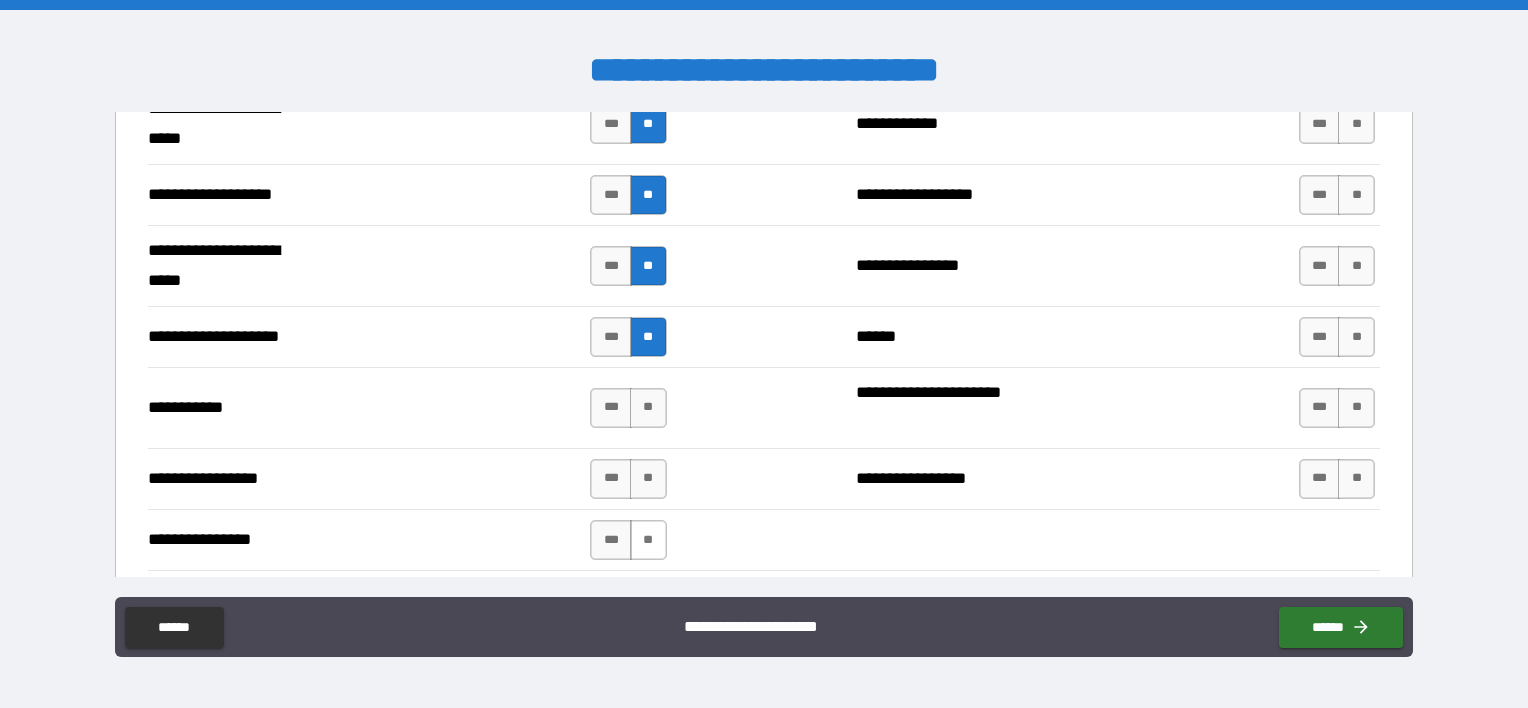 scroll, scrollTop: 4100, scrollLeft: 0, axis: vertical 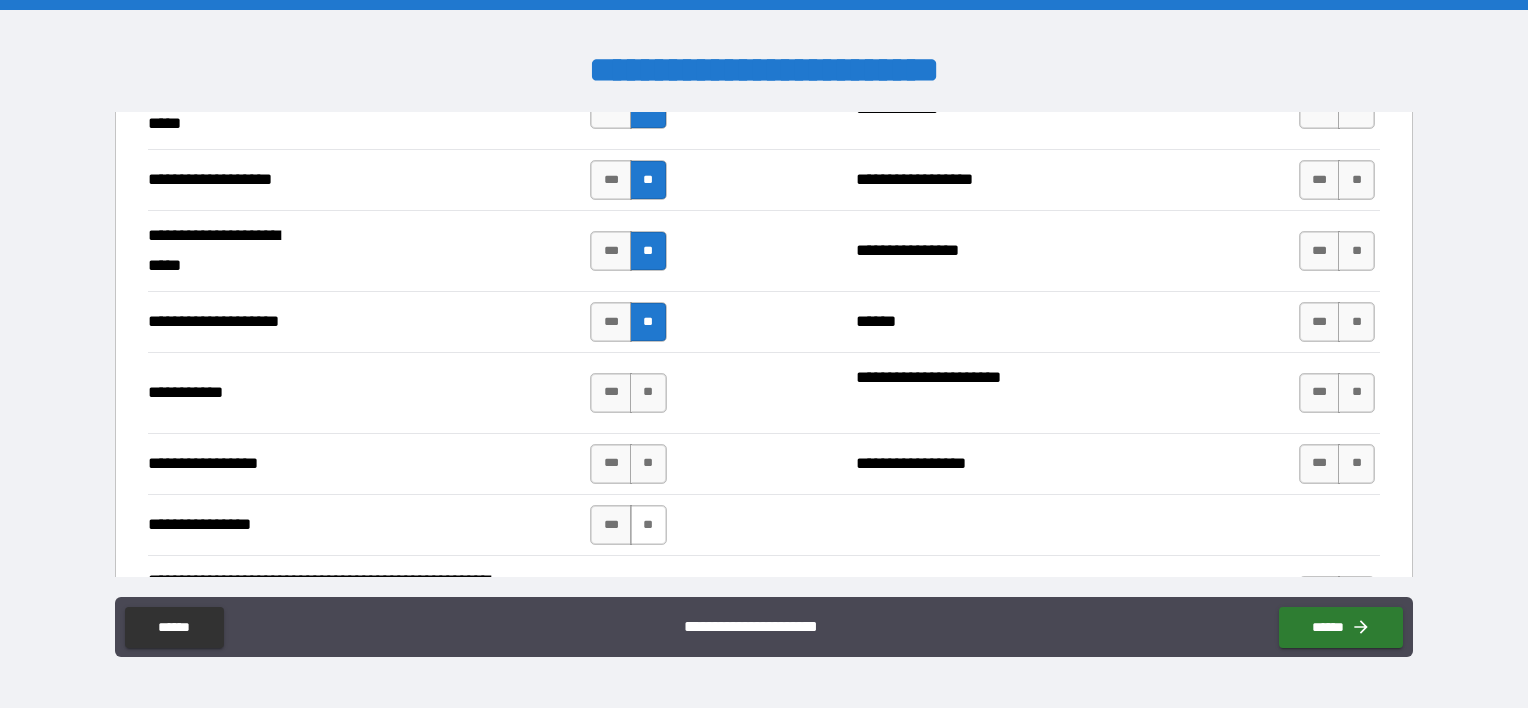 click on "**" at bounding box center [648, 525] 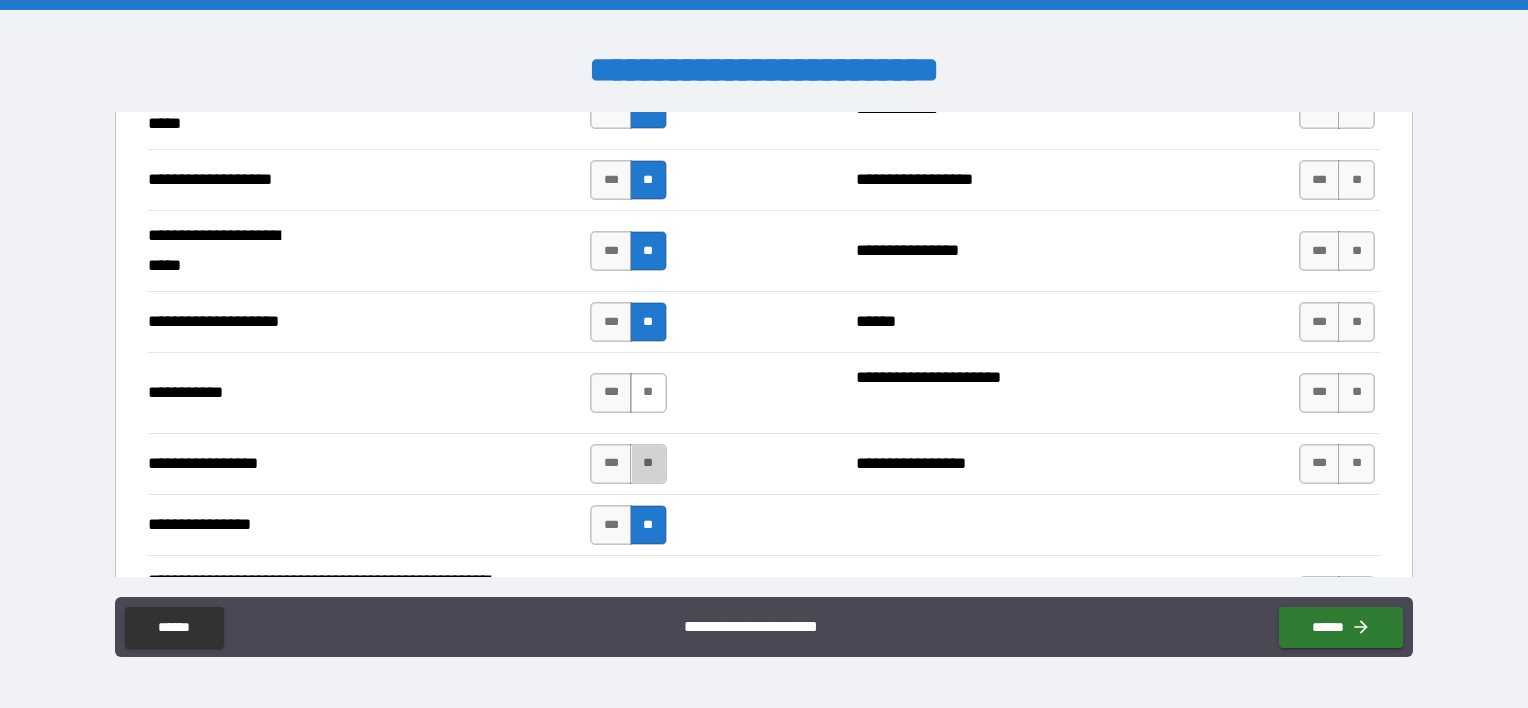 drag, startPoint x: 648, startPoint y: 443, endPoint x: 654, endPoint y: 383, distance: 60.299255 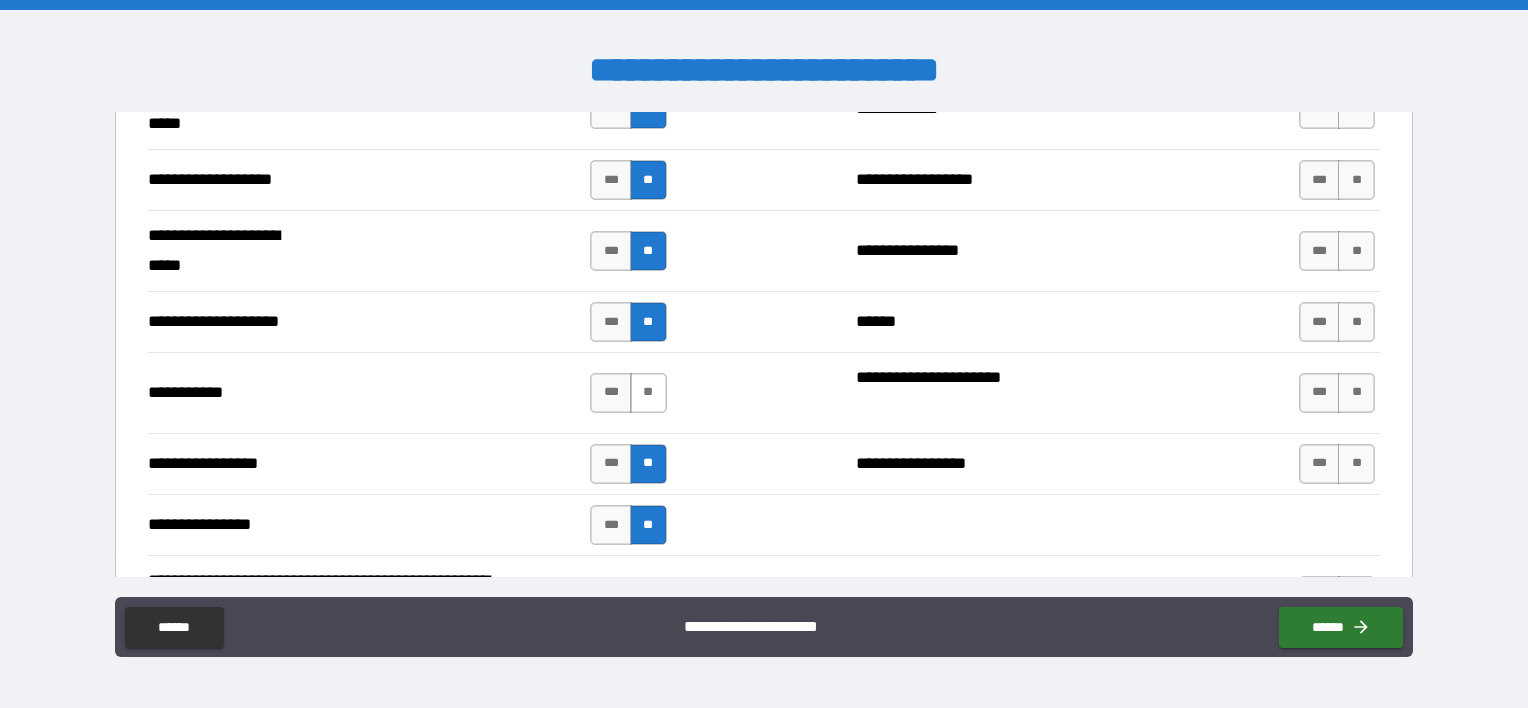 click on "**" at bounding box center [648, 393] 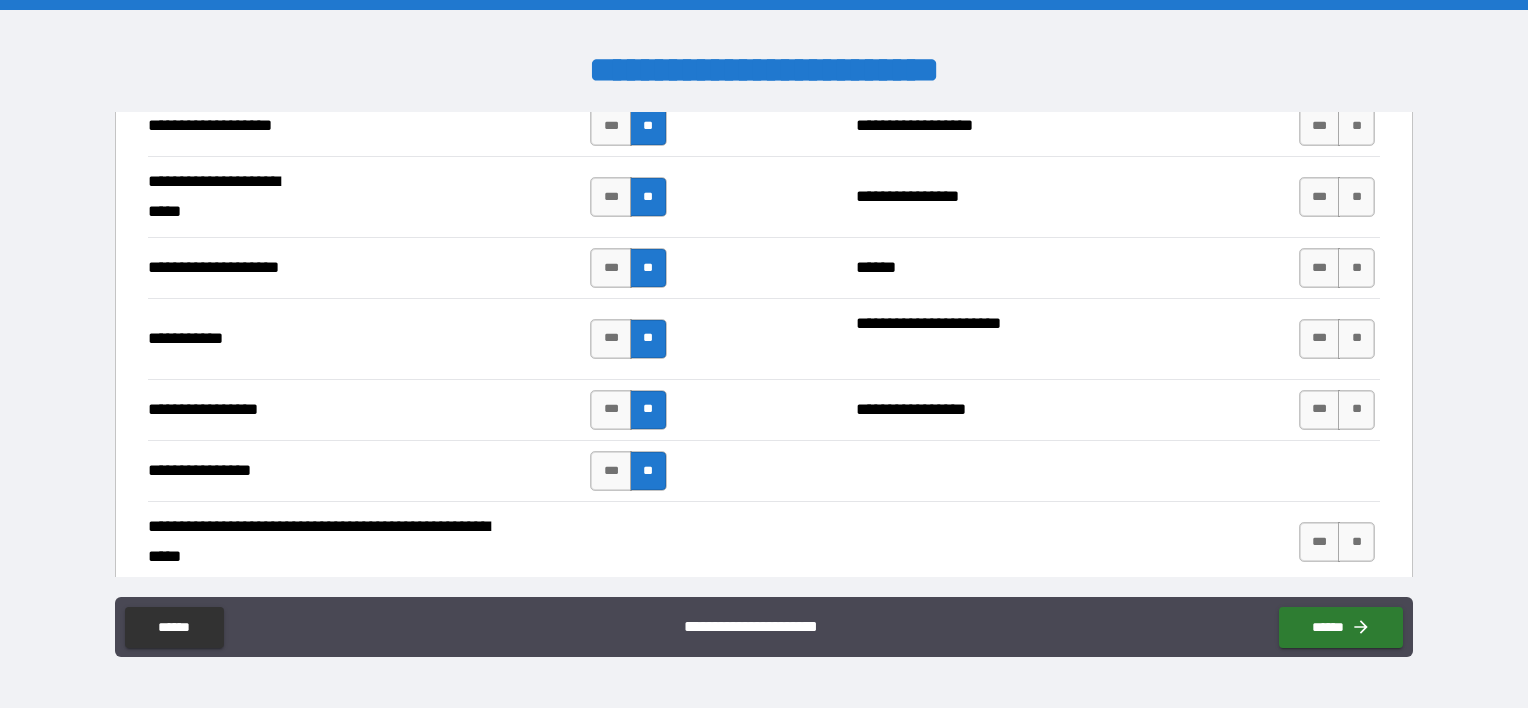 scroll, scrollTop: 4200, scrollLeft: 0, axis: vertical 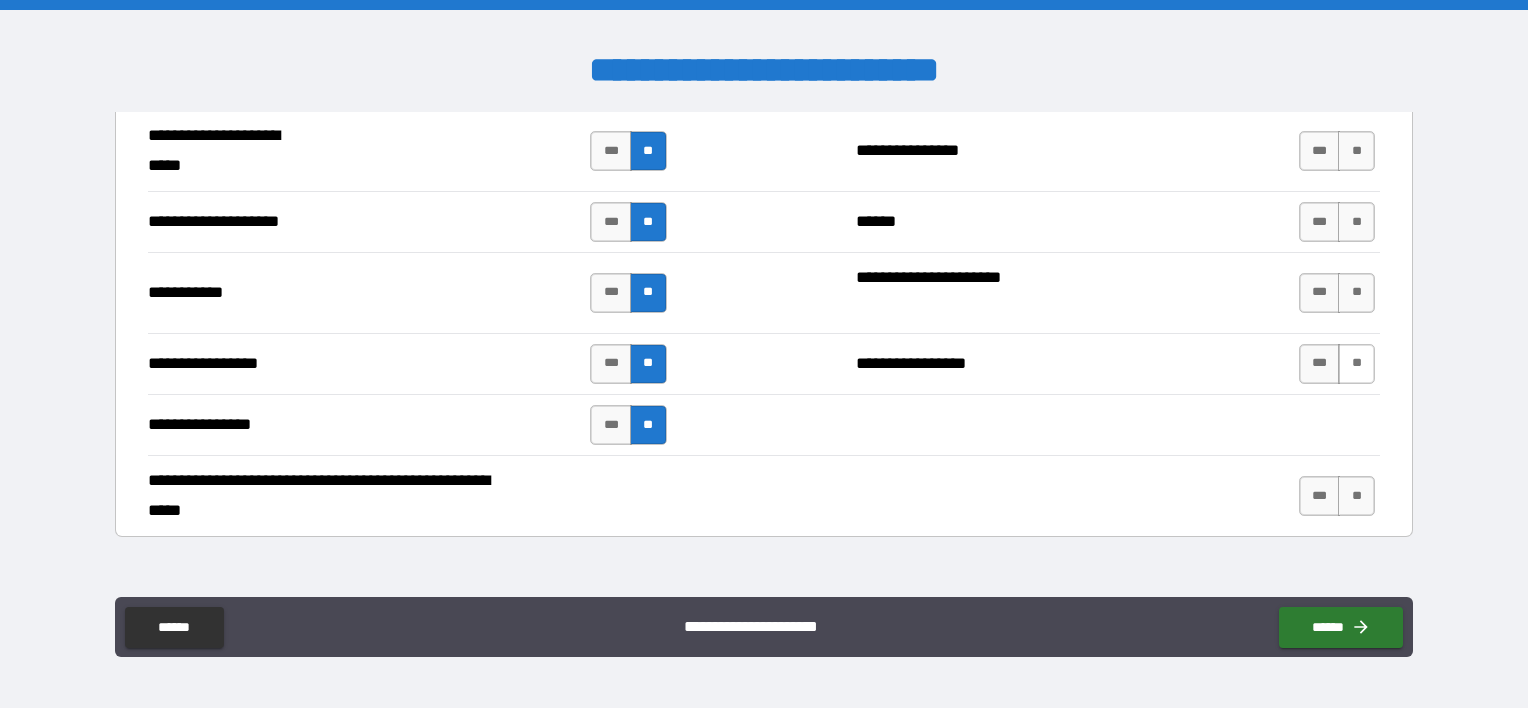 click on "**" at bounding box center (1356, 364) 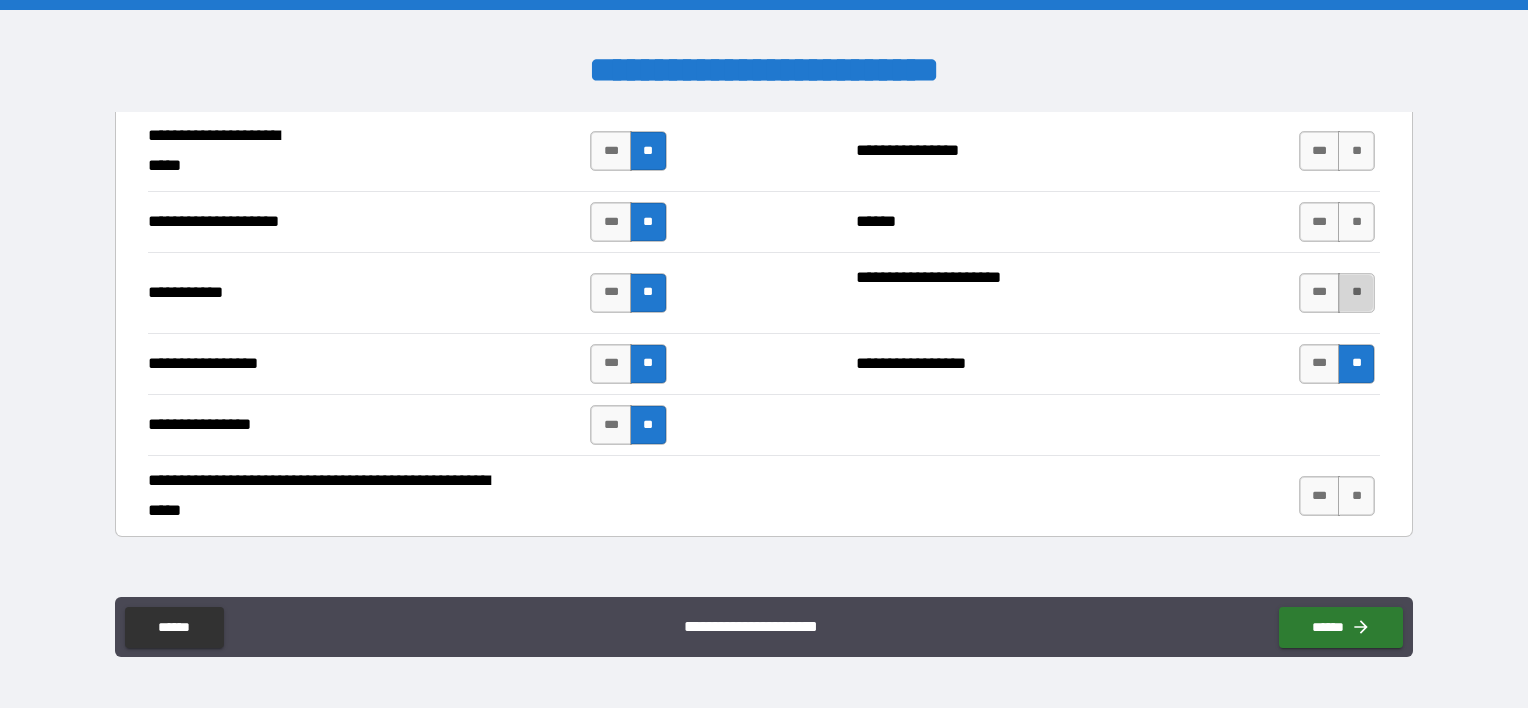 click on "**" at bounding box center (1356, 293) 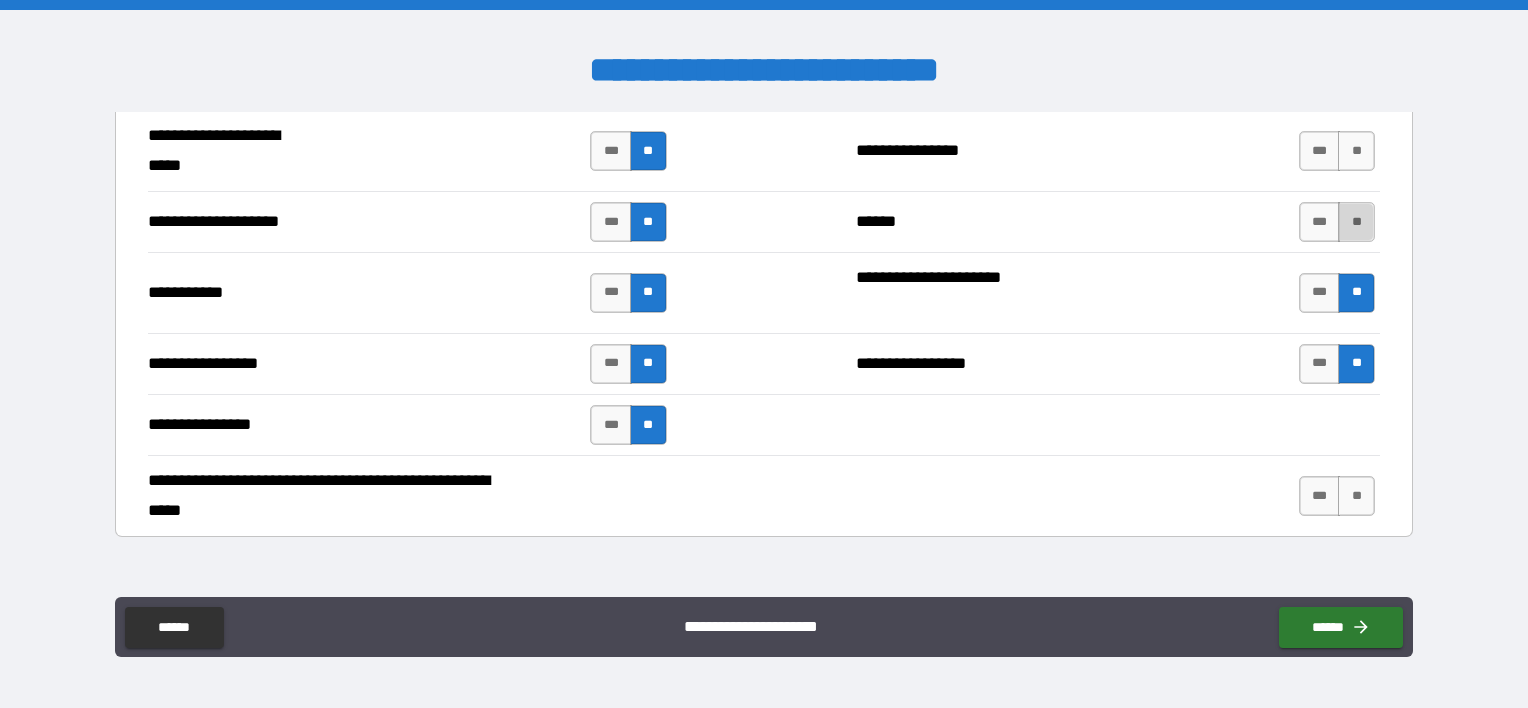 click on "**" at bounding box center [1356, 222] 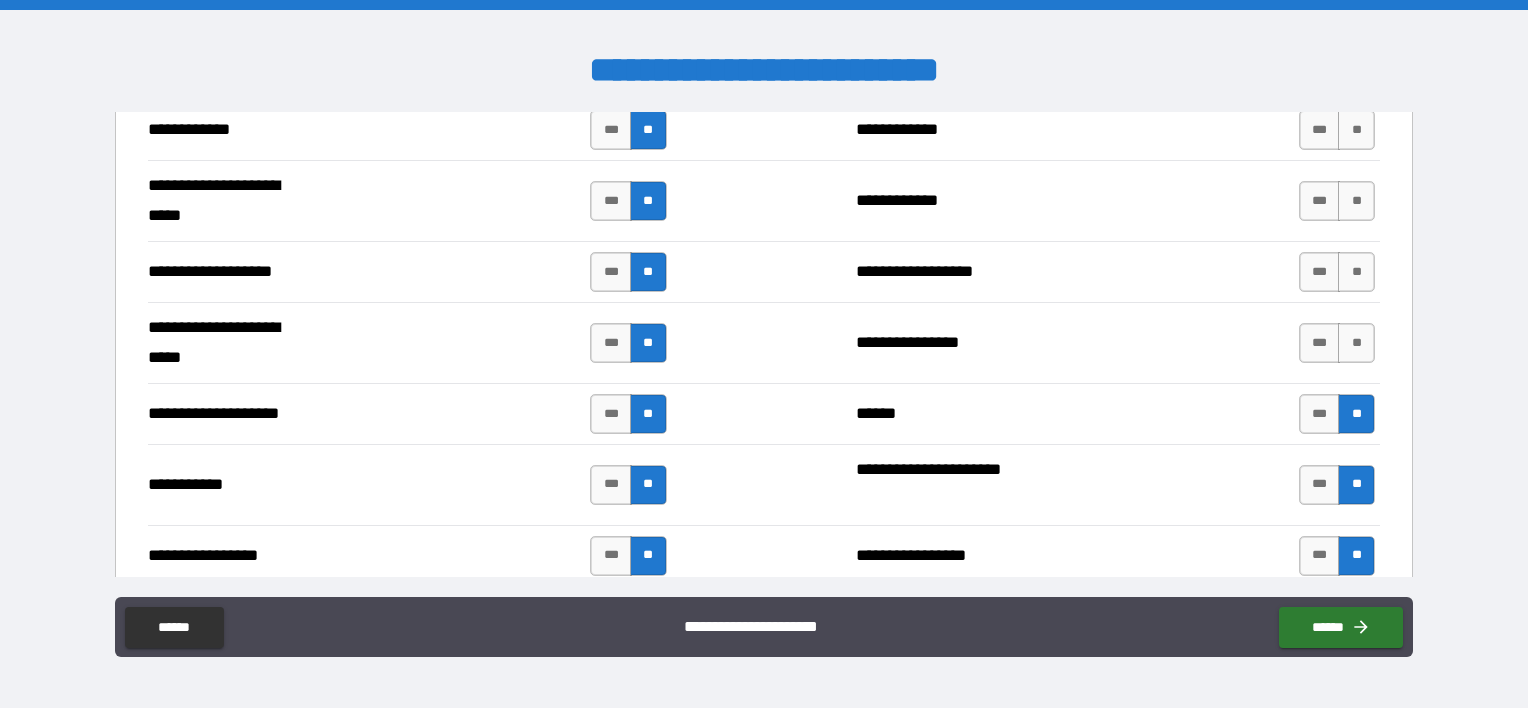 scroll, scrollTop: 4000, scrollLeft: 0, axis: vertical 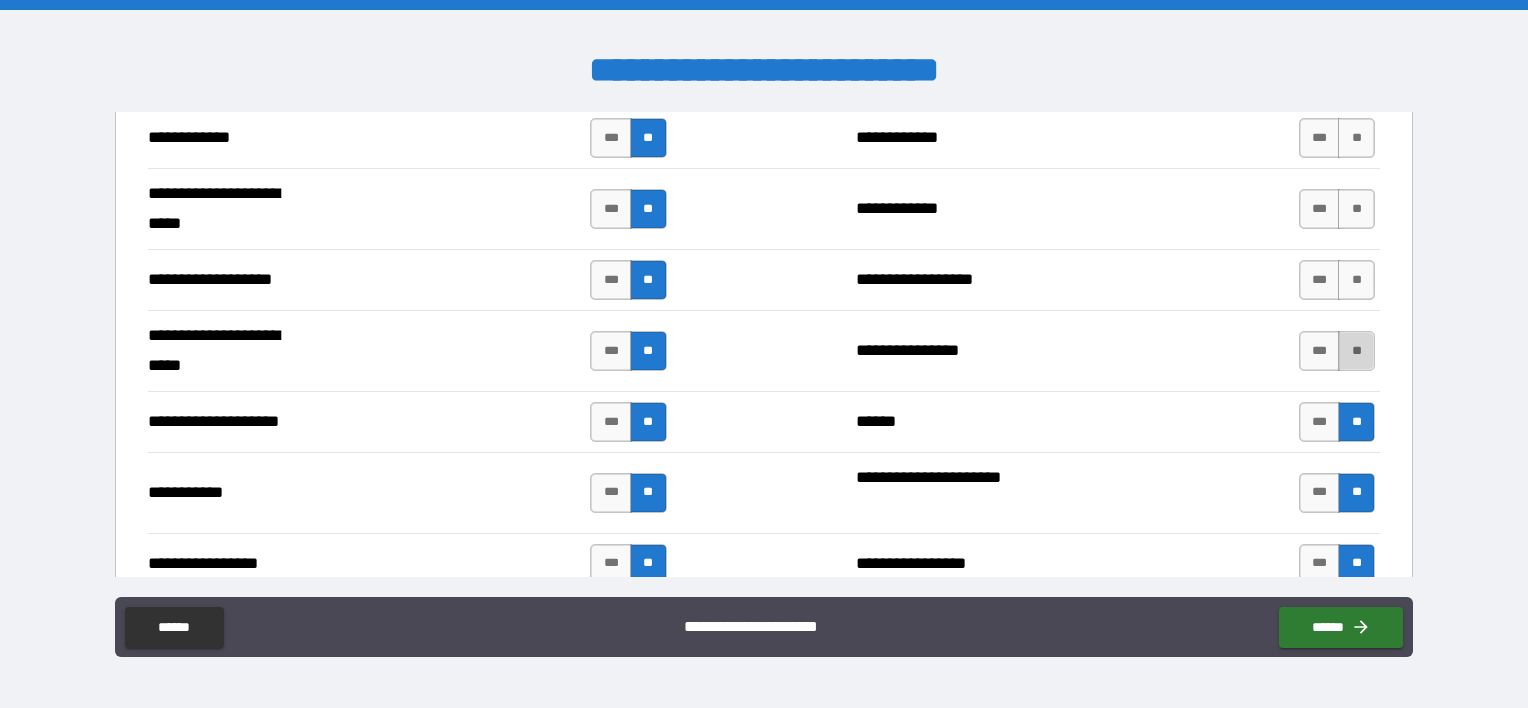 click on "**" at bounding box center (1356, 351) 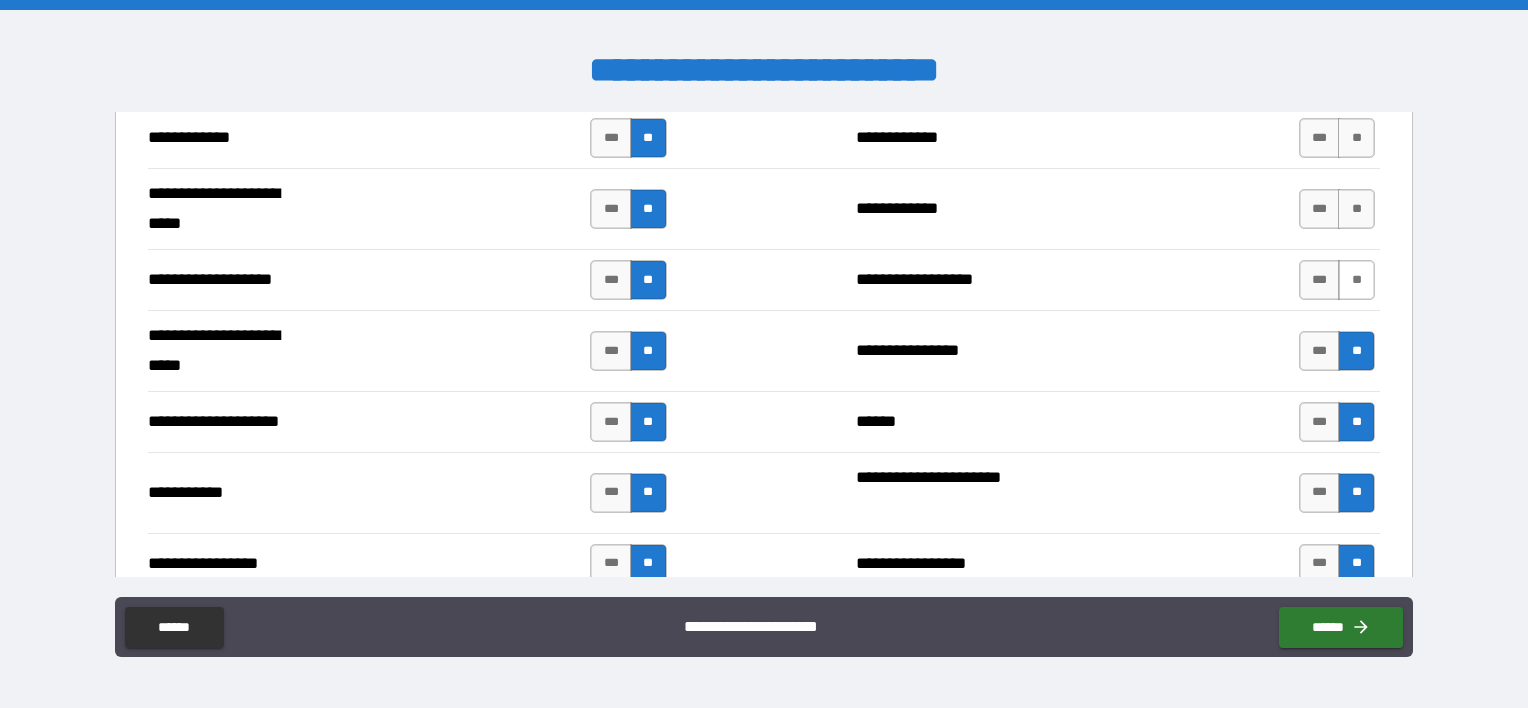 click on "**" at bounding box center [1356, 280] 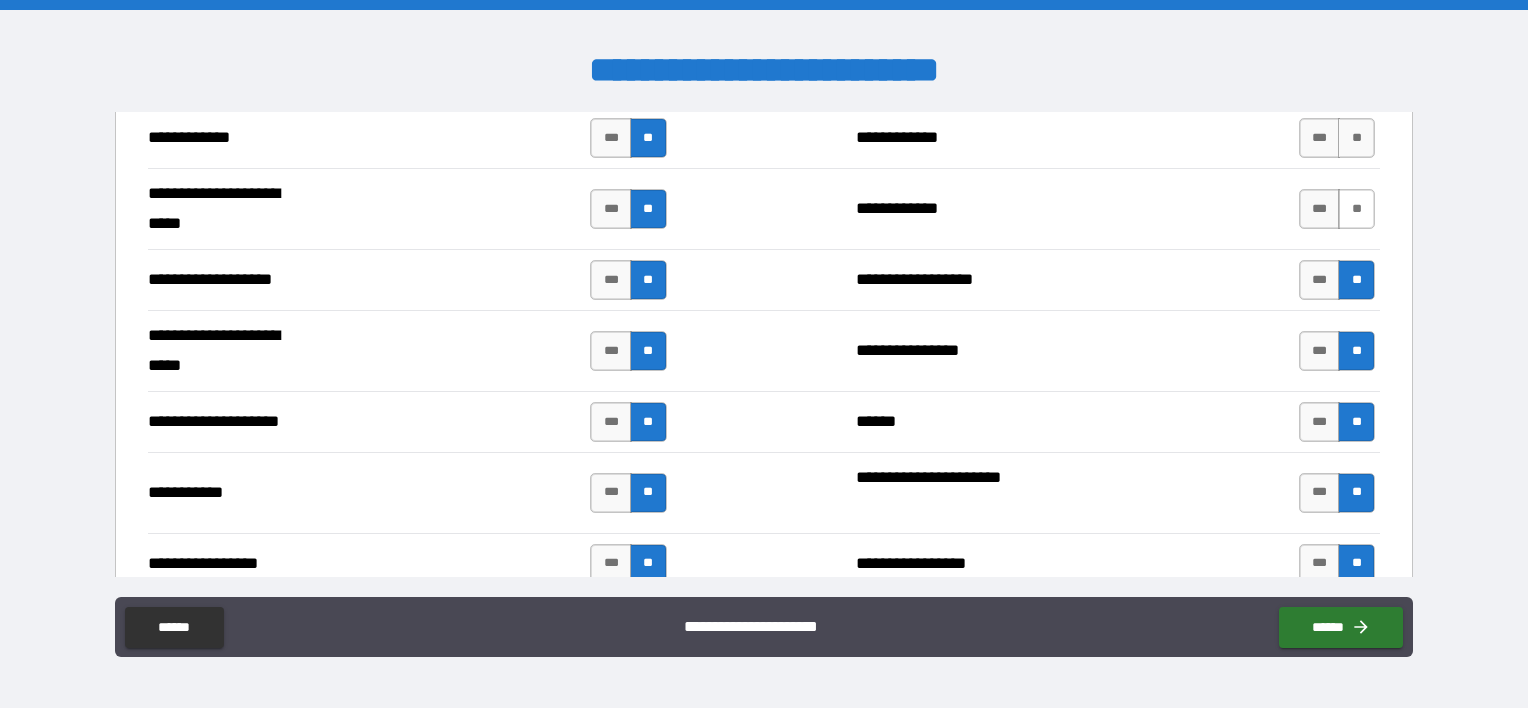 click on "**" at bounding box center (1356, 209) 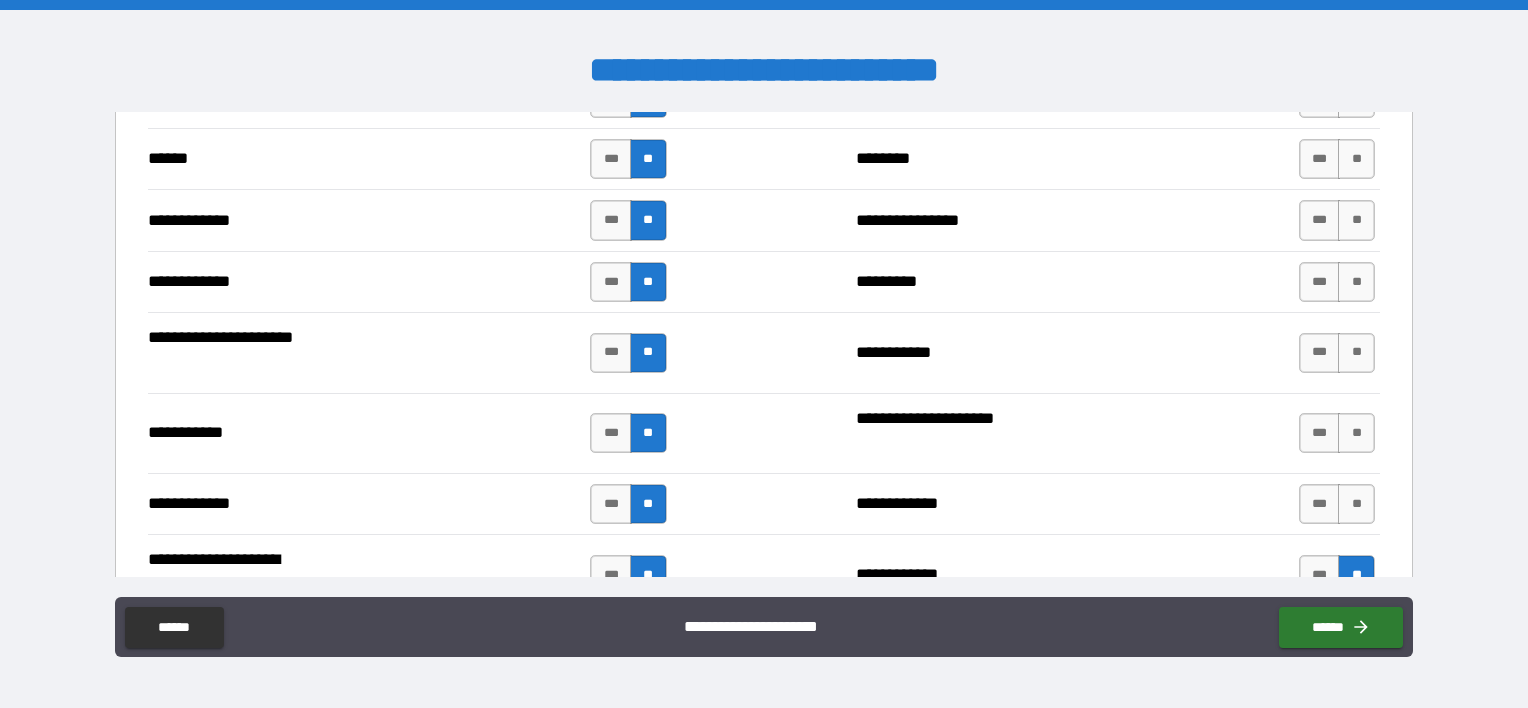 scroll, scrollTop: 3600, scrollLeft: 0, axis: vertical 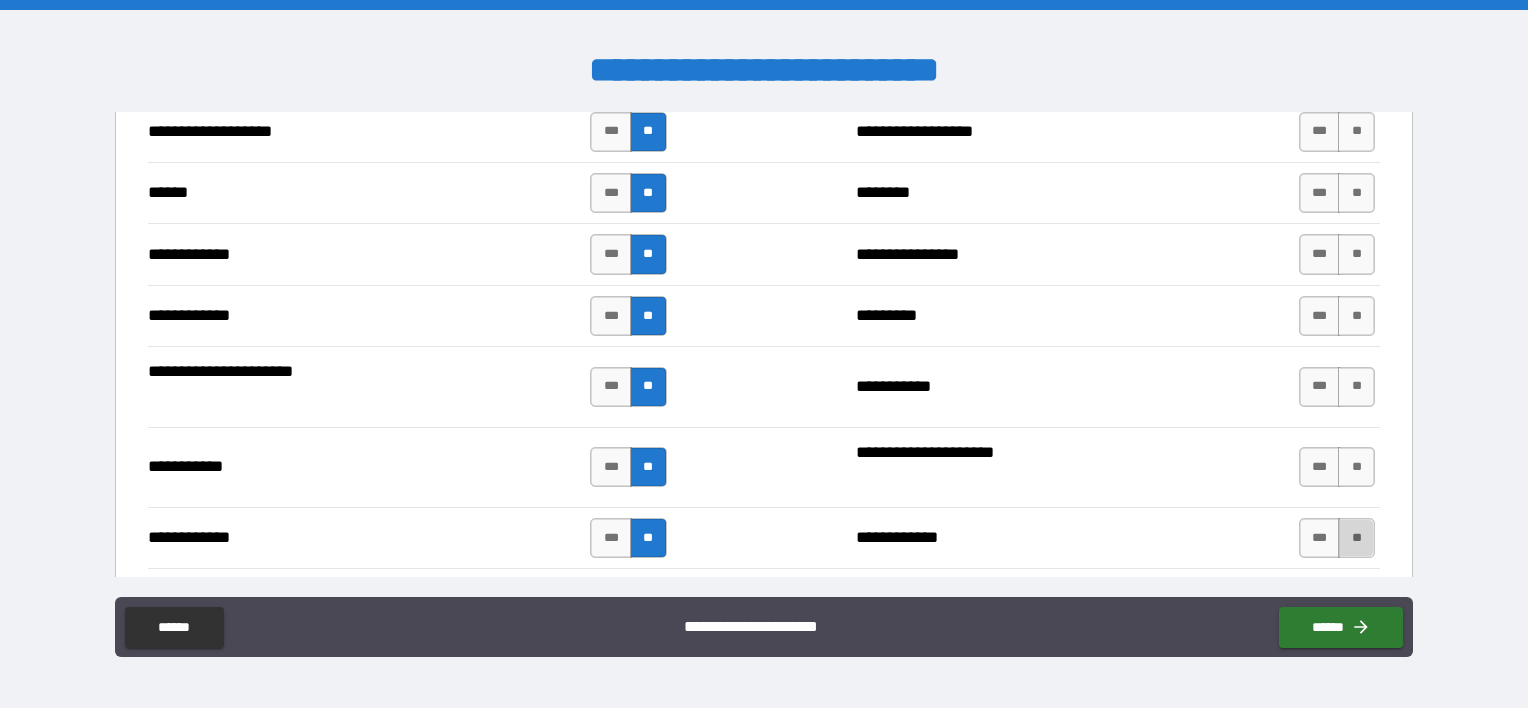 drag, startPoint x: 1345, startPoint y: 526, endPoint x: 1354, endPoint y: 431, distance: 95.42536 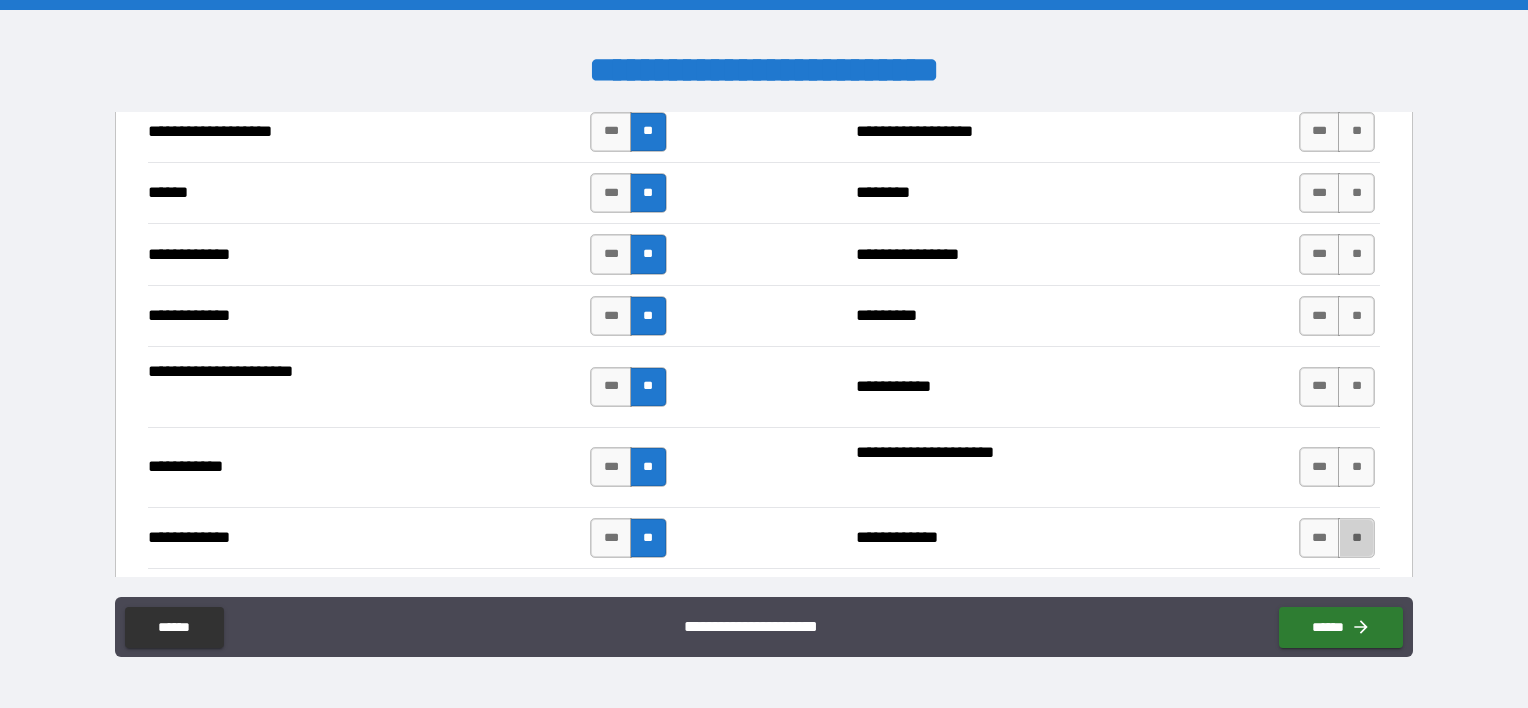 click on "**" at bounding box center [1356, 538] 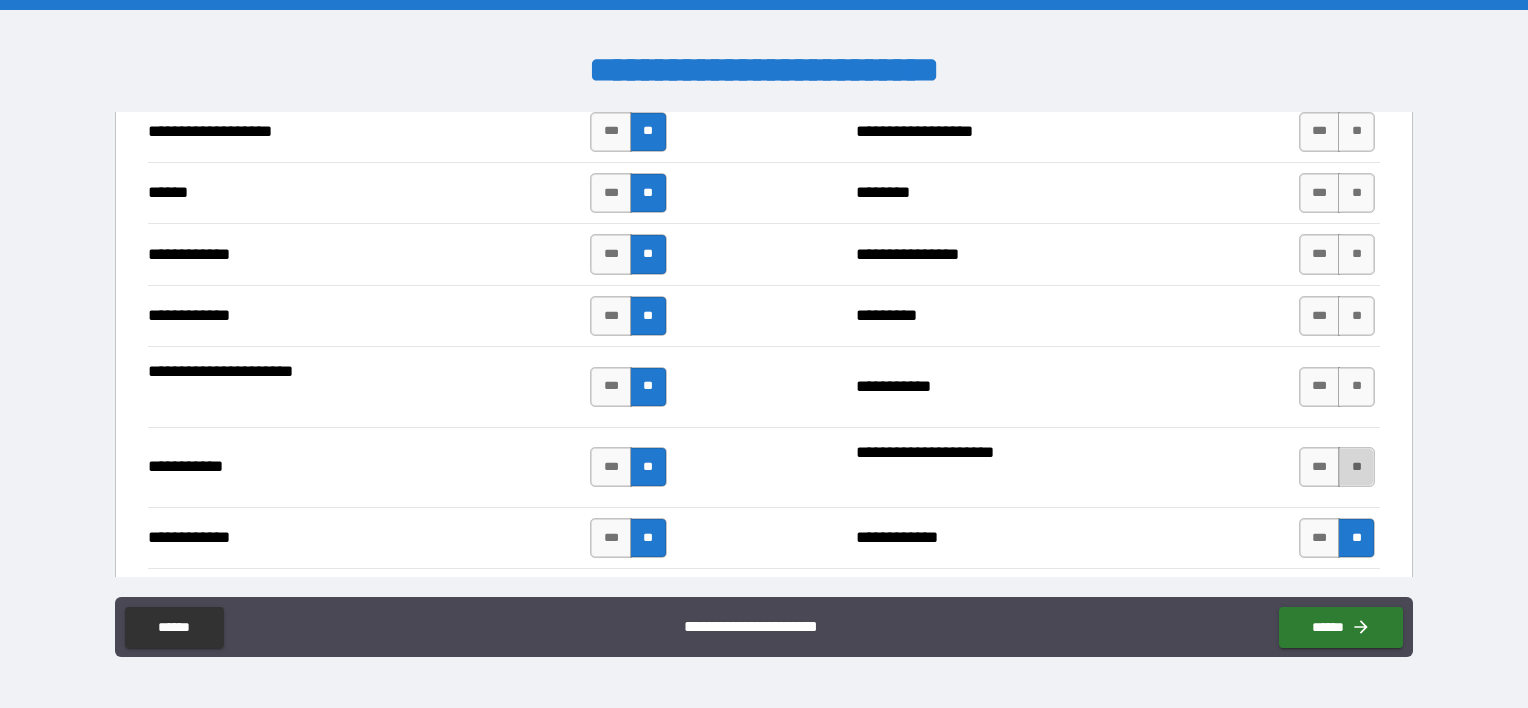 drag, startPoint x: 1343, startPoint y: 451, endPoint x: 1351, endPoint y: 390, distance: 61.522354 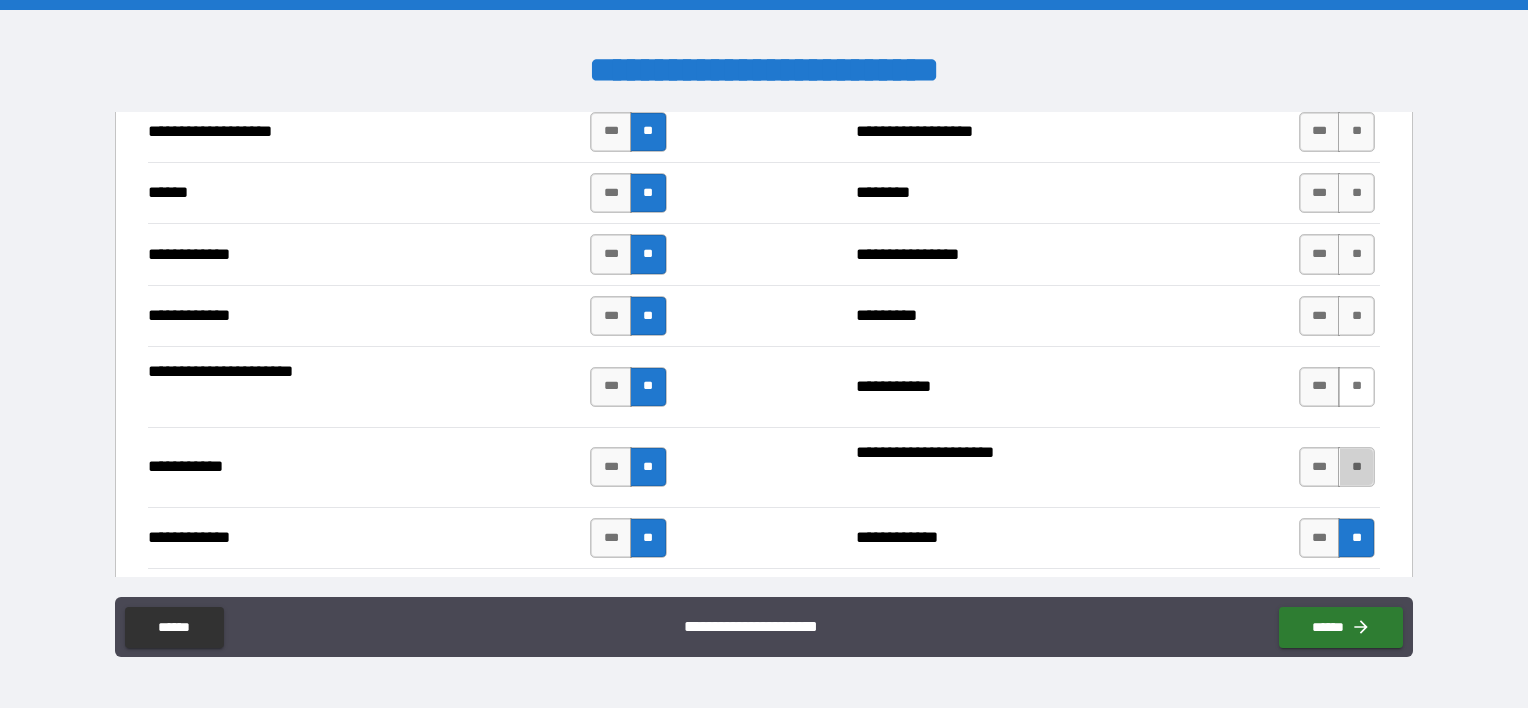 click on "**" at bounding box center [1356, 467] 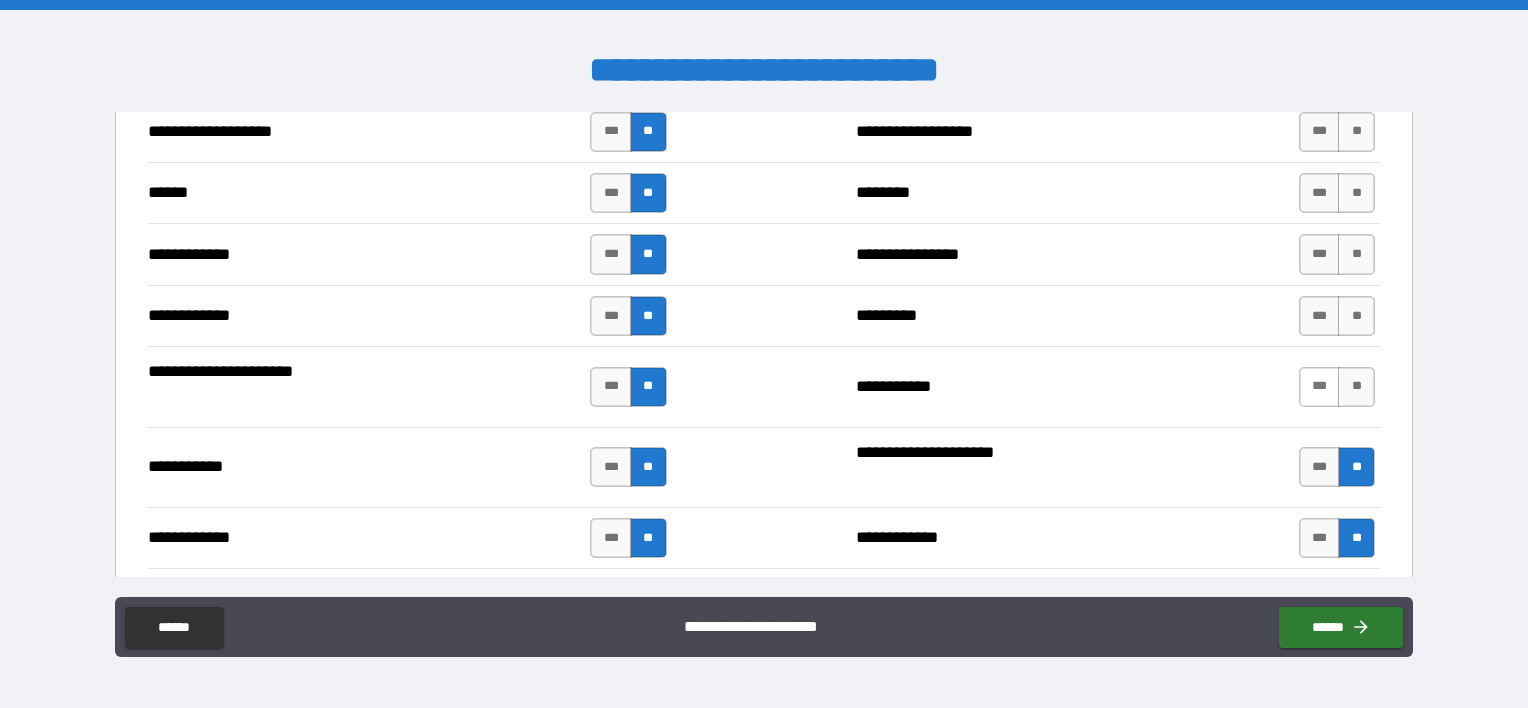 click on "***" at bounding box center (1320, 387) 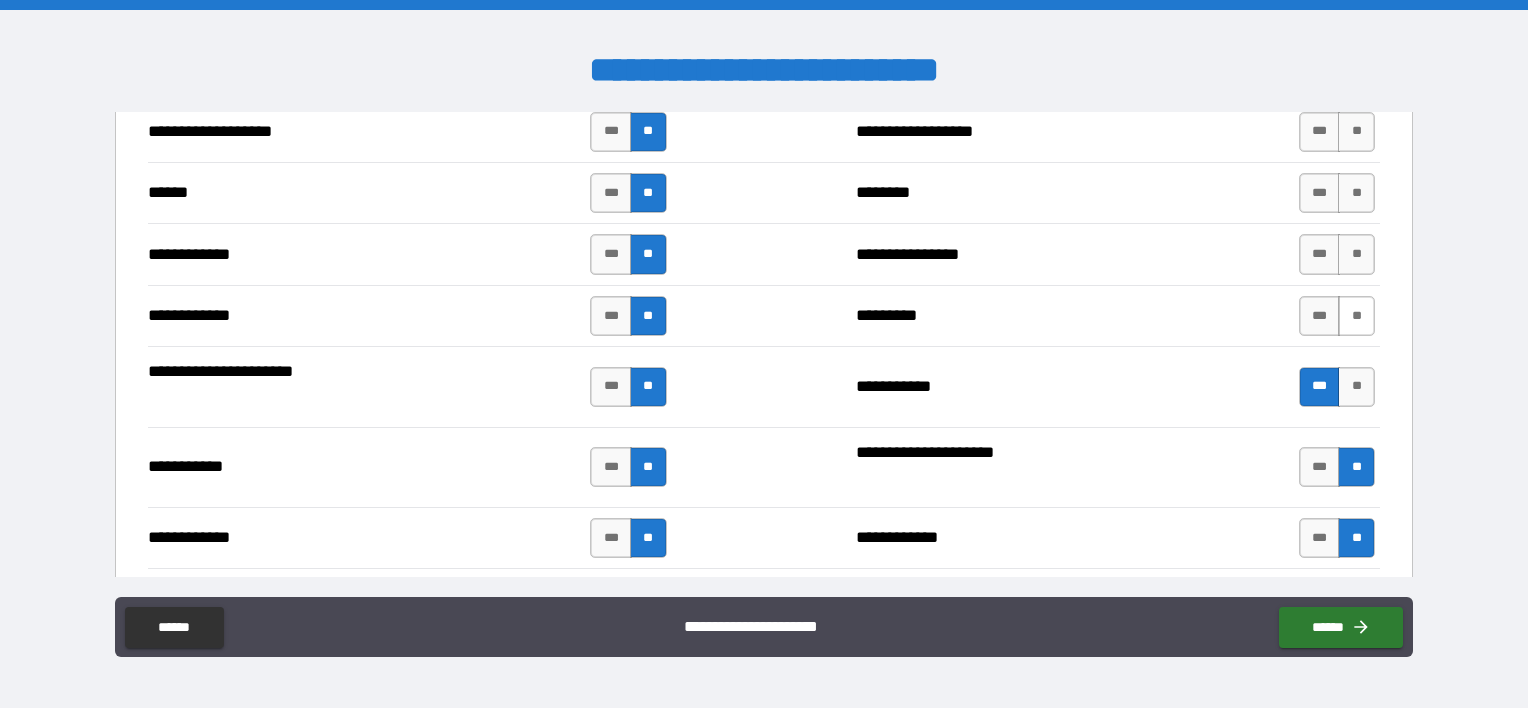 click on "**" at bounding box center [1356, 316] 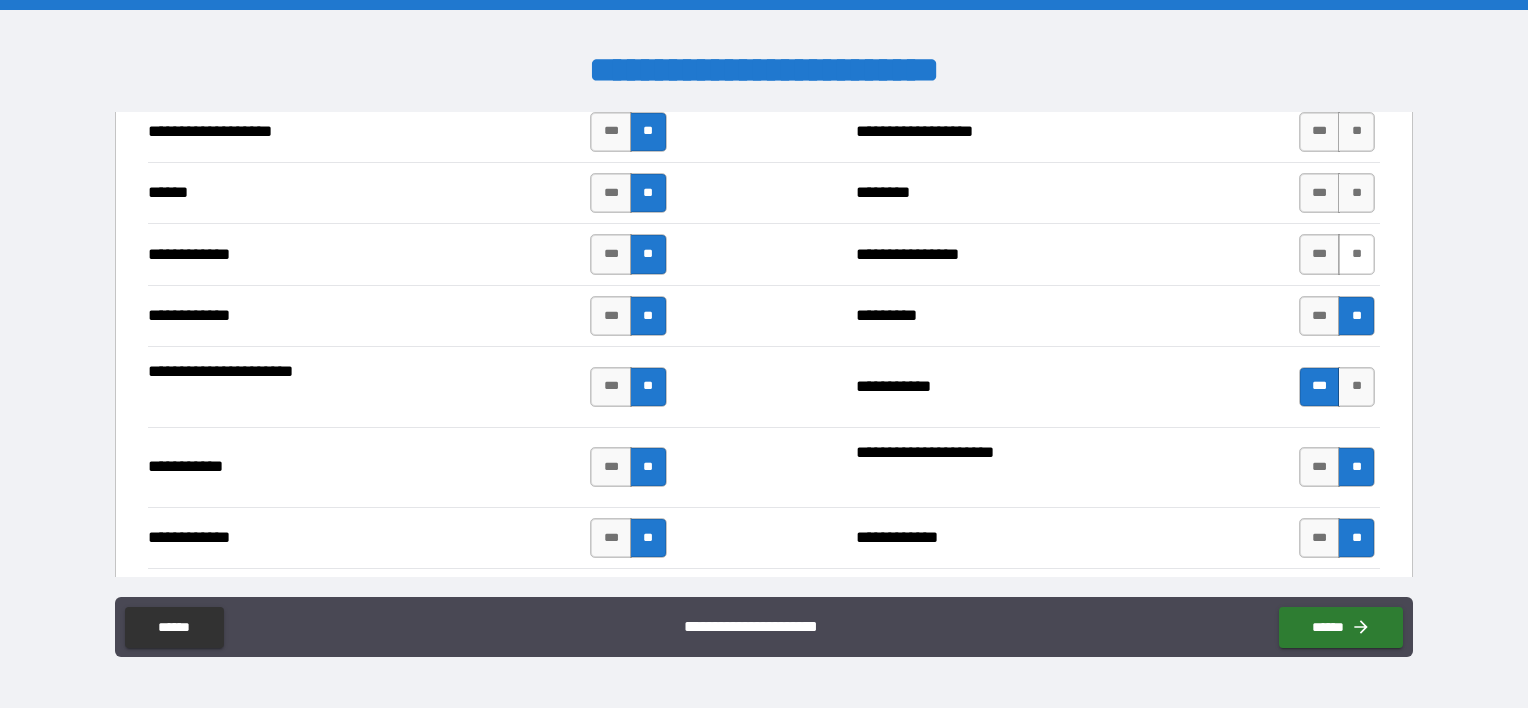 click on "**" at bounding box center (1356, 254) 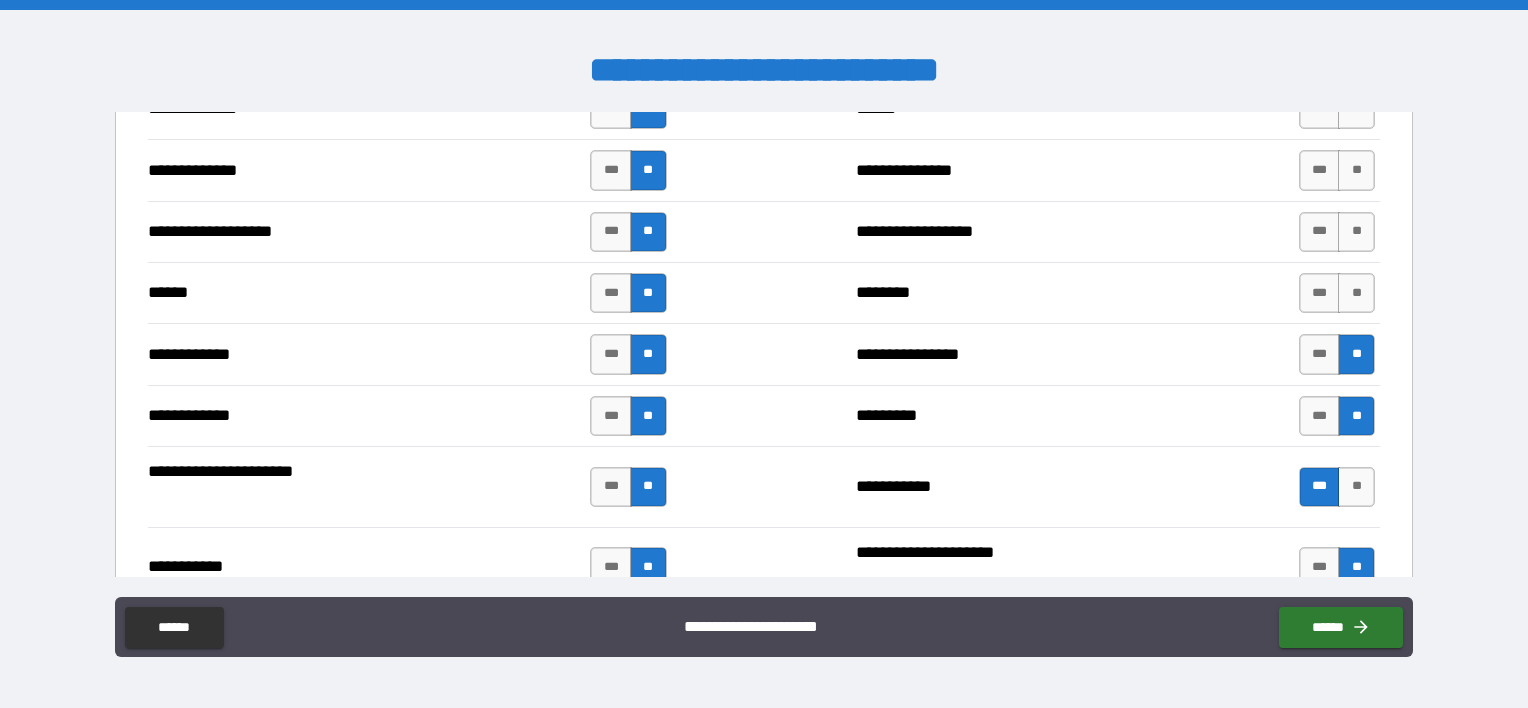 scroll, scrollTop: 3400, scrollLeft: 0, axis: vertical 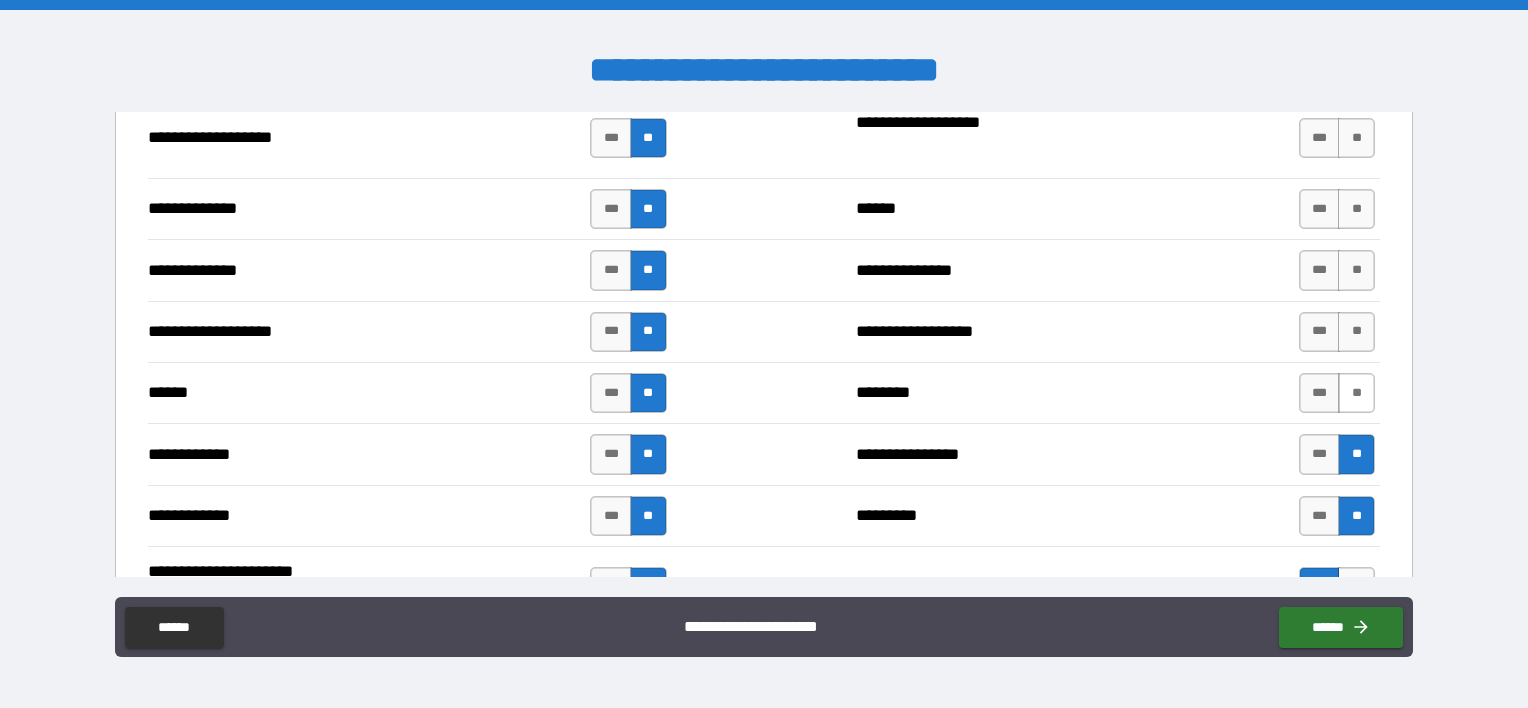 click on "**" at bounding box center [1356, 393] 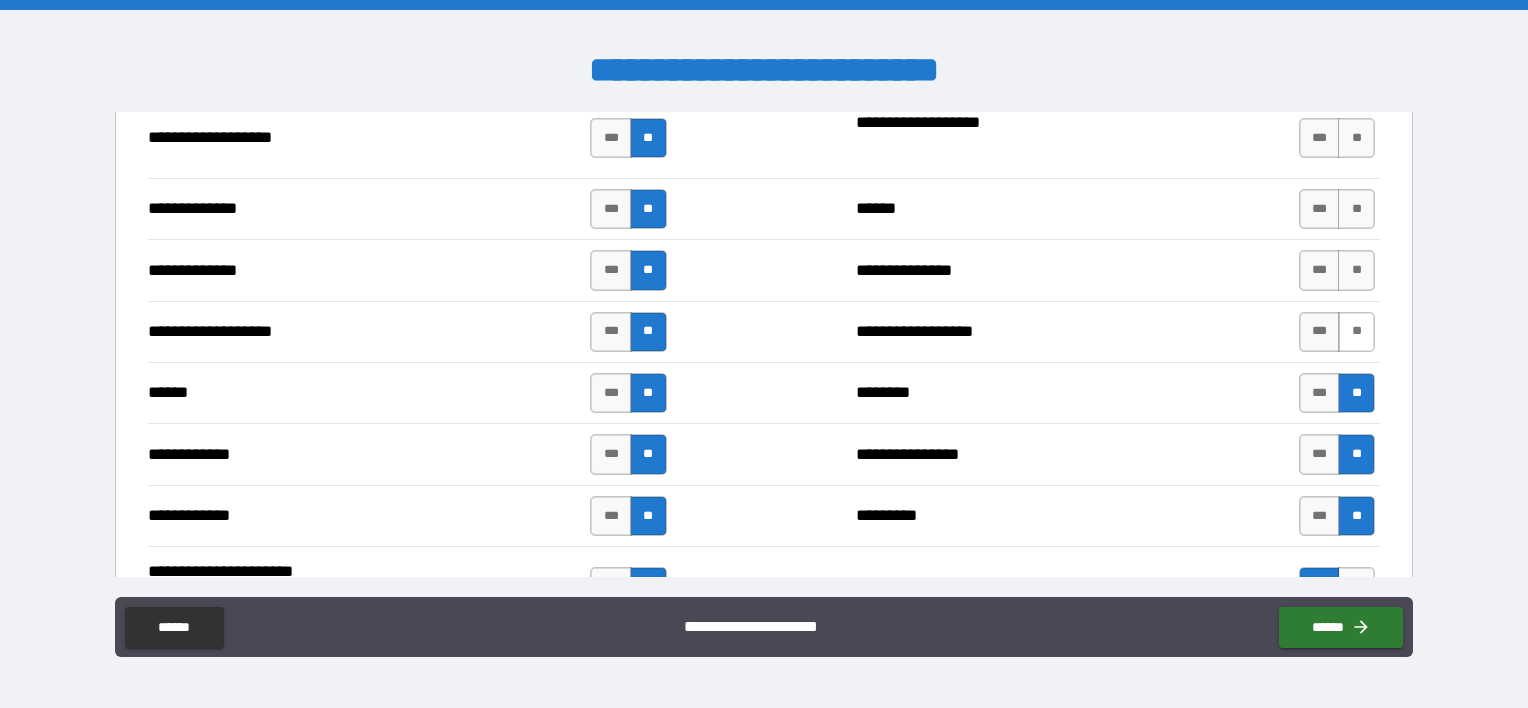 click on "**" at bounding box center (1356, 332) 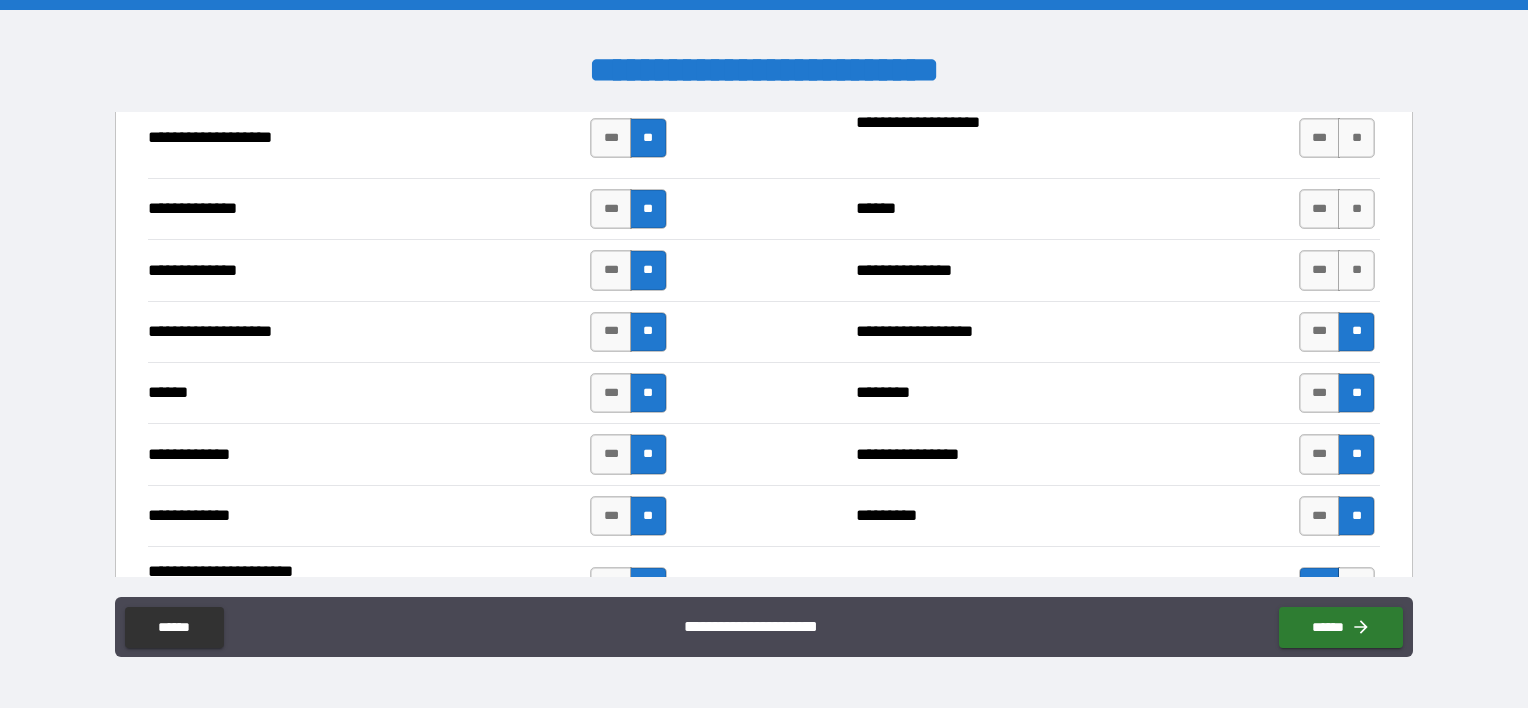 drag, startPoint x: 1355, startPoint y: 264, endPoint x: 1354, endPoint y: 232, distance: 32.01562 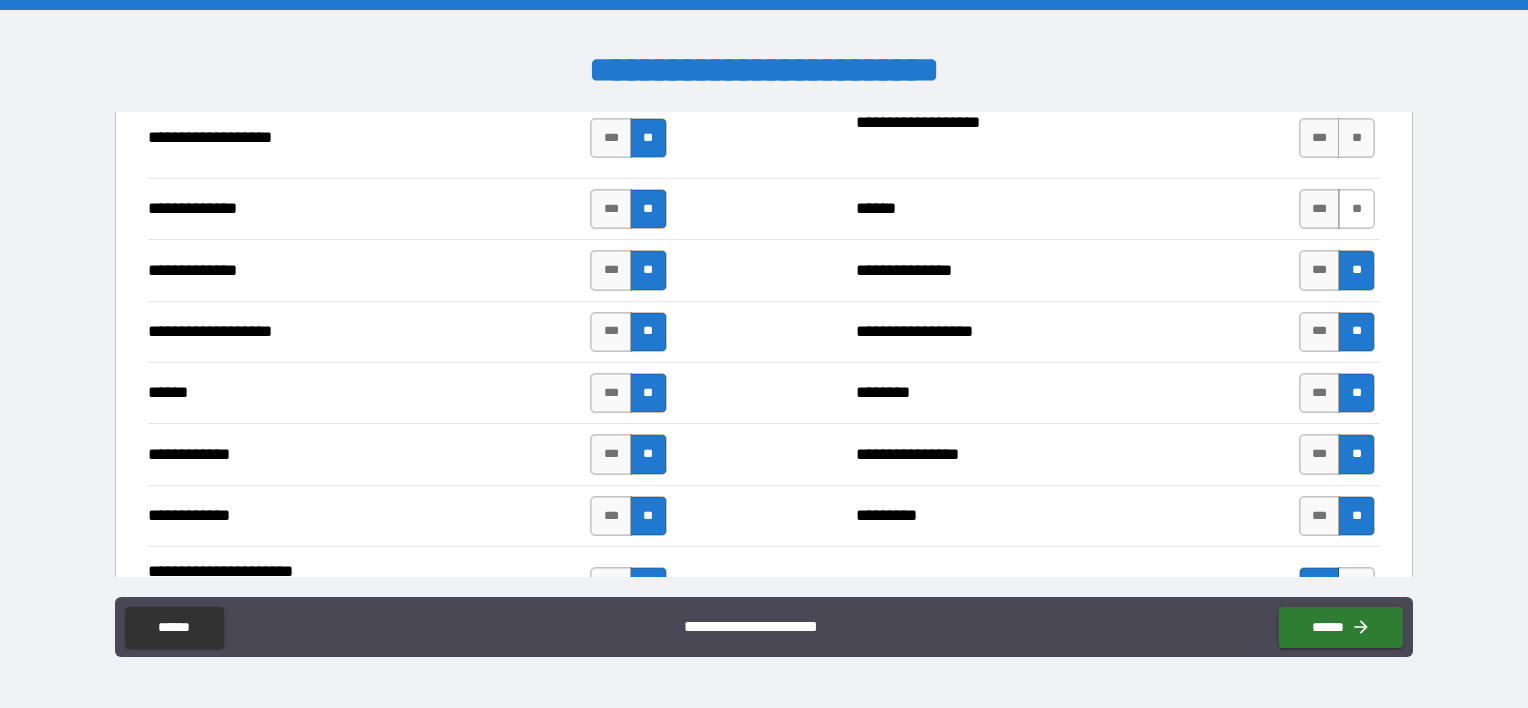 click on "**" at bounding box center (1356, 209) 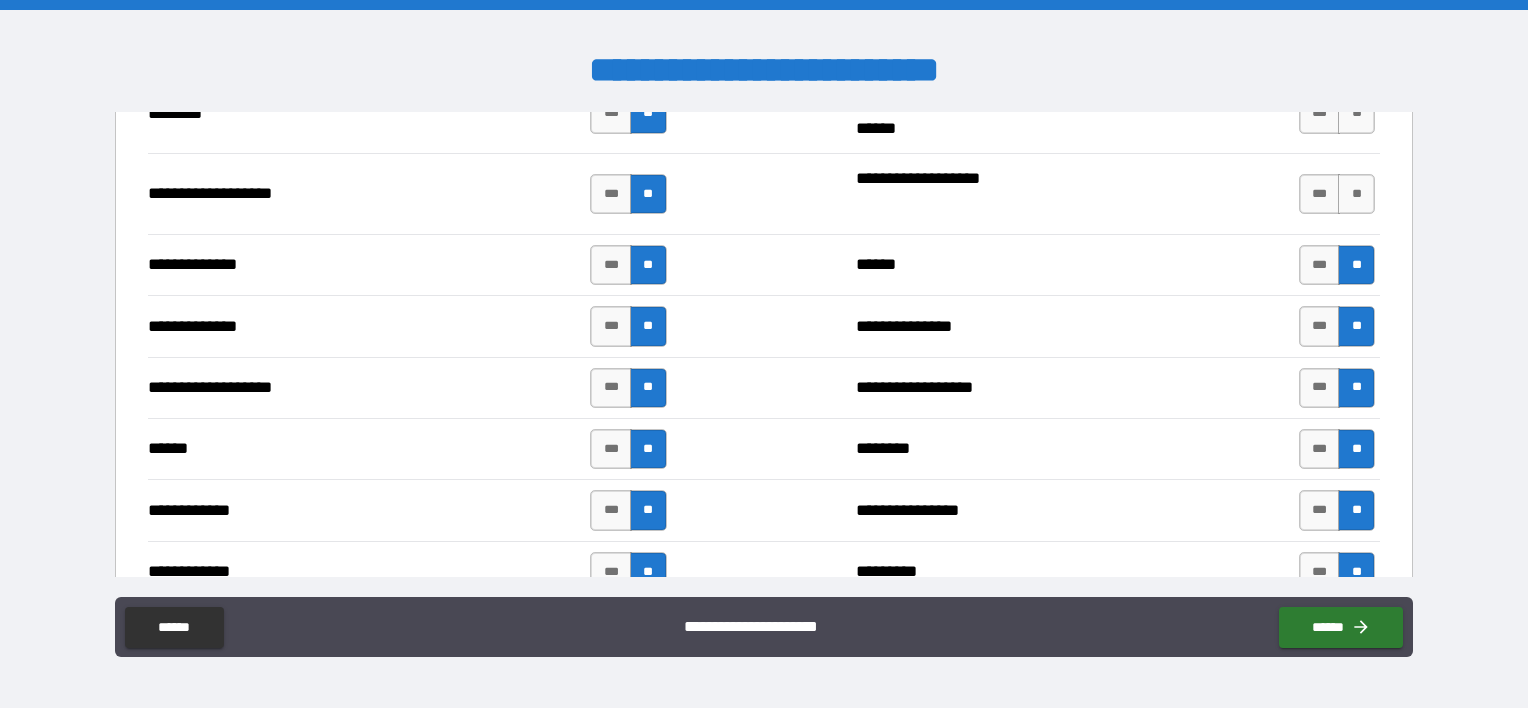 scroll, scrollTop: 3300, scrollLeft: 0, axis: vertical 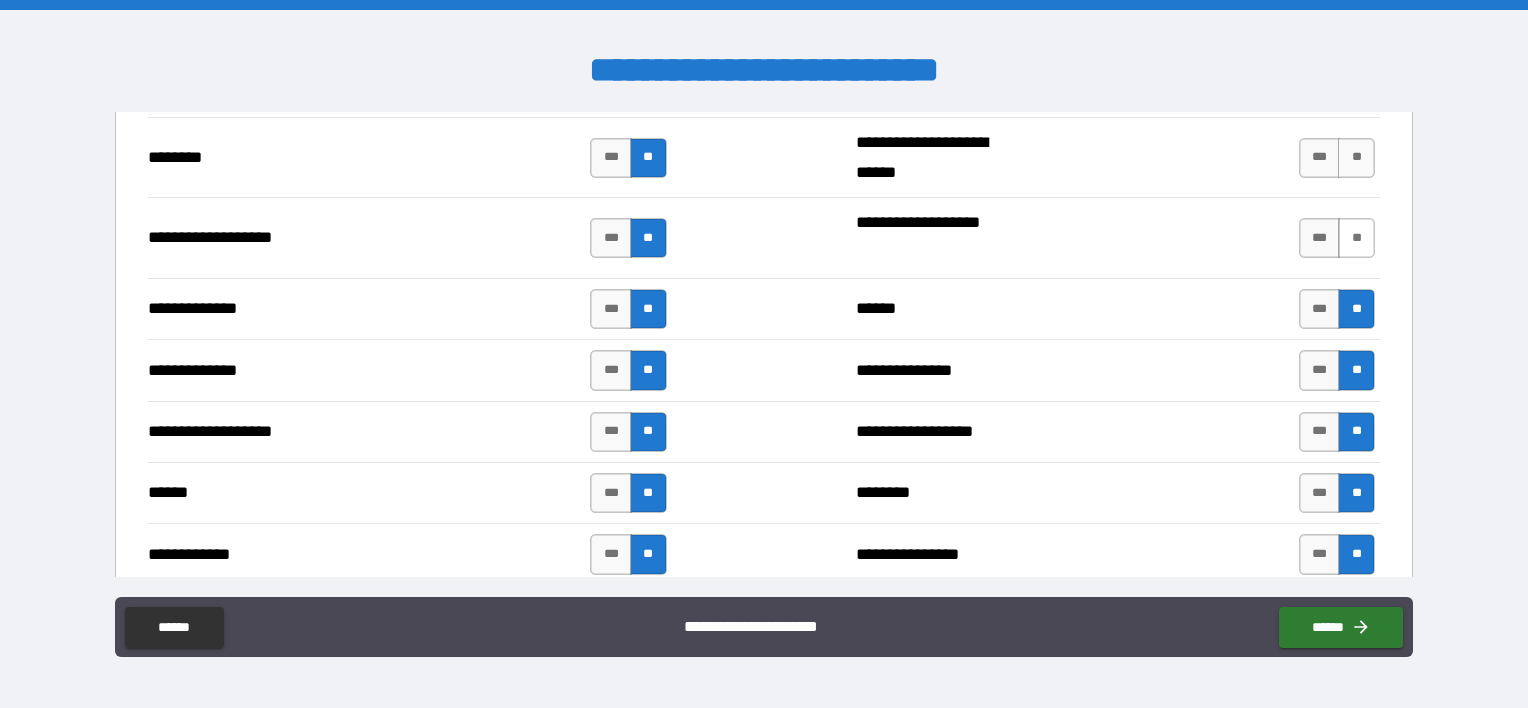 click on "**" at bounding box center (1356, 238) 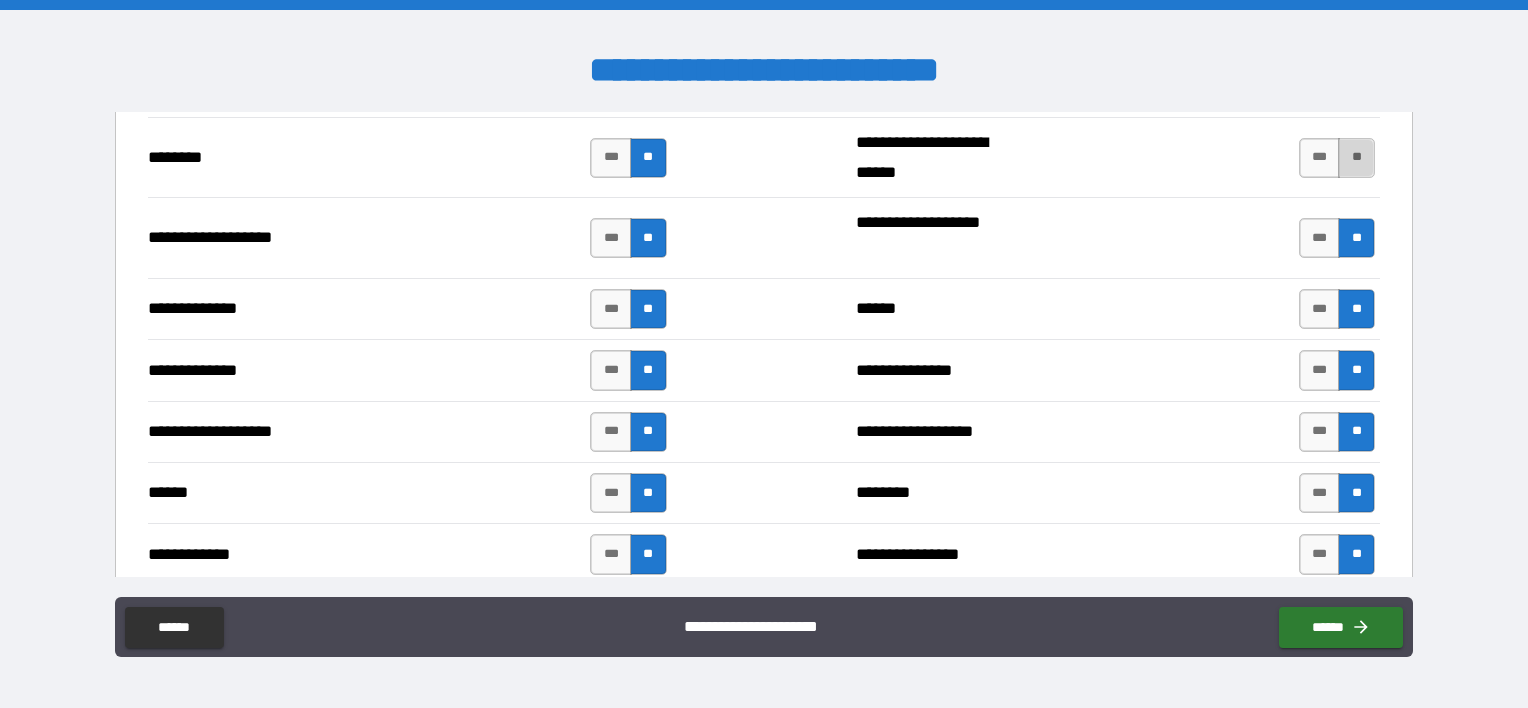 click on "**" at bounding box center (1356, 158) 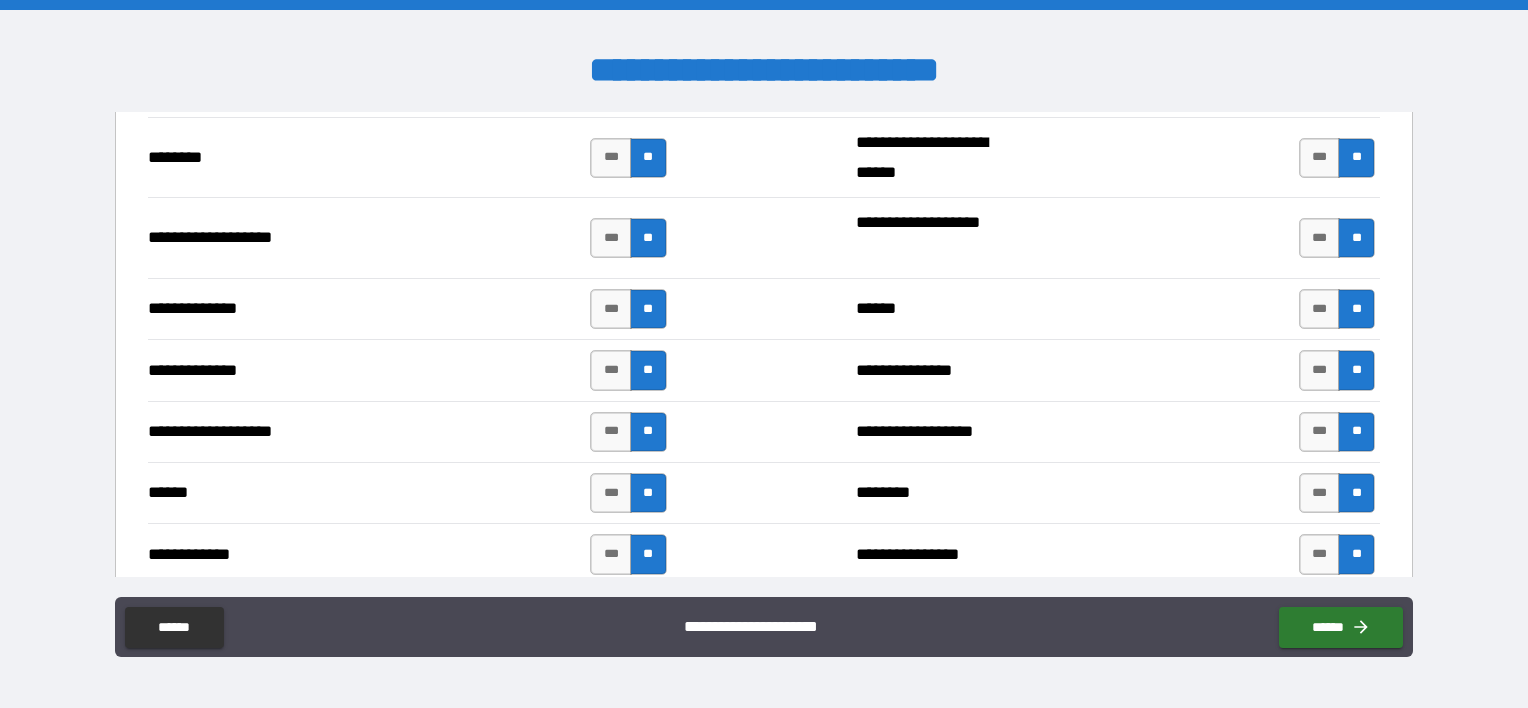 scroll, scrollTop: 3100, scrollLeft: 0, axis: vertical 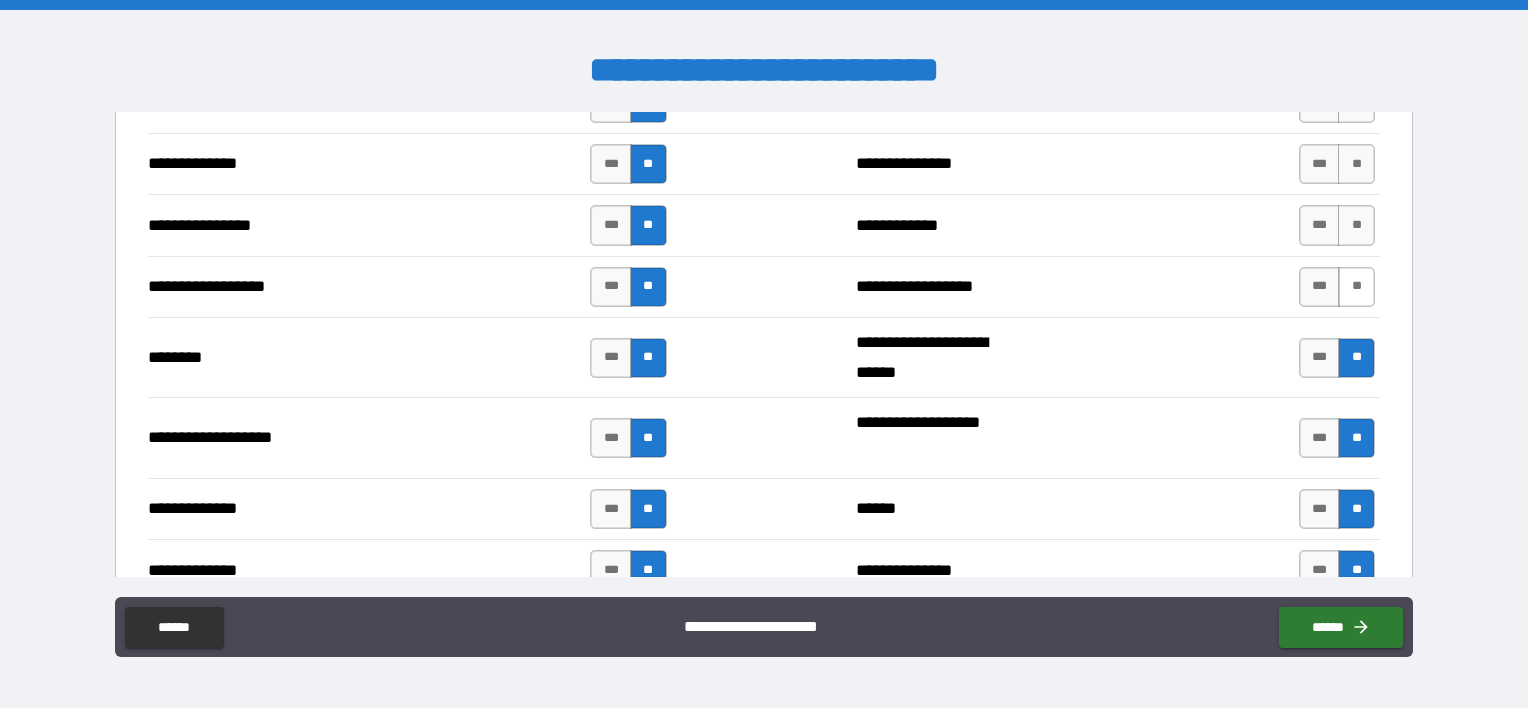 click on "**" at bounding box center (1356, 287) 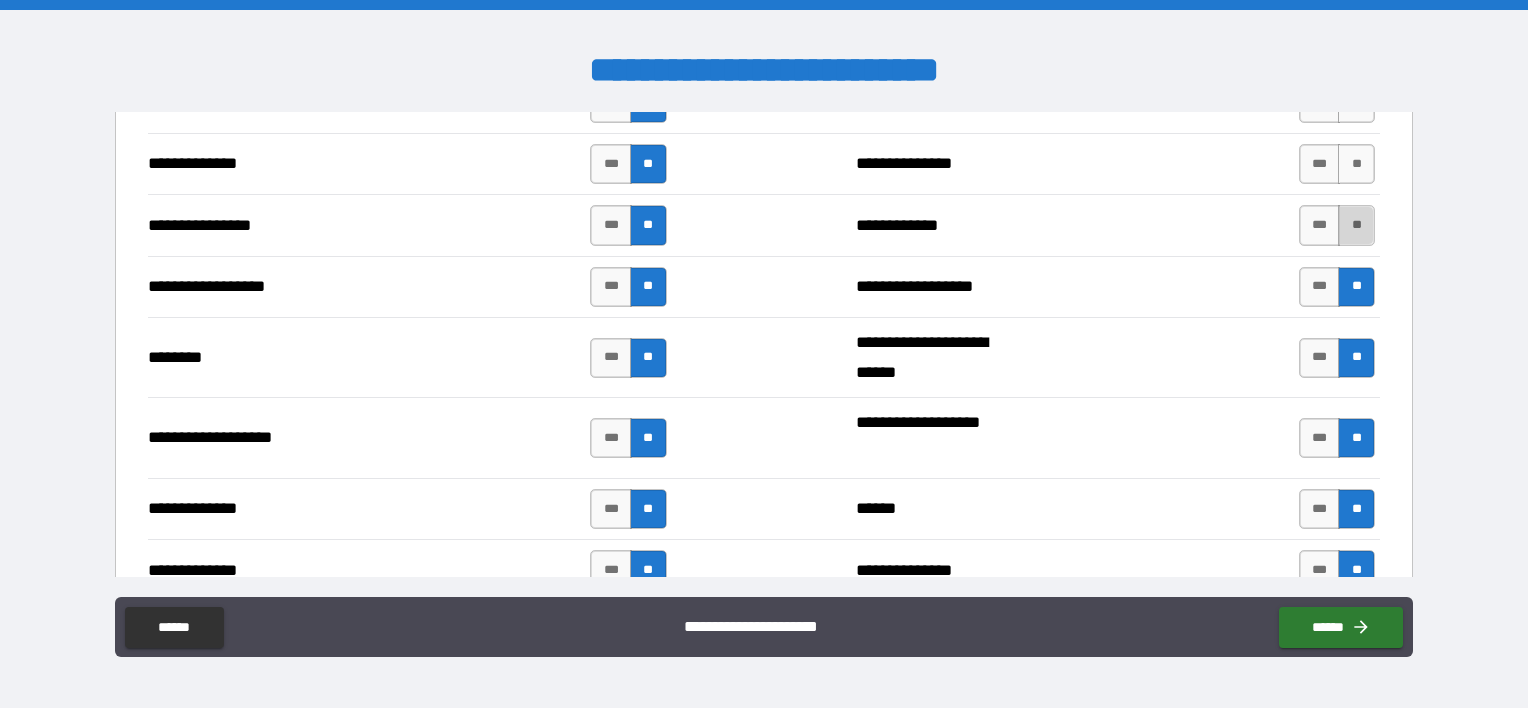 click on "**" at bounding box center [1356, 225] 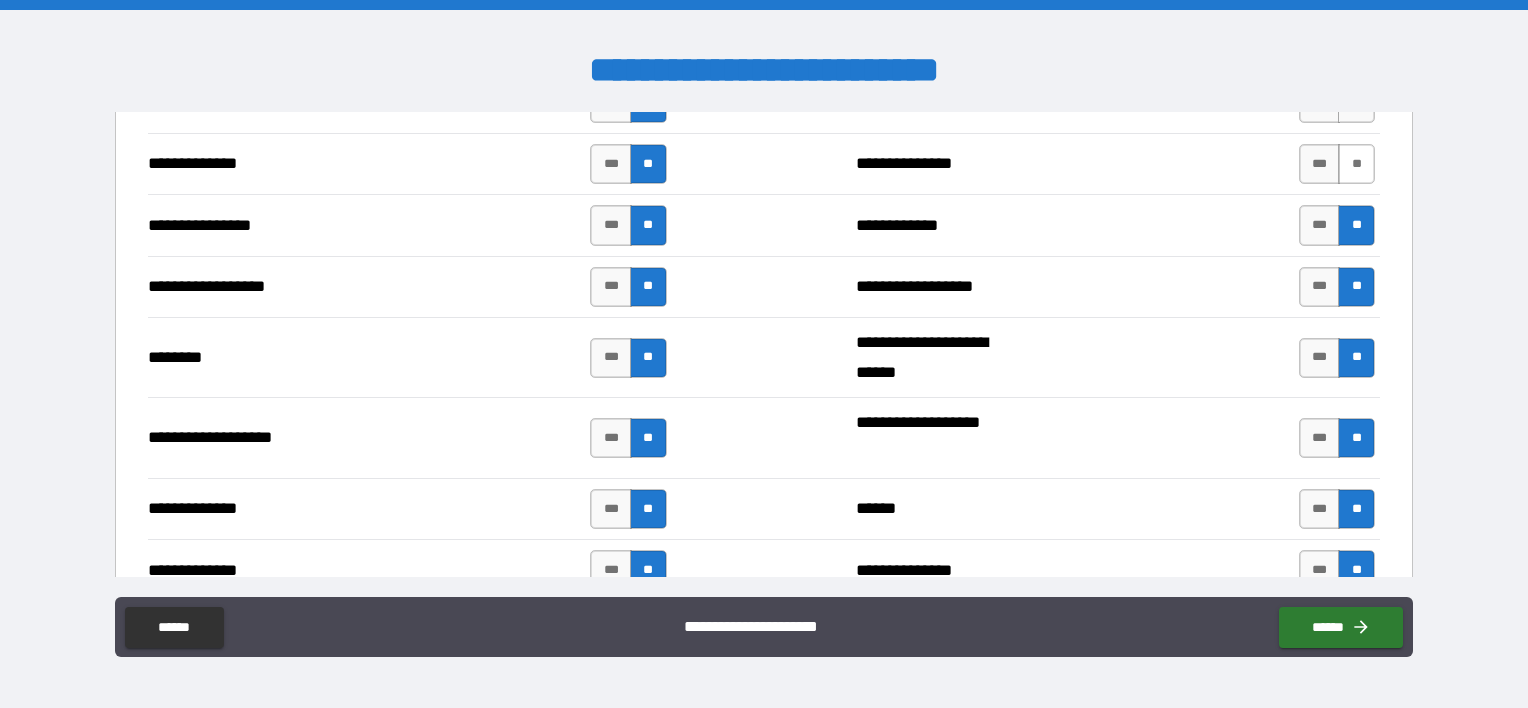 click on "**" at bounding box center (1356, 164) 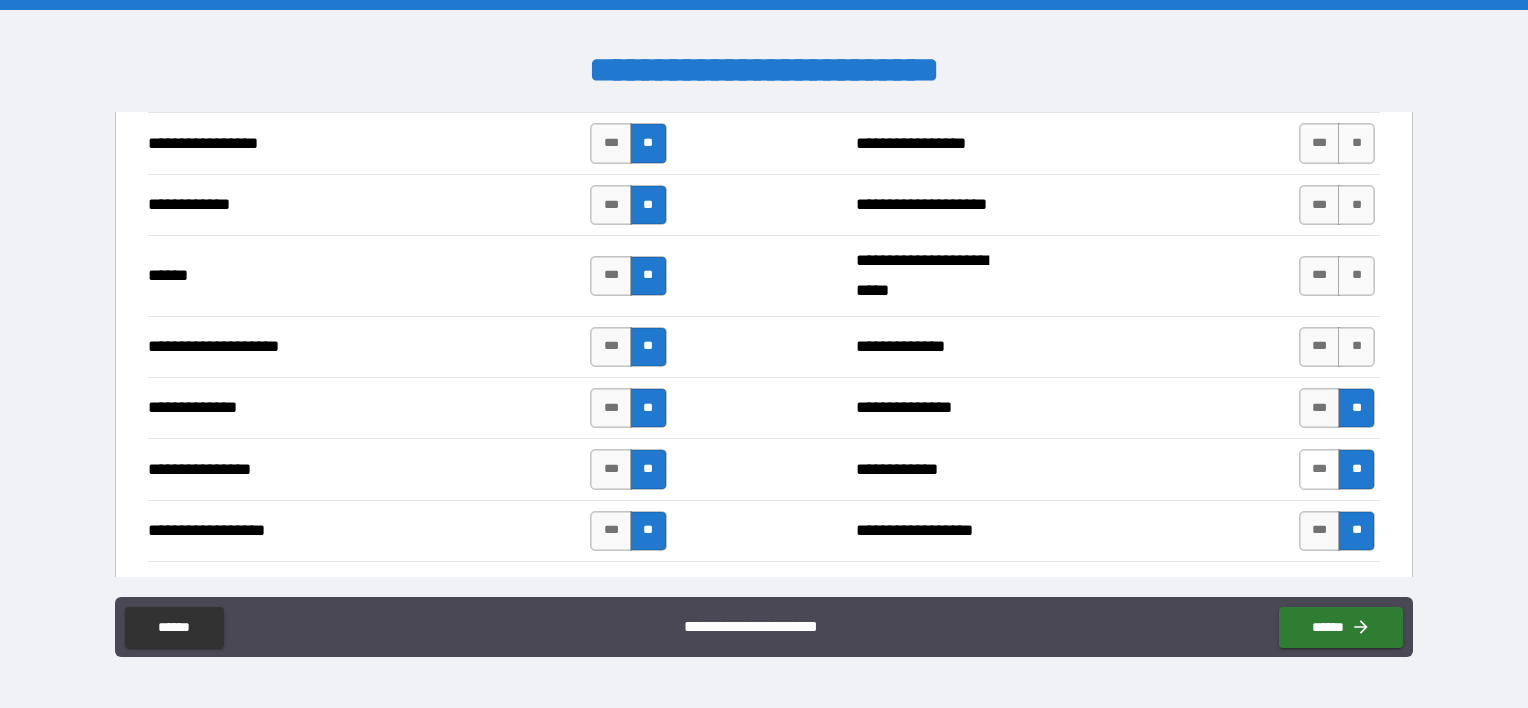 scroll, scrollTop: 2800, scrollLeft: 0, axis: vertical 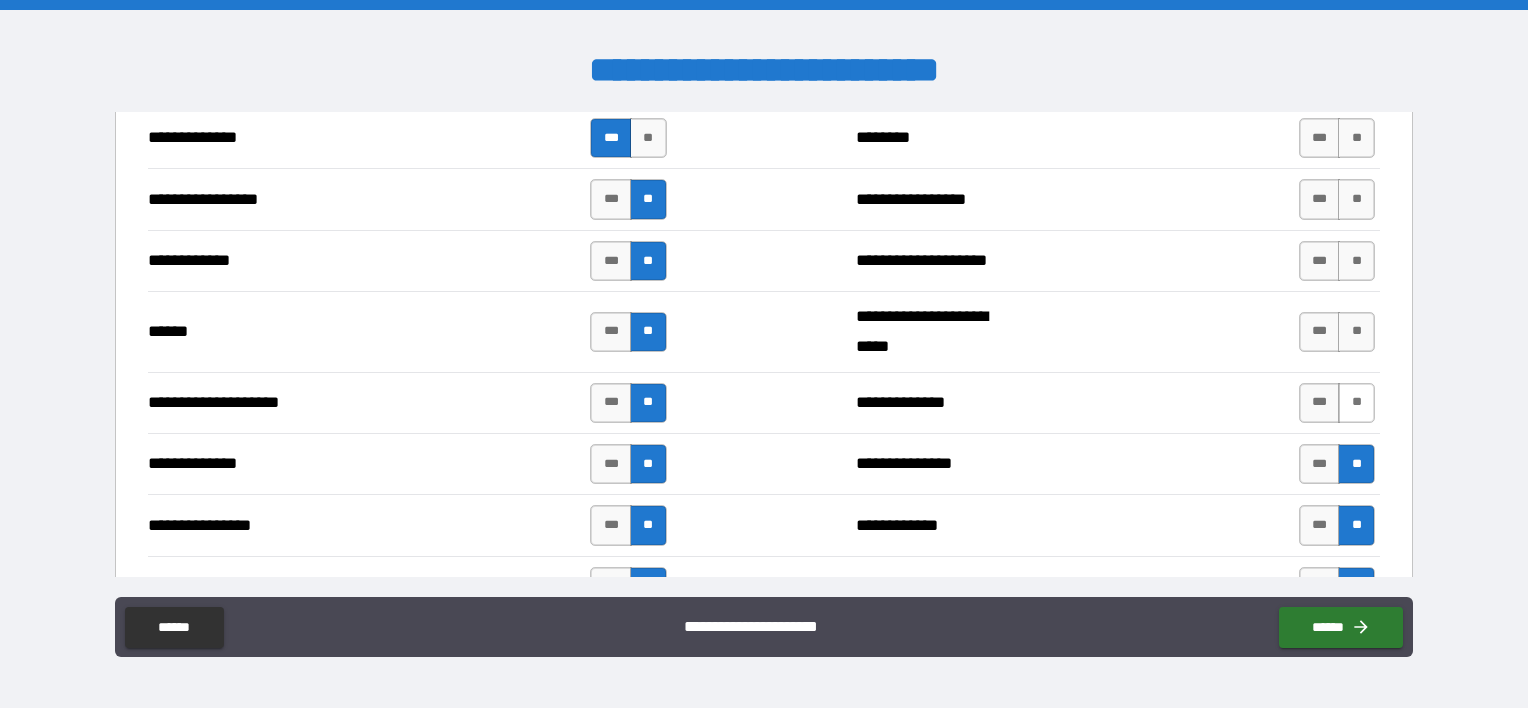 click on "**" at bounding box center (1356, 403) 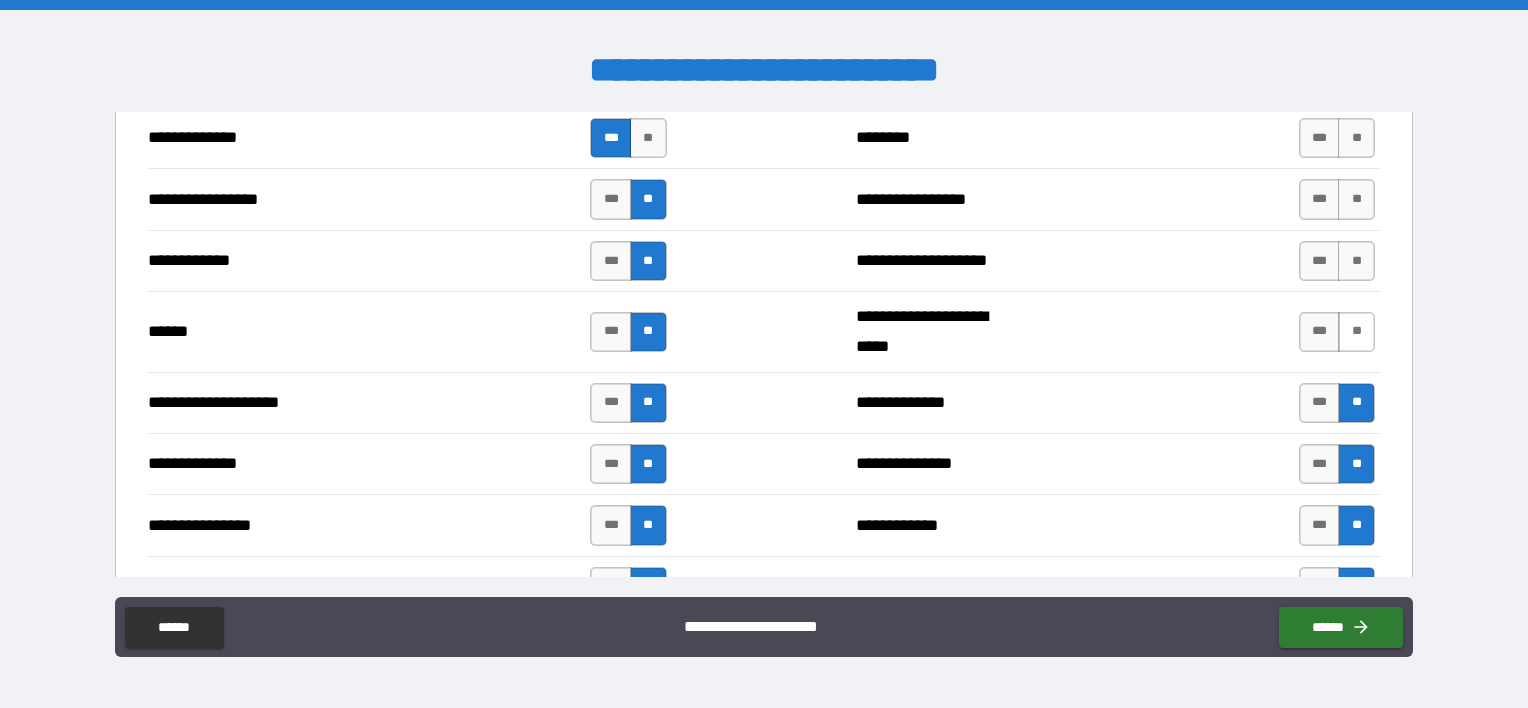 click on "**" at bounding box center (1356, 332) 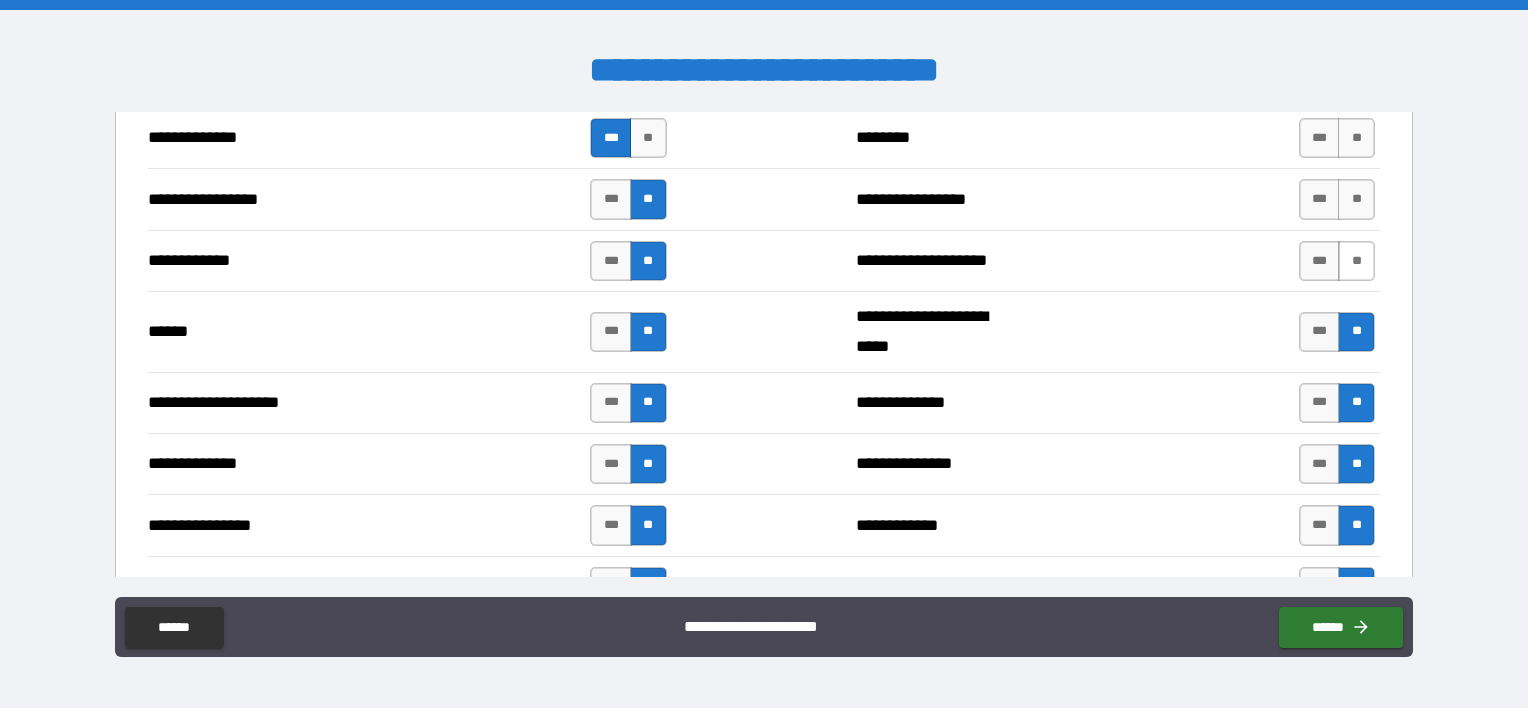 click on "**" at bounding box center [1356, 261] 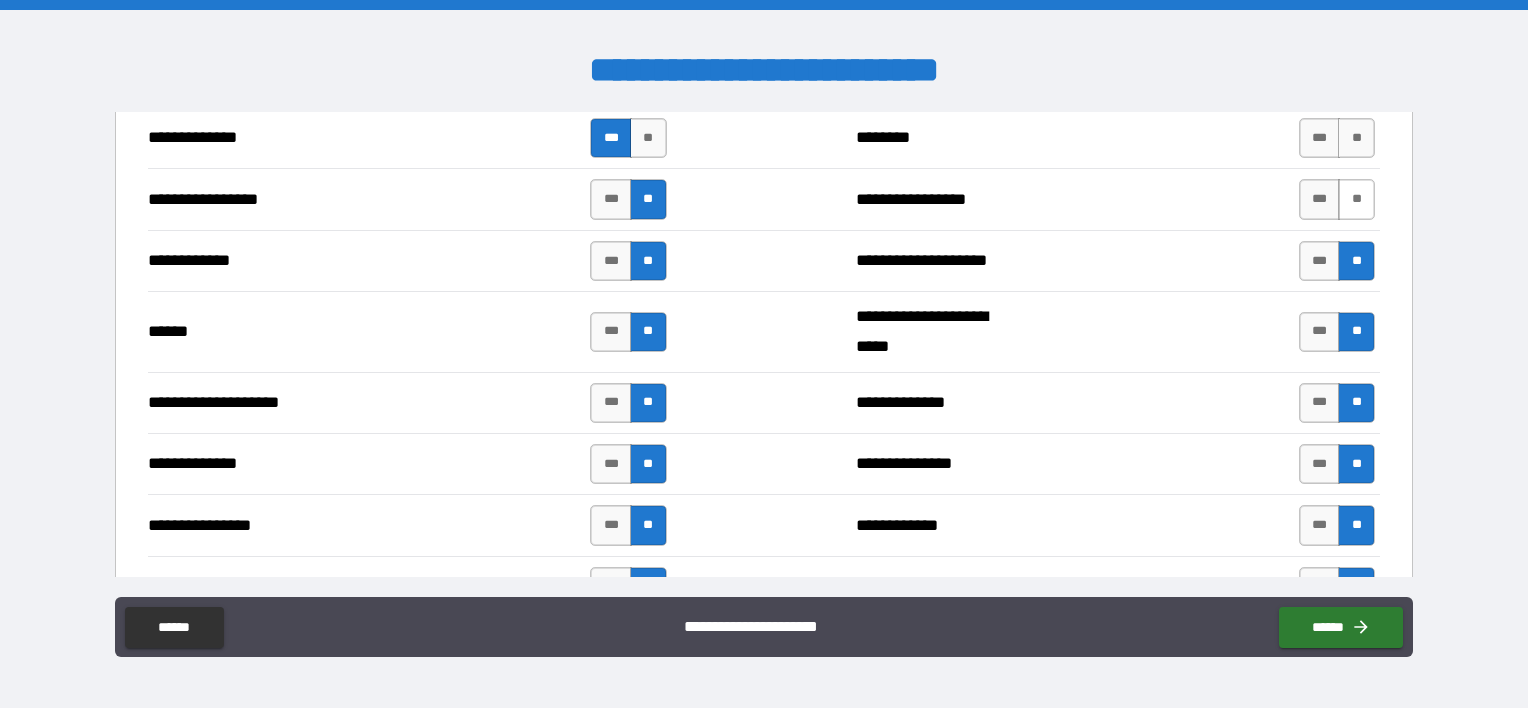 click on "**" at bounding box center (1356, 199) 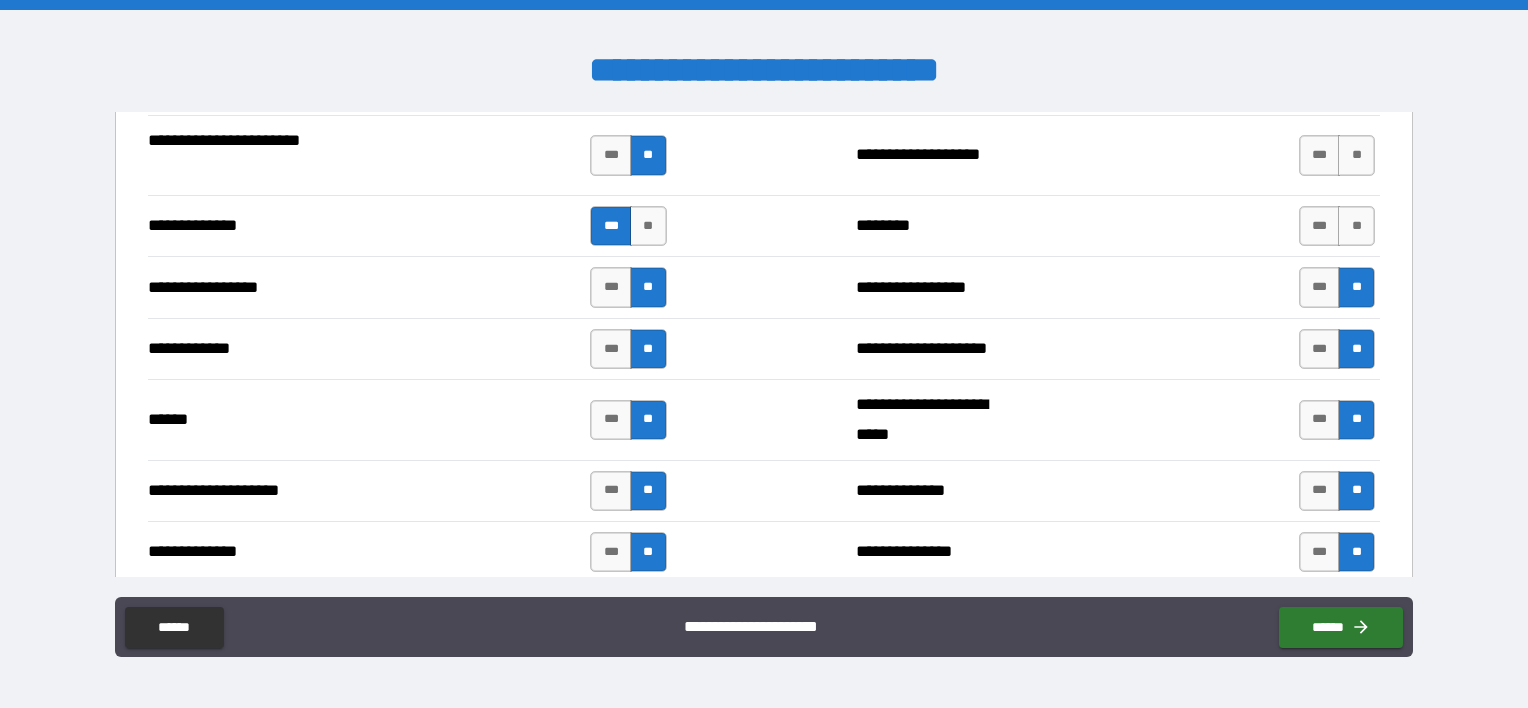 scroll, scrollTop: 2600, scrollLeft: 0, axis: vertical 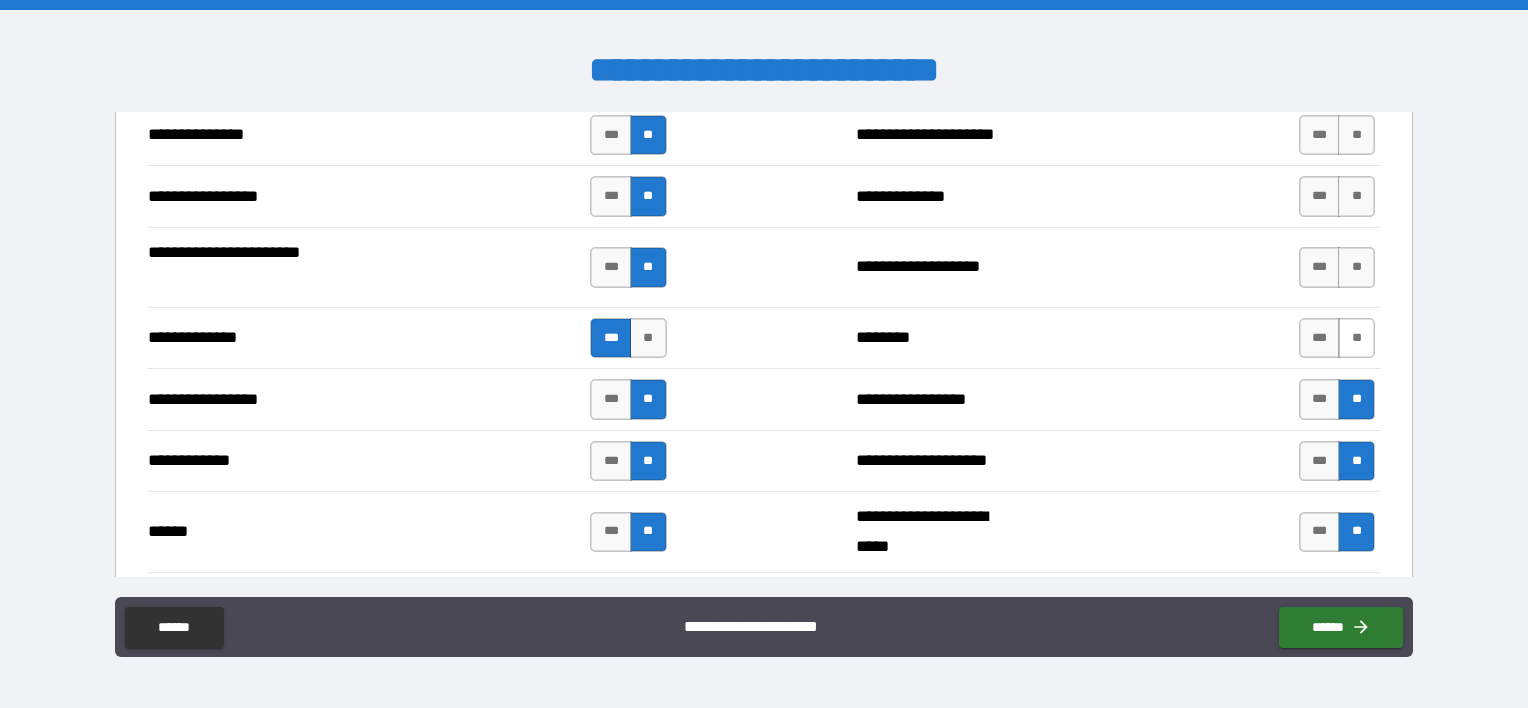 click on "**" at bounding box center (1356, 338) 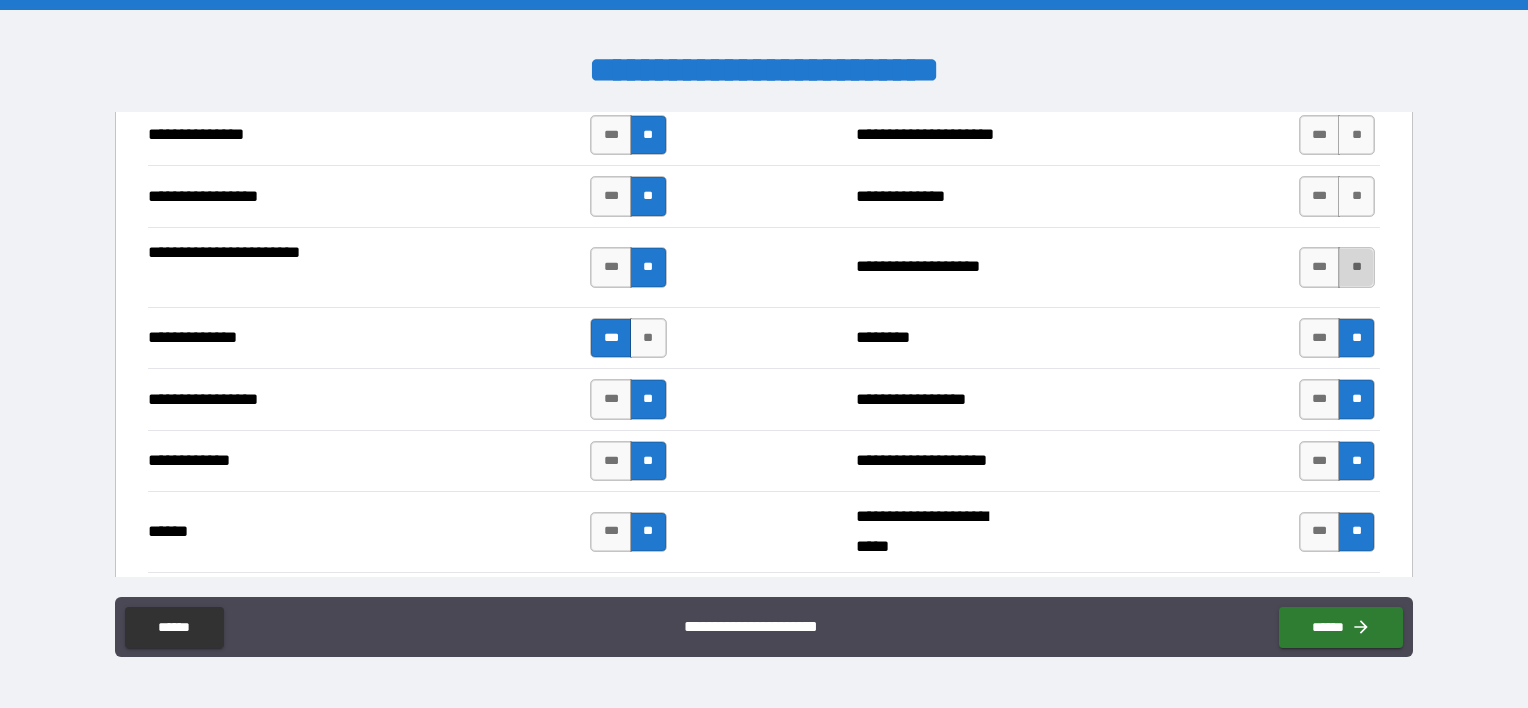 click on "**" at bounding box center (1356, 267) 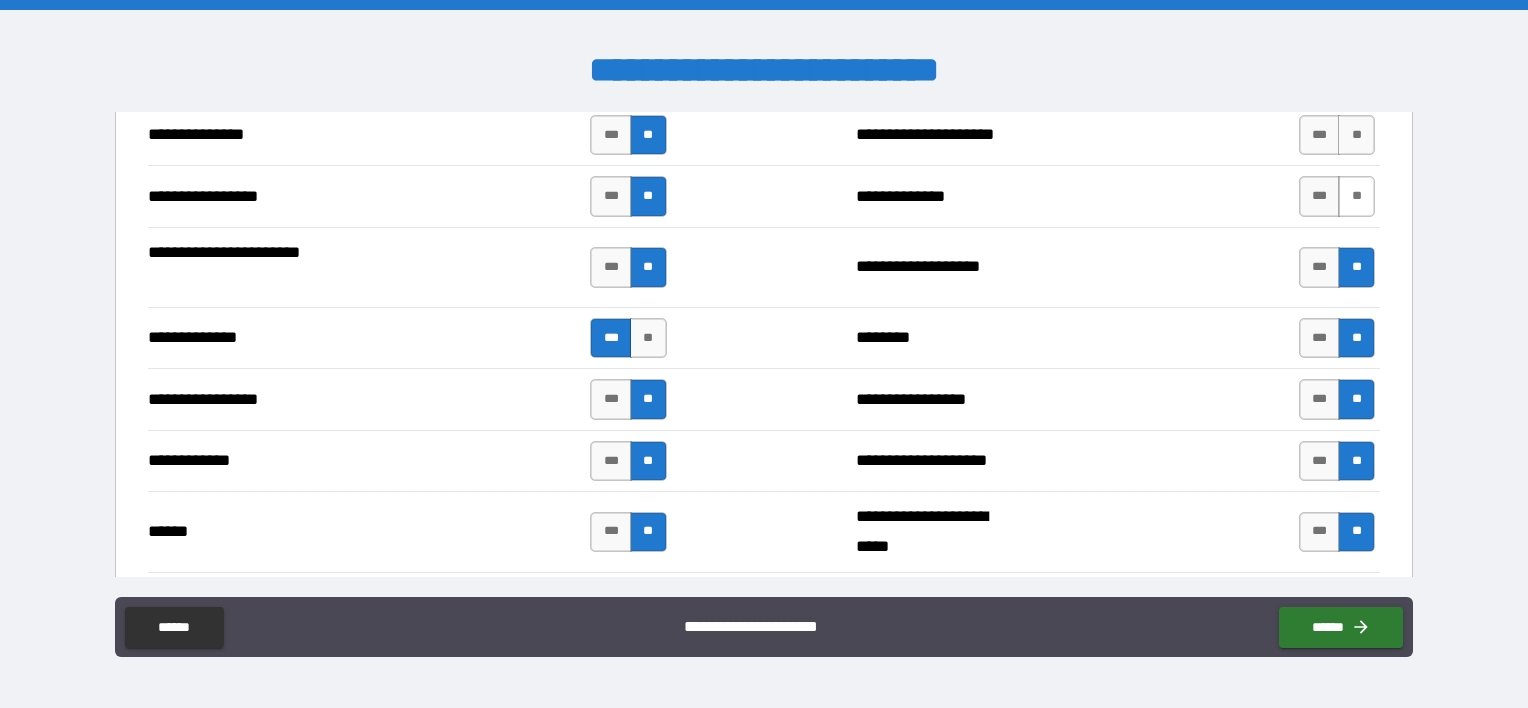 click on "**" at bounding box center (1356, 196) 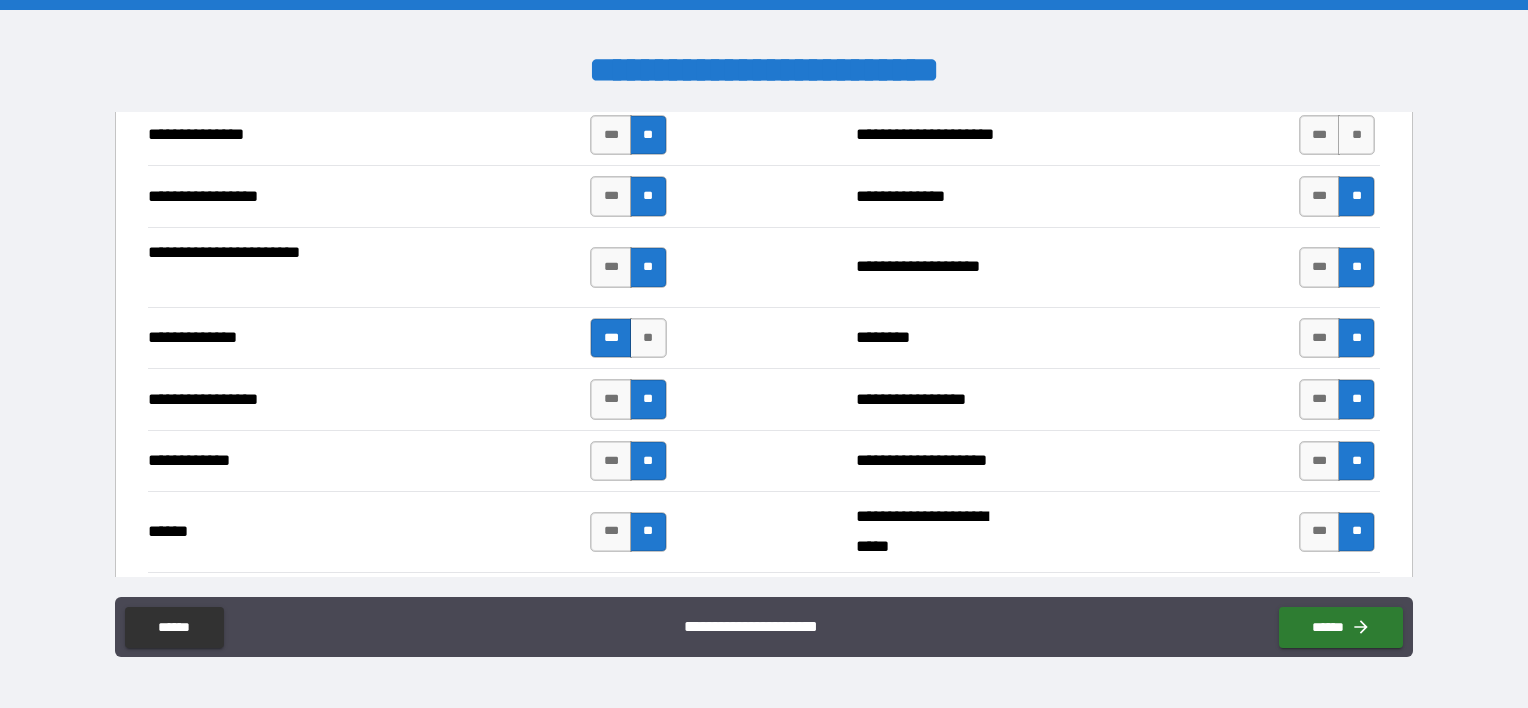 scroll, scrollTop: 2400, scrollLeft: 0, axis: vertical 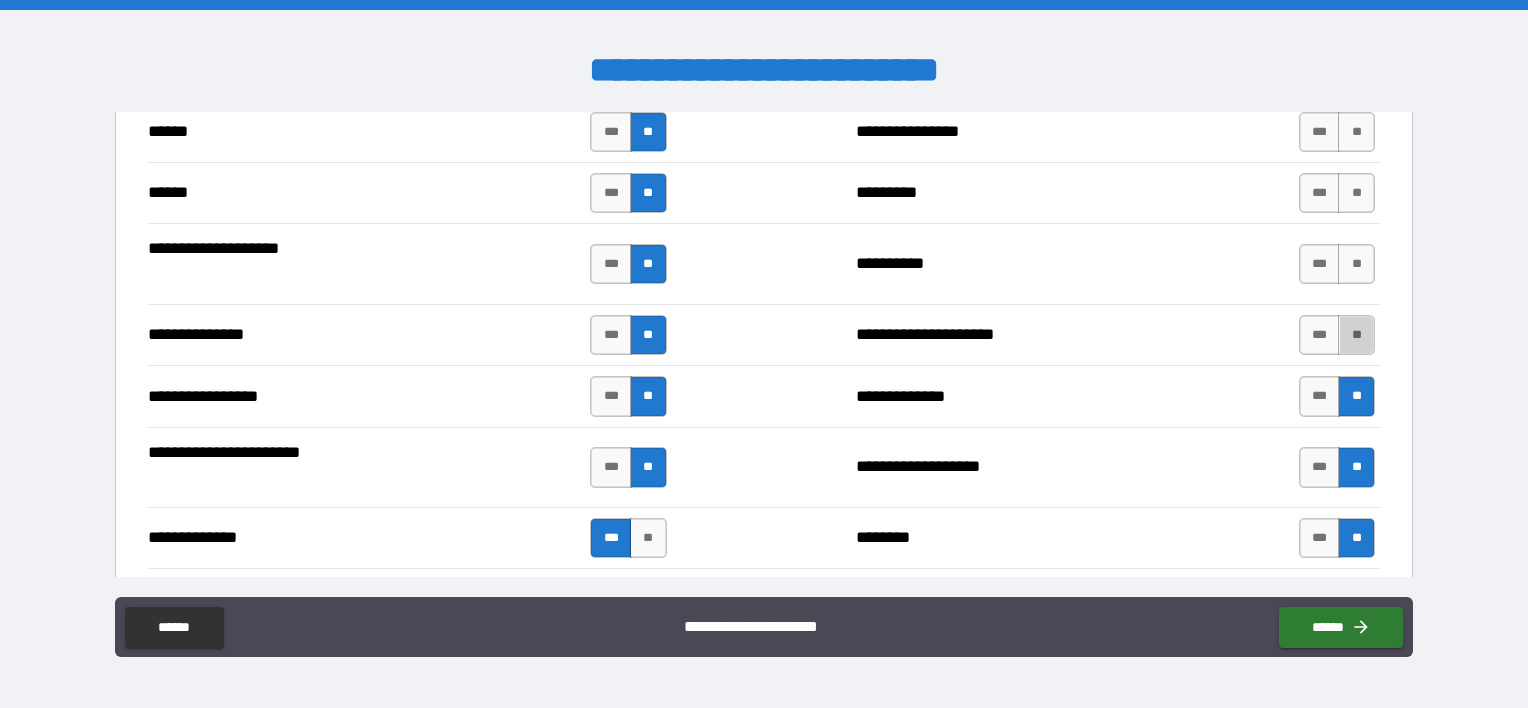 drag, startPoint x: 1361, startPoint y: 328, endPoint x: 1360, endPoint y: 288, distance: 40.012497 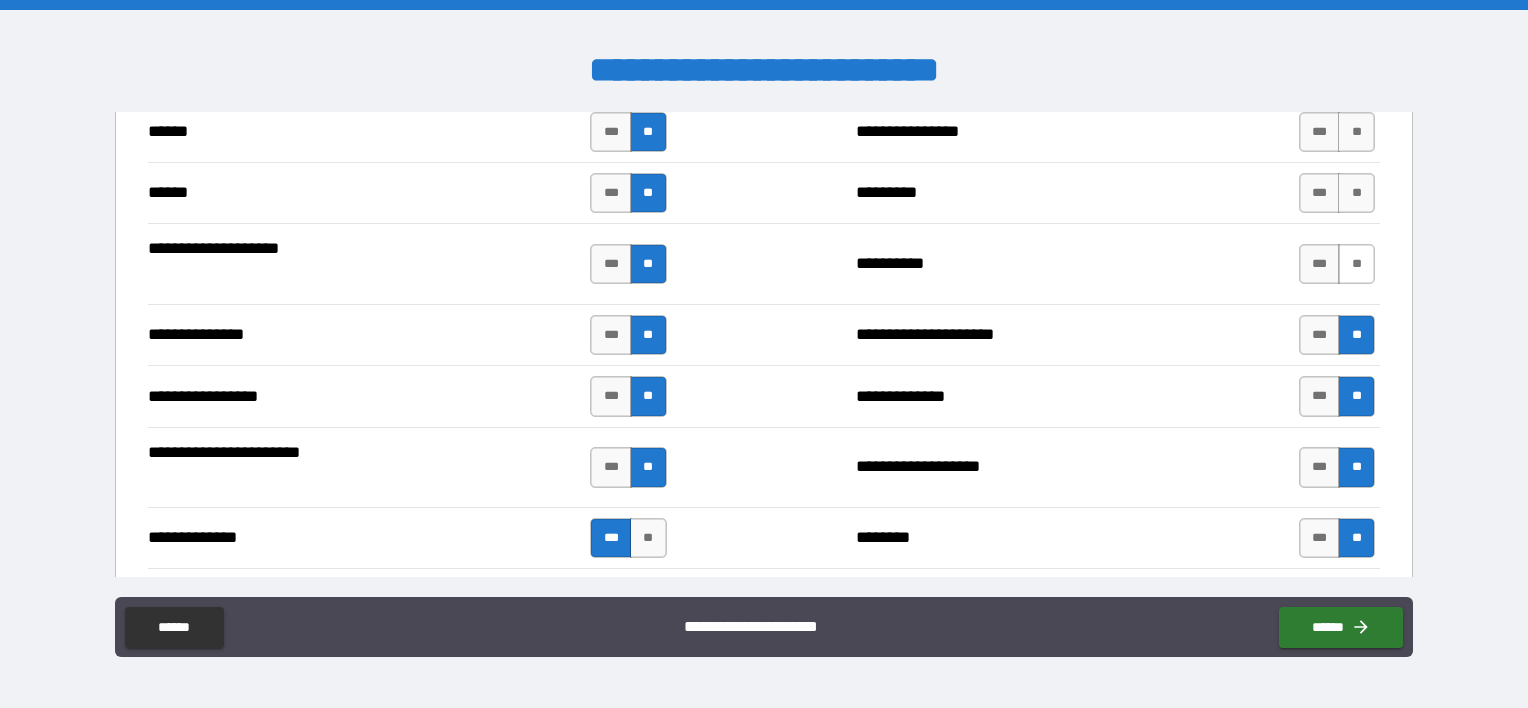 click on "**" at bounding box center [1356, 264] 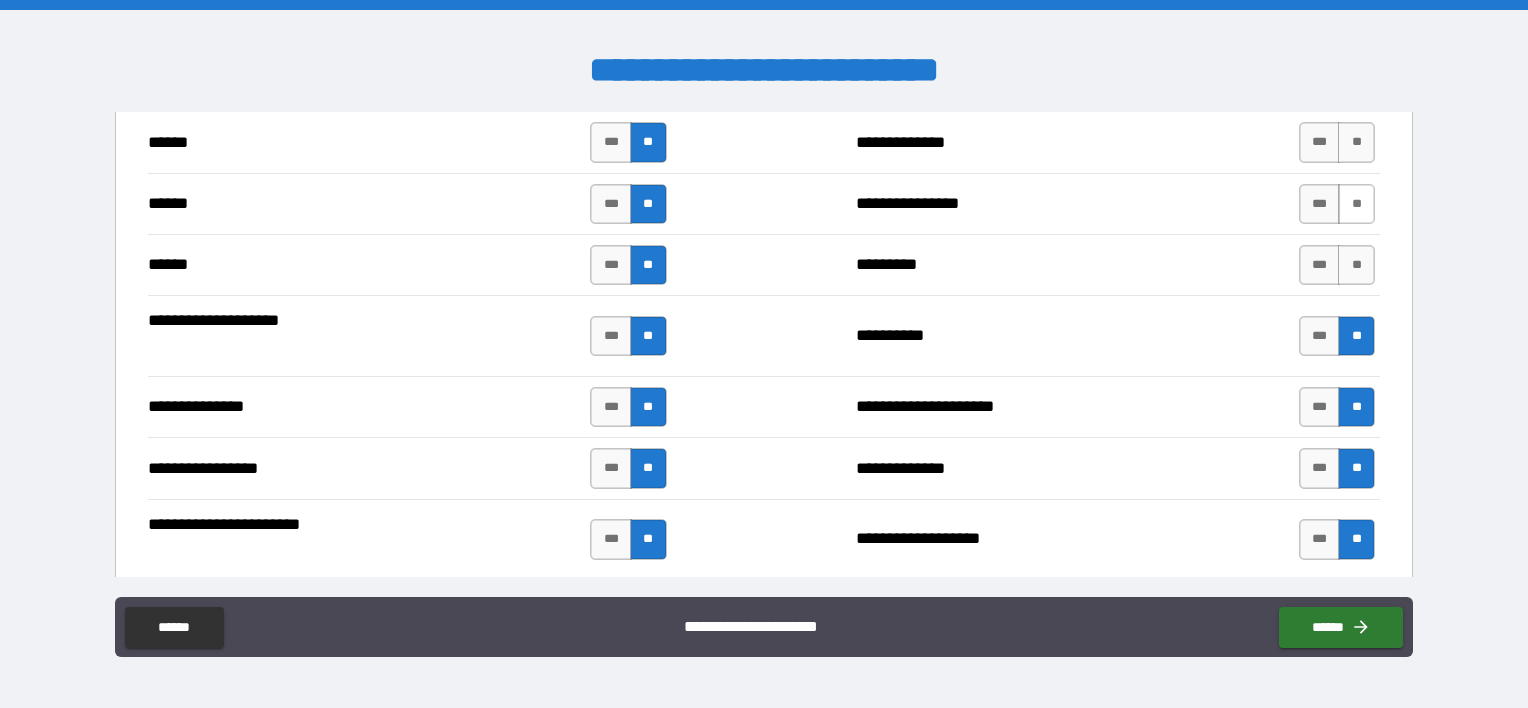 scroll, scrollTop: 2300, scrollLeft: 0, axis: vertical 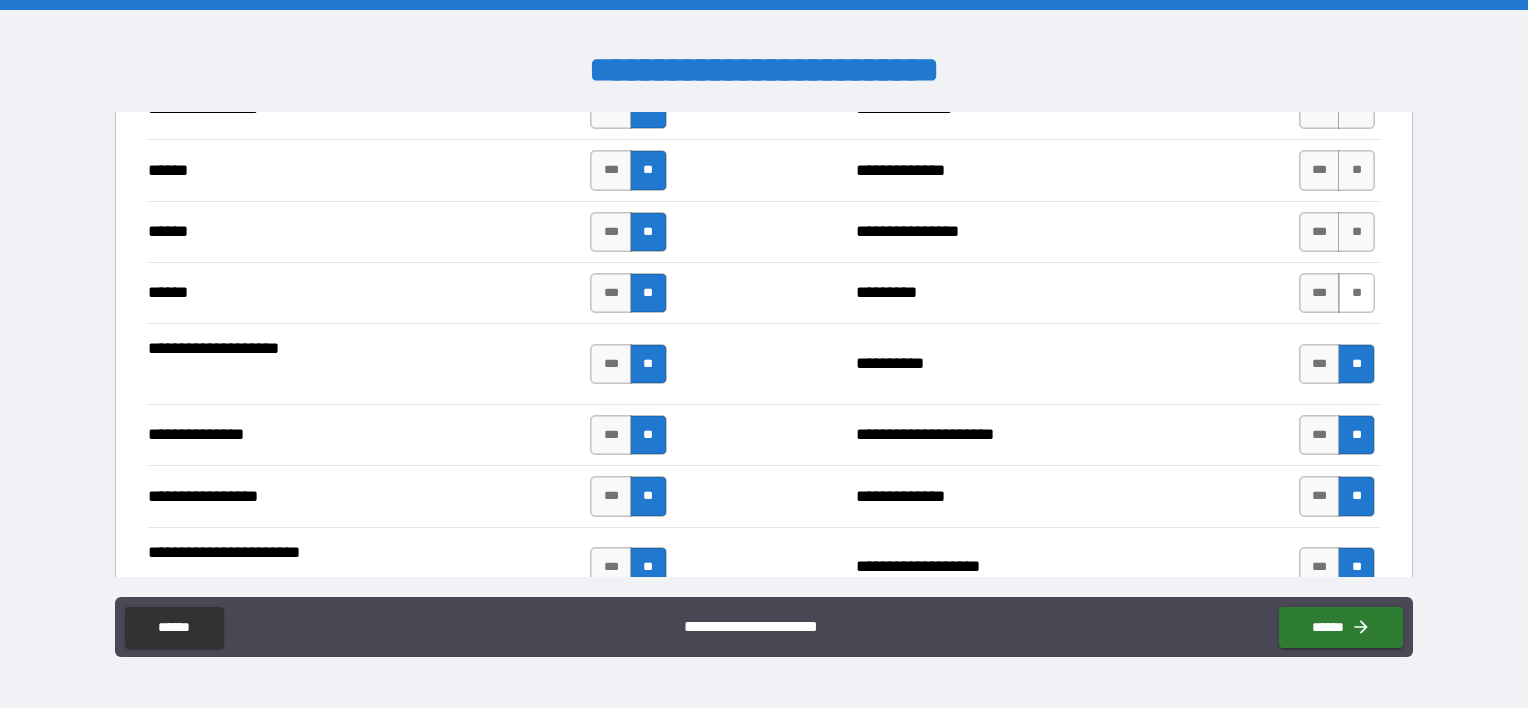 click on "**" at bounding box center [1356, 293] 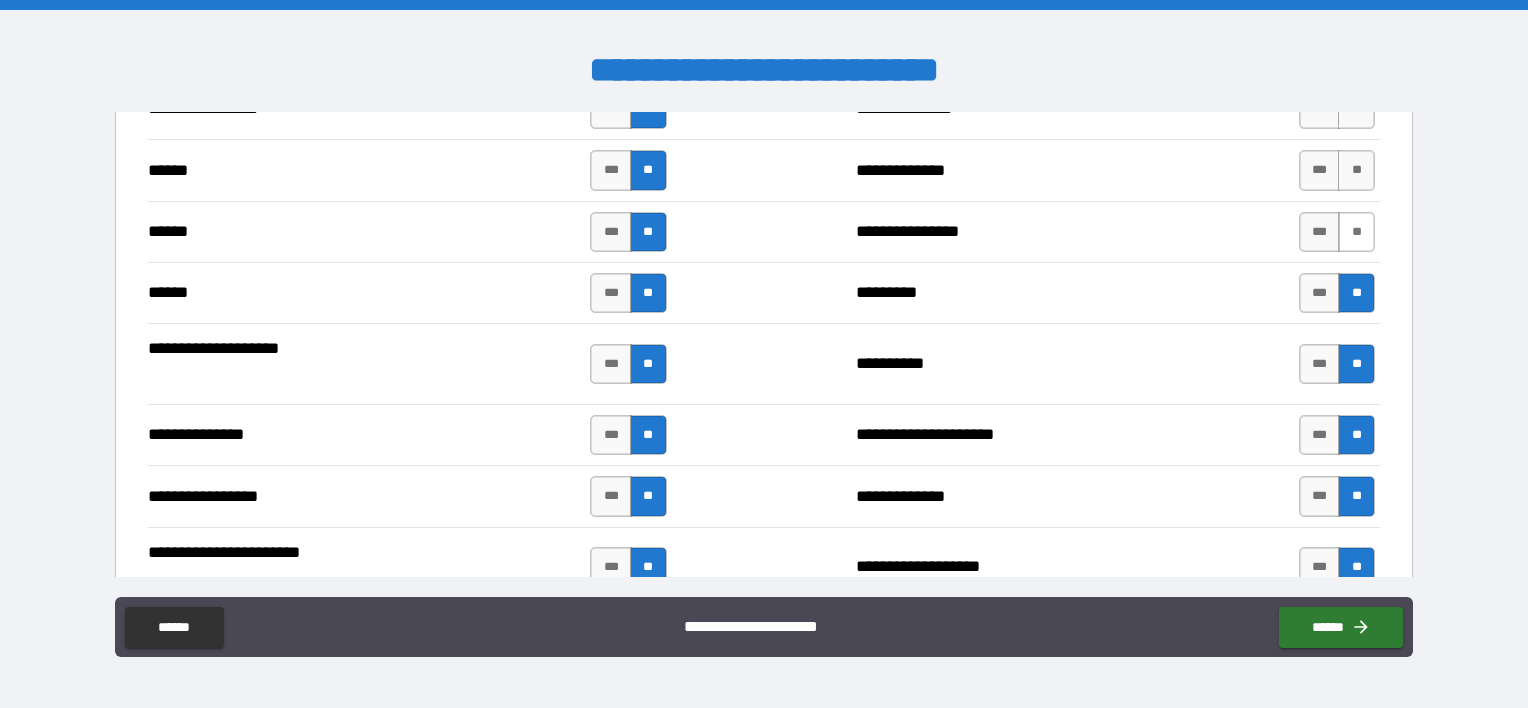 click on "**" at bounding box center (1356, 232) 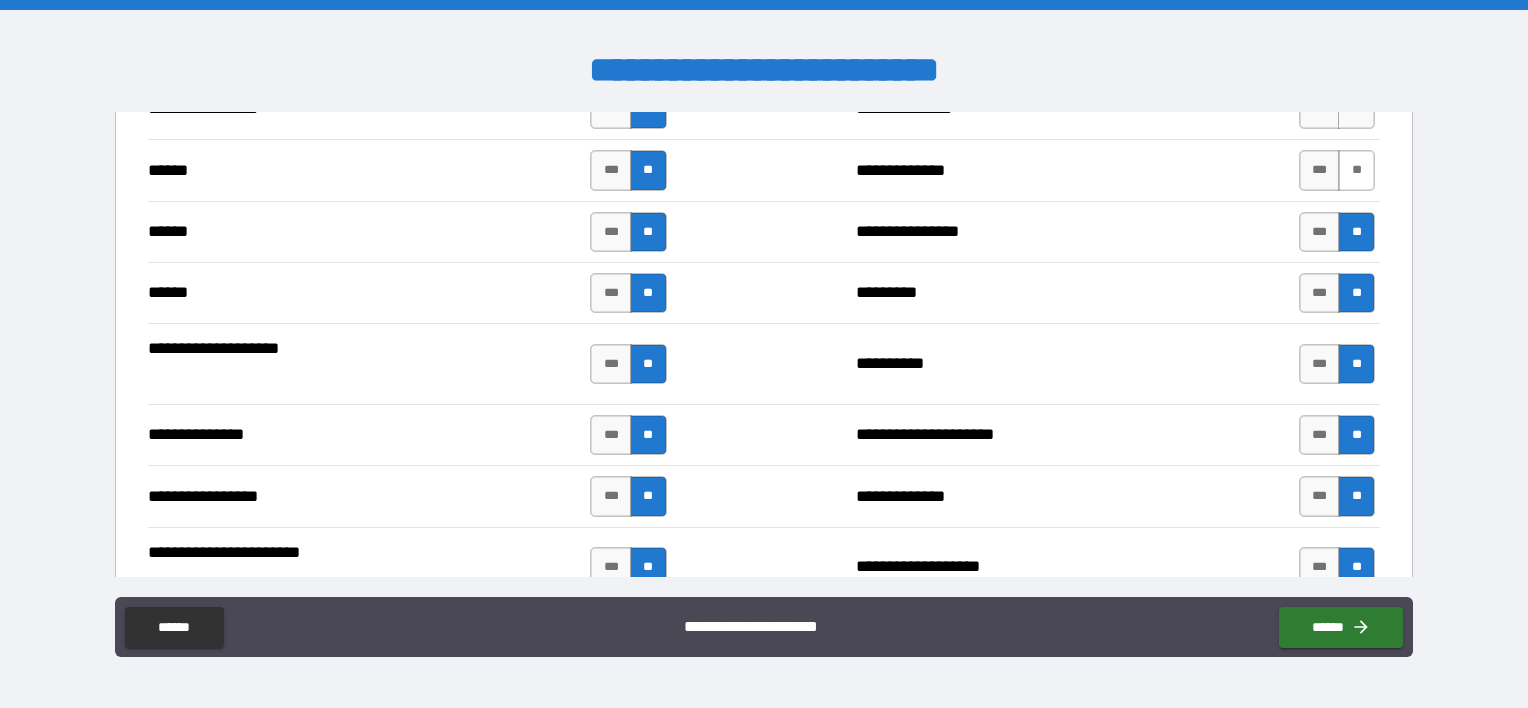 click on "**" at bounding box center (1356, 170) 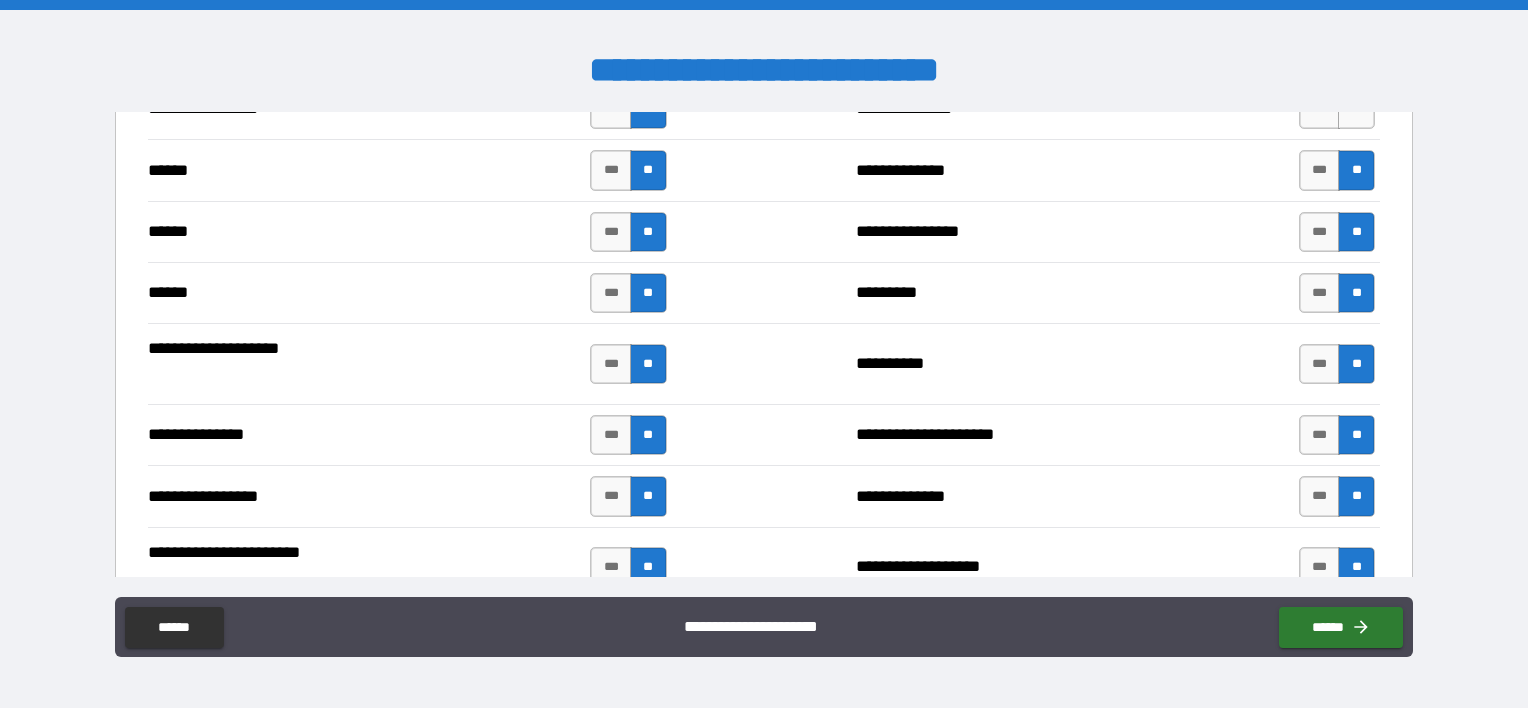 scroll, scrollTop: 2000, scrollLeft: 0, axis: vertical 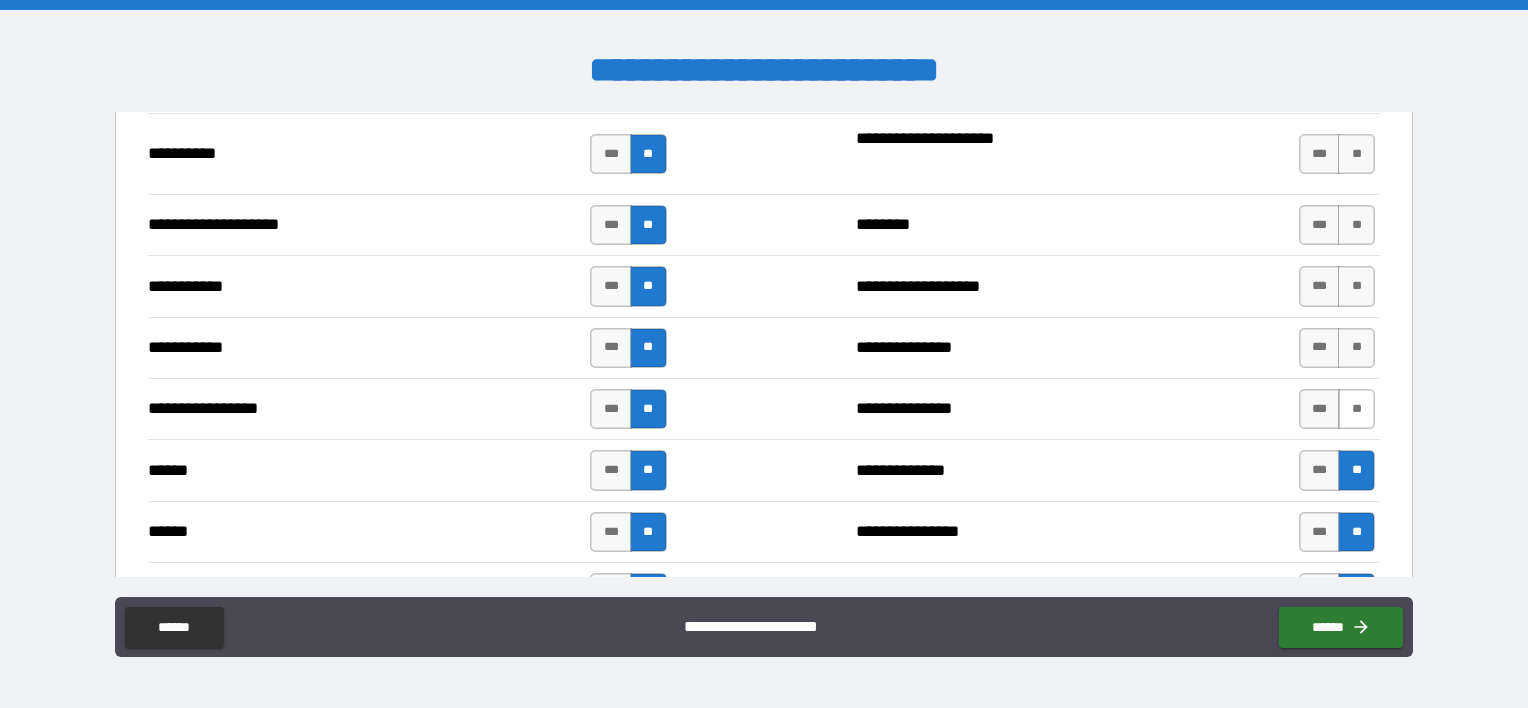 click on "**" at bounding box center [1356, 409] 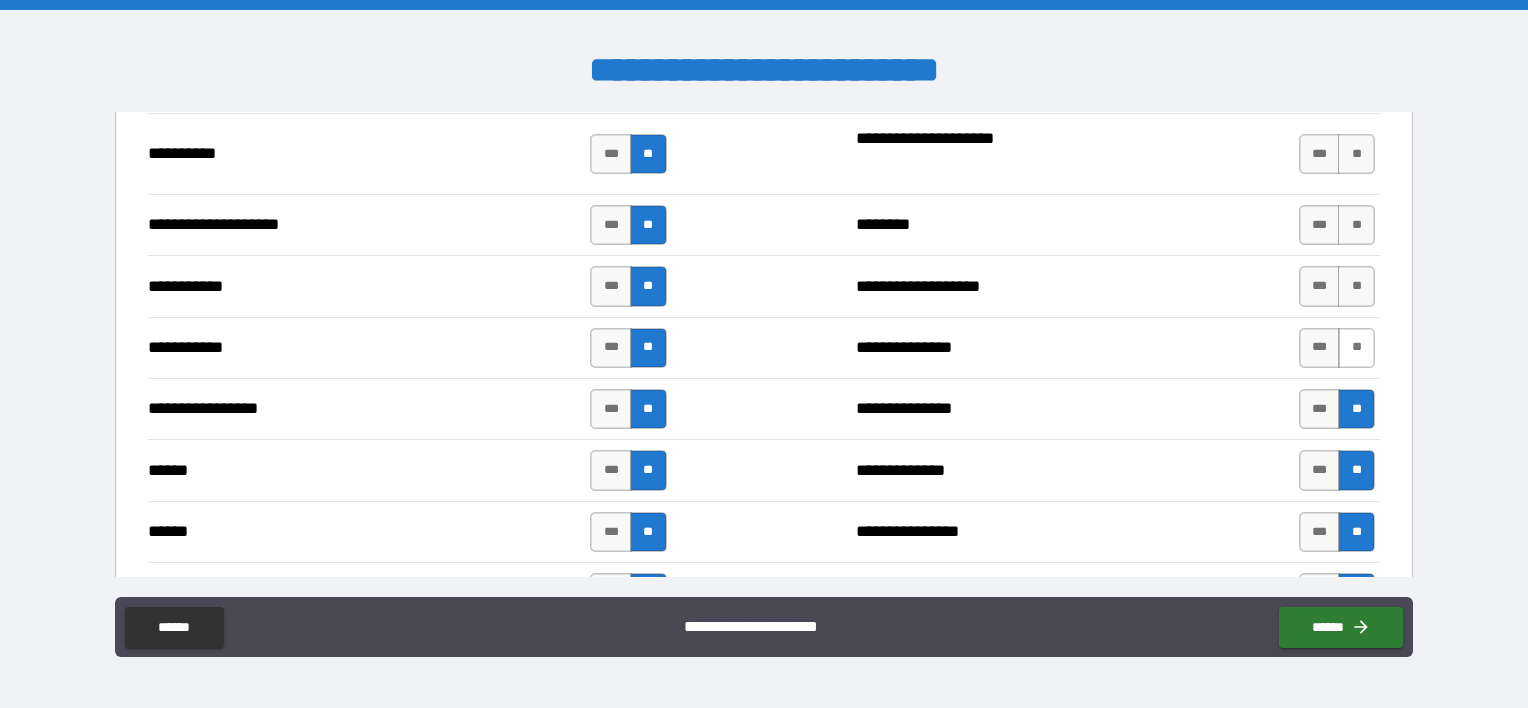 click on "**" at bounding box center (1356, 348) 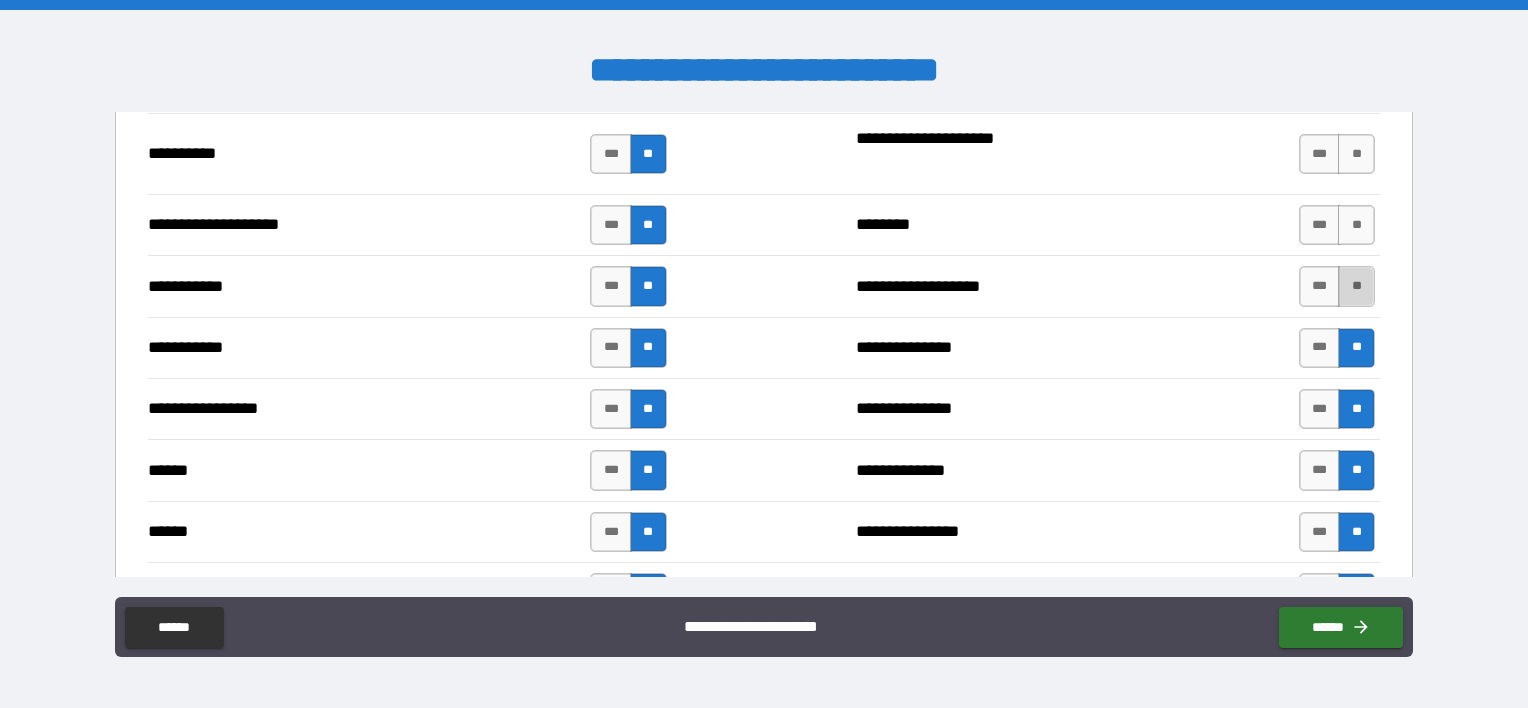 click on "**" at bounding box center [1356, 286] 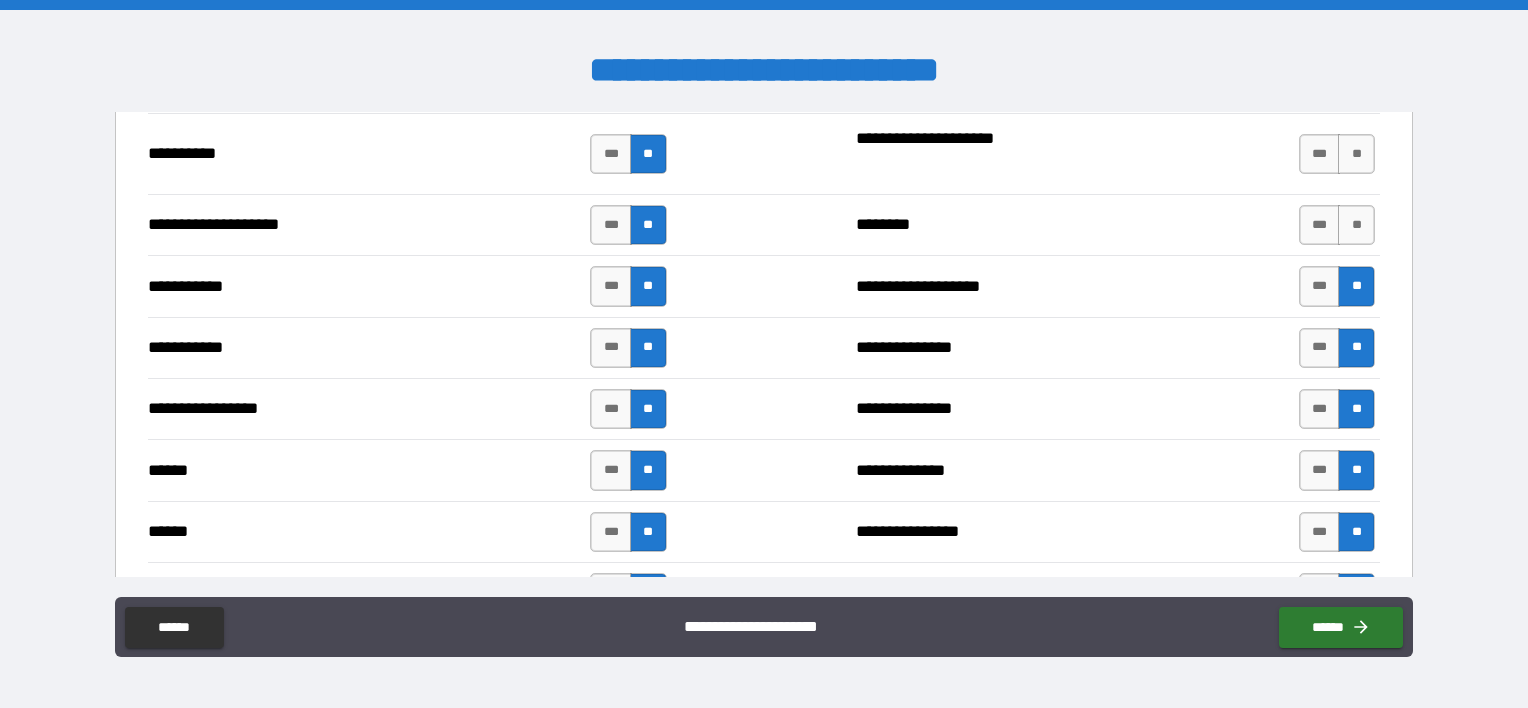 drag, startPoint x: 1340, startPoint y: 224, endPoint x: 1351, endPoint y: 187, distance: 38.600517 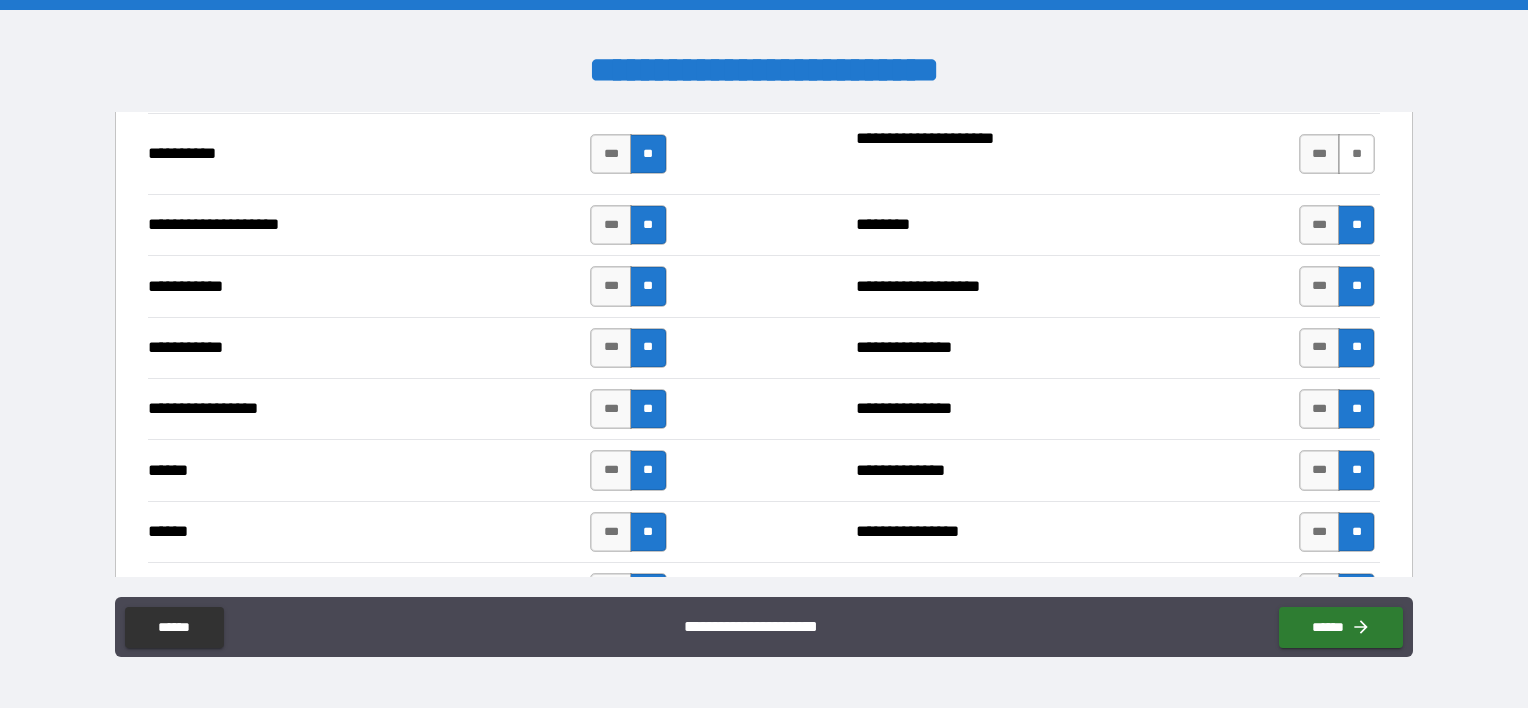 click on "**" at bounding box center [1356, 154] 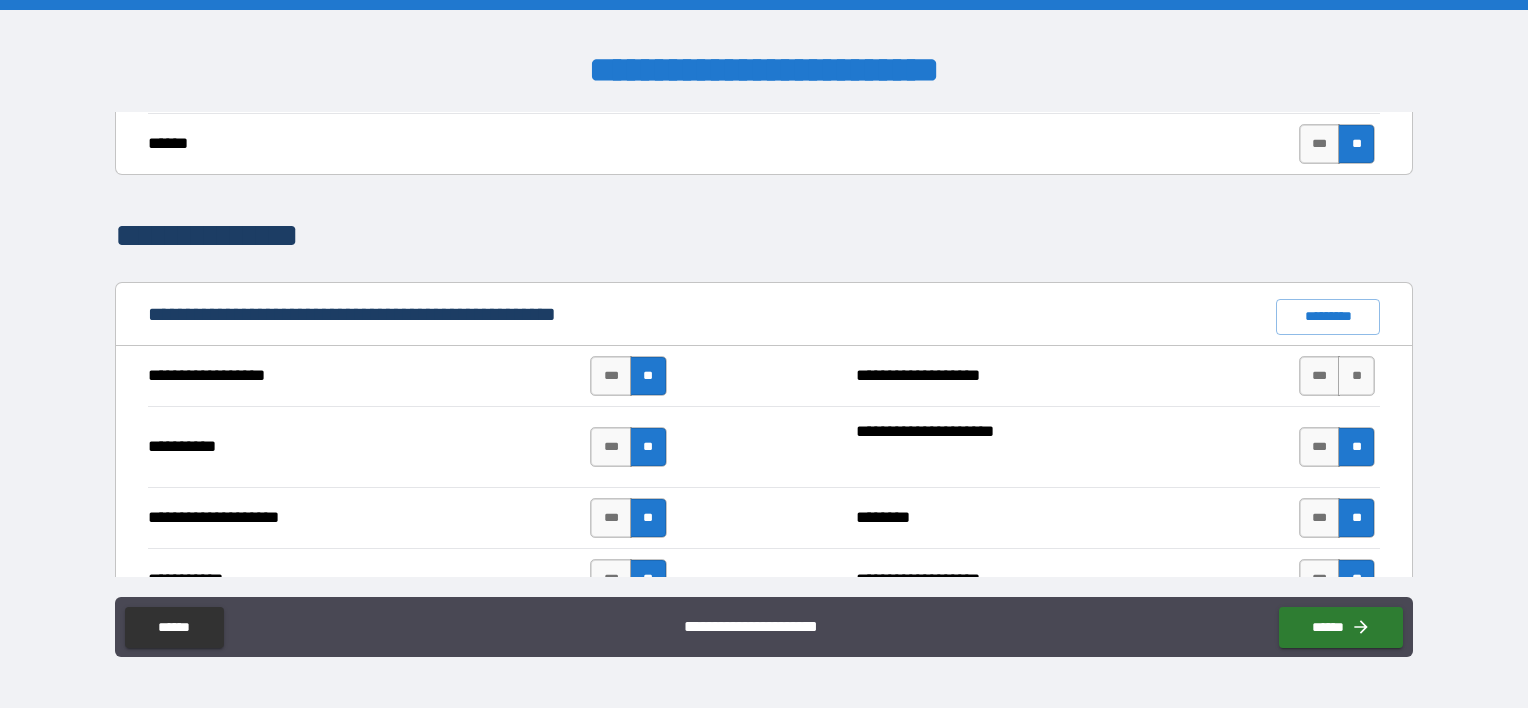 scroll, scrollTop: 1700, scrollLeft: 0, axis: vertical 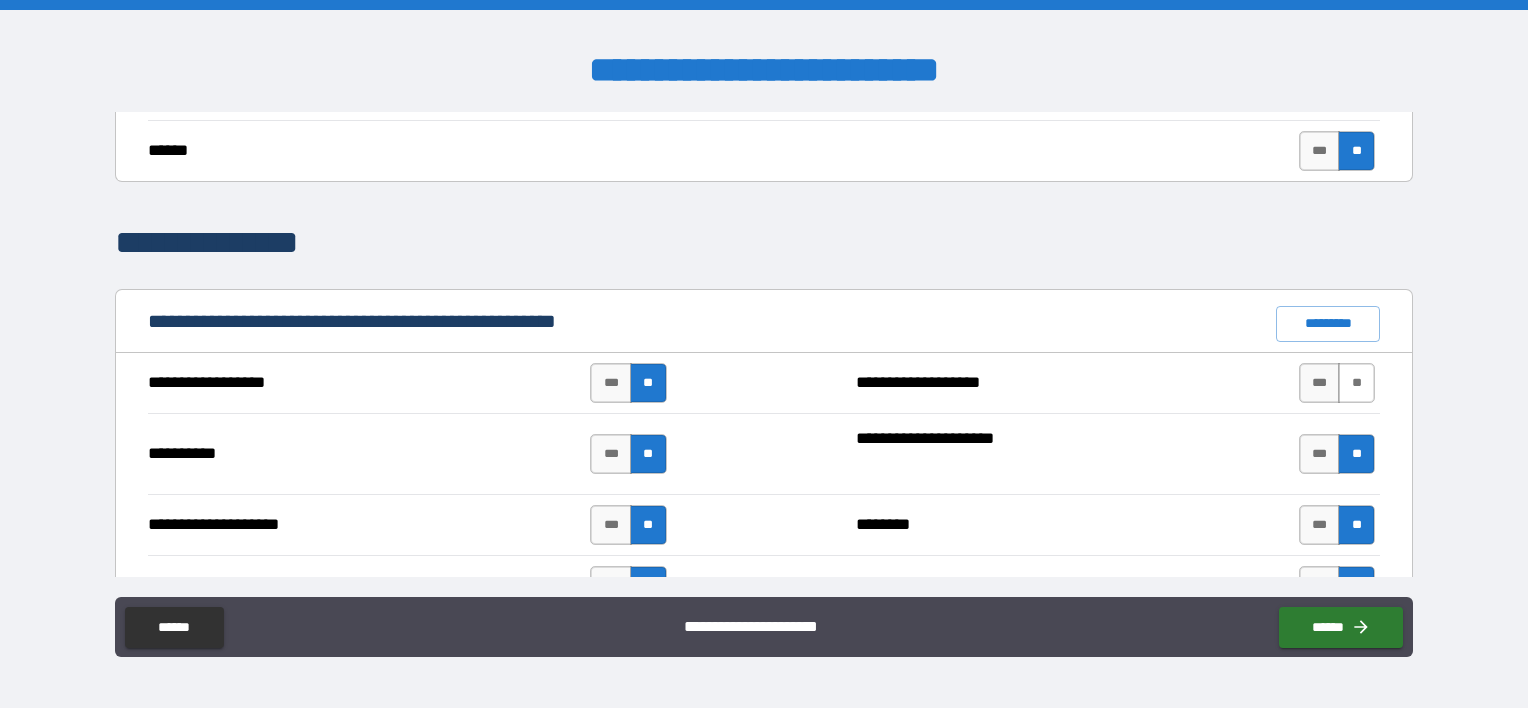 click on "**" at bounding box center (1356, 383) 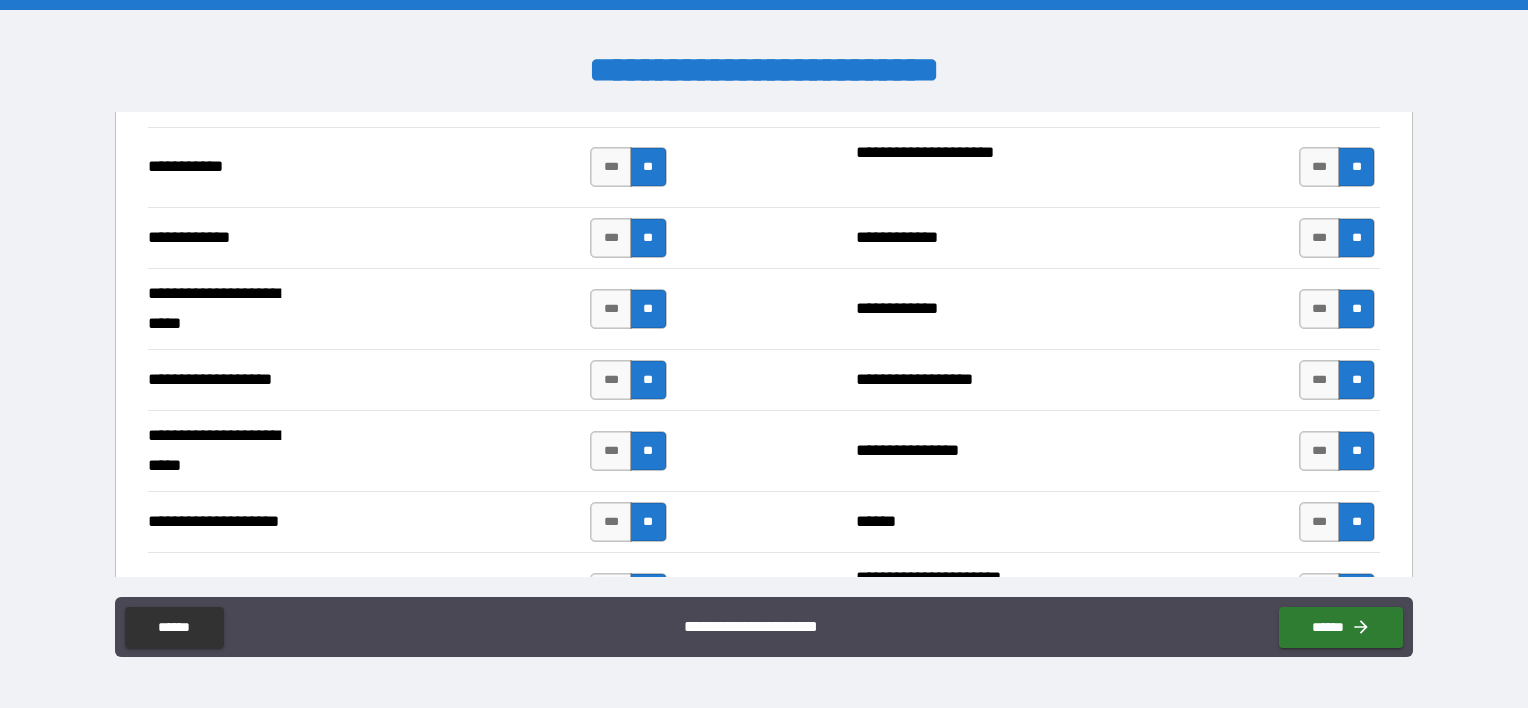 scroll, scrollTop: 4400, scrollLeft: 0, axis: vertical 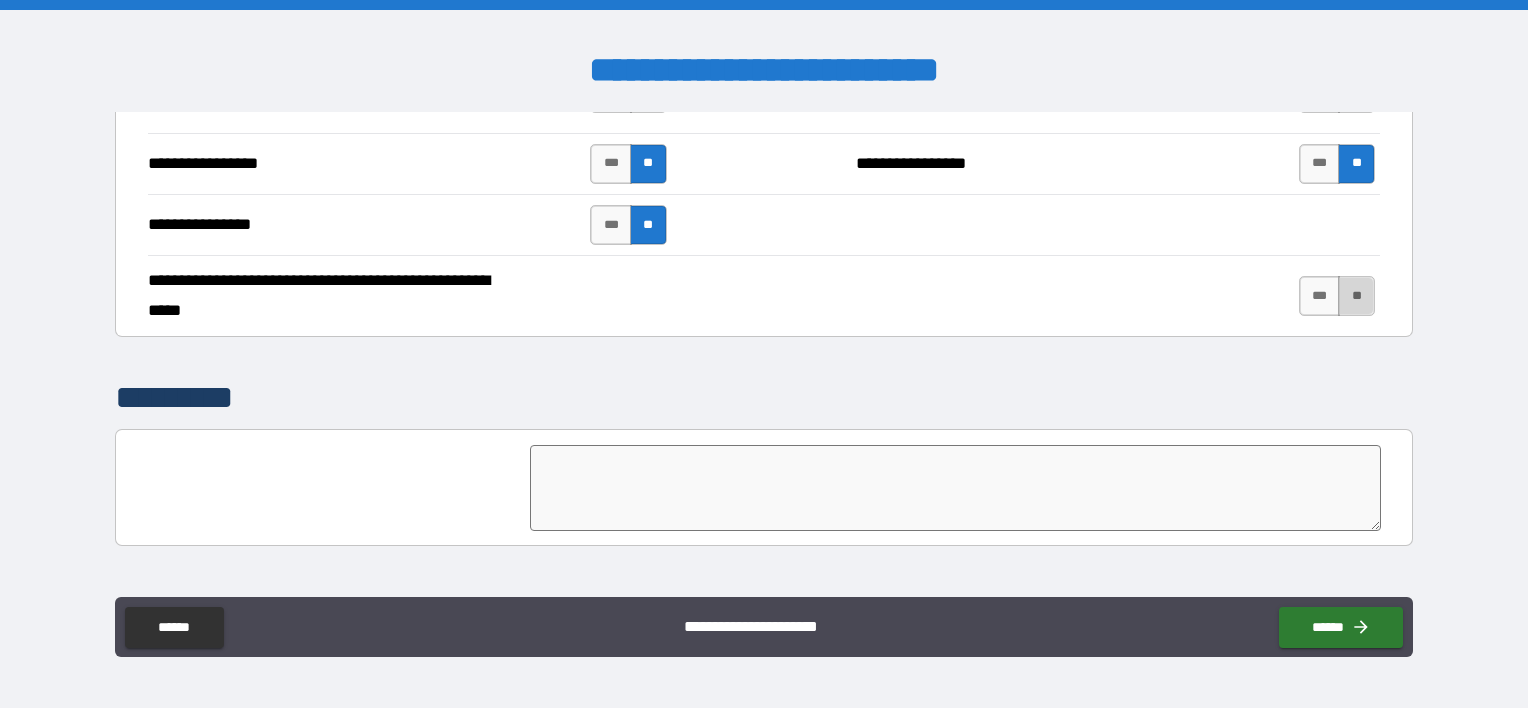 click on "**" at bounding box center [1356, 296] 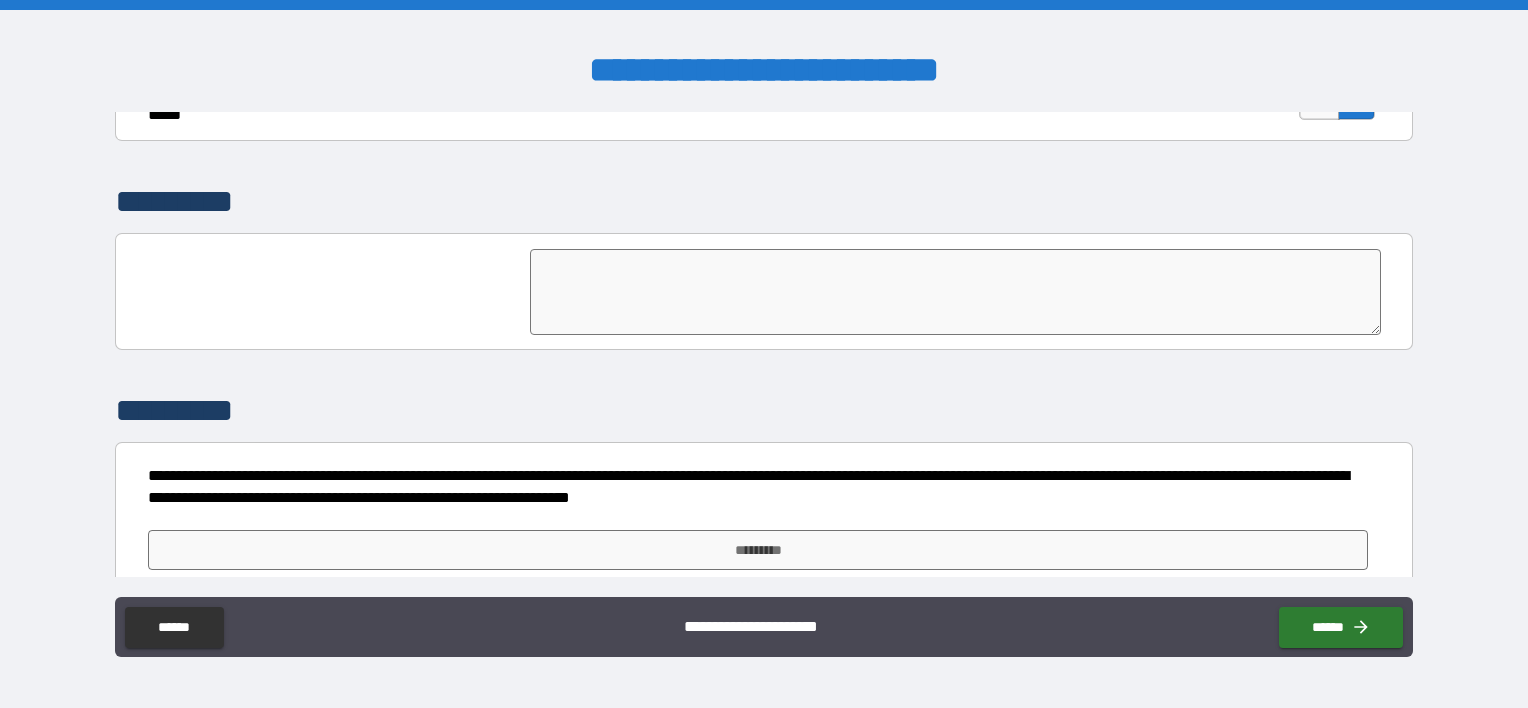 scroll, scrollTop: 4604, scrollLeft: 0, axis: vertical 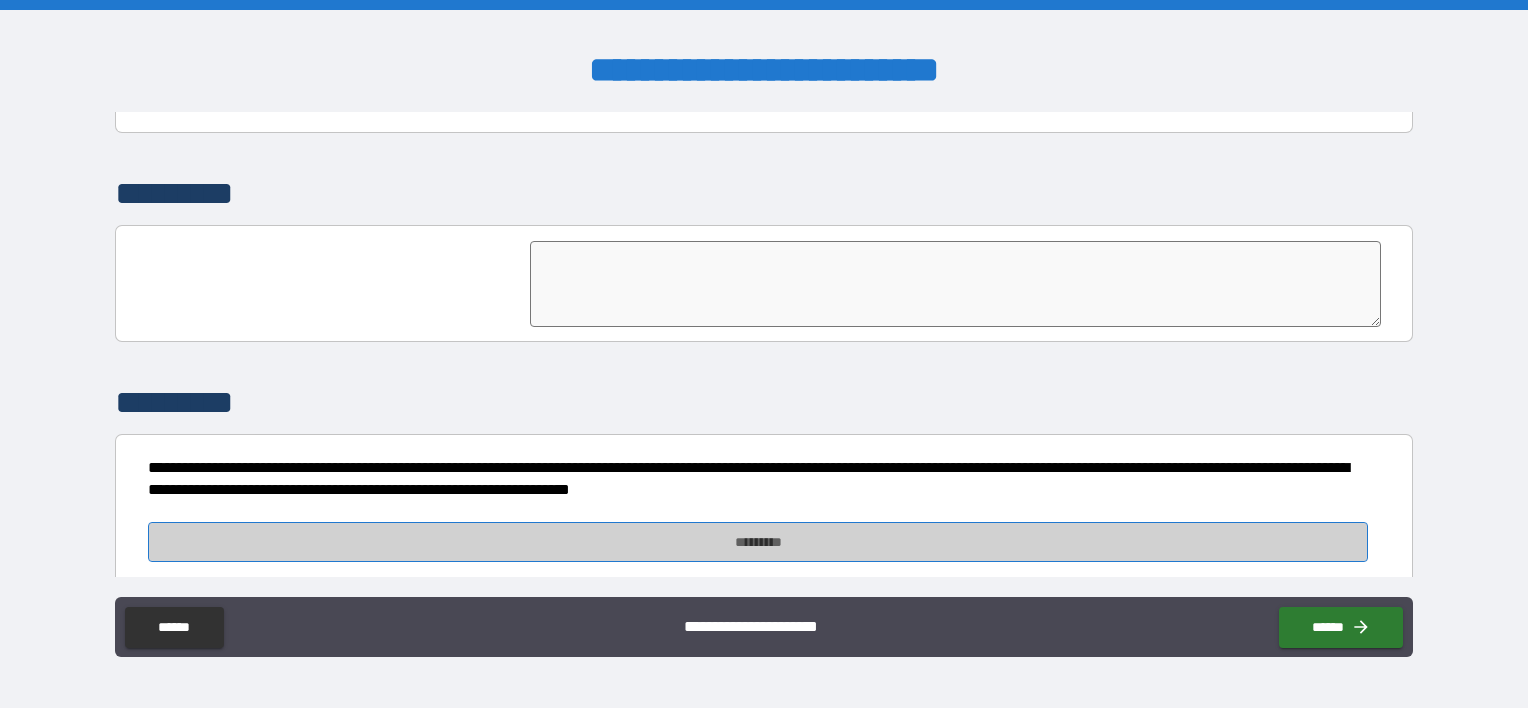 click on "*********" at bounding box center (758, 542) 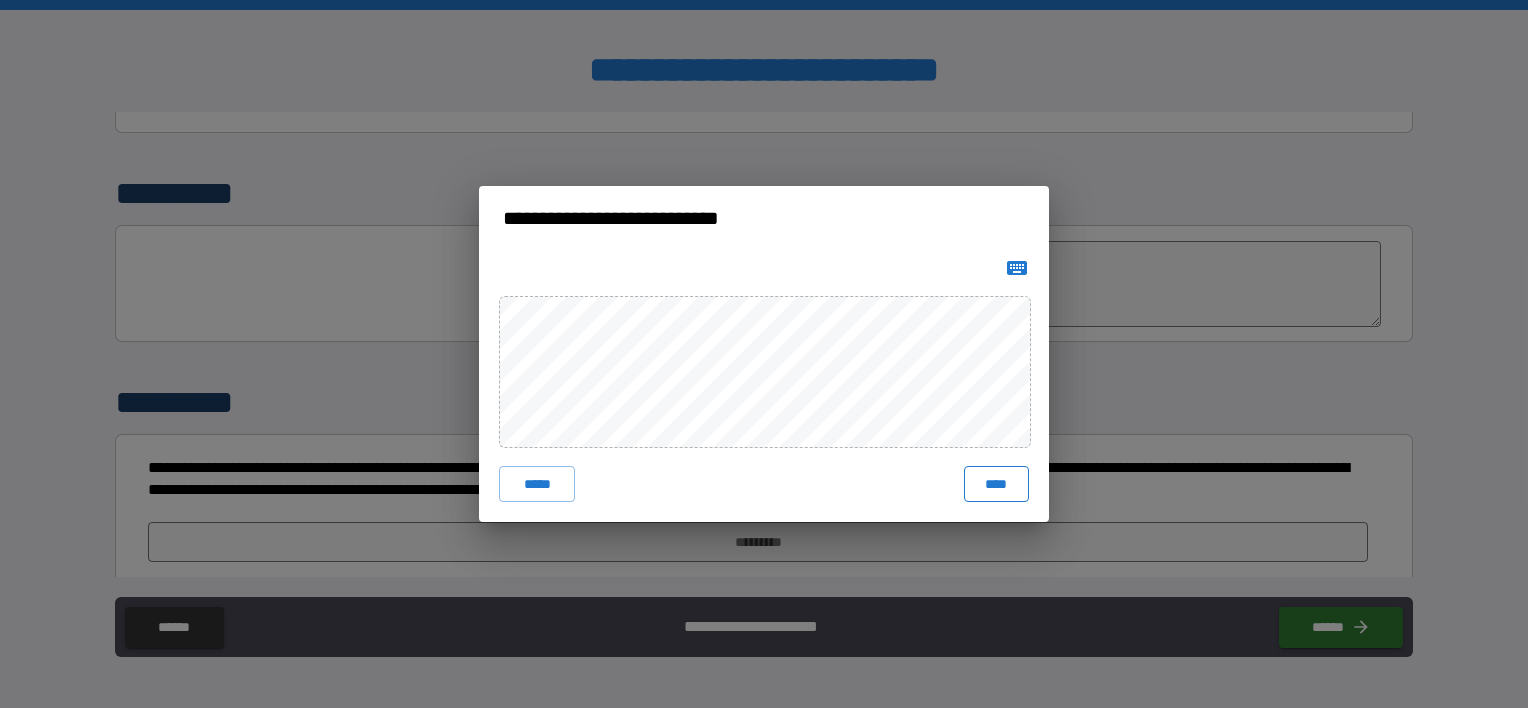 click on "****" at bounding box center [996, 484] 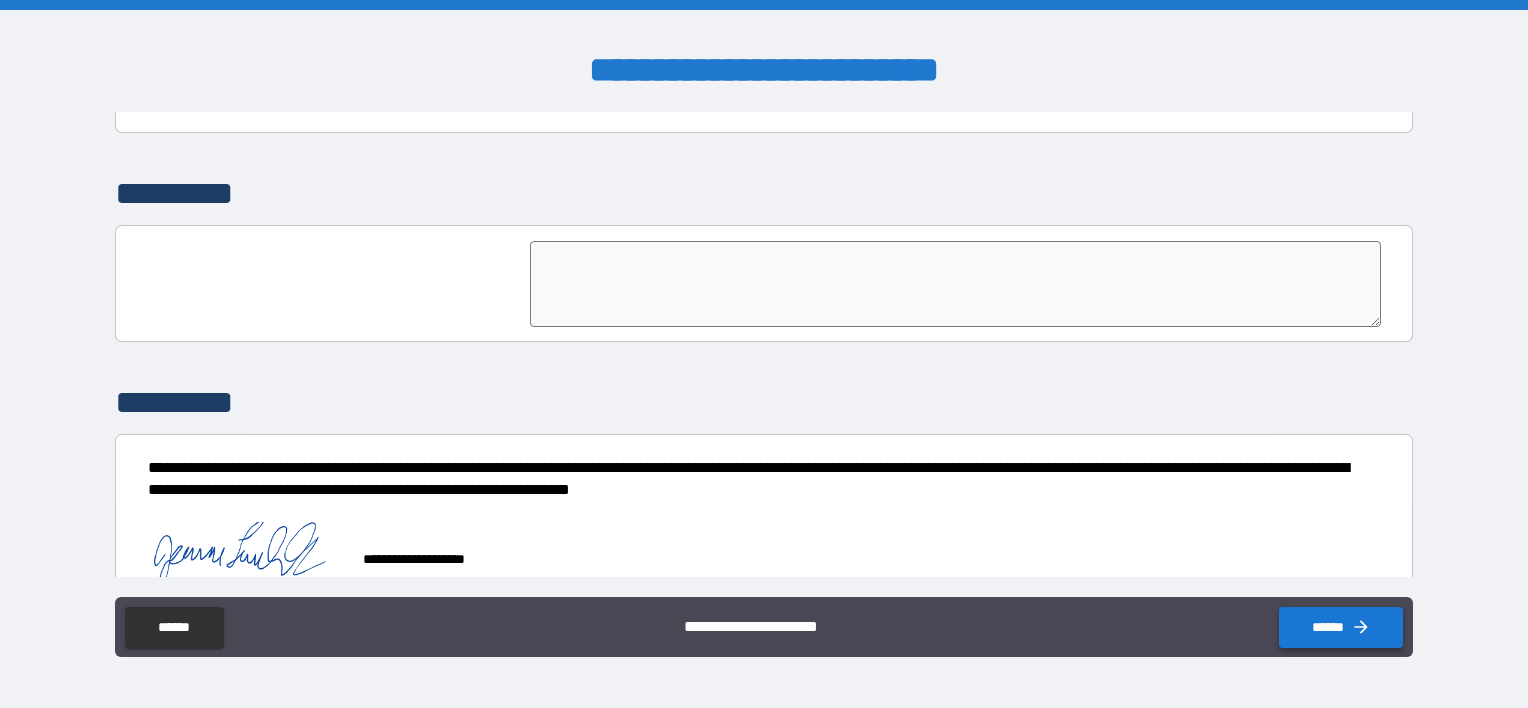 click on "******" at bounding box center [1341, 627] 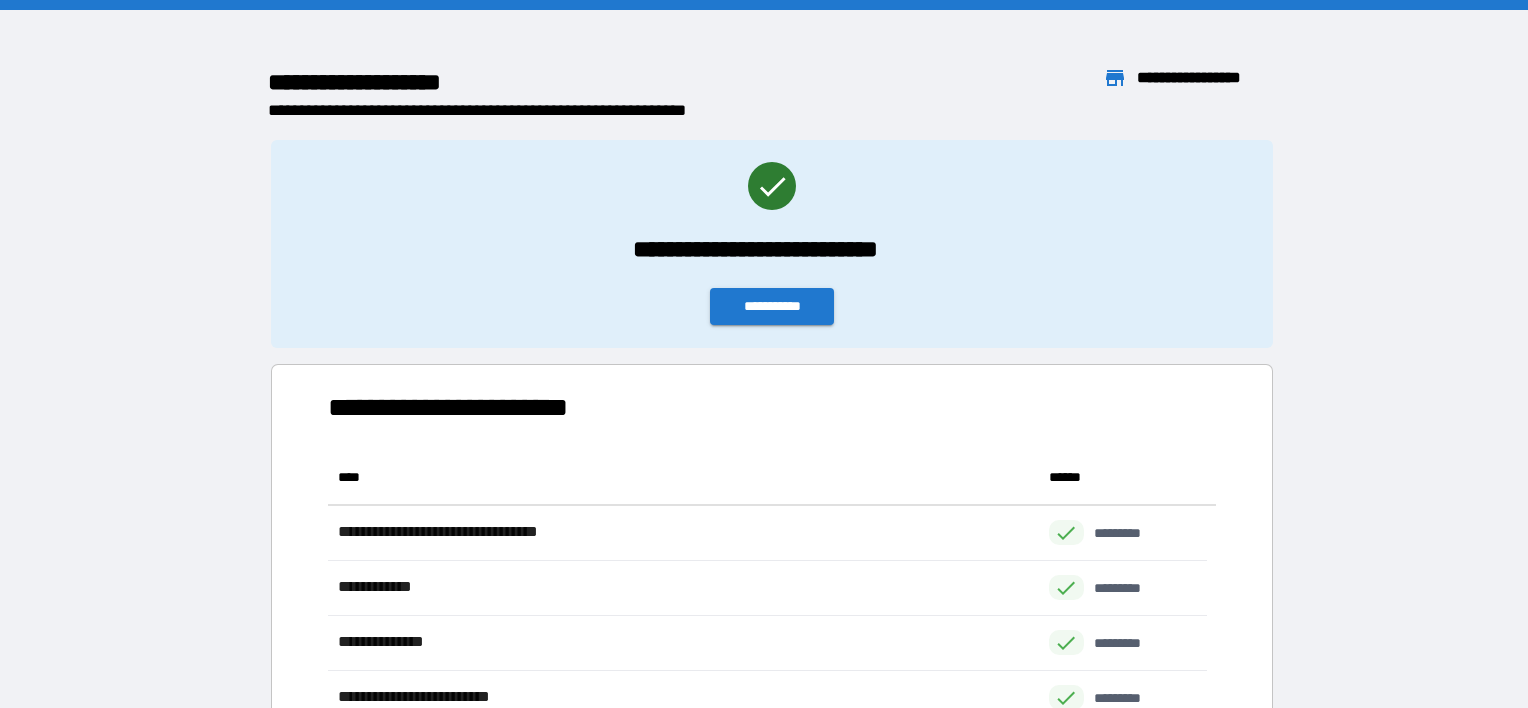 scroll, scrollTop: 16, scrollLeft: 16, axis: both 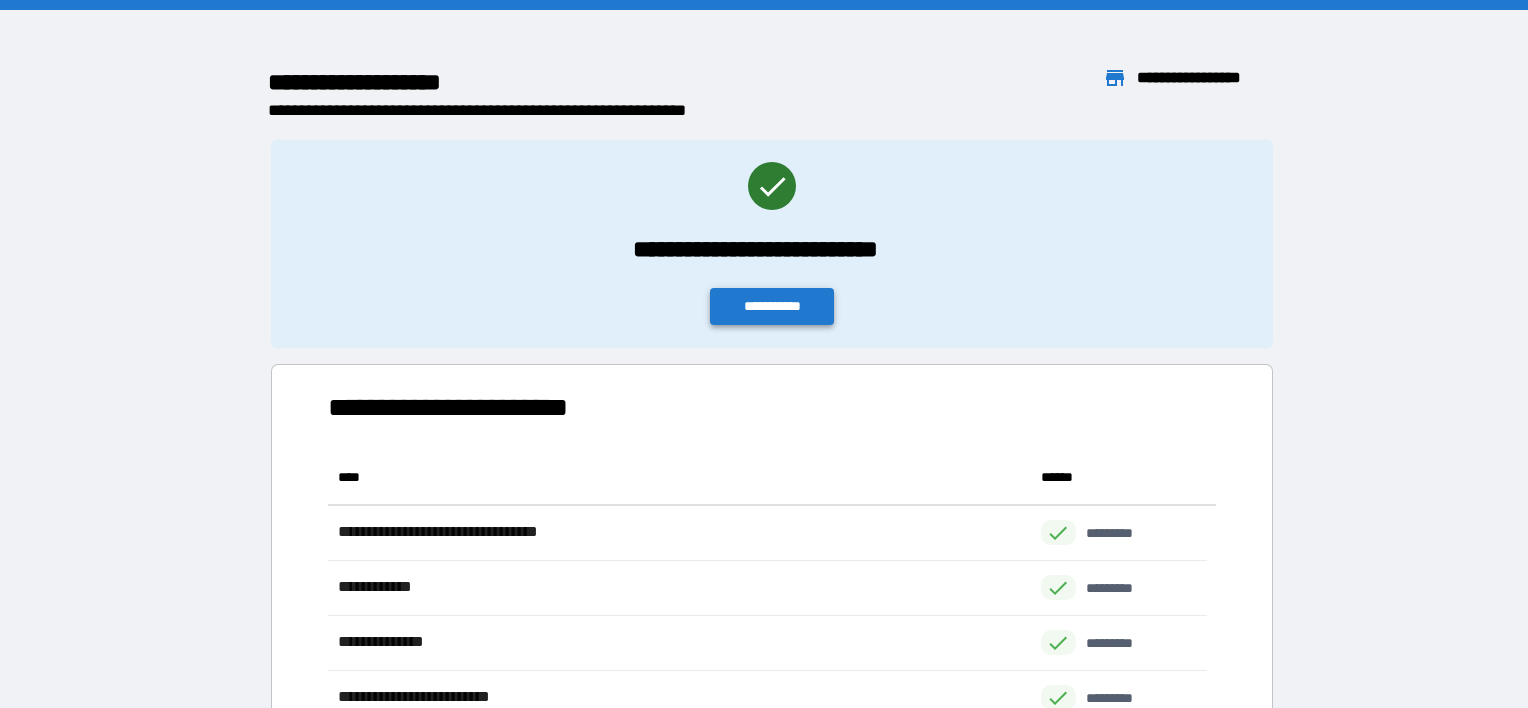 click on "**********" at bounding box center (772, 306) 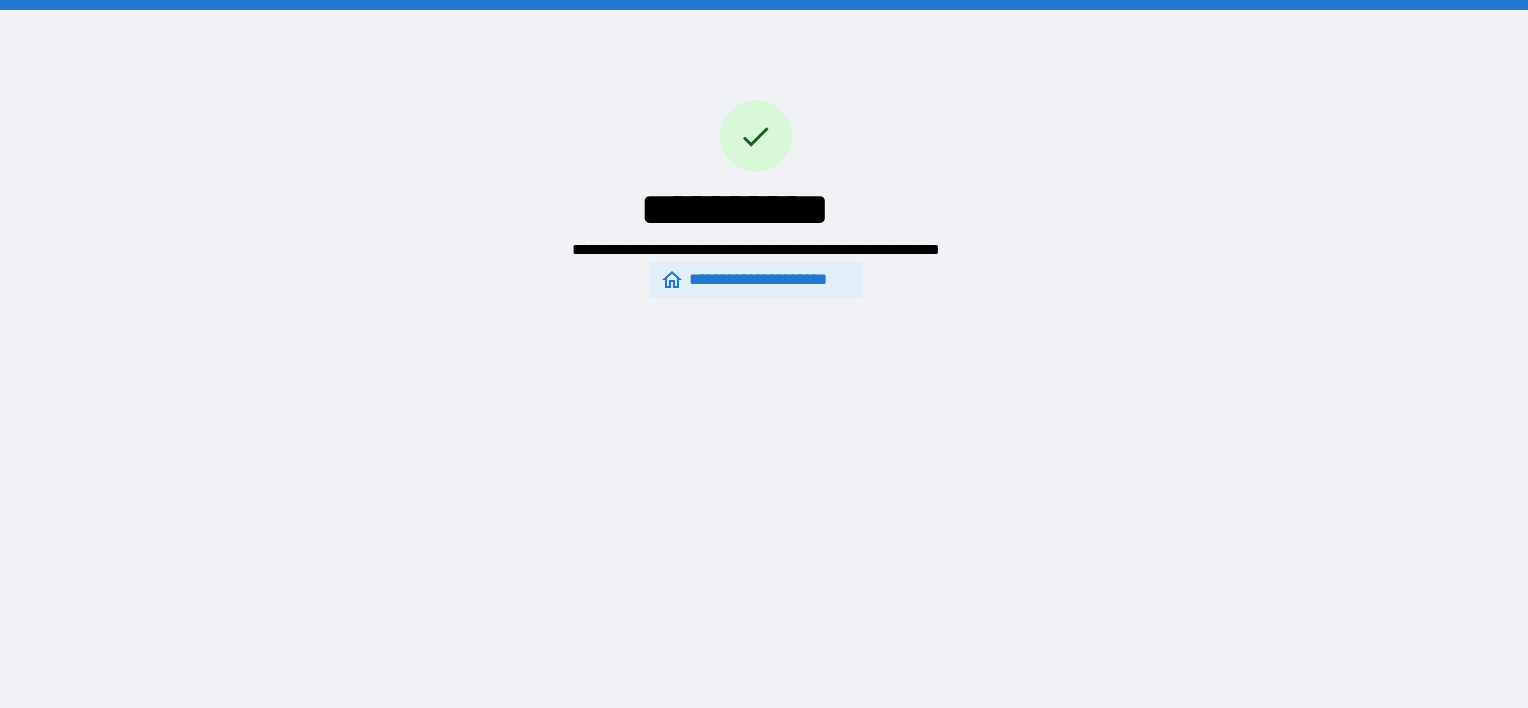 click on "**********" at bounding box center [755, 280] 